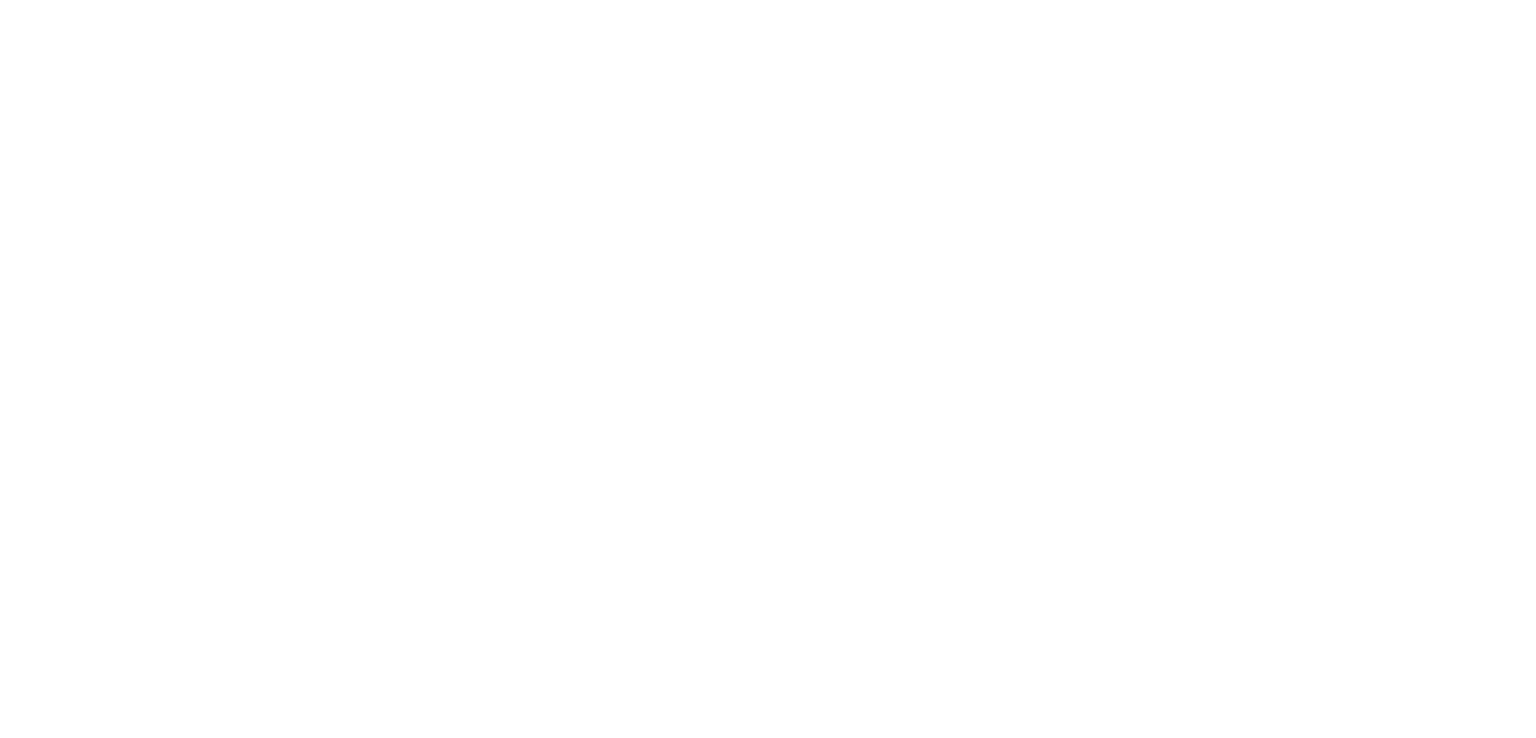 scroll, scrollTop: 0, scrollLeft: 0, axis: both 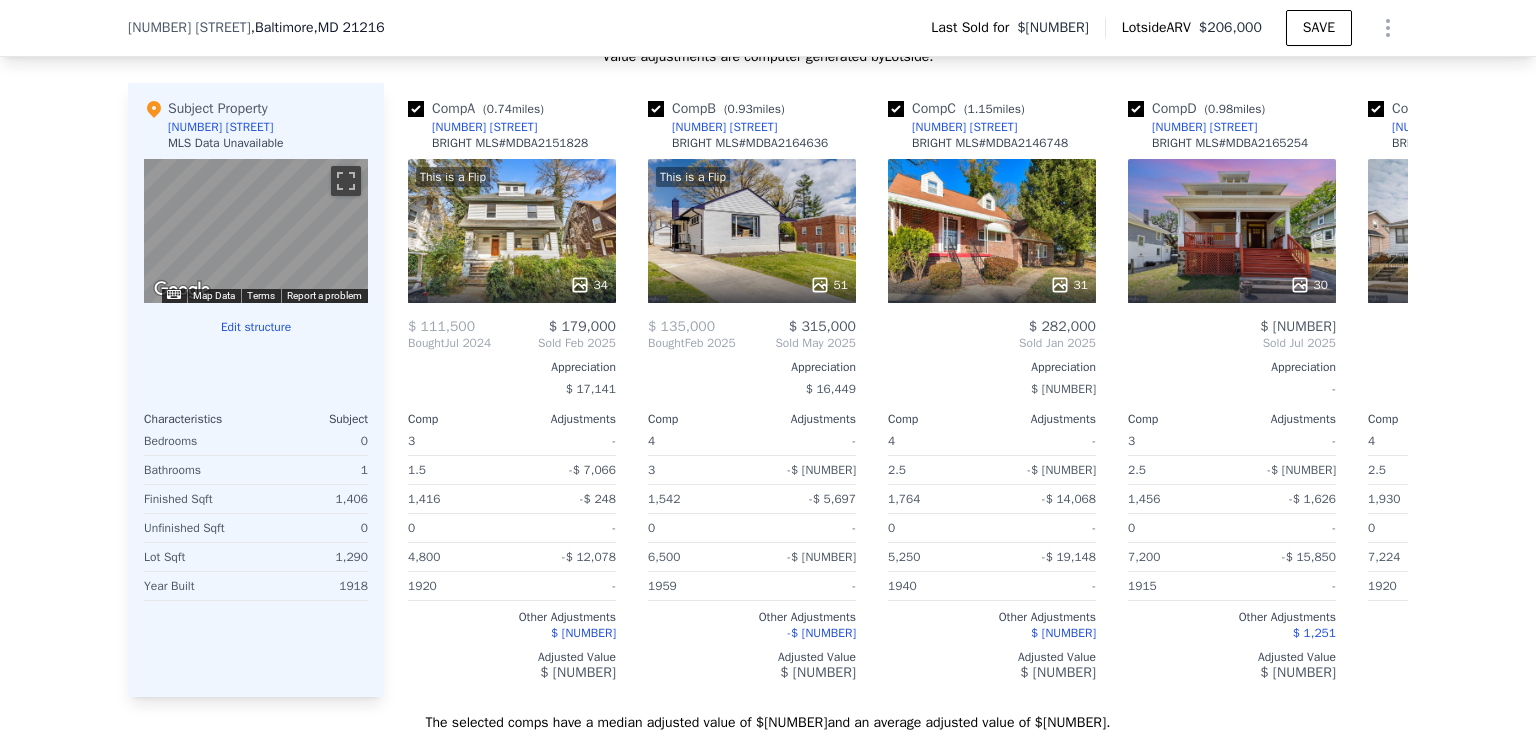 click on "Edit structure" at bounding box center [256, 327] 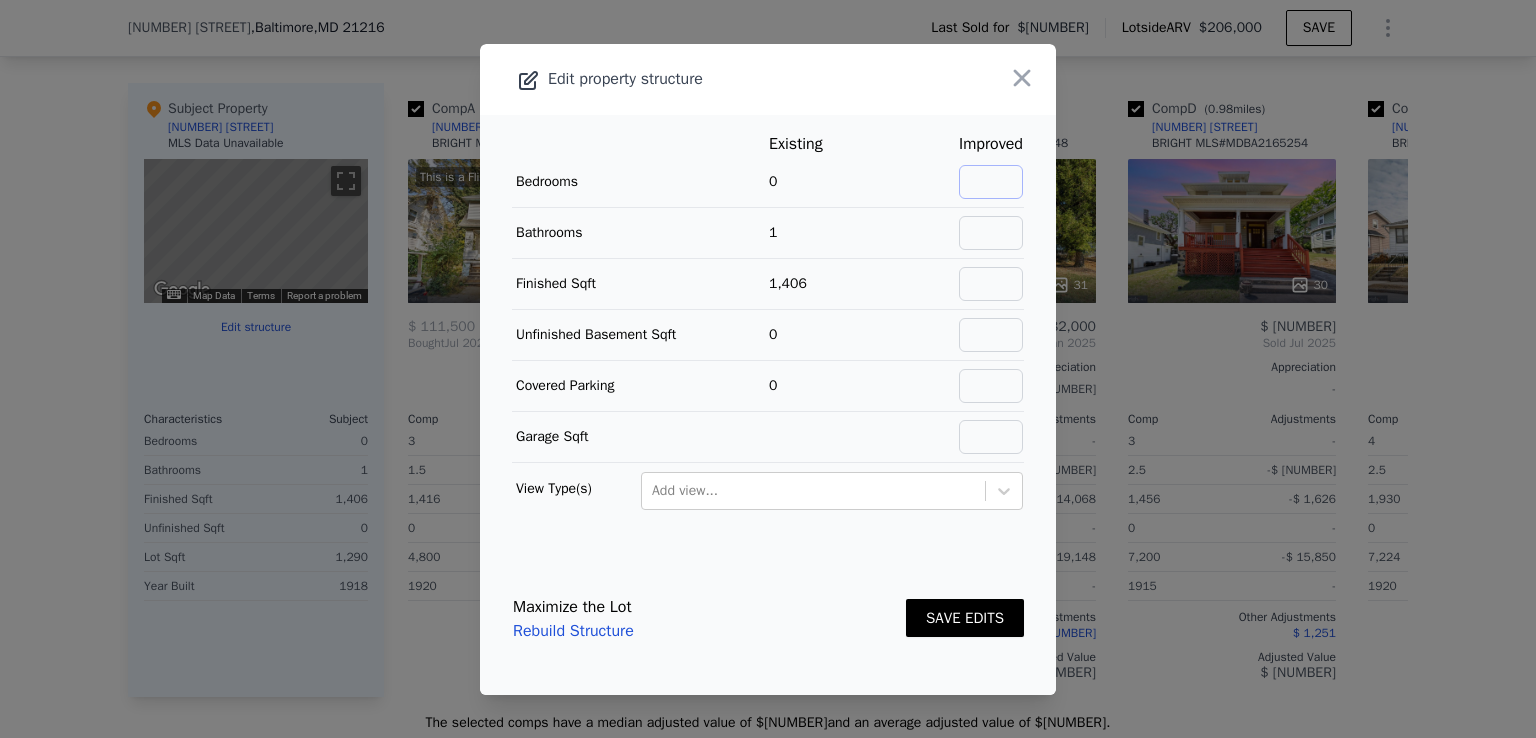 click at bounding box center [991, 182] 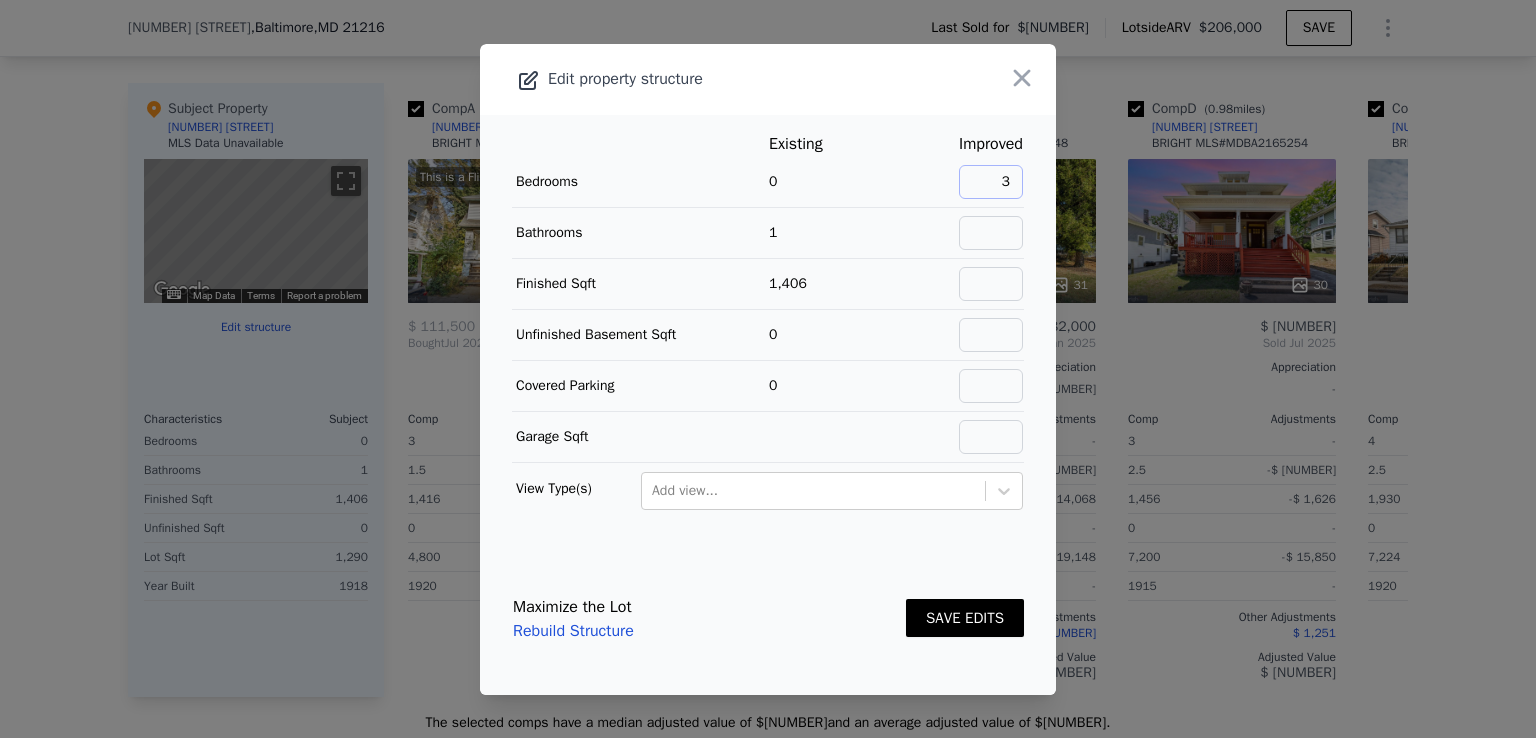 type on "3" 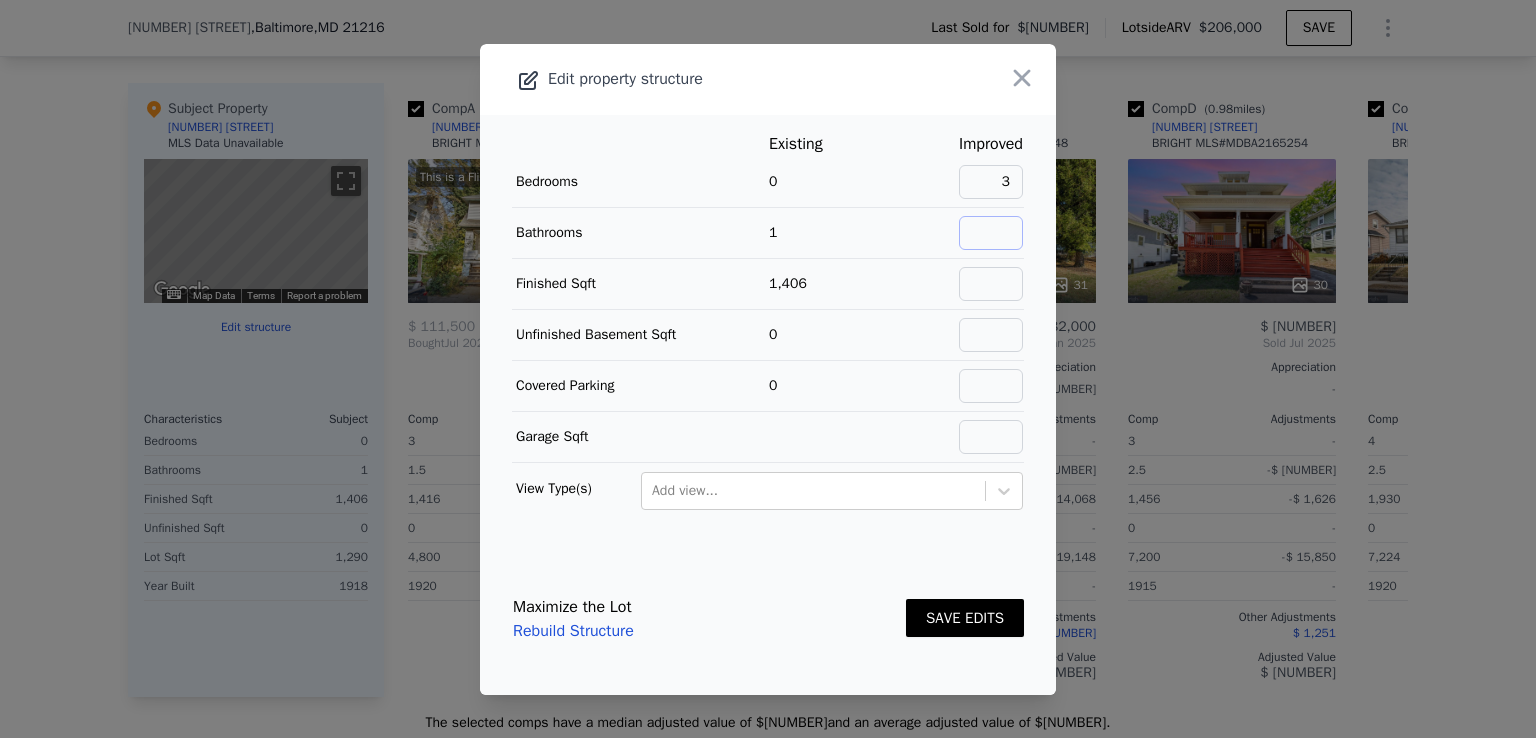 click at bounding box center [991, 233] 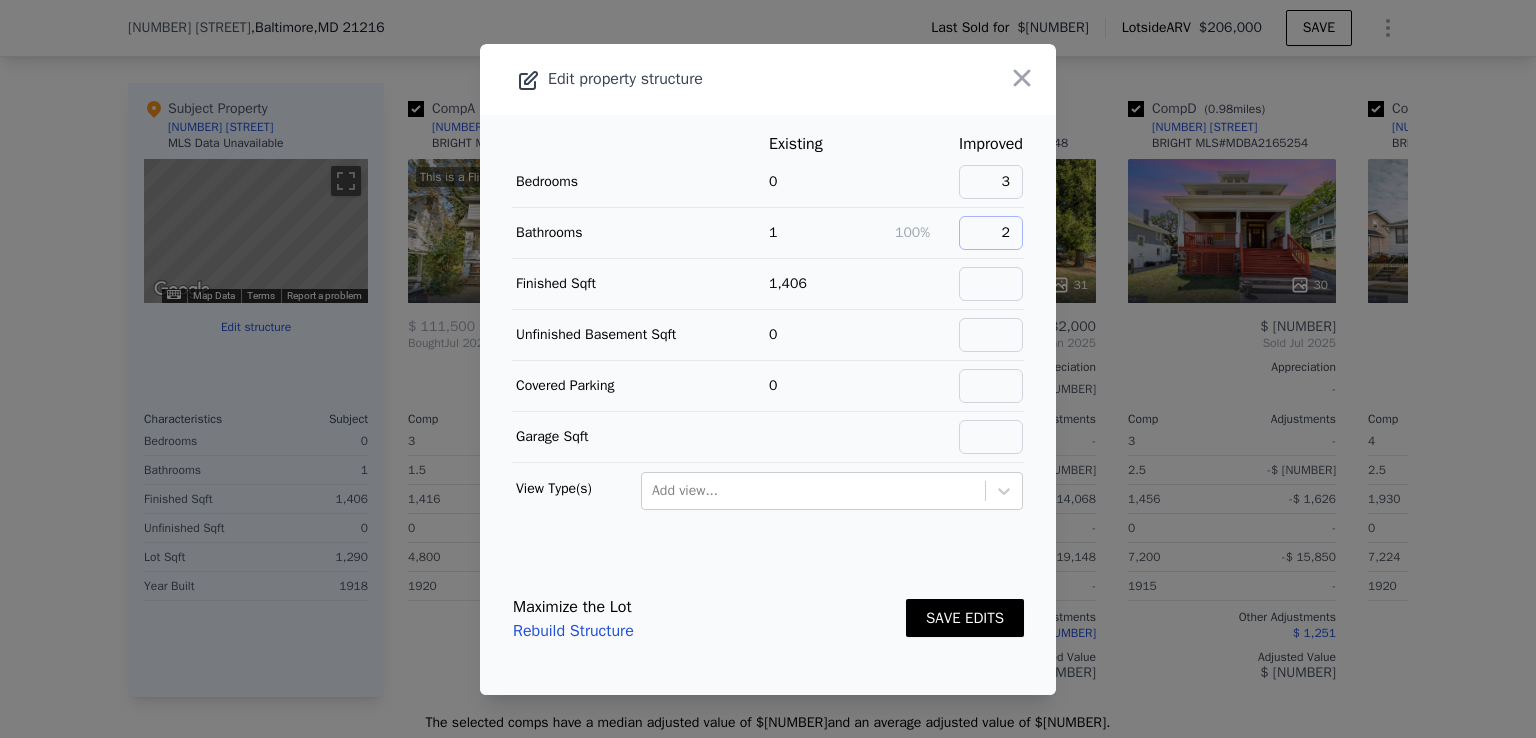 type on "2" 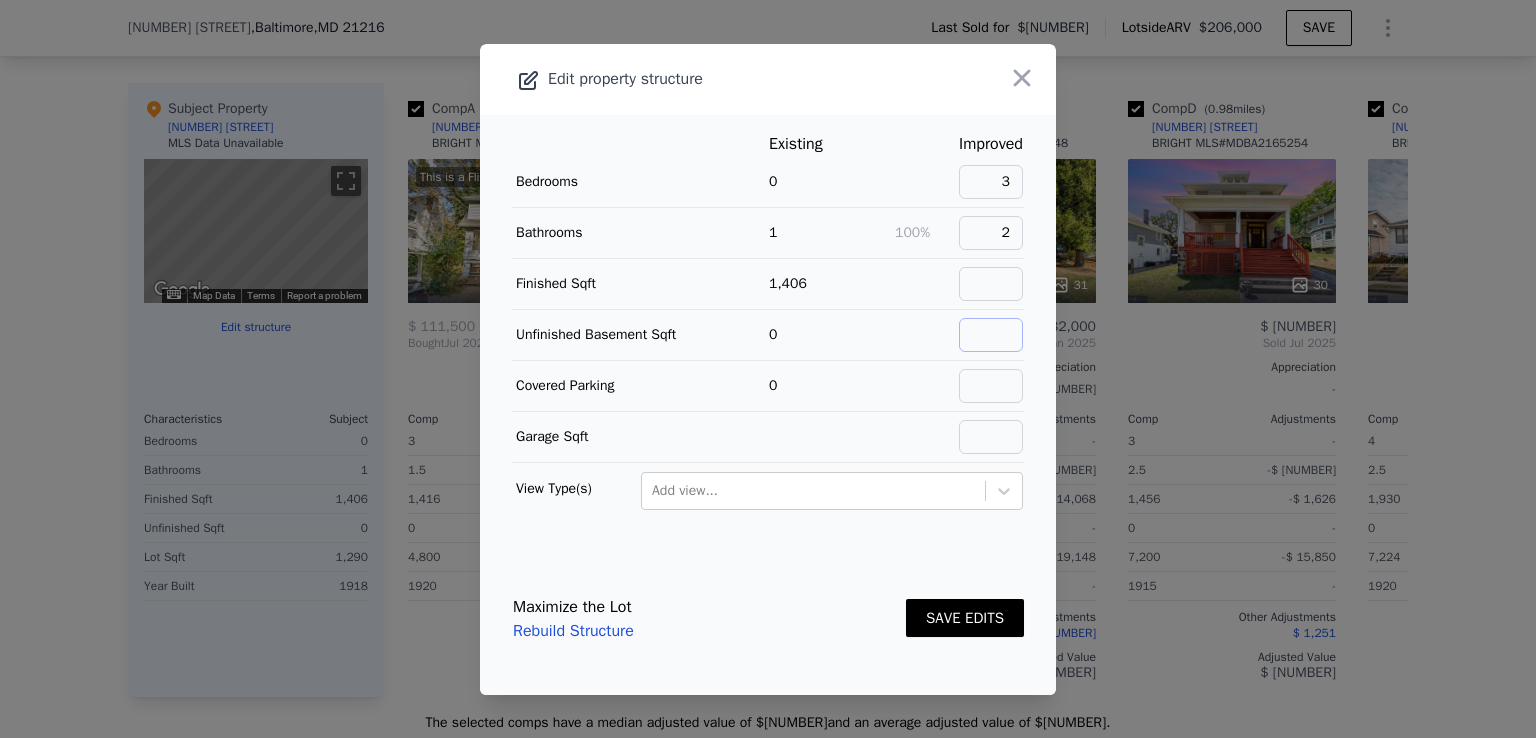 click at bounding box center [991, 335] 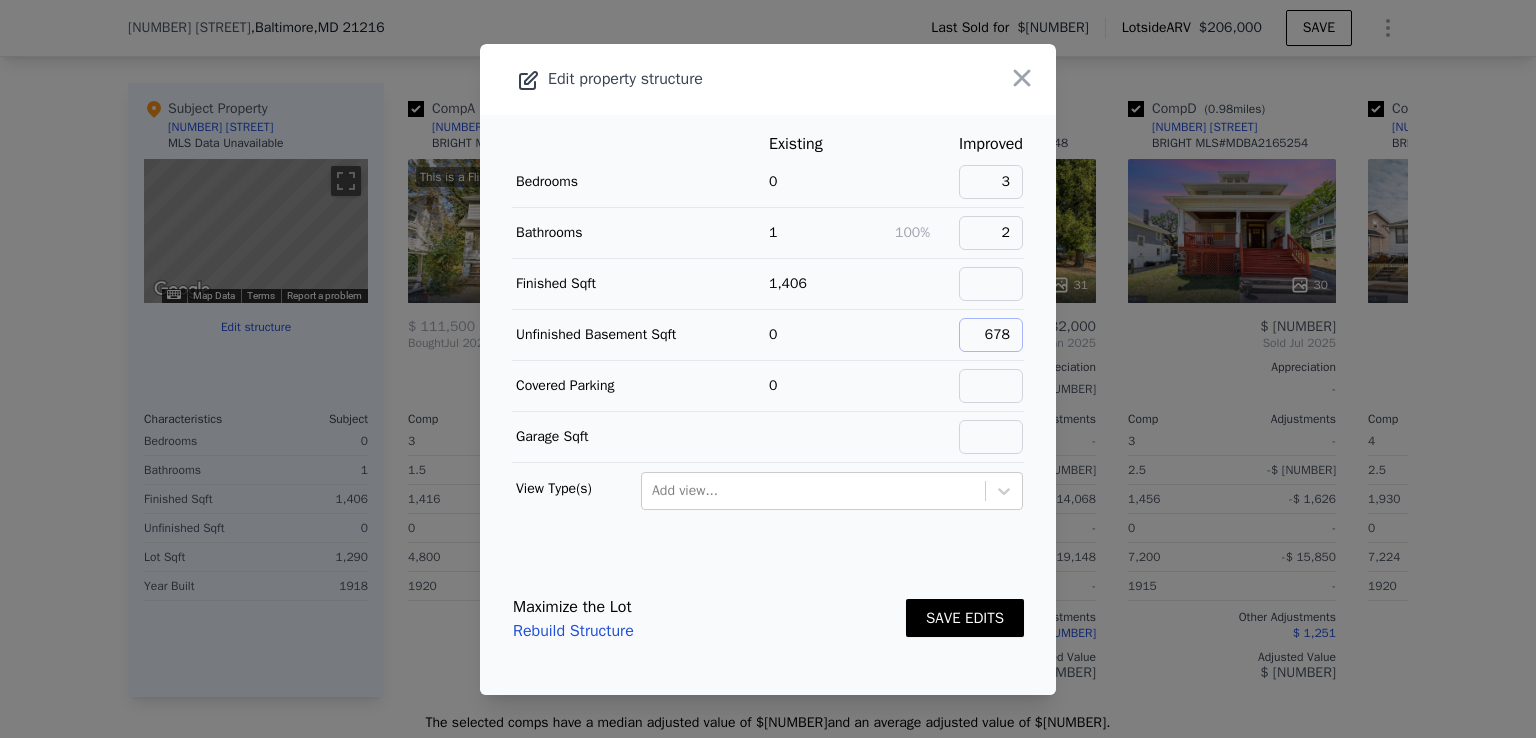 type on "678" 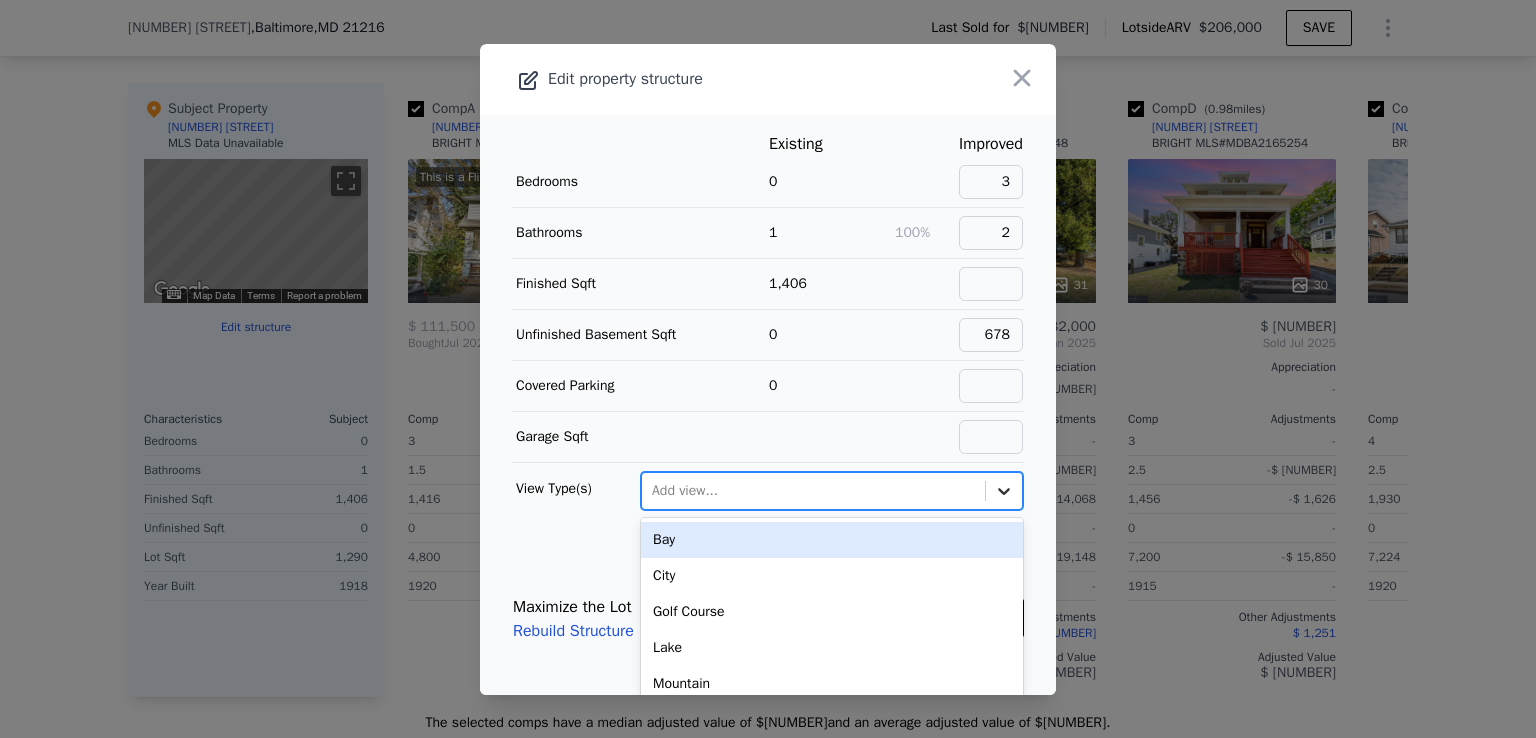 click 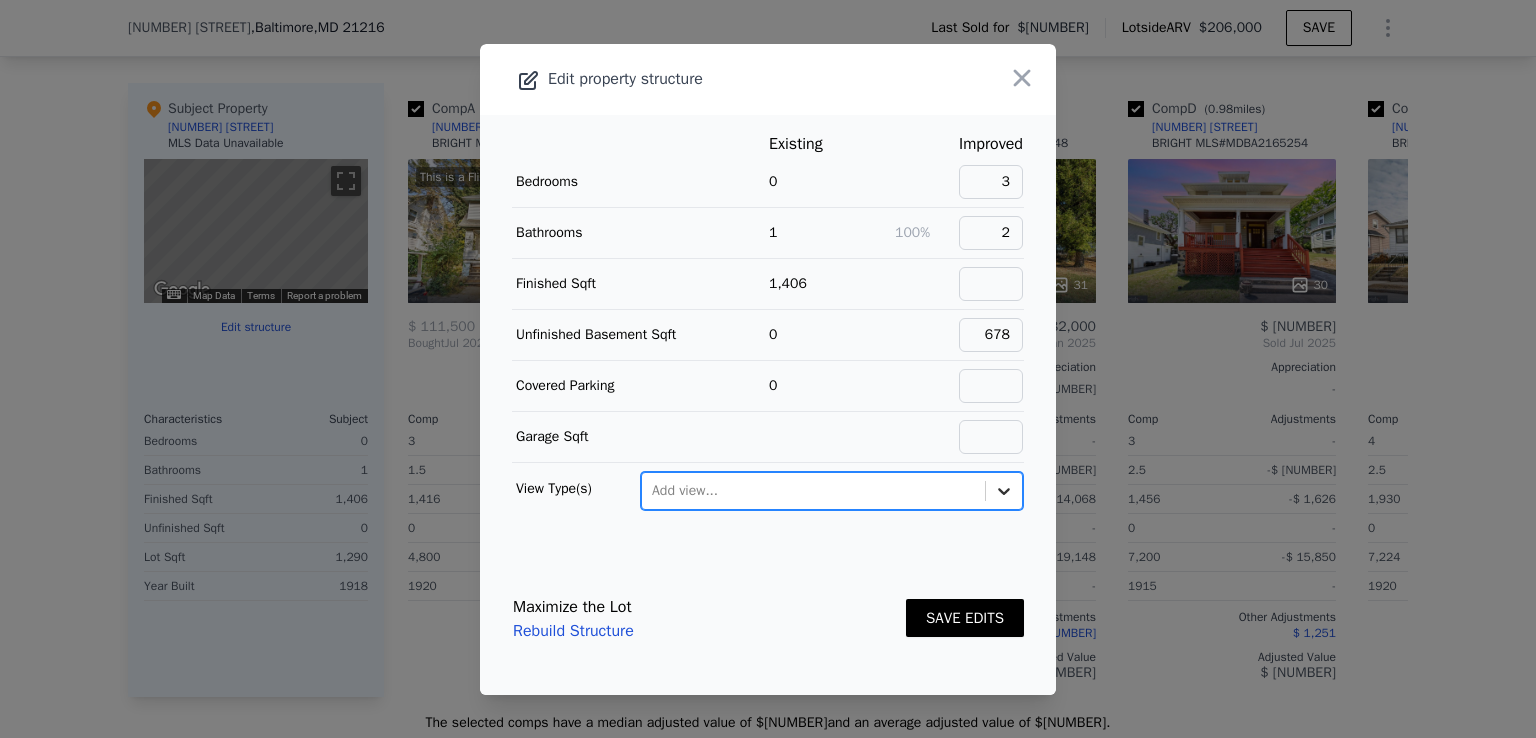 click 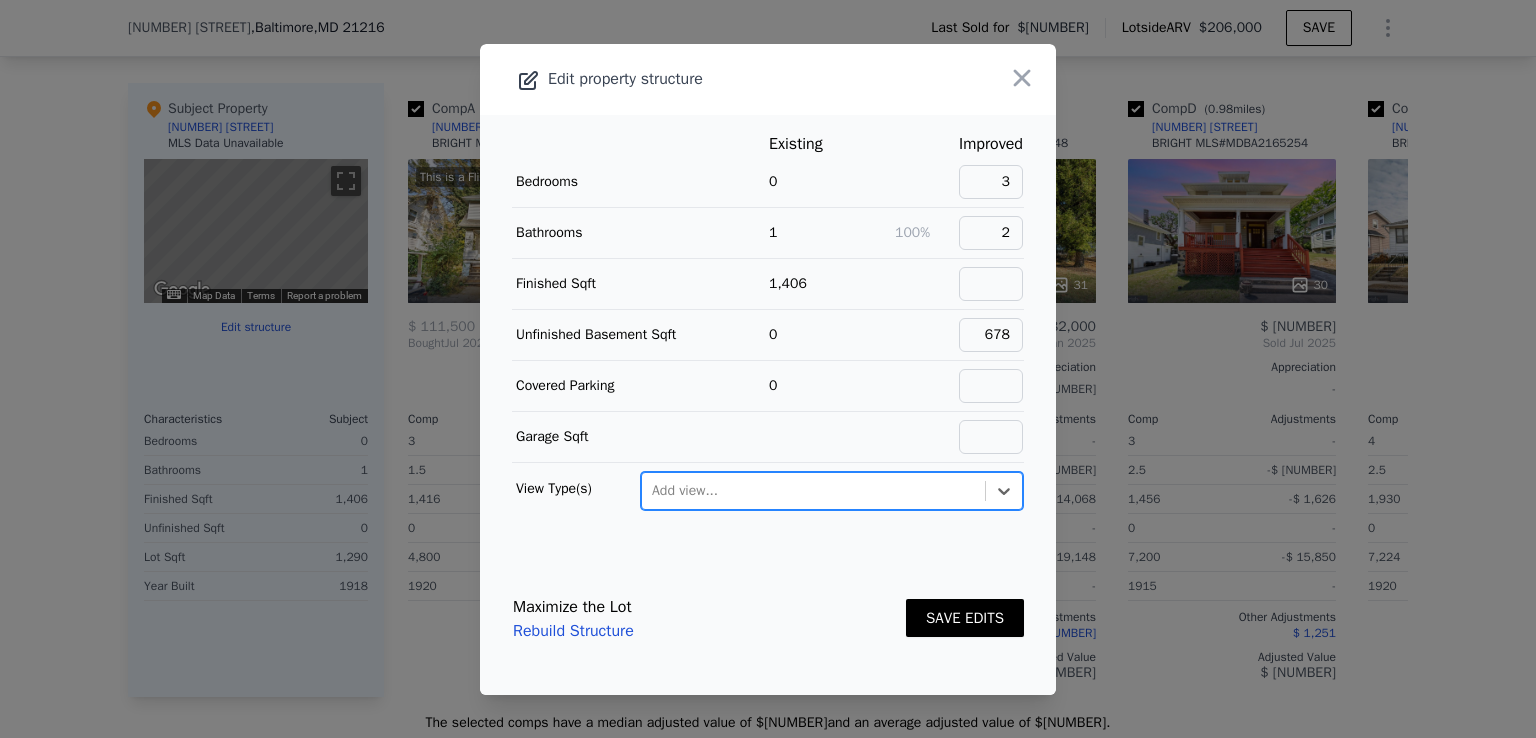click on "SAVE EDITS" at bounding box center (965, 618) 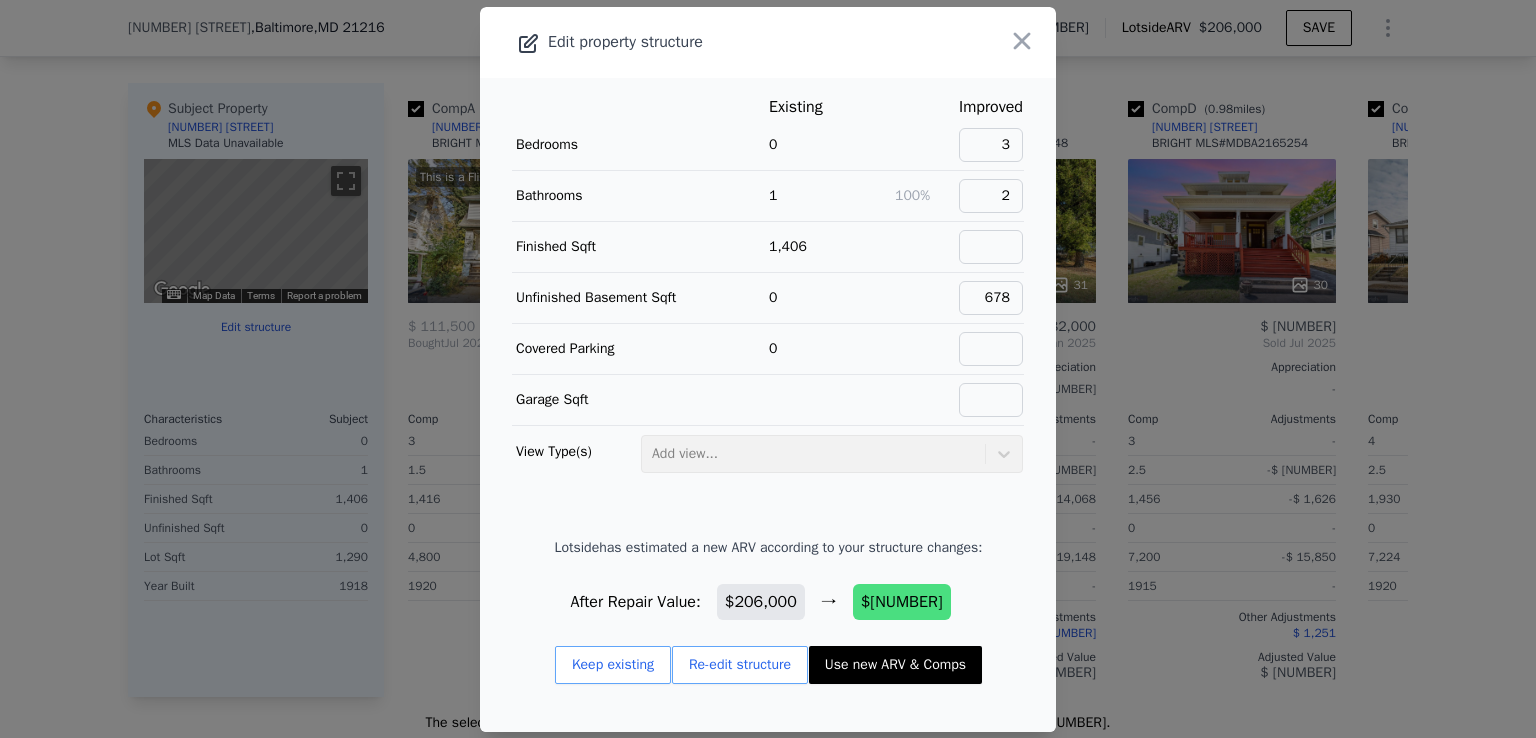 click at bounding box center (768, 369) 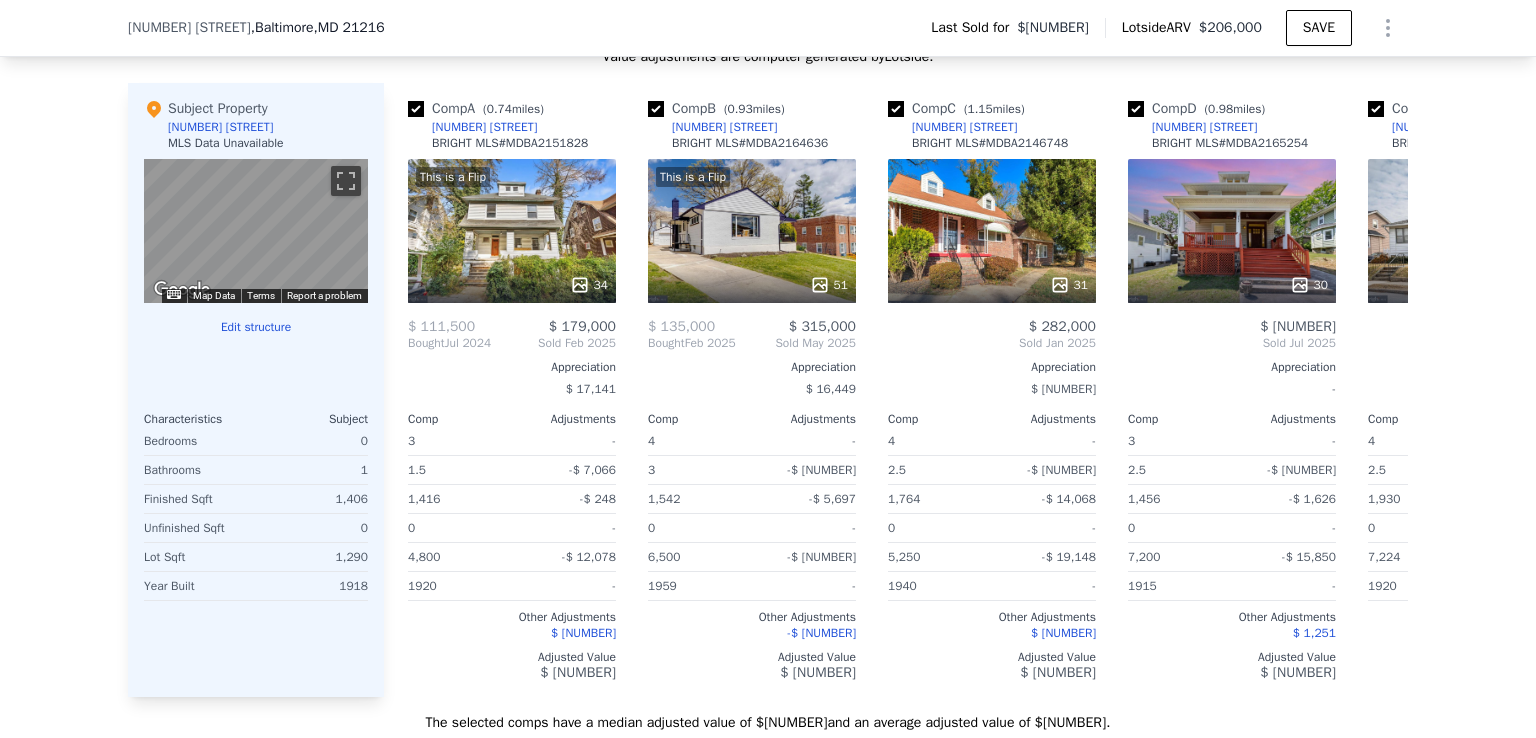 click on "We found  10 sales  that match your search  Filters  Map  Prices Modify Comp Filters Listing Status Sold Pending Active Characteristics   Min Max Bedrooms 3 7 Bathrooms 1.5 7 Finished Sqft 1416 1960 Lot Size Sqft 785 11250 Edit all filters ← Move left → Move right ↑ Move up ↓ Move down + Zoom in - Zoom out Home Jump left by 75% End Jump right by 75% Page Up Jump up by 75% Page Down Jump down by 75% A B C D F G H I J • E Map Data Map data ©2025 Google Map data ©2025 Google 1 km  Click to toggle between metric and imperial units Terms Report a map error Median Sale Price per Square Foot [POSTAL_CODE] Selected Comp Unselected Comp Sep 24 Nov 24 Jan 25 Mar 25 May 25 Jul 25 $0 $100 $200 $300 F C A E B D Subject G H J I Month [POSTAL_CODE] Selected Comp Unselected Comp Aug 1, 2024 53.791 Aug 1, 2024 53.791 246.071 Sep 1, 2024 53.758 Sep 1, 2024 53.758 200.73 Oct 1, 2024 54.166 Nov 1, 2024 55.068 Nov 1, 2024 55.068 75.556 Dec 1, 2024 55.727 Jan 1, 2025 55.818 Jan 1, 2025 55.818 159.864 Feb 1, 2025 55.253 Feb 1, 2025 ." at bounding box center (768, 184) 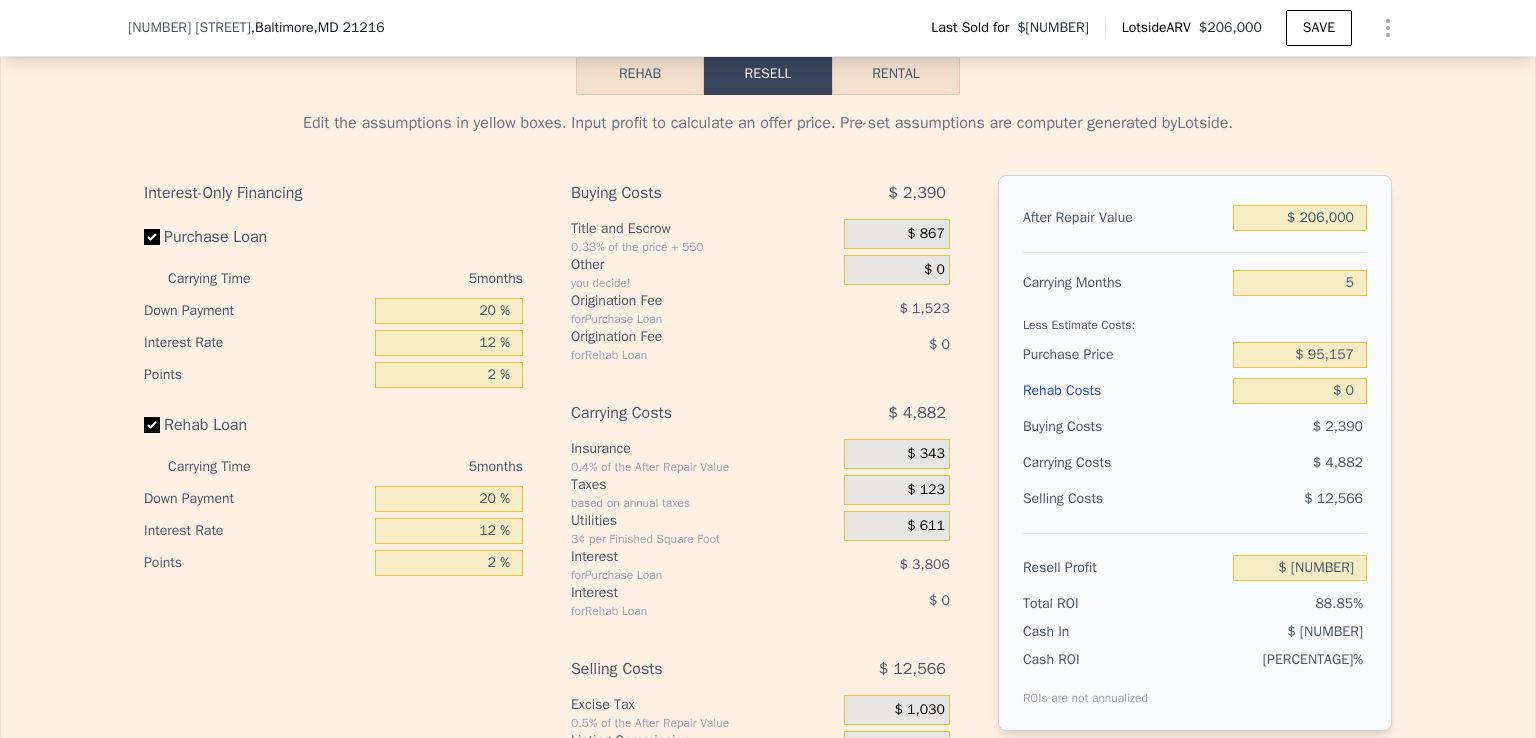 scroll, scrollTop: 2815, scrollLeft: 0, axis: vertical 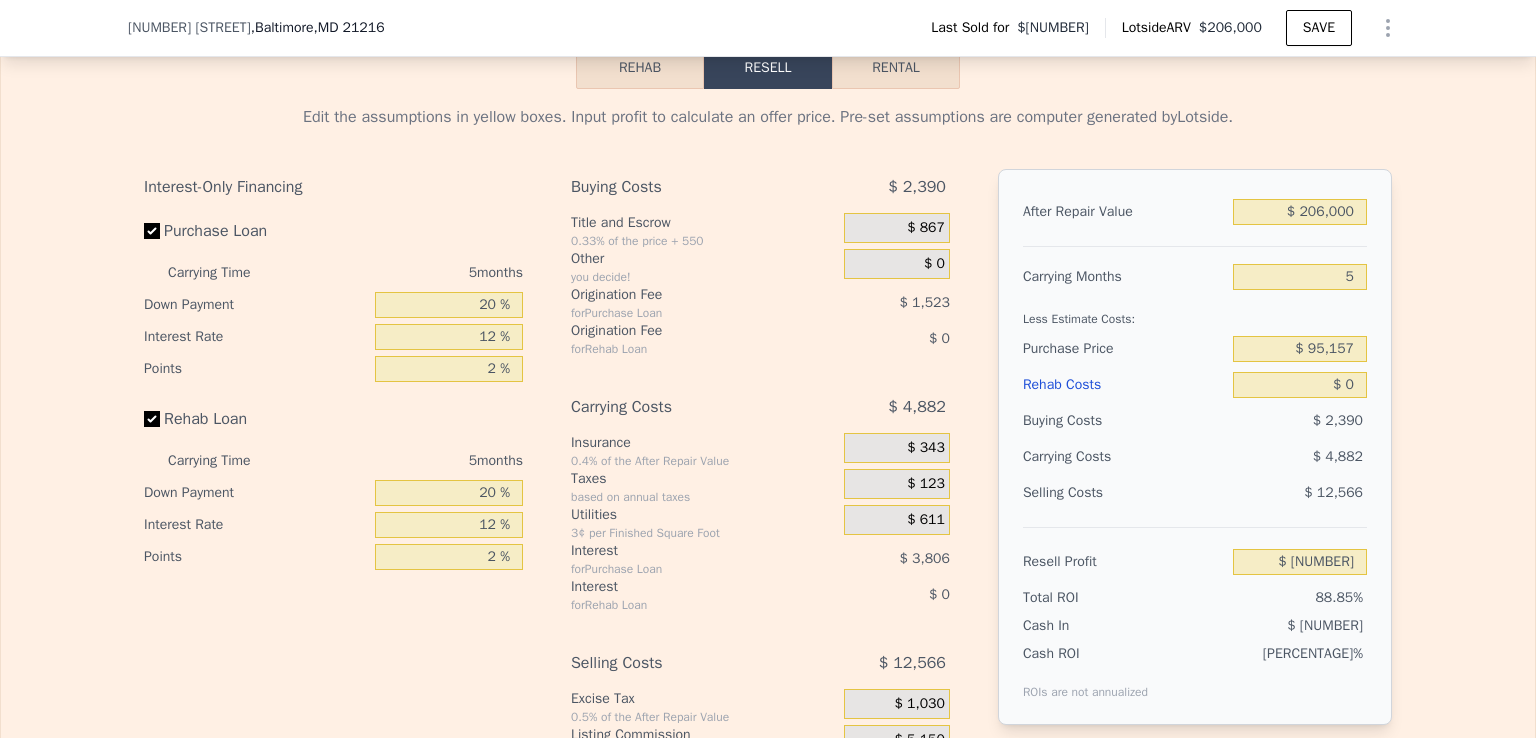 click on "Rehab" at bounding box center (640, 68) 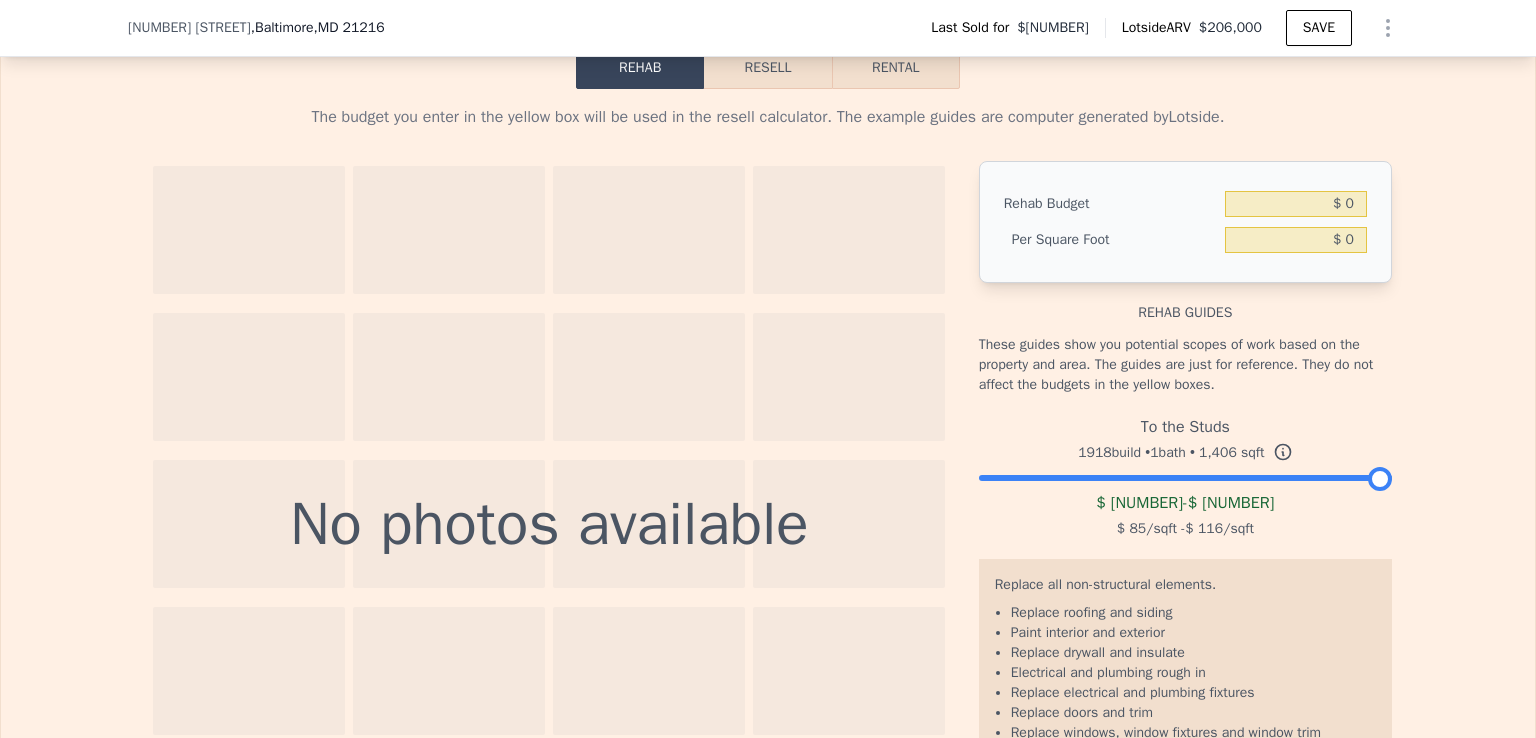 click on "Resell" at bounding box center [767, 68] 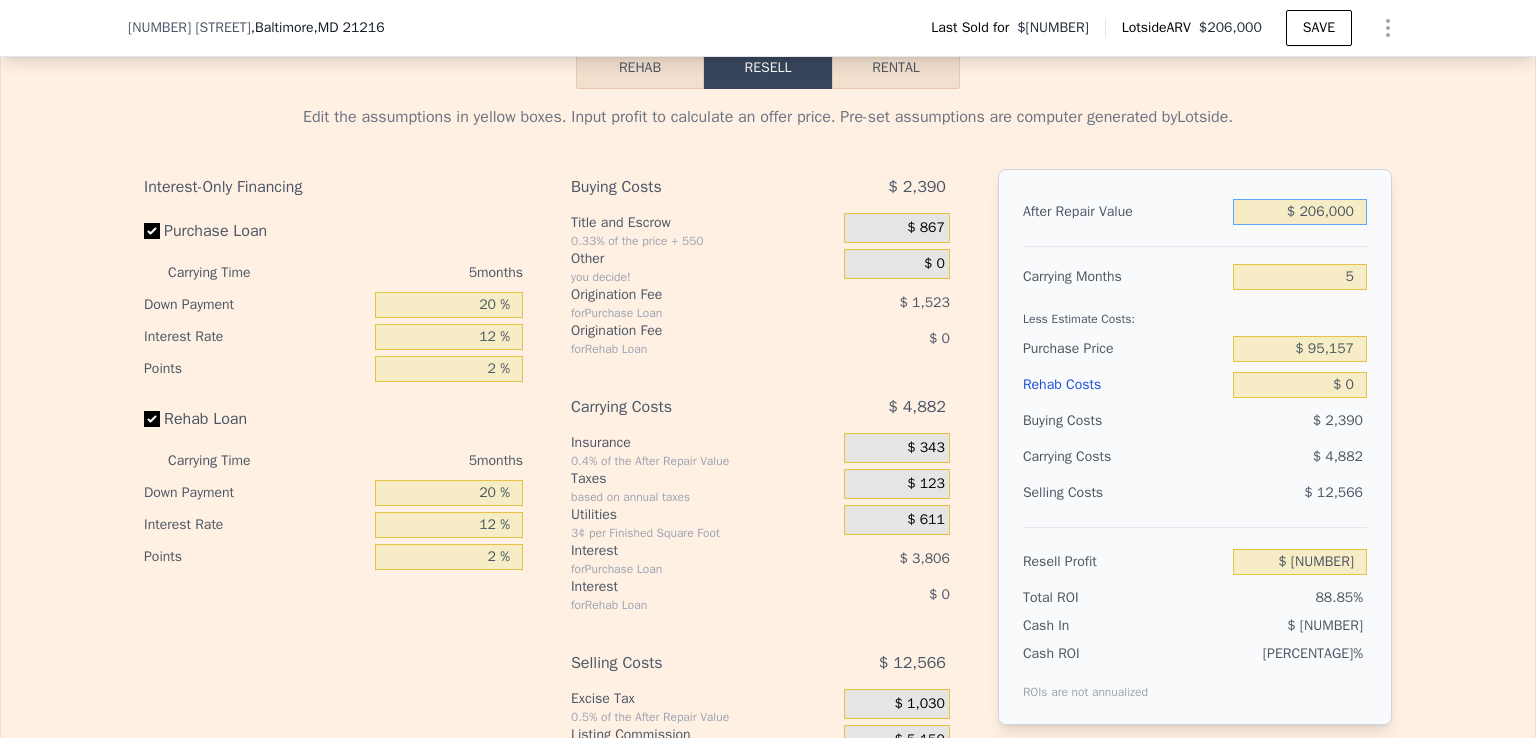 drag, startPoint x: 1319, startPoint y: 235, endPoint x: 1308, endPoint y: 237, distance: 11.18034 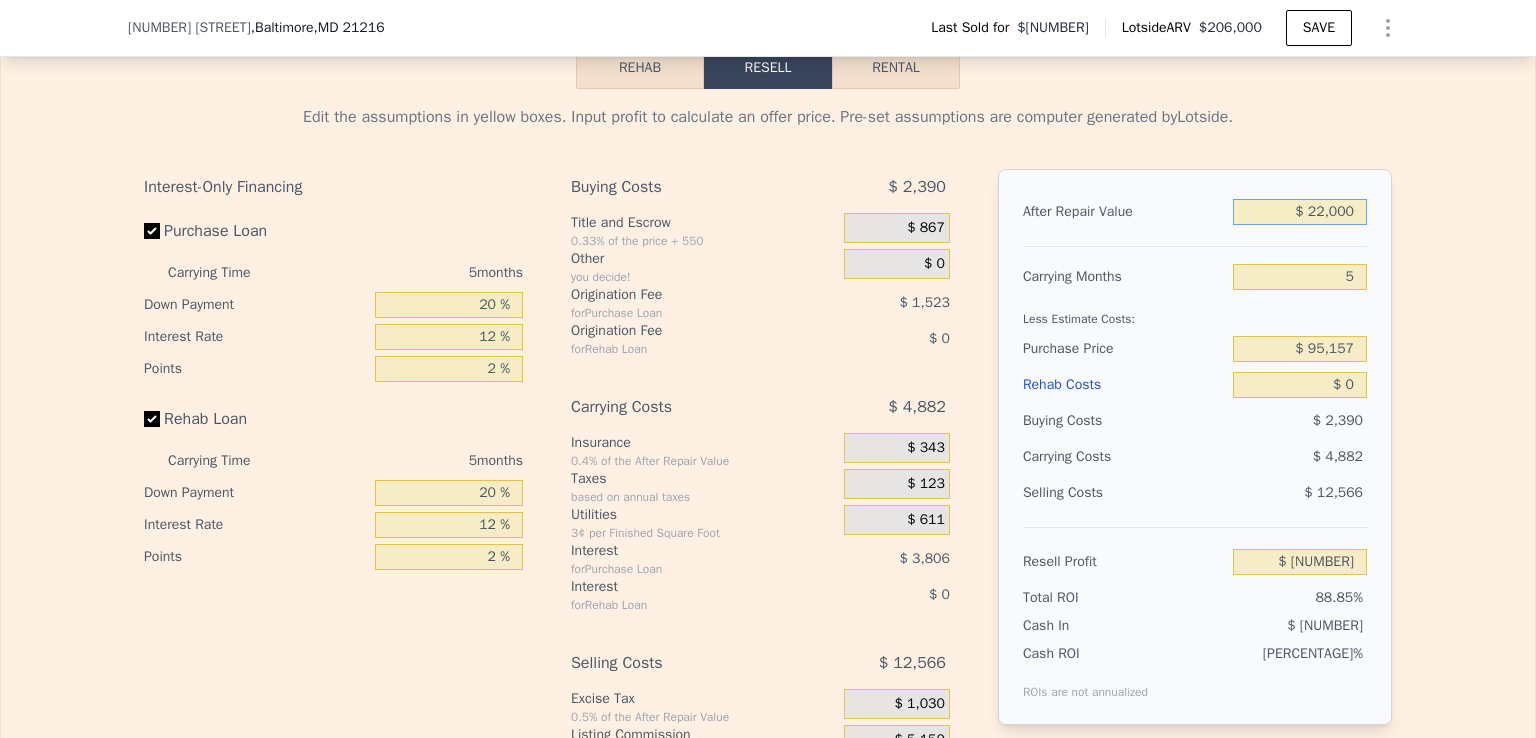 type on "$ 220,000" 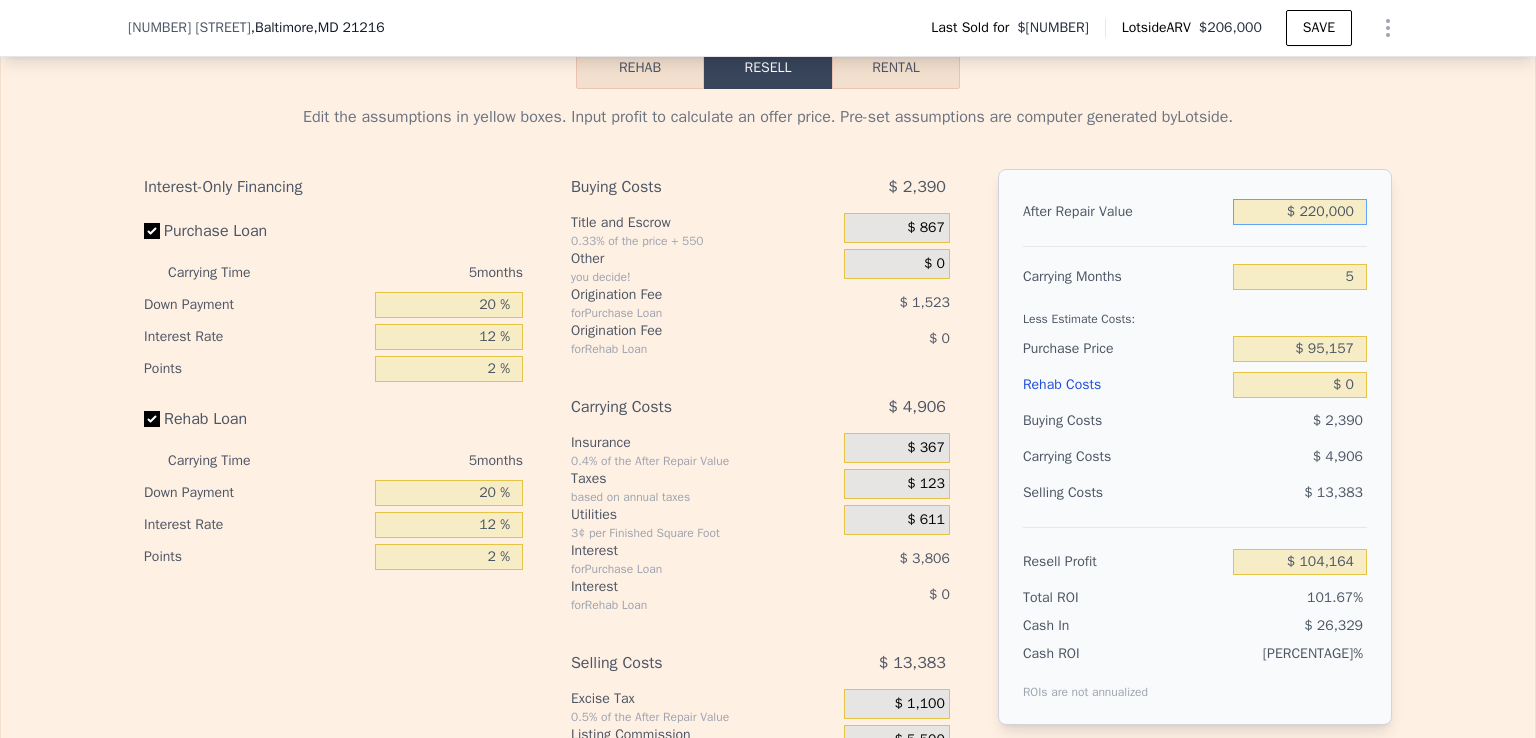 type on "$ 104,164" 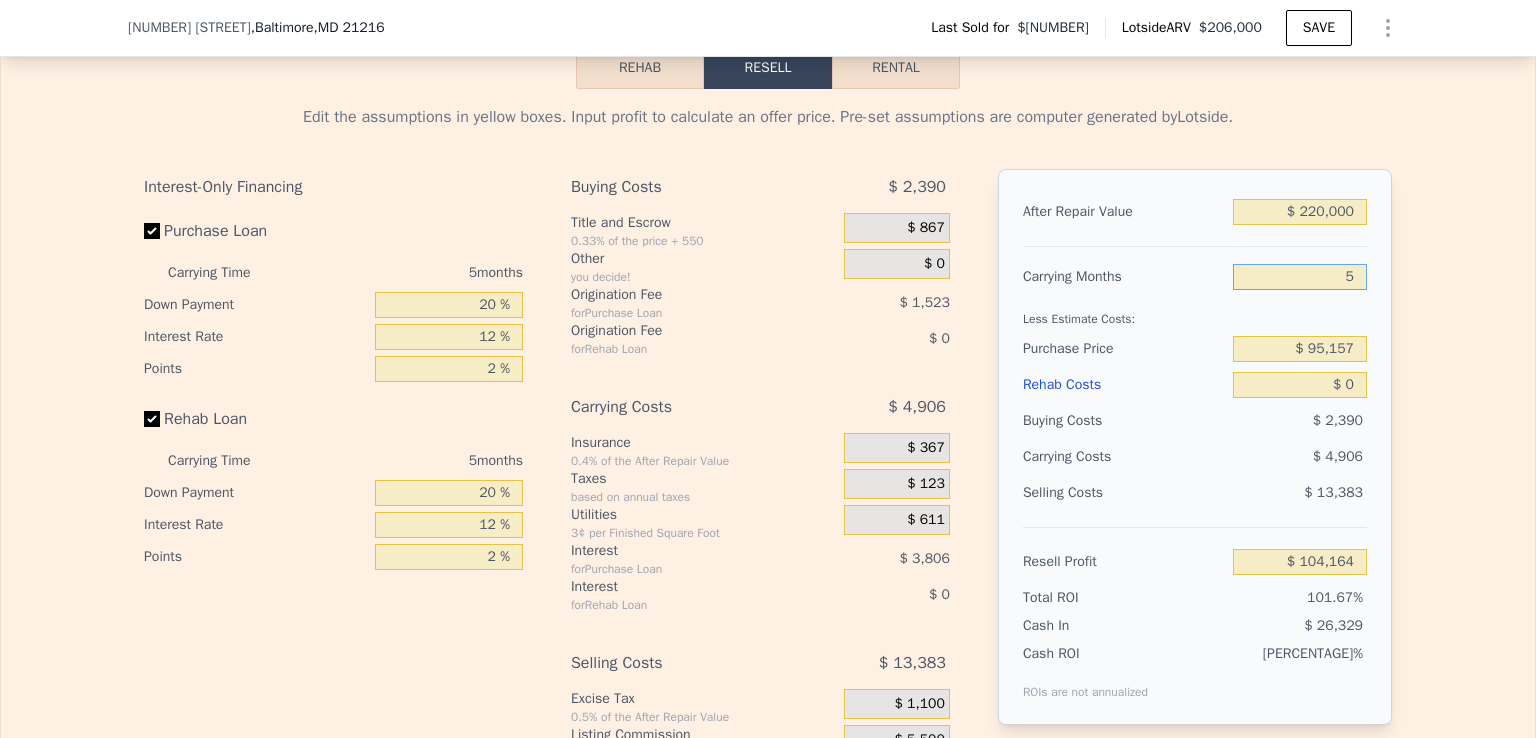type on "6" 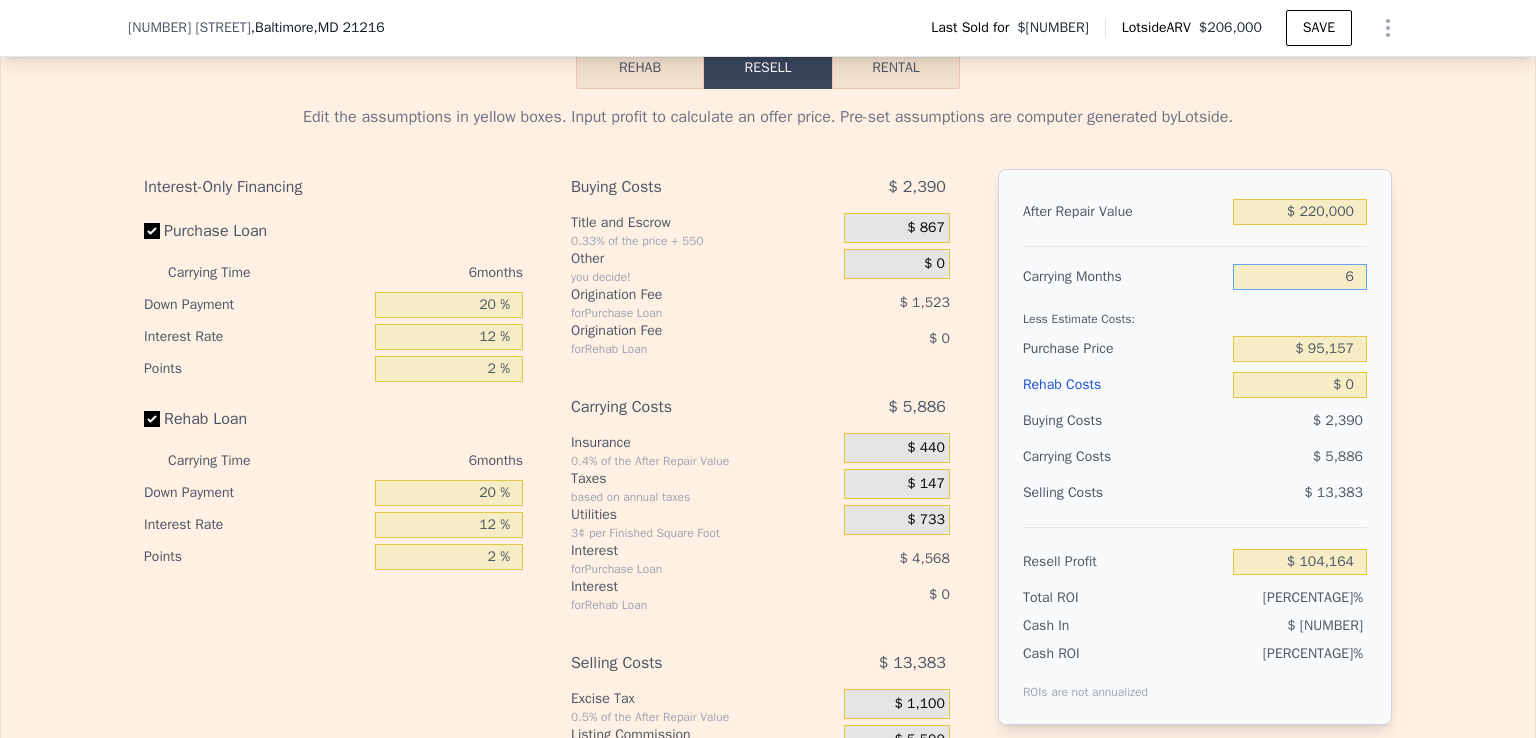 type on "$ [NUMBER]" 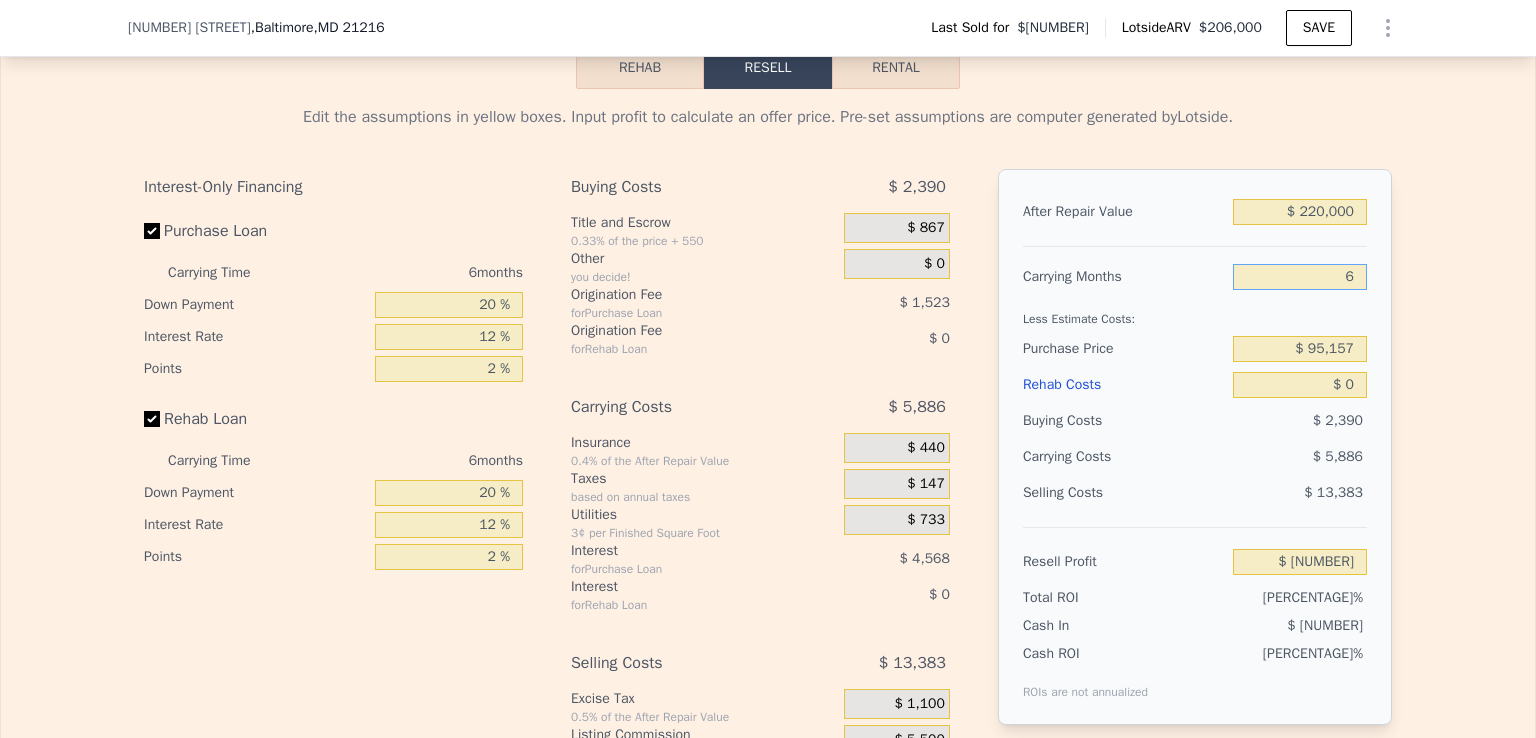 type on "6" 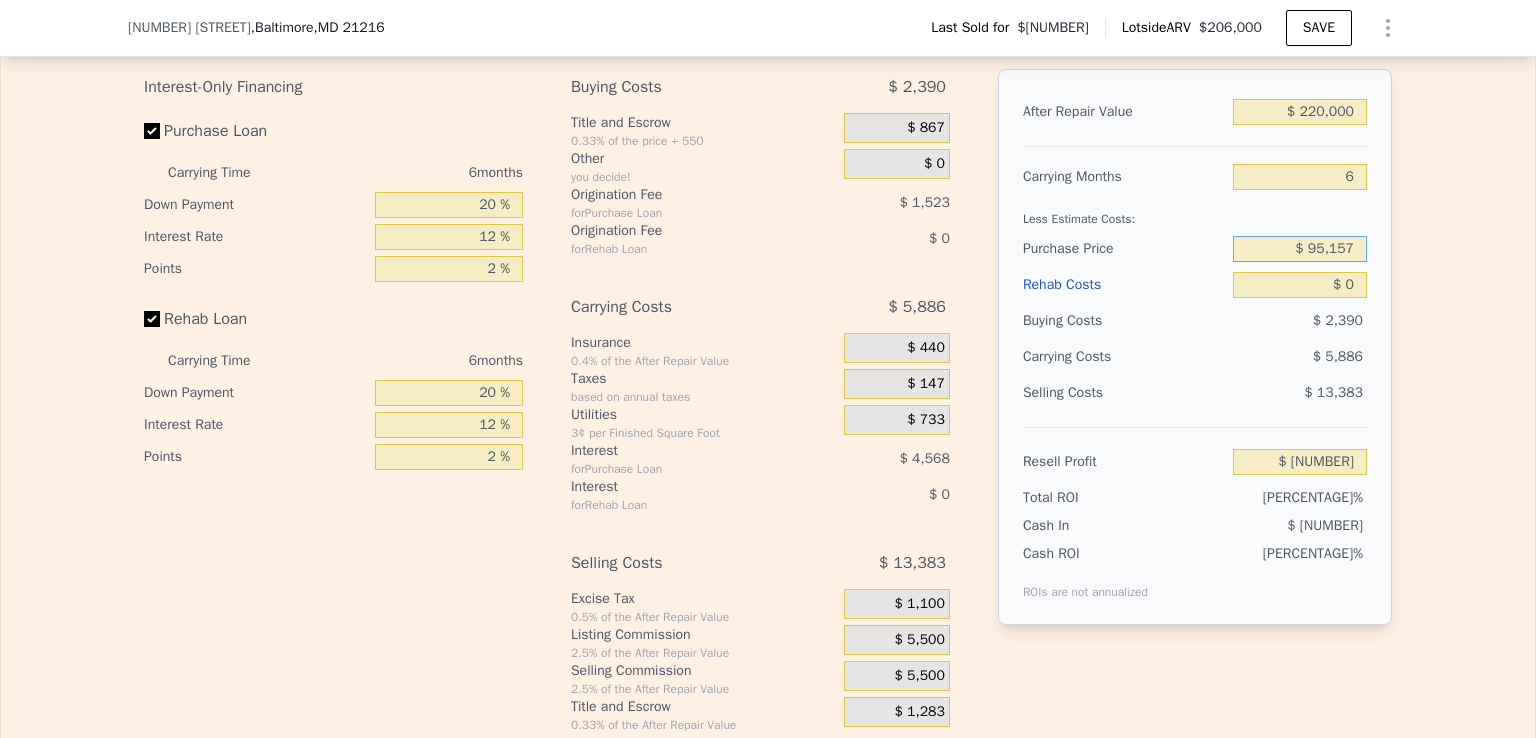 scroll, scrollTop: 2942, scrollLeft: 0, axis: vertical 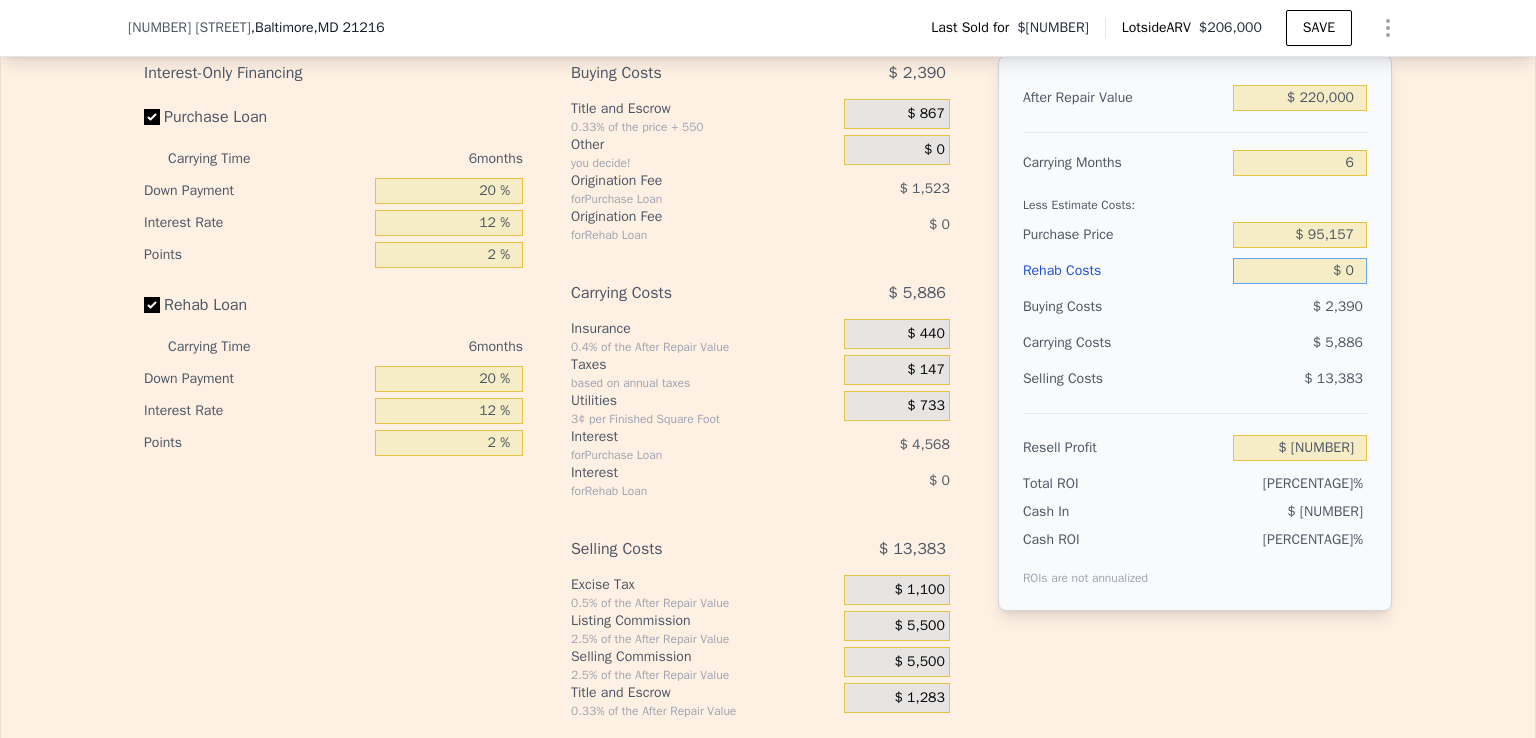 drag, startPoint x: 1337, startPoint y: 289, endPoint x: 1347, endPoint y: 296, distance: 12.206555 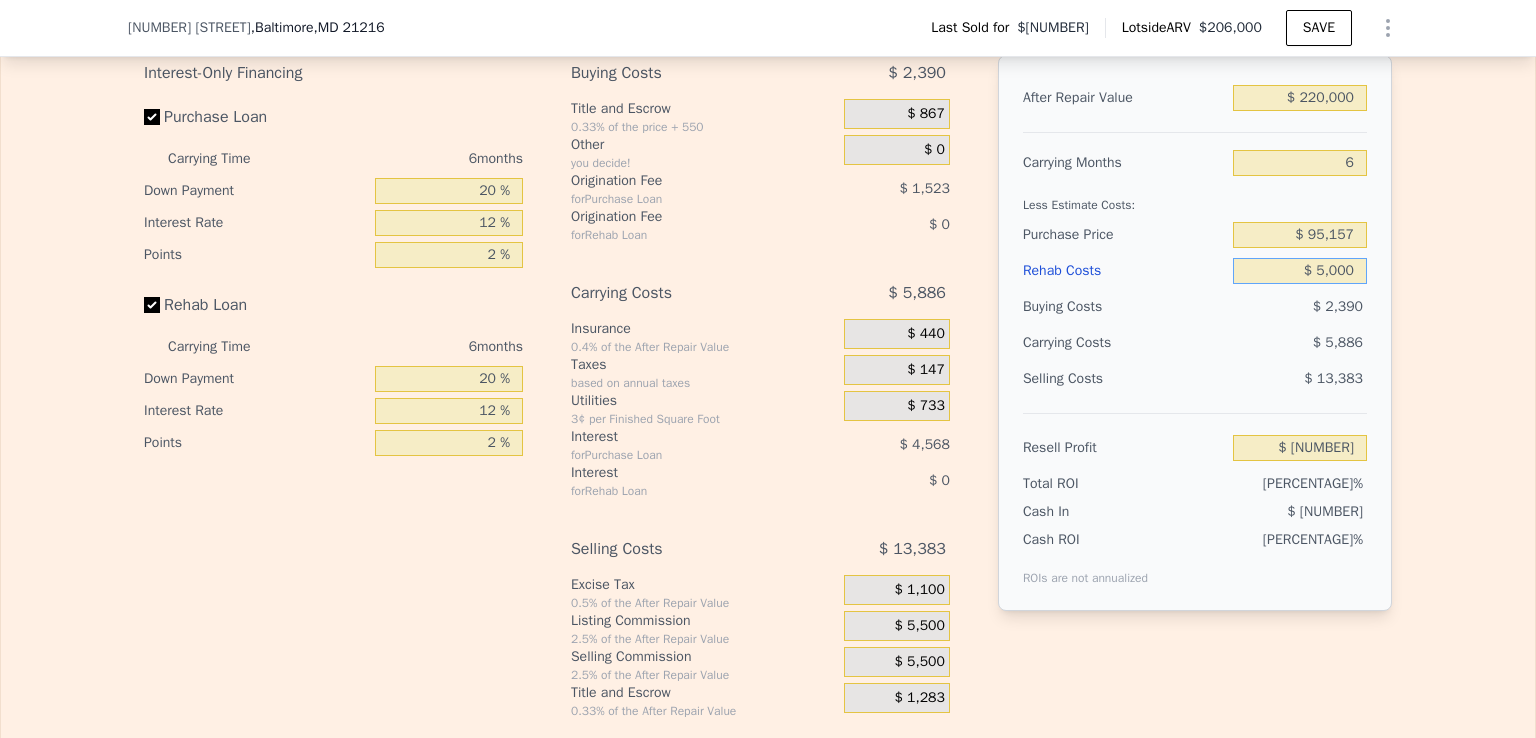 type on "$ 50,000" 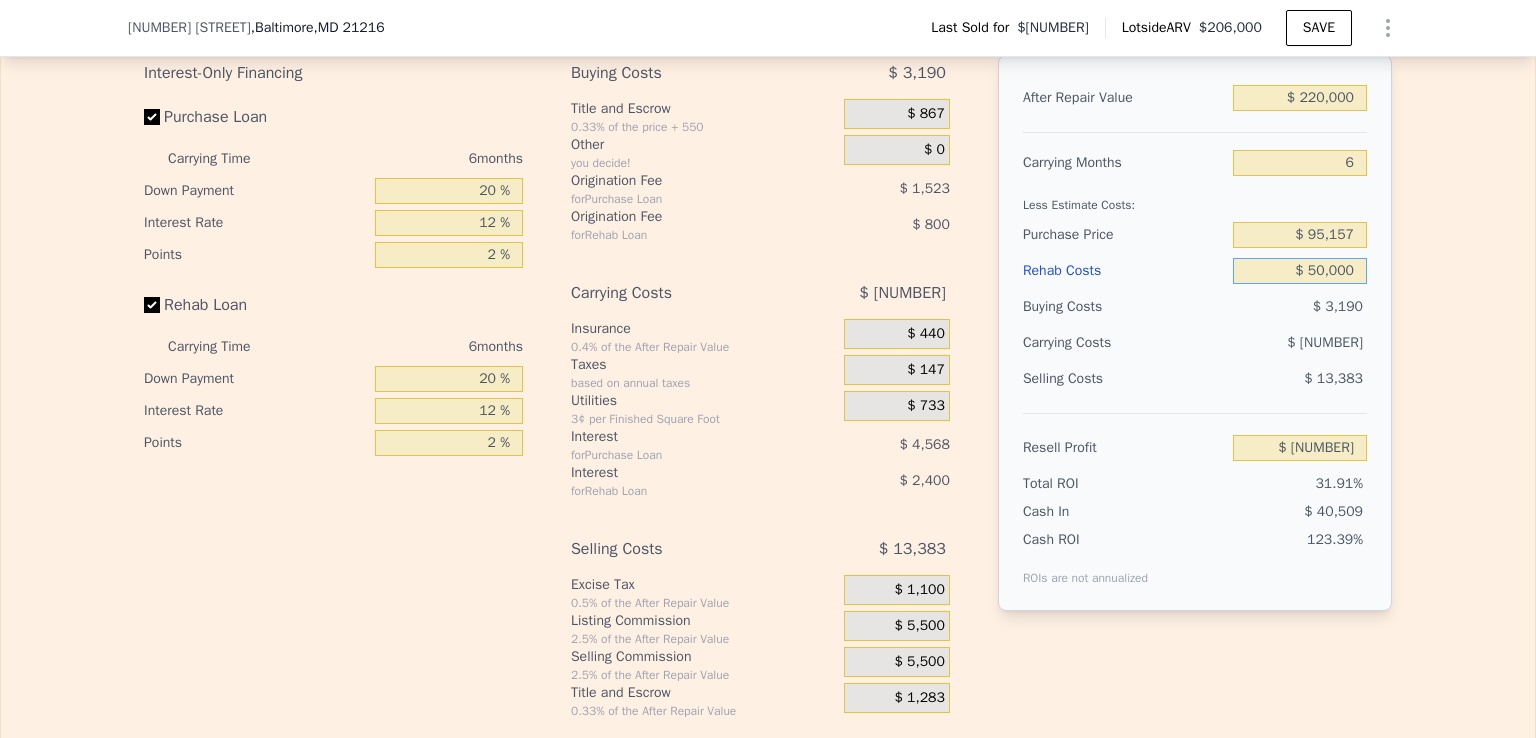 type on "$ 49,984" 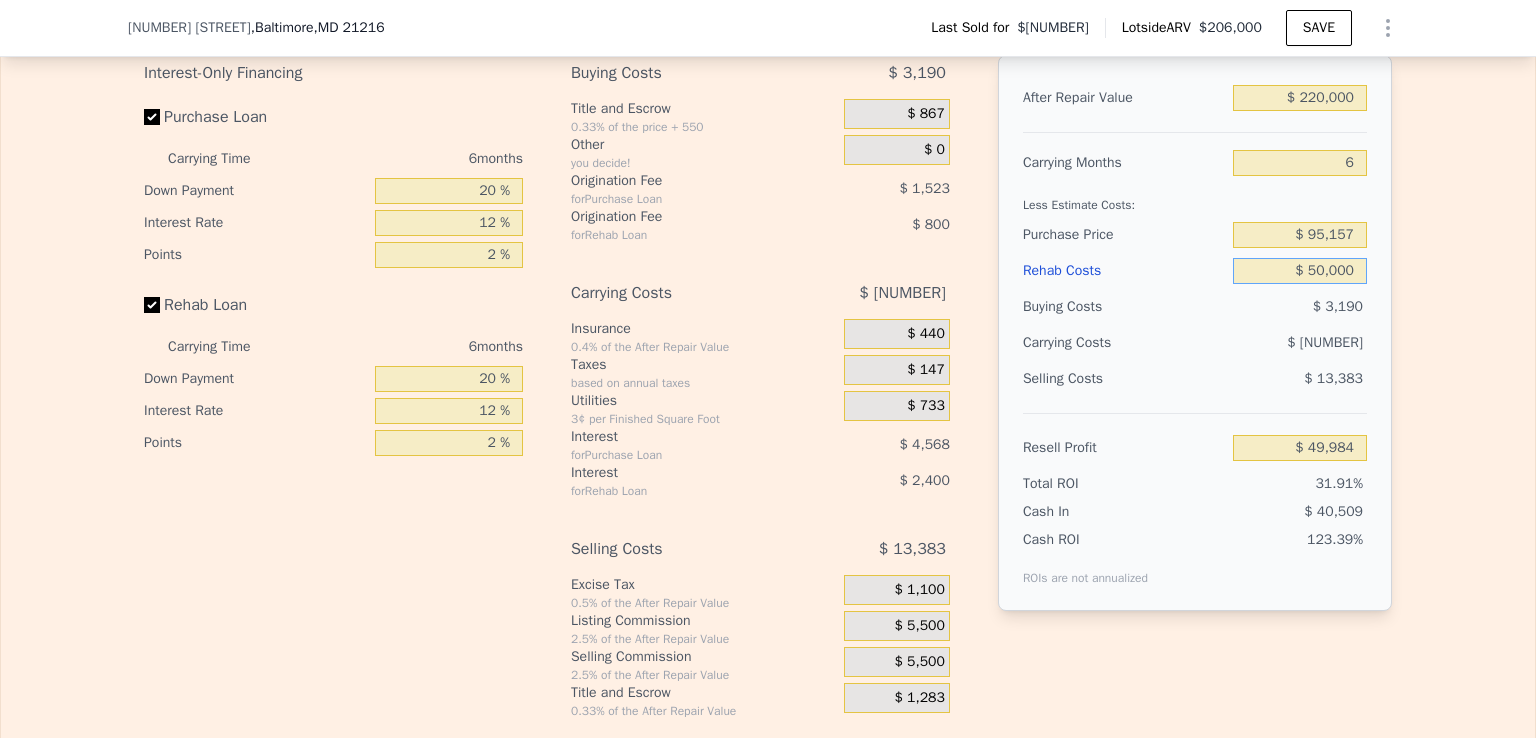 click on "$ 50,000" at bounding box center (1300, 271) 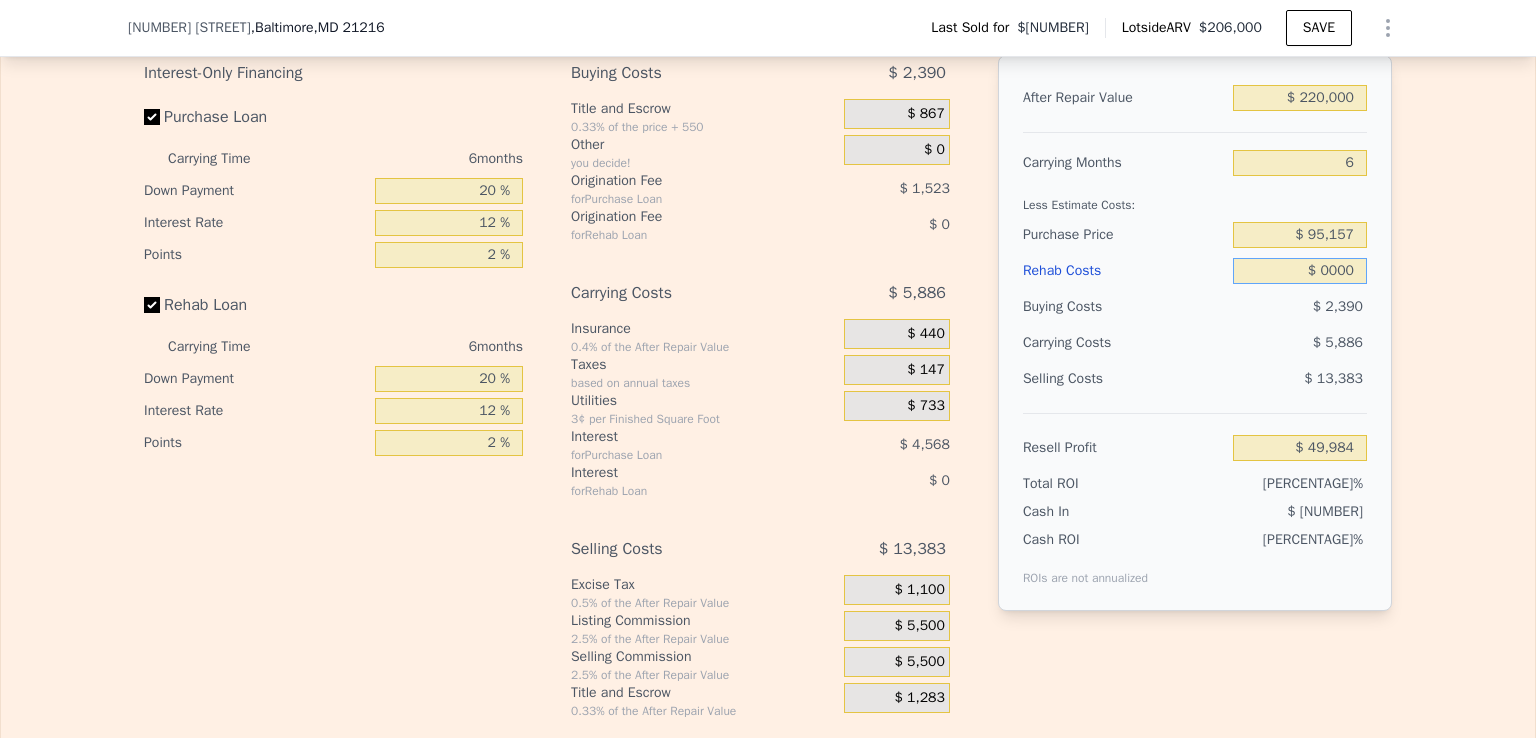 type on "$ [NUMBER]" 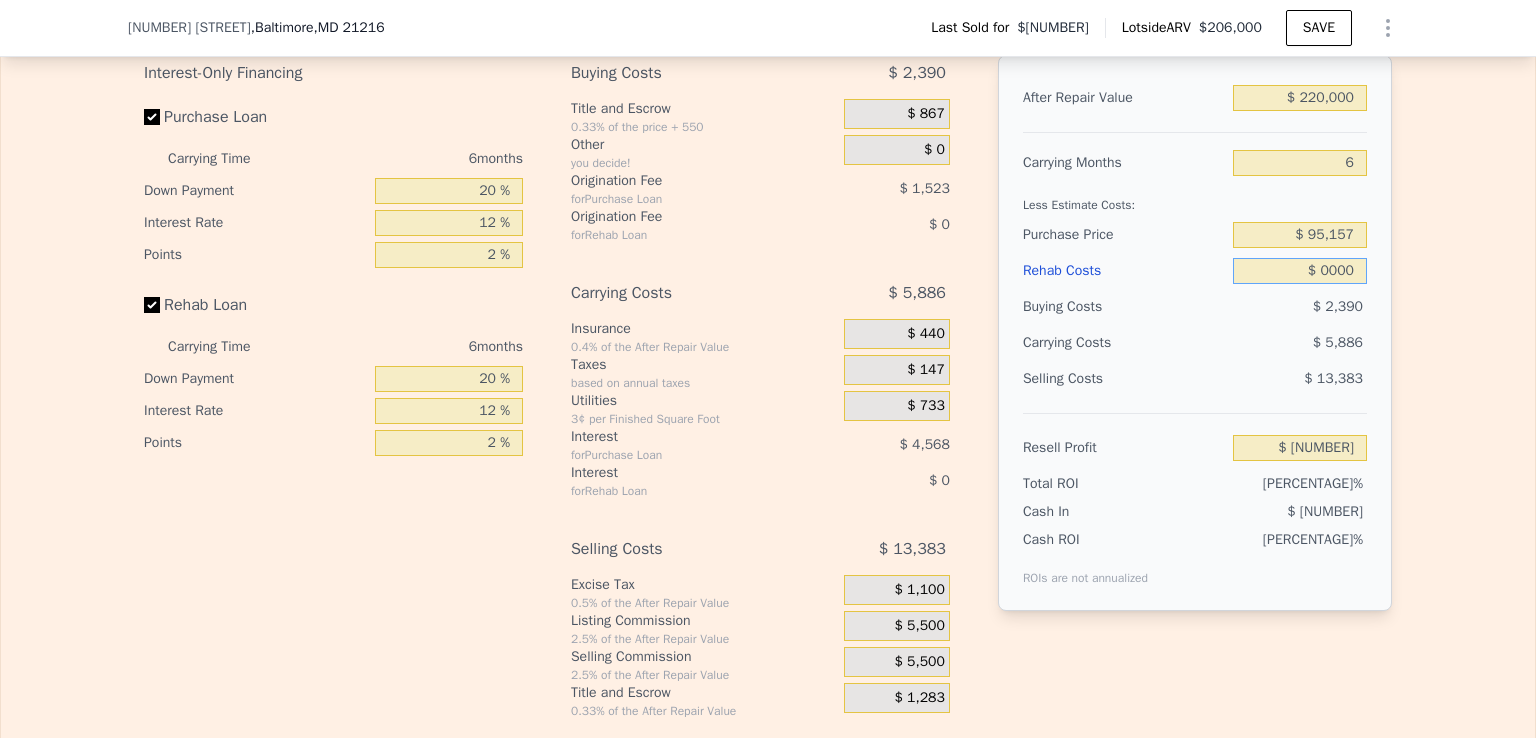 type on "$ 60,000" 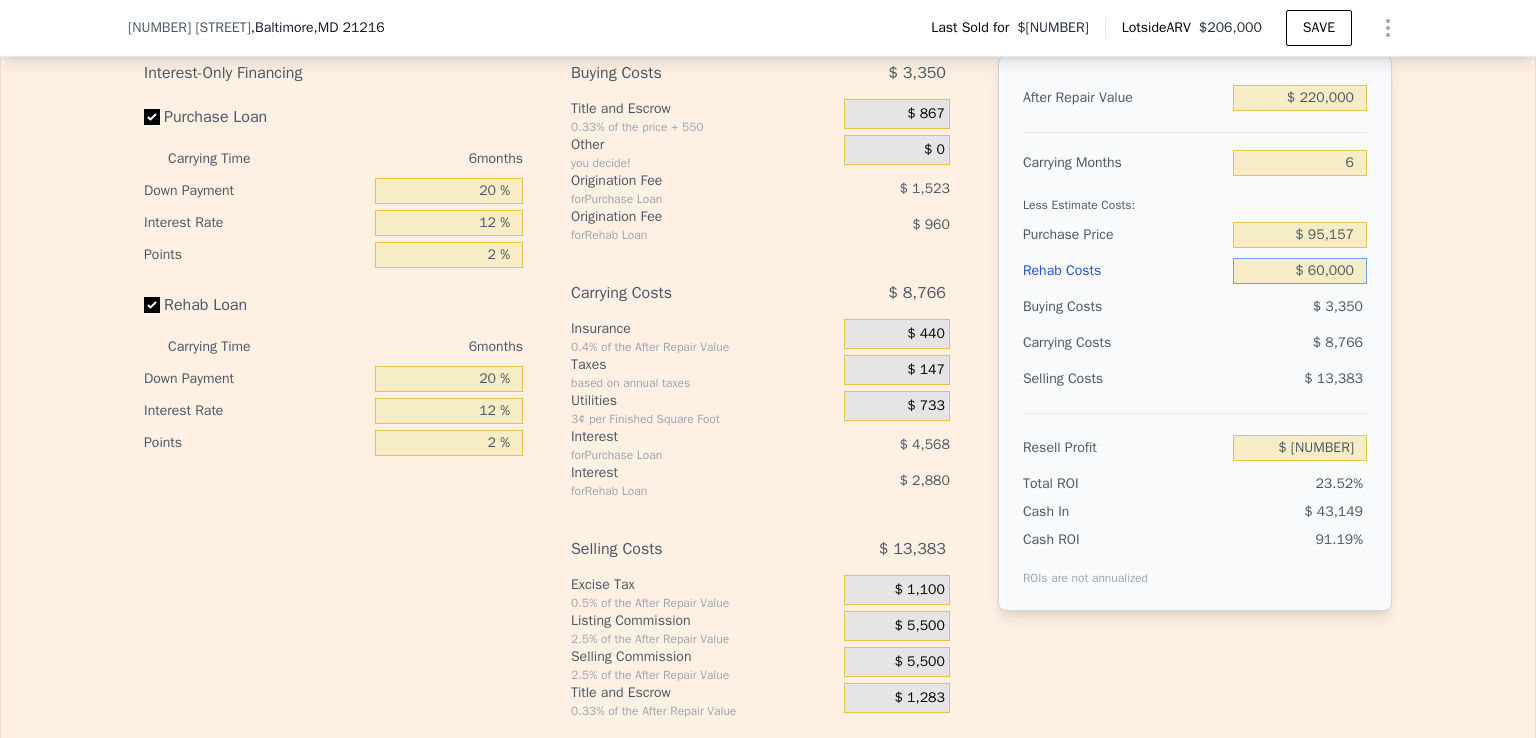 type on "$ 39,344" 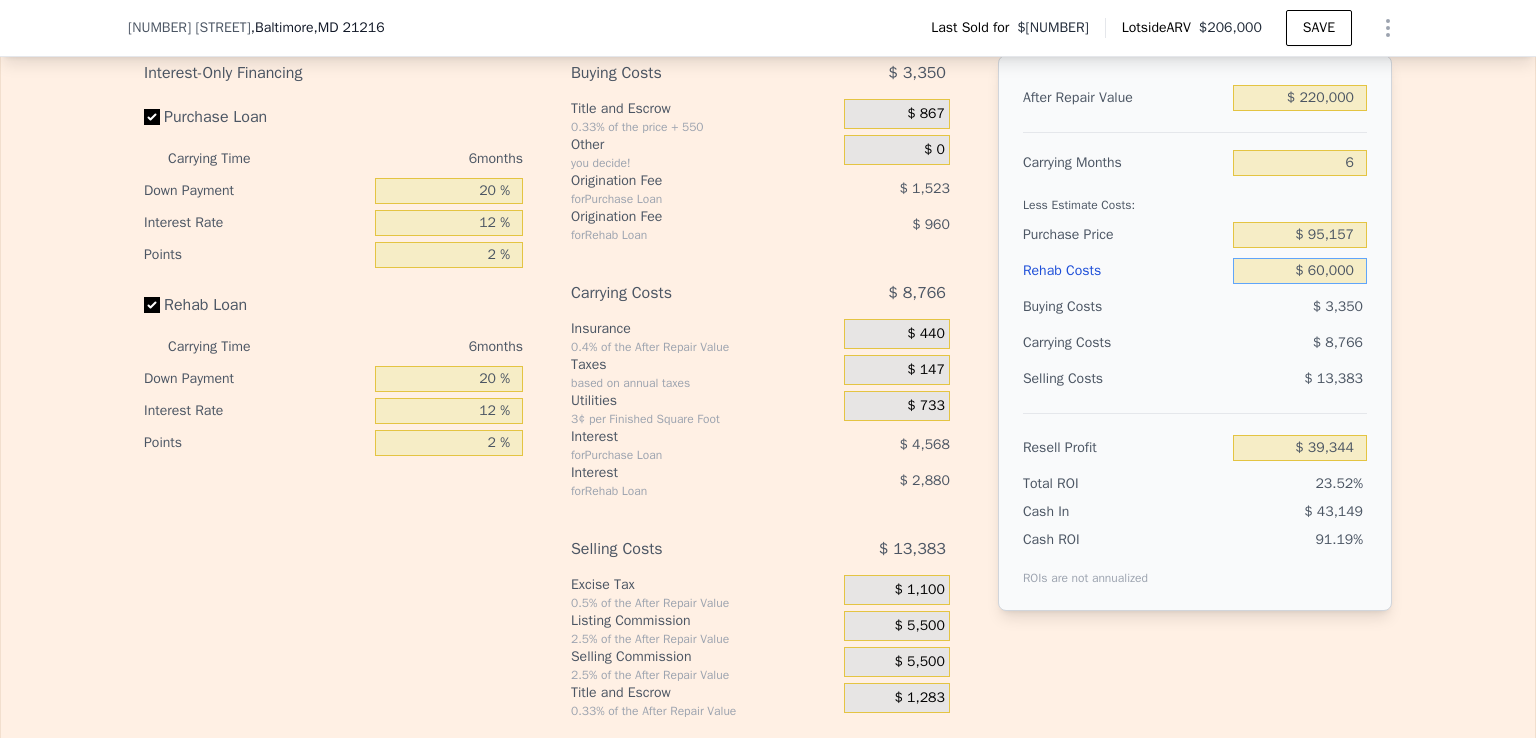 type on "$ 60,000" 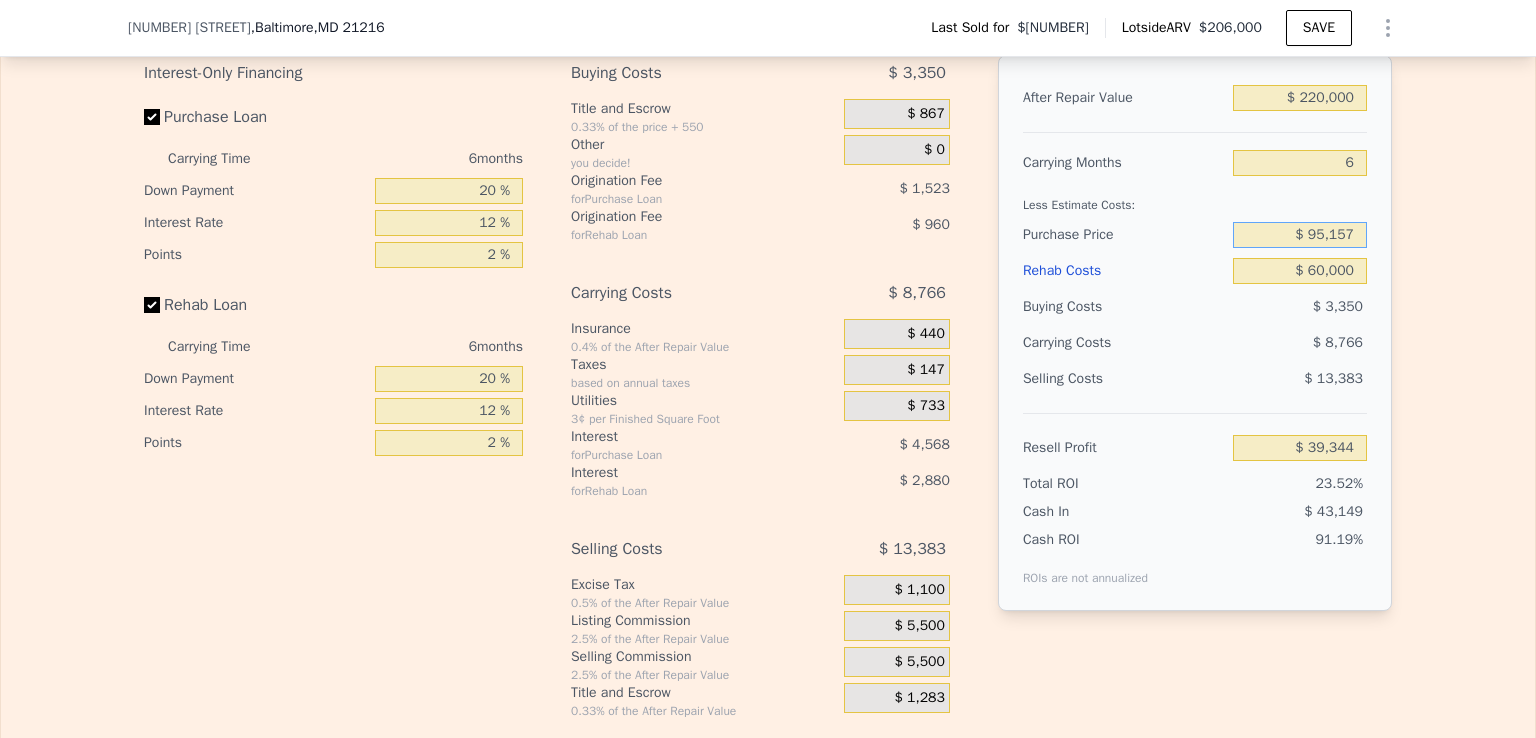drag, startPoint x: 1308, startPoint y: 258, endPoint x: 1362, endPoint y: 260, distance: 54.037025 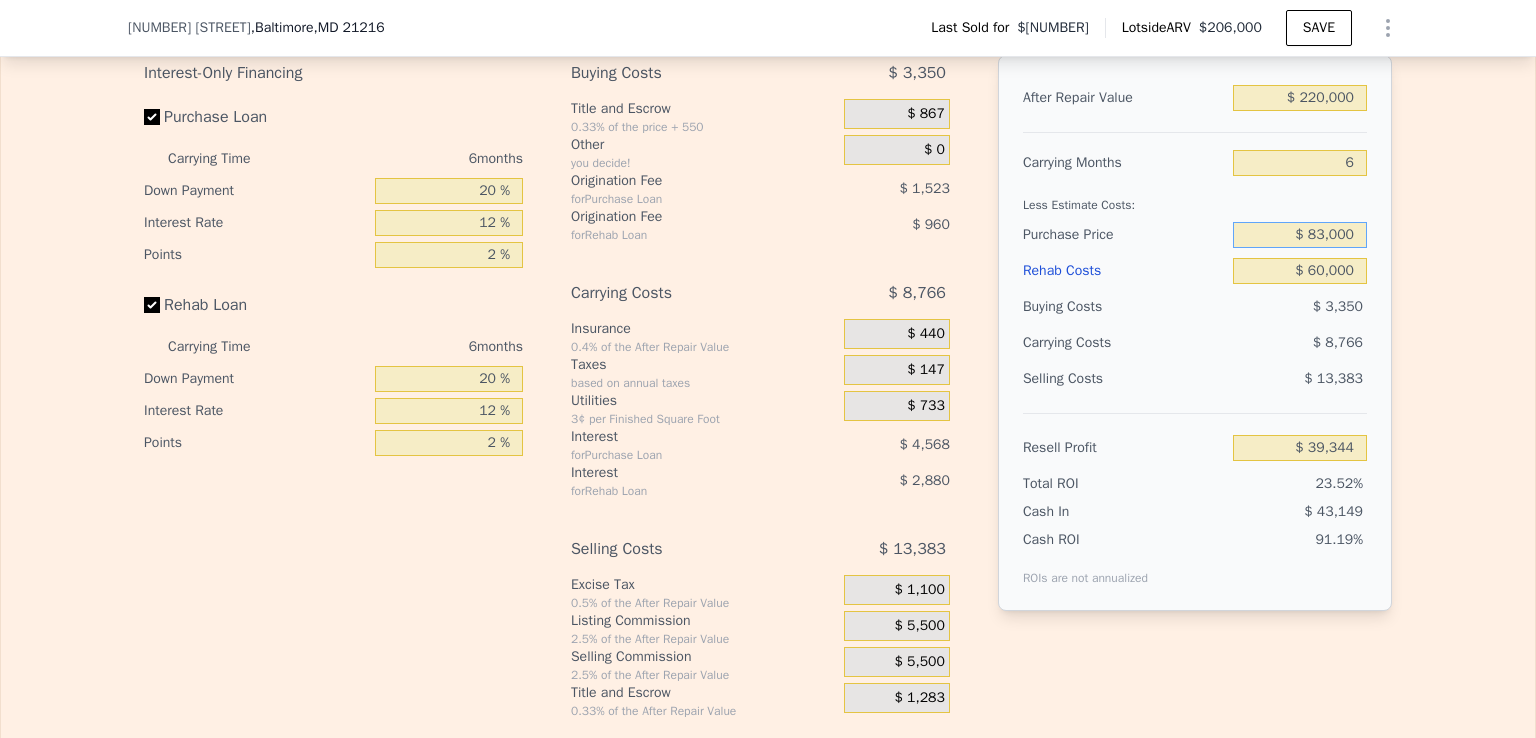 type on "$ 83,000" 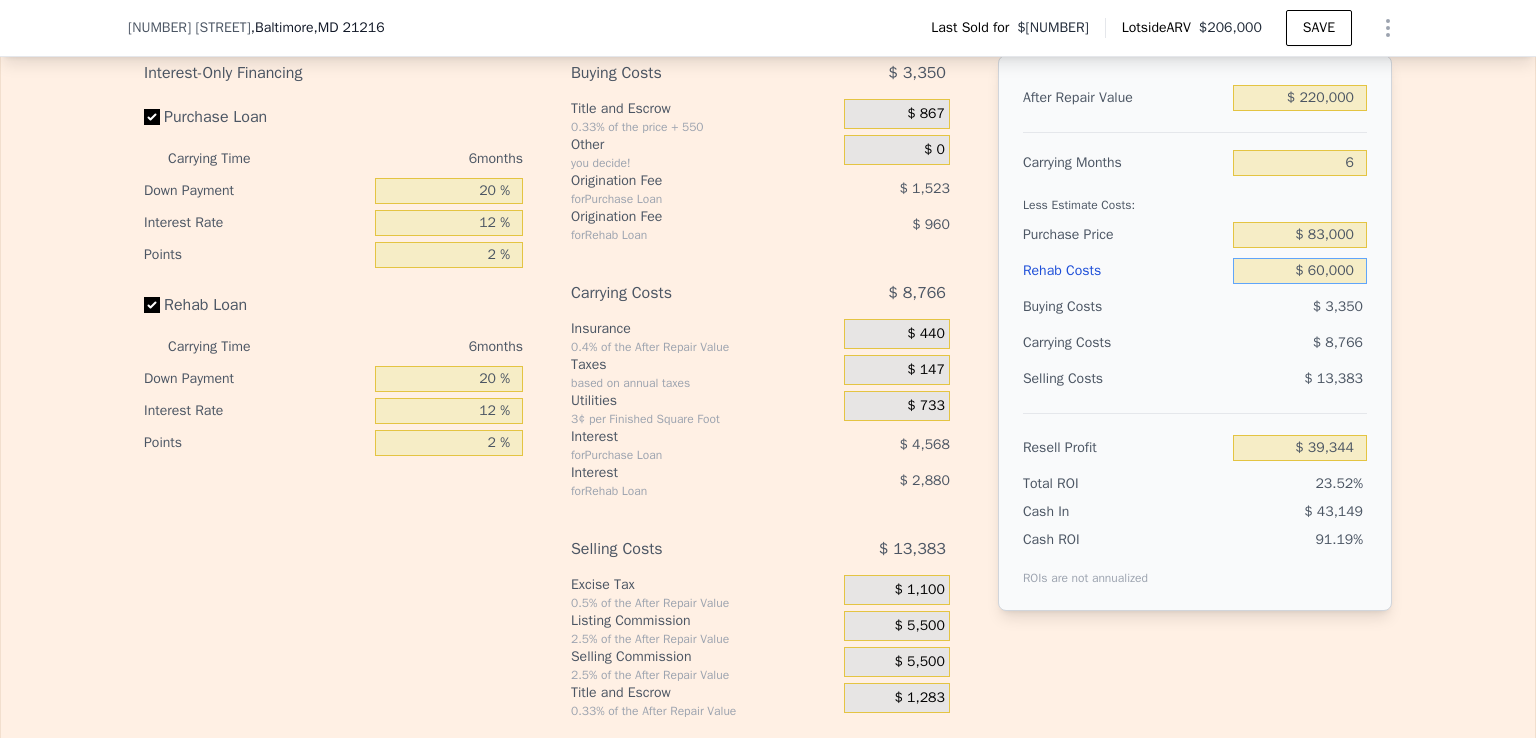 type on "$ [NUMBER]" 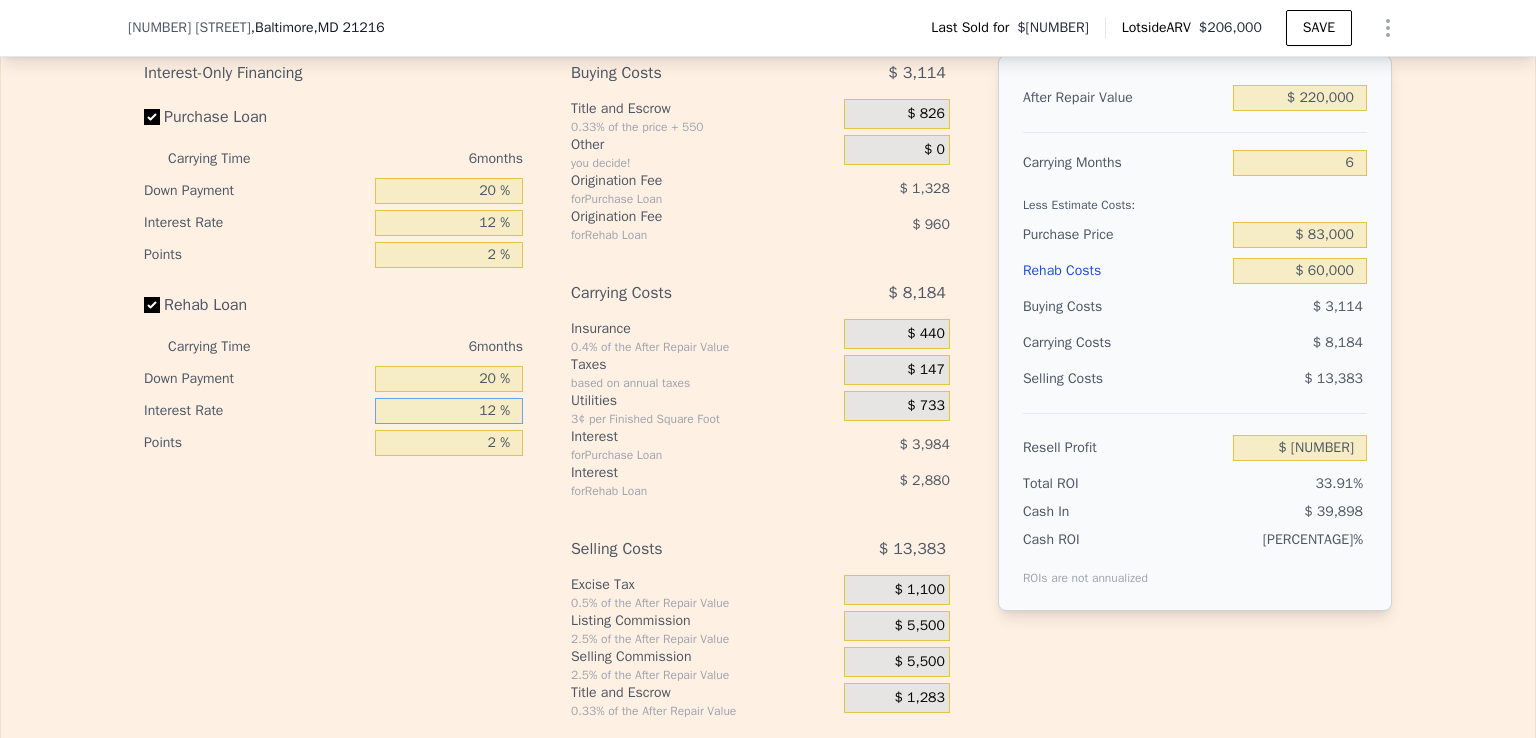 click on "12 %" at bounding box center (449, 411) 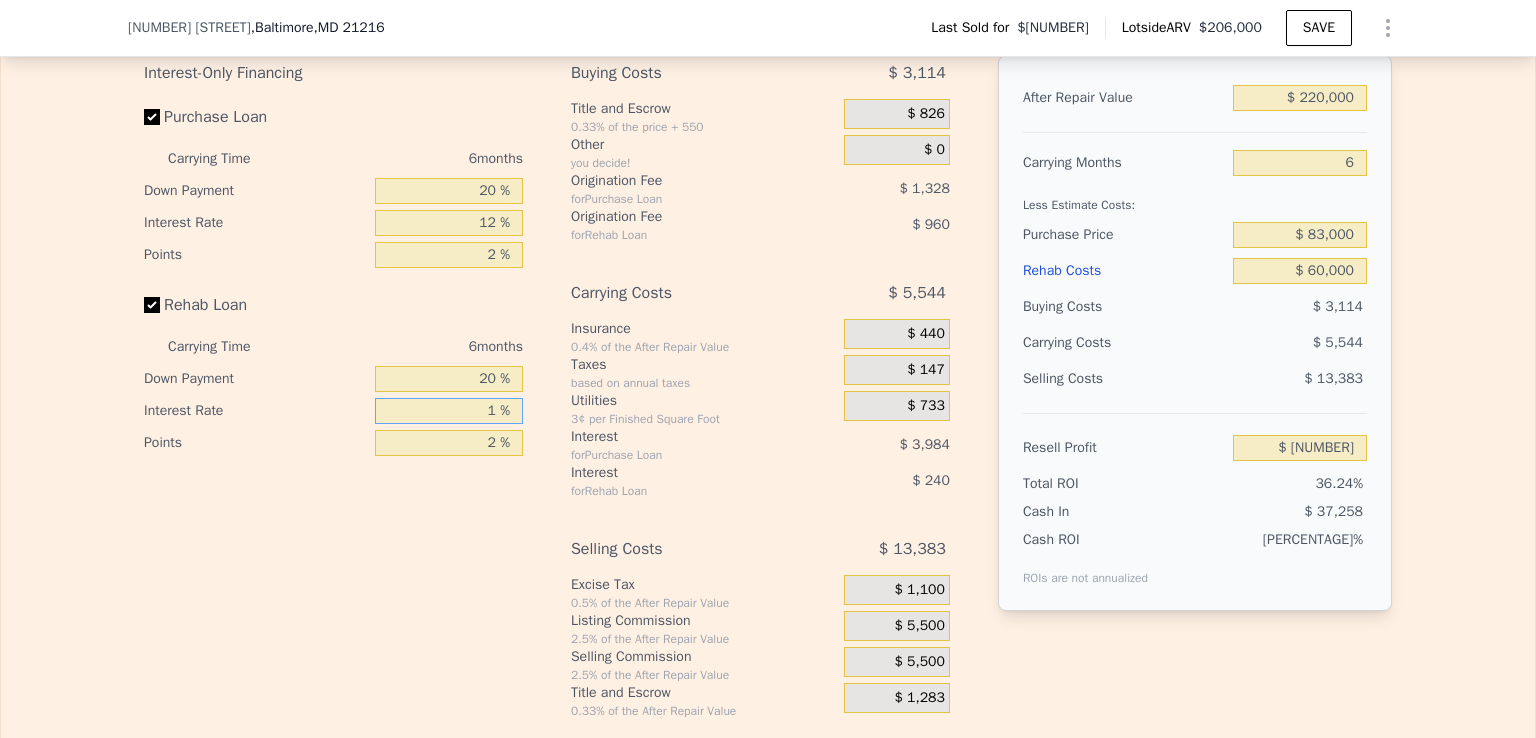 type on "$ 54,959" 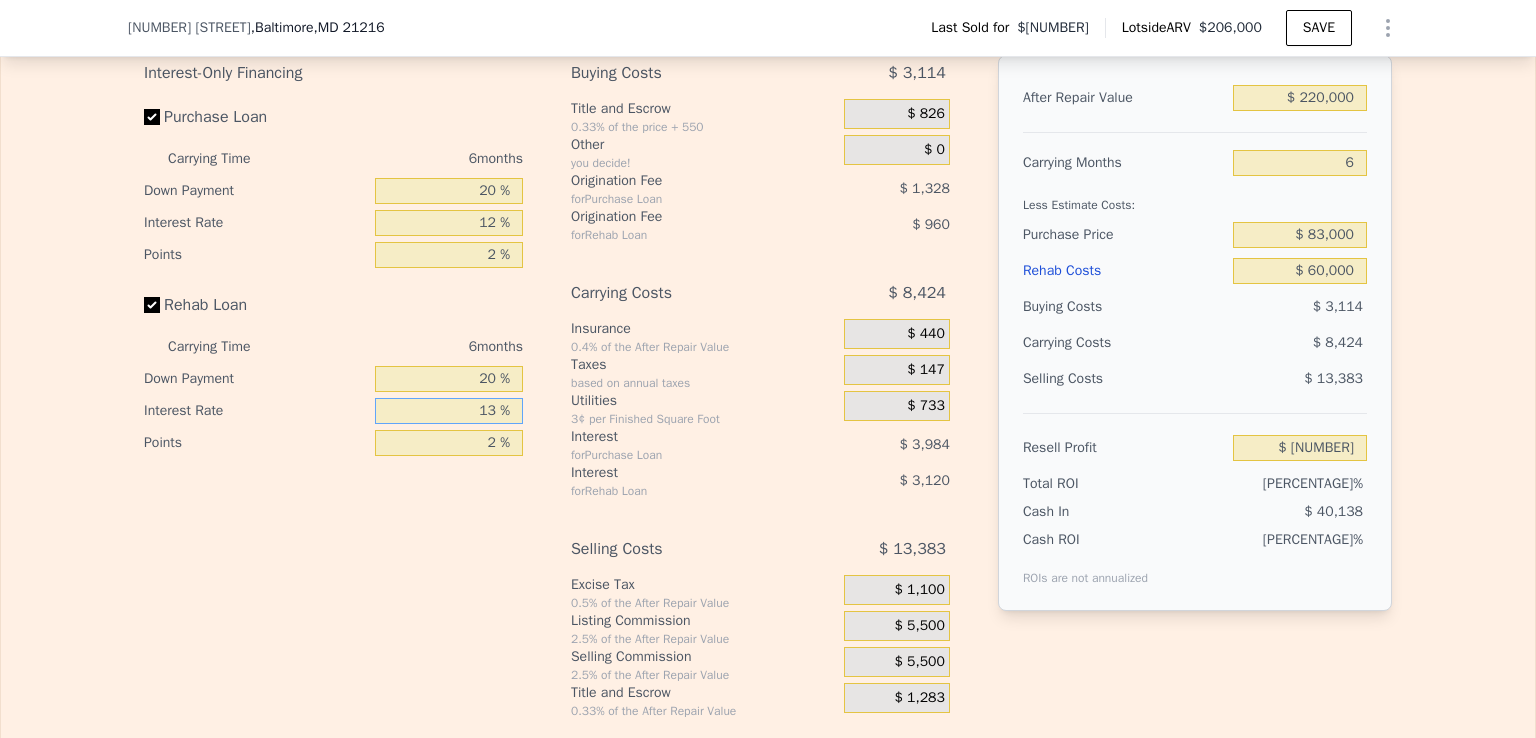 type on "$ 52,079" 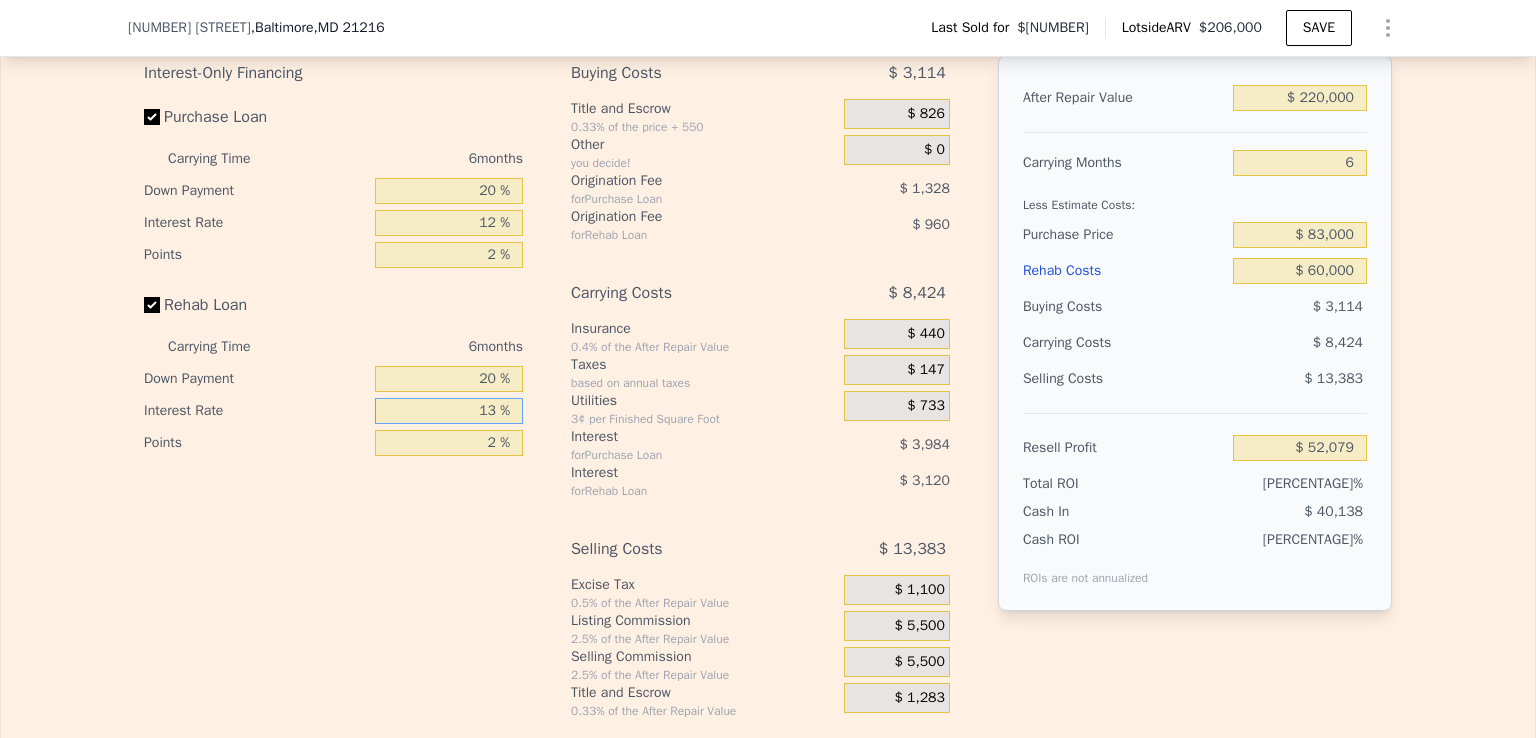 type on "13 %" 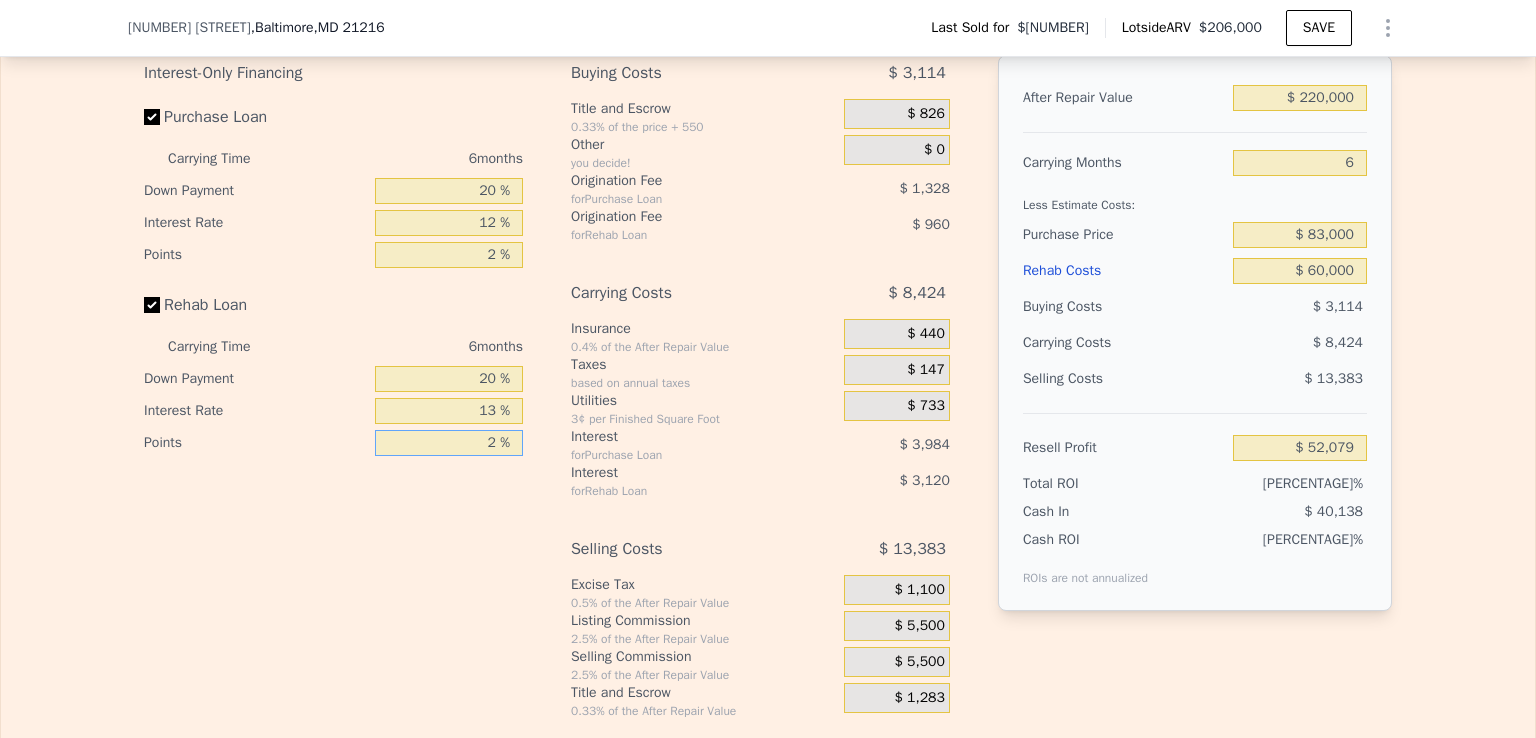 click on "2 %" at bounding box center [449, 443] 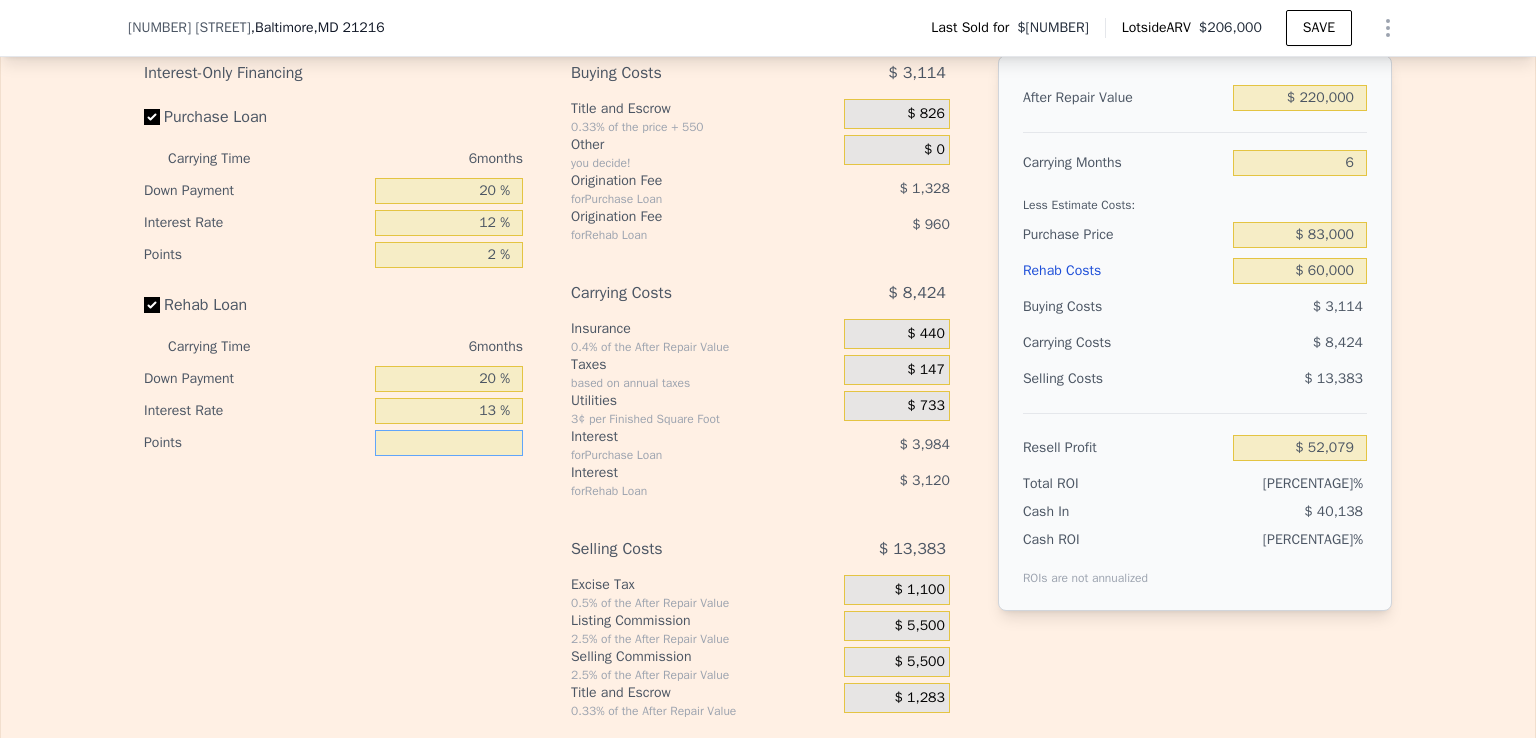 type on "3 %" 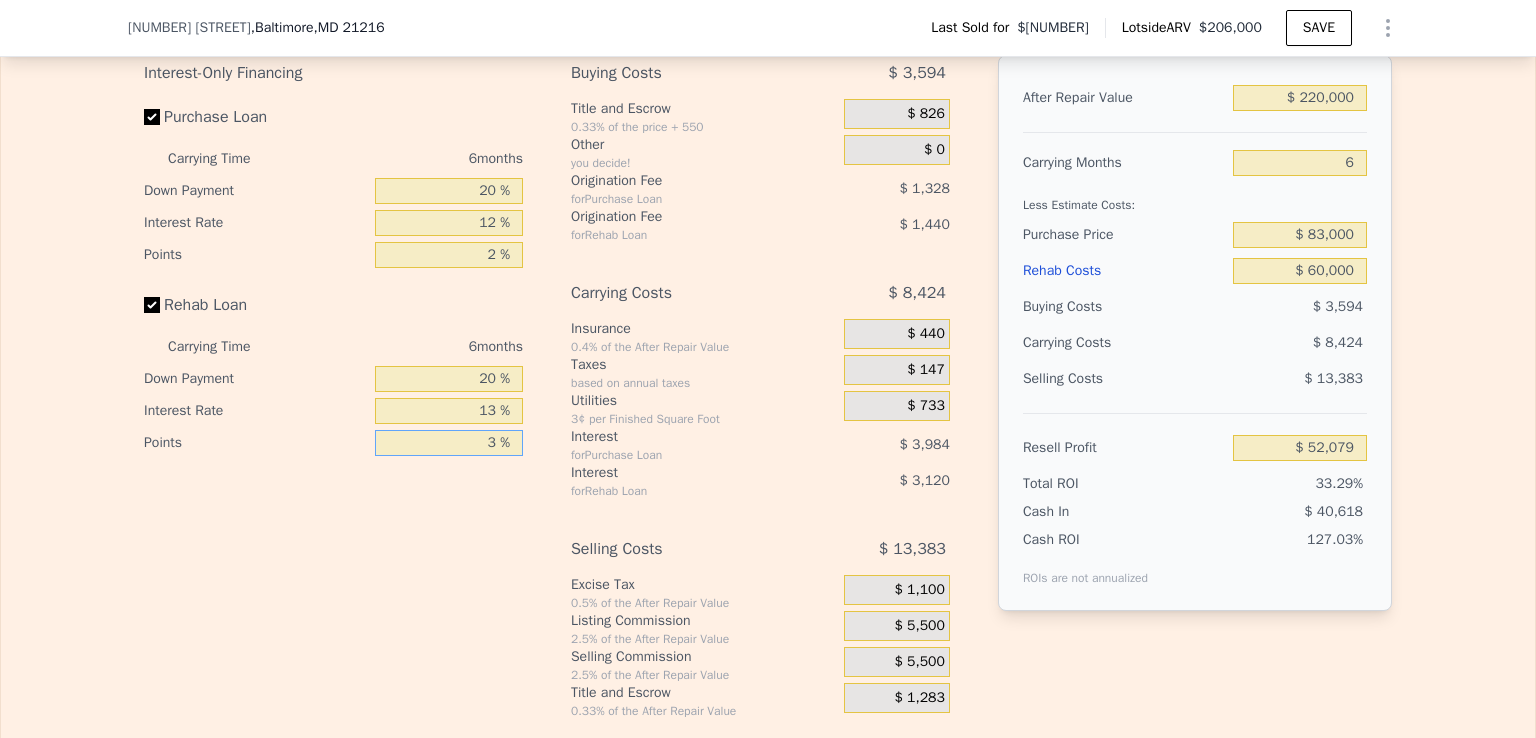 type on "$ 51,599" 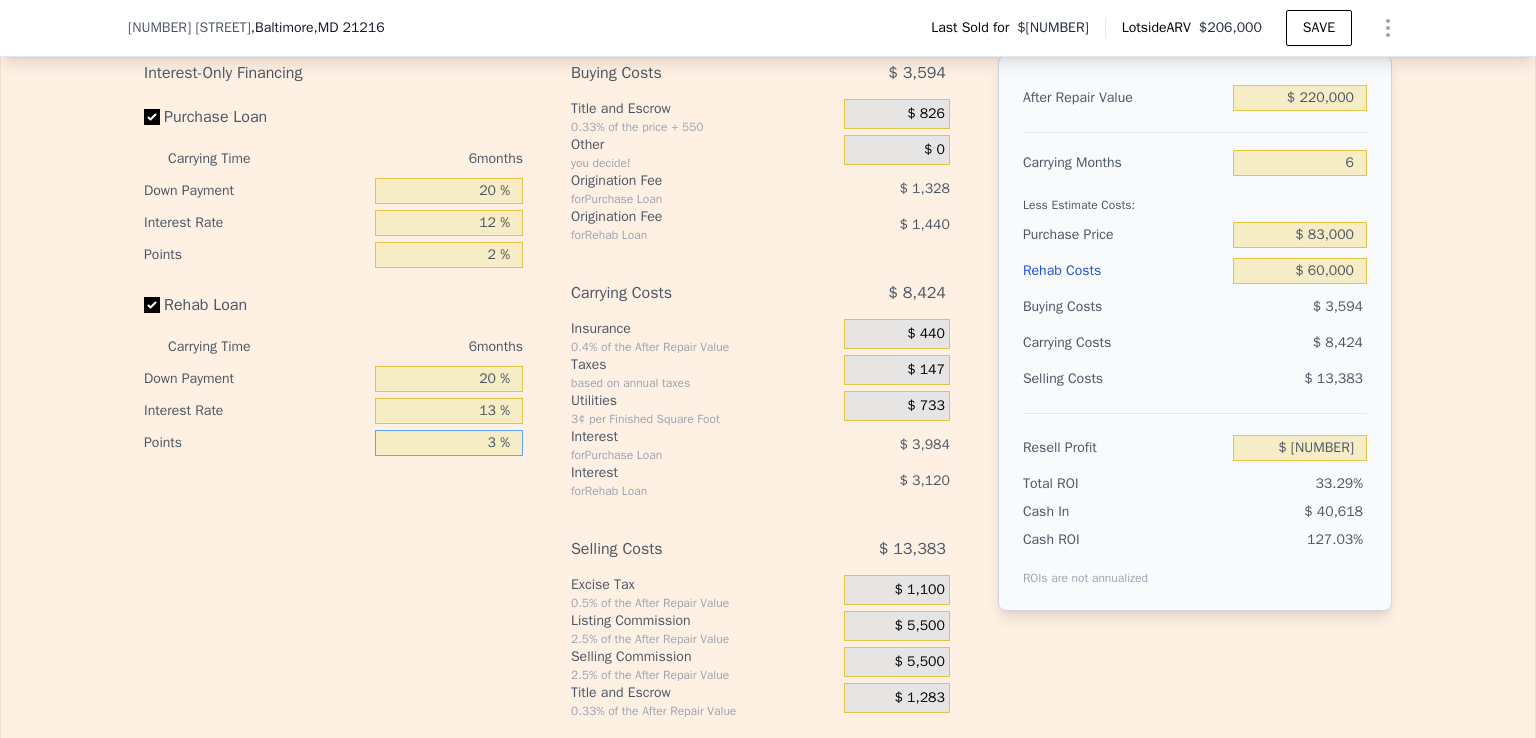 type on "3 %" 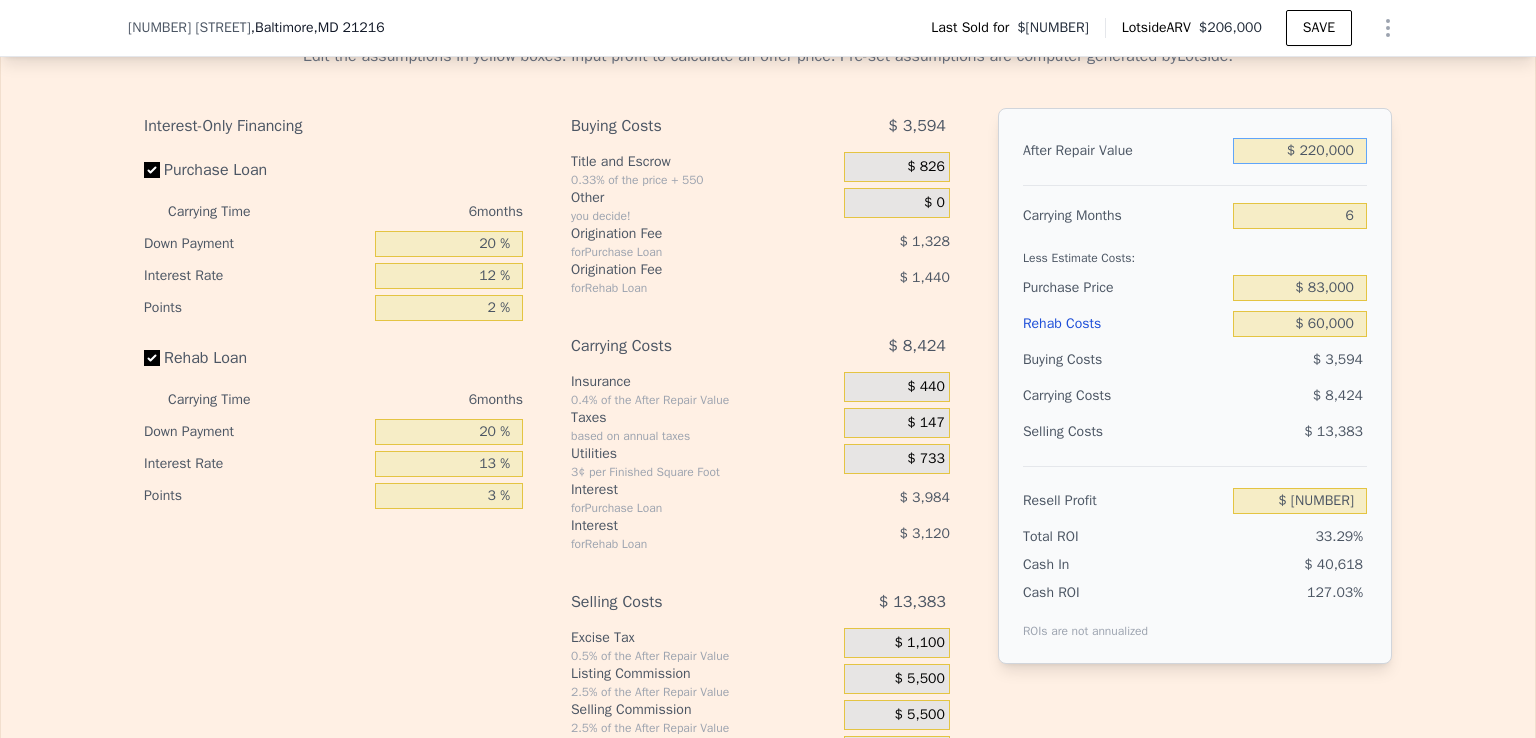 scroll, scrollTop: 2882, scrollLeft: 0, axis: vertical 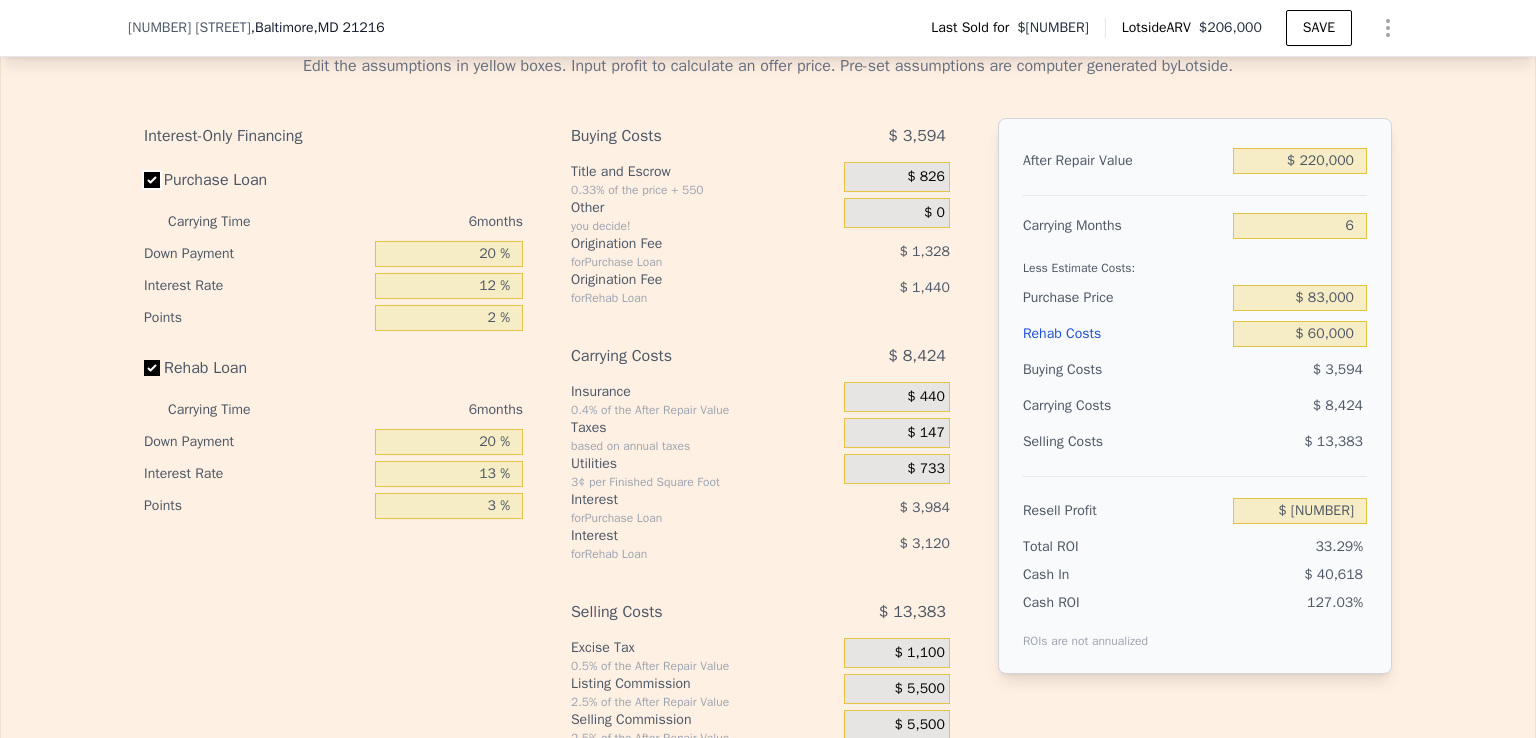 click on "Purchase Loan" at bounding box center [152, 180] 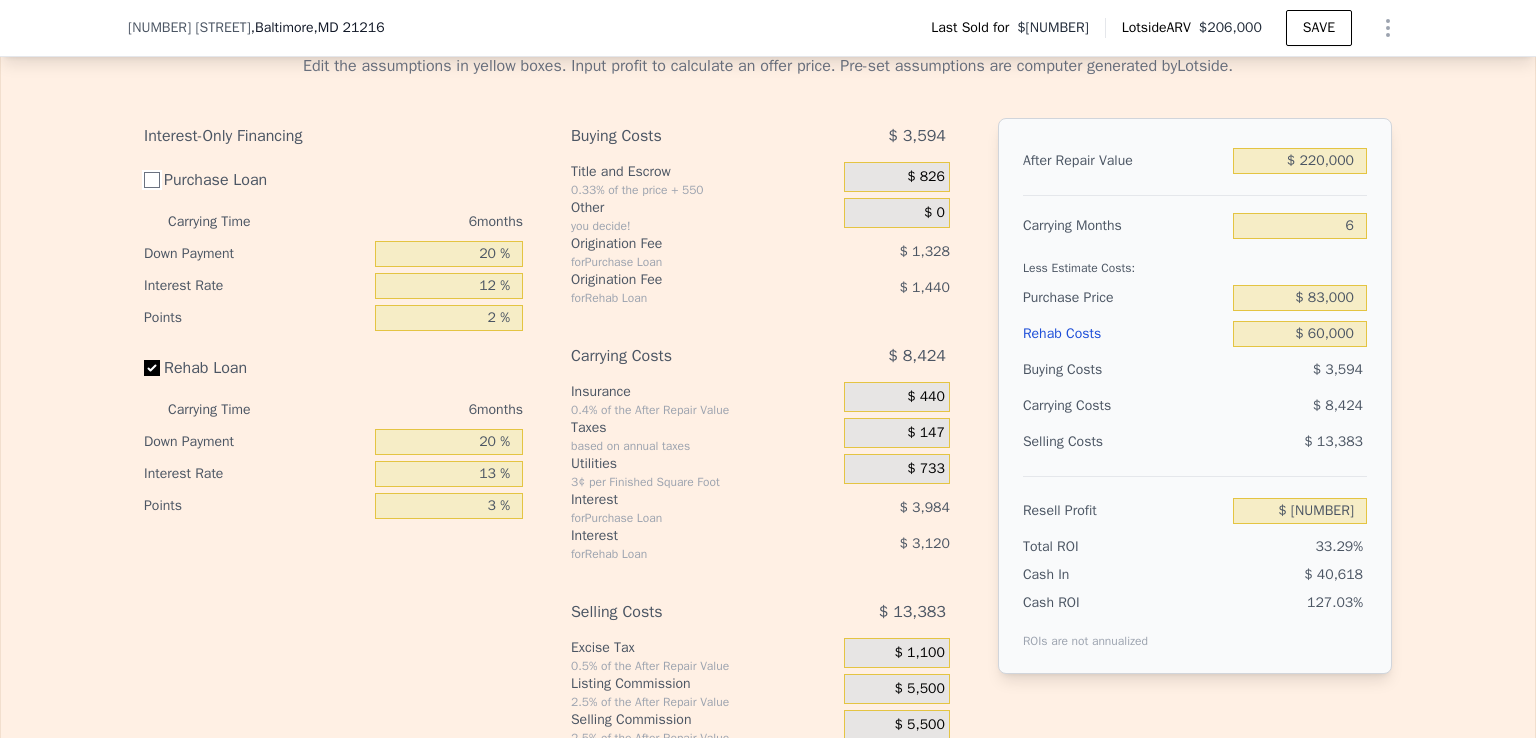 checkbox on "false" 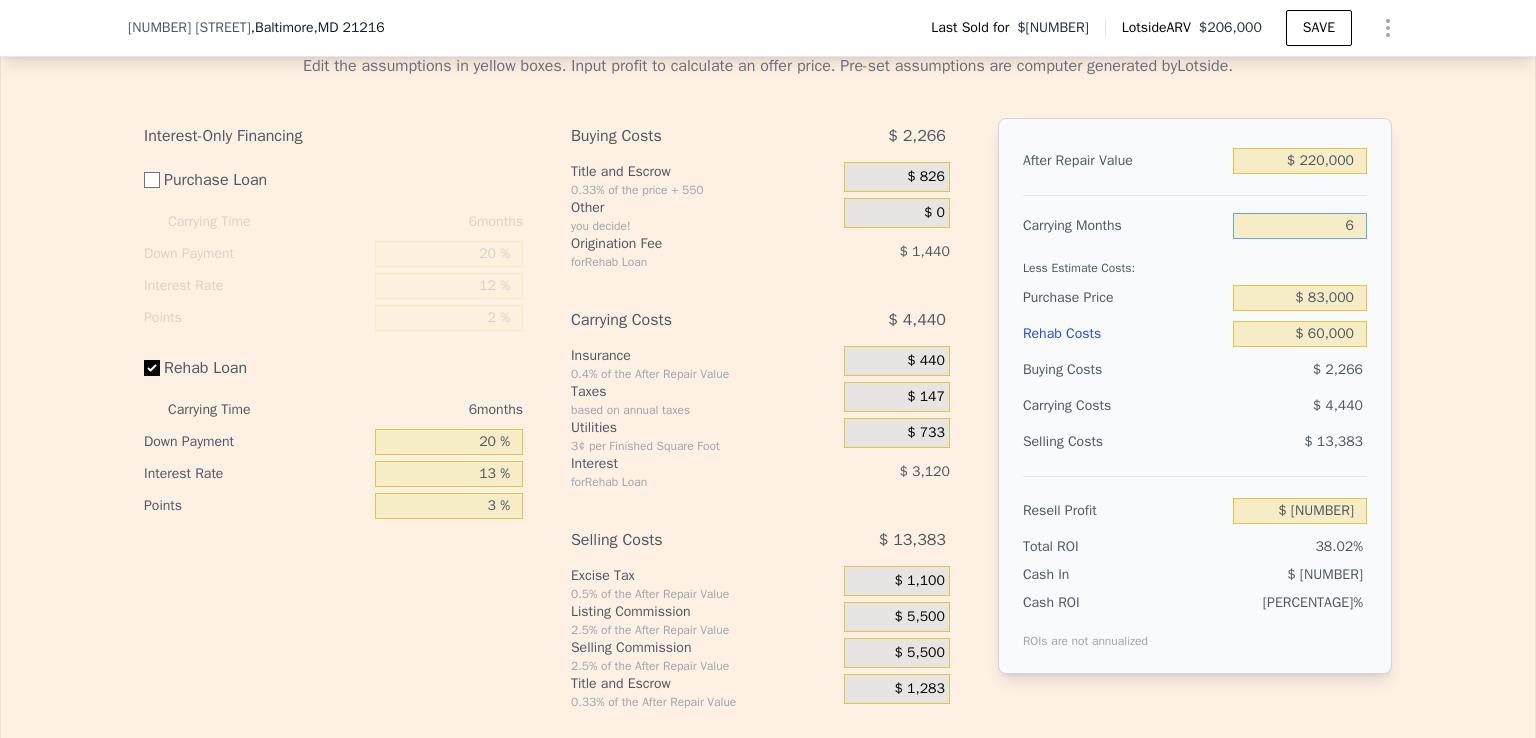 drag, startPoint x: 1336, startPoint y: 245, endPoint x: 1359, endPoint y: 253, distance: 24.351591 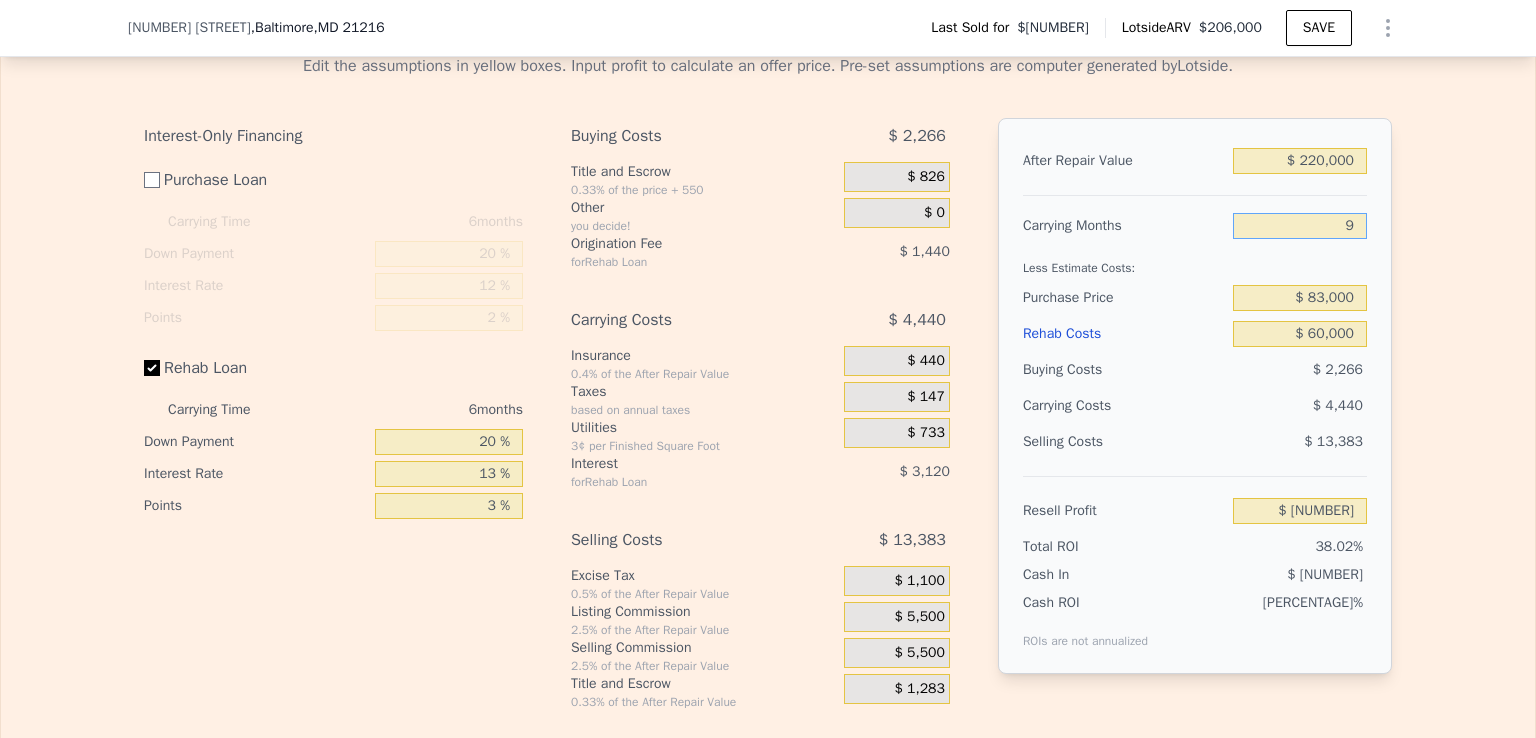 type on "$ 54,690" 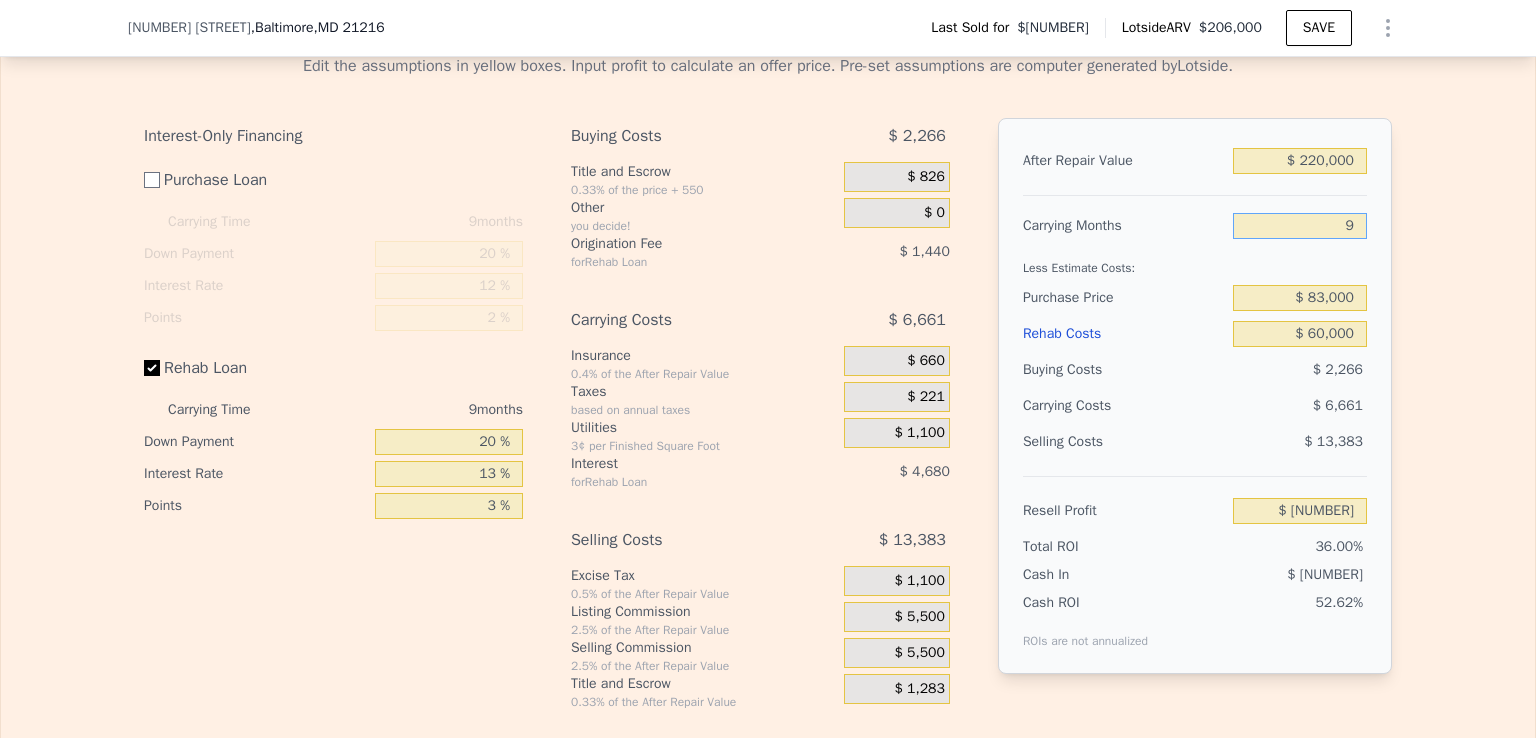 drag, startPoint x: 1337, startPoint y: 250, endPoint x: 1364, endPoint y: 255, distance: 27.45906 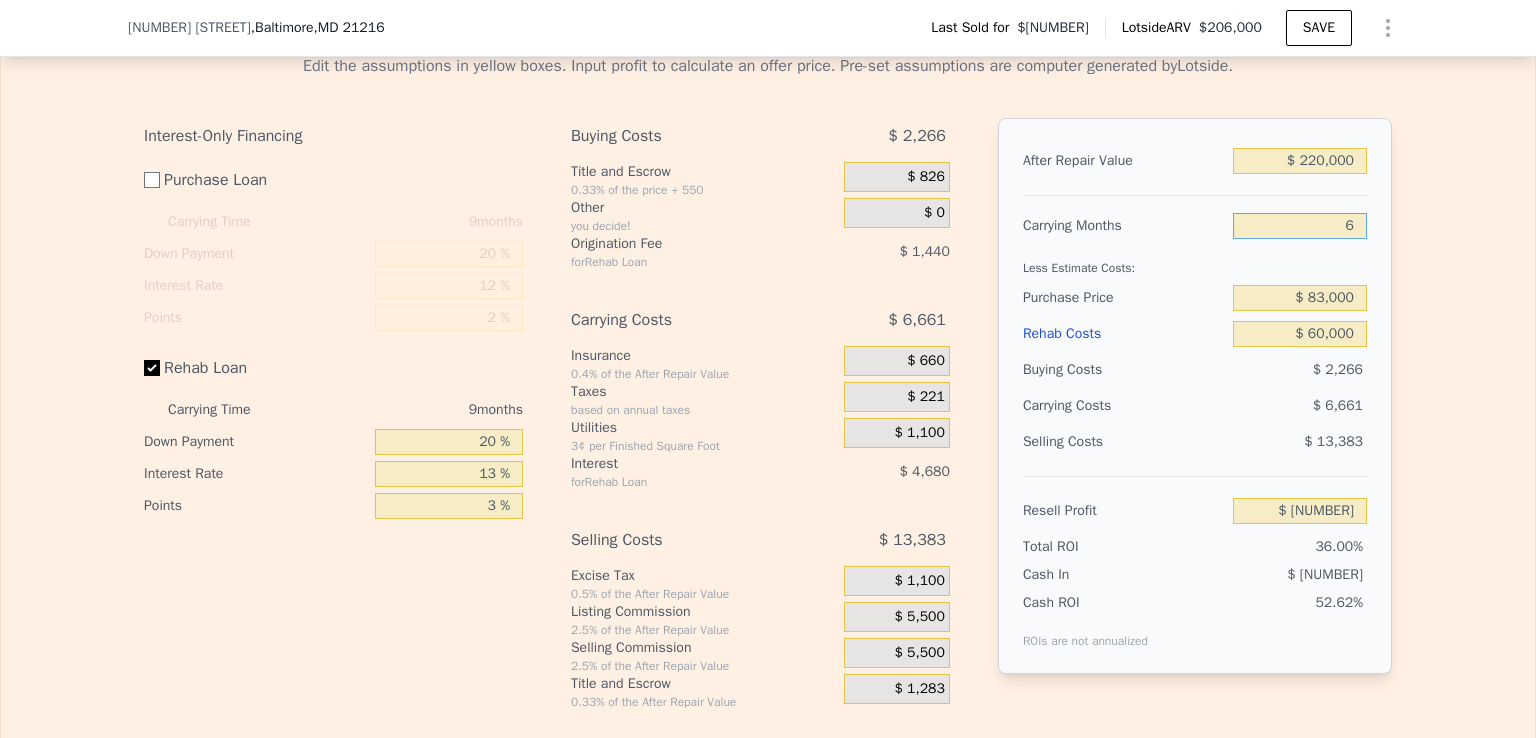 type on "$ 56,911" 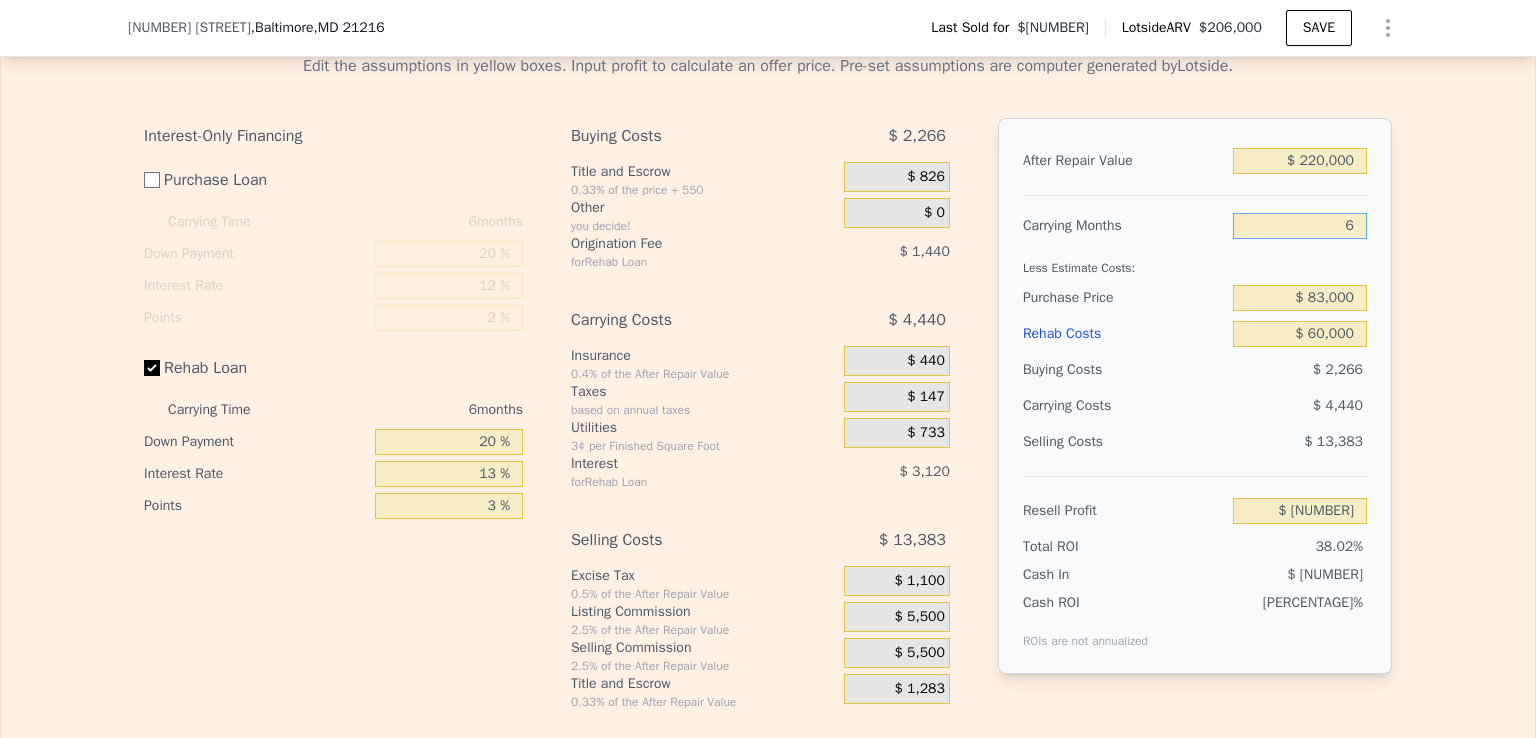 type on "6" 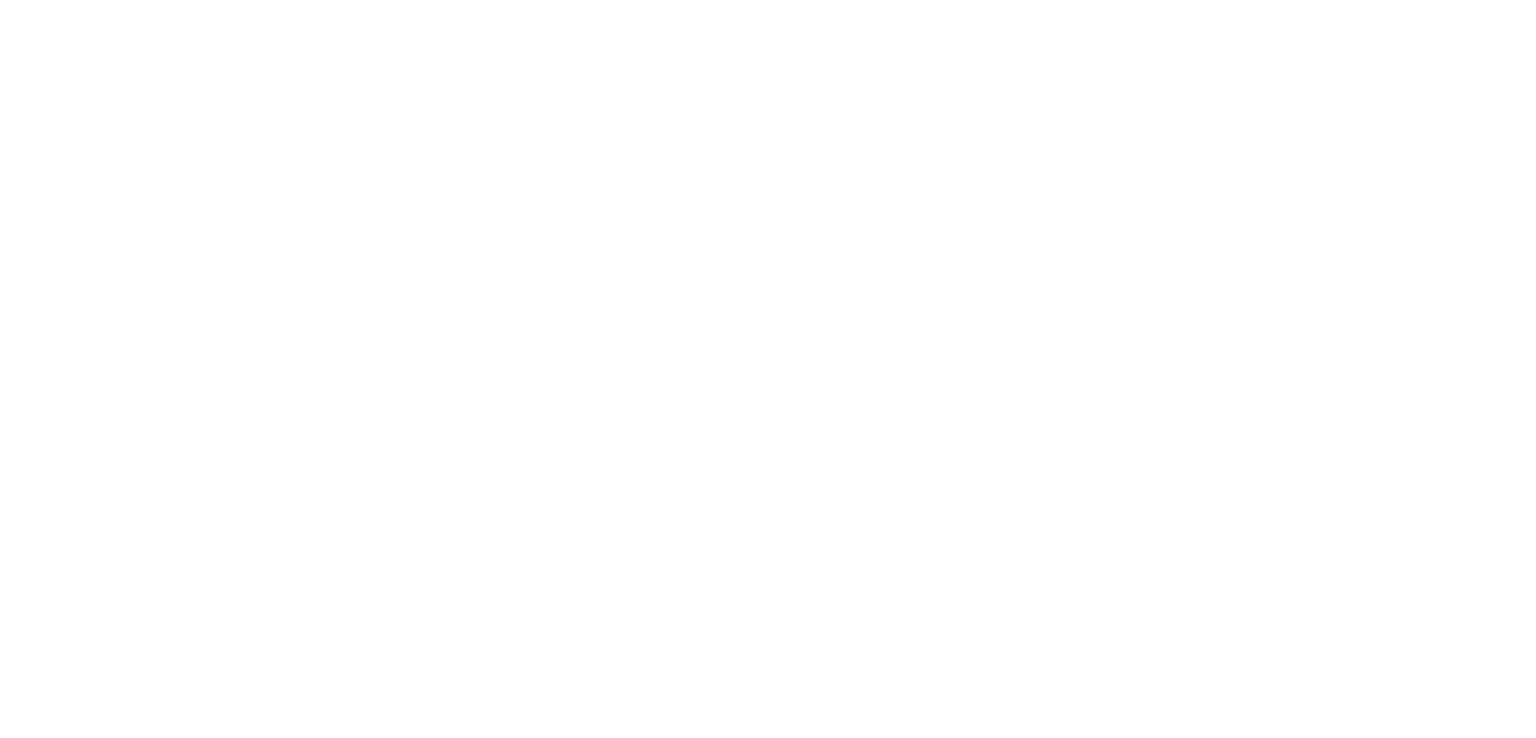 scroll, scrollTop: 0, scrollLeft: 0, axis: both 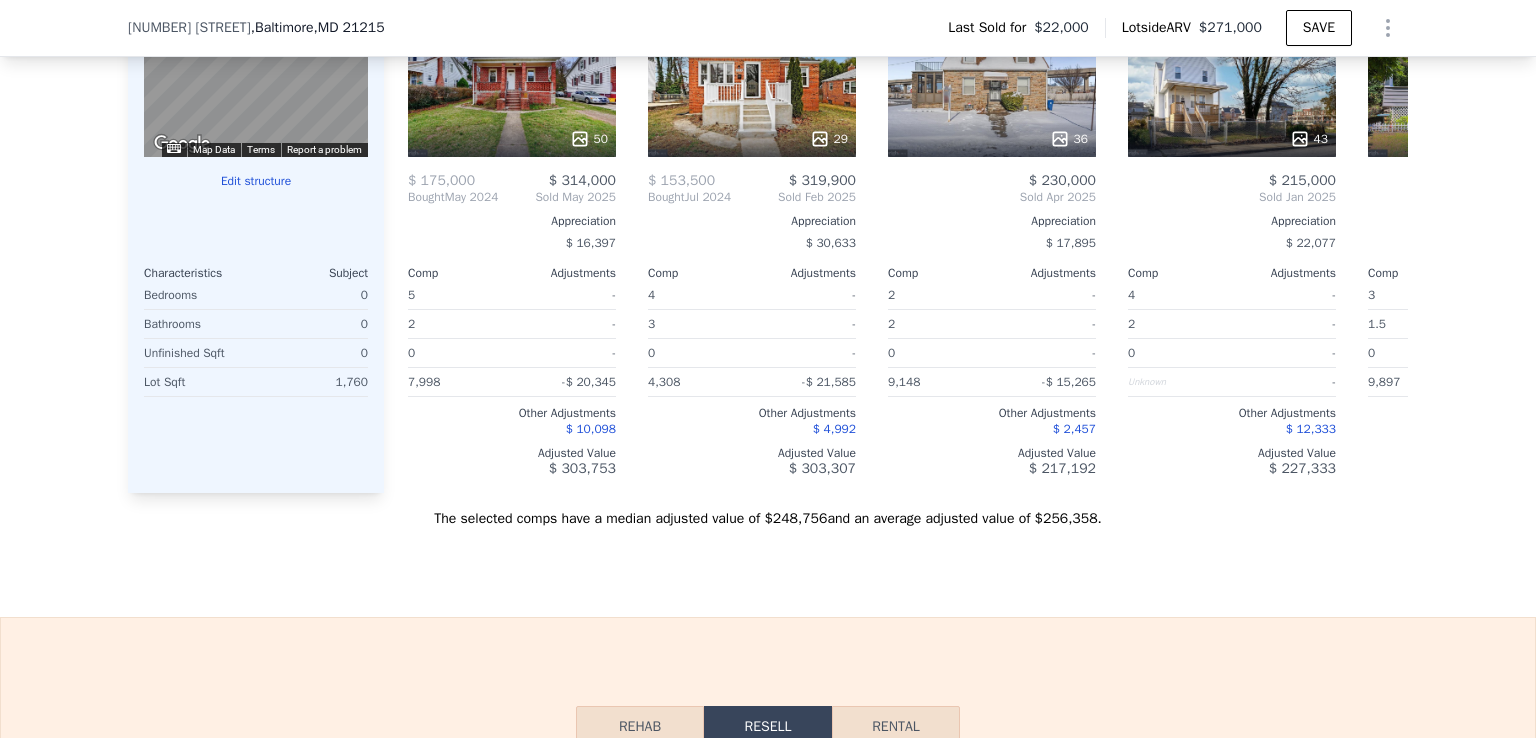 click on "Edit structure" at bounding box center (256, 181) 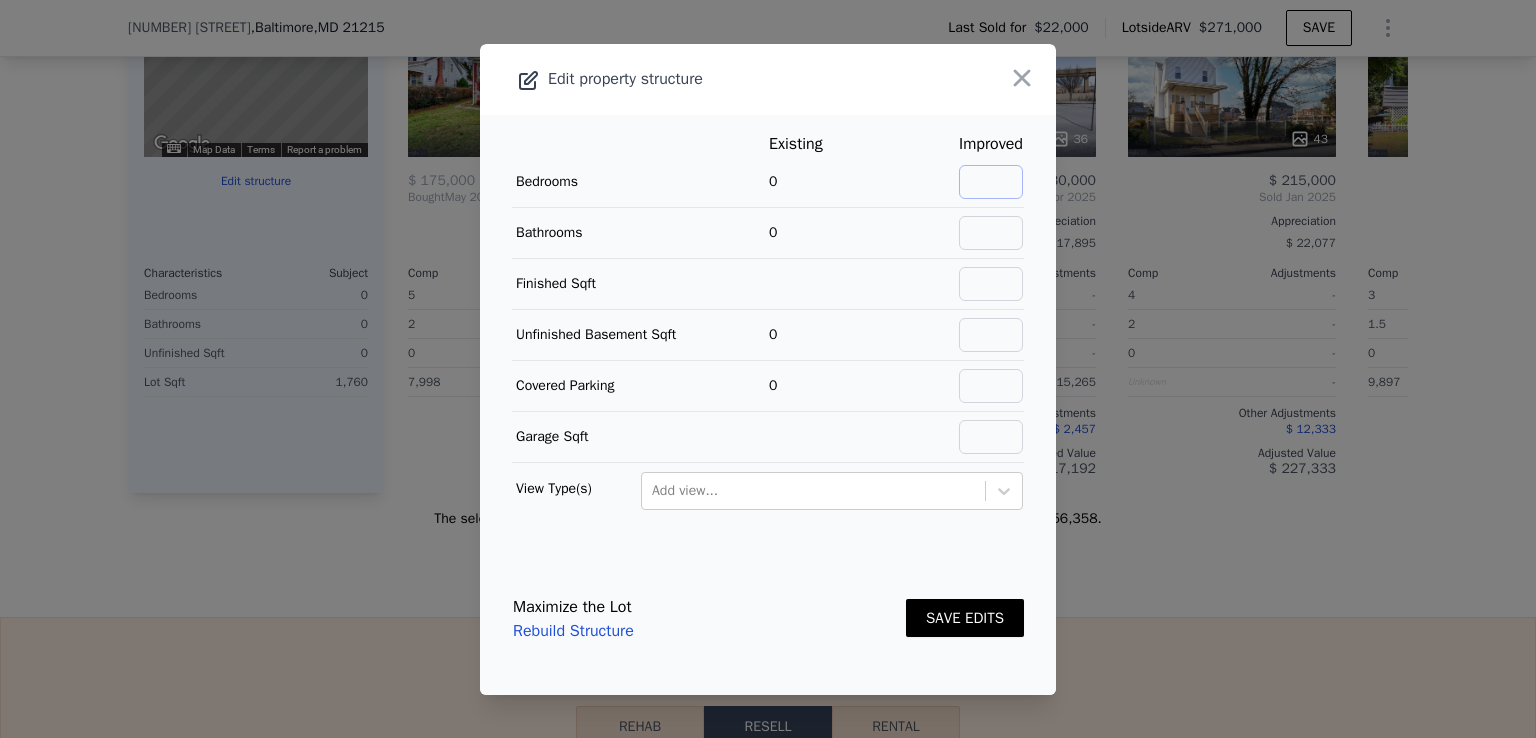 click at bounding box center (991, 182) 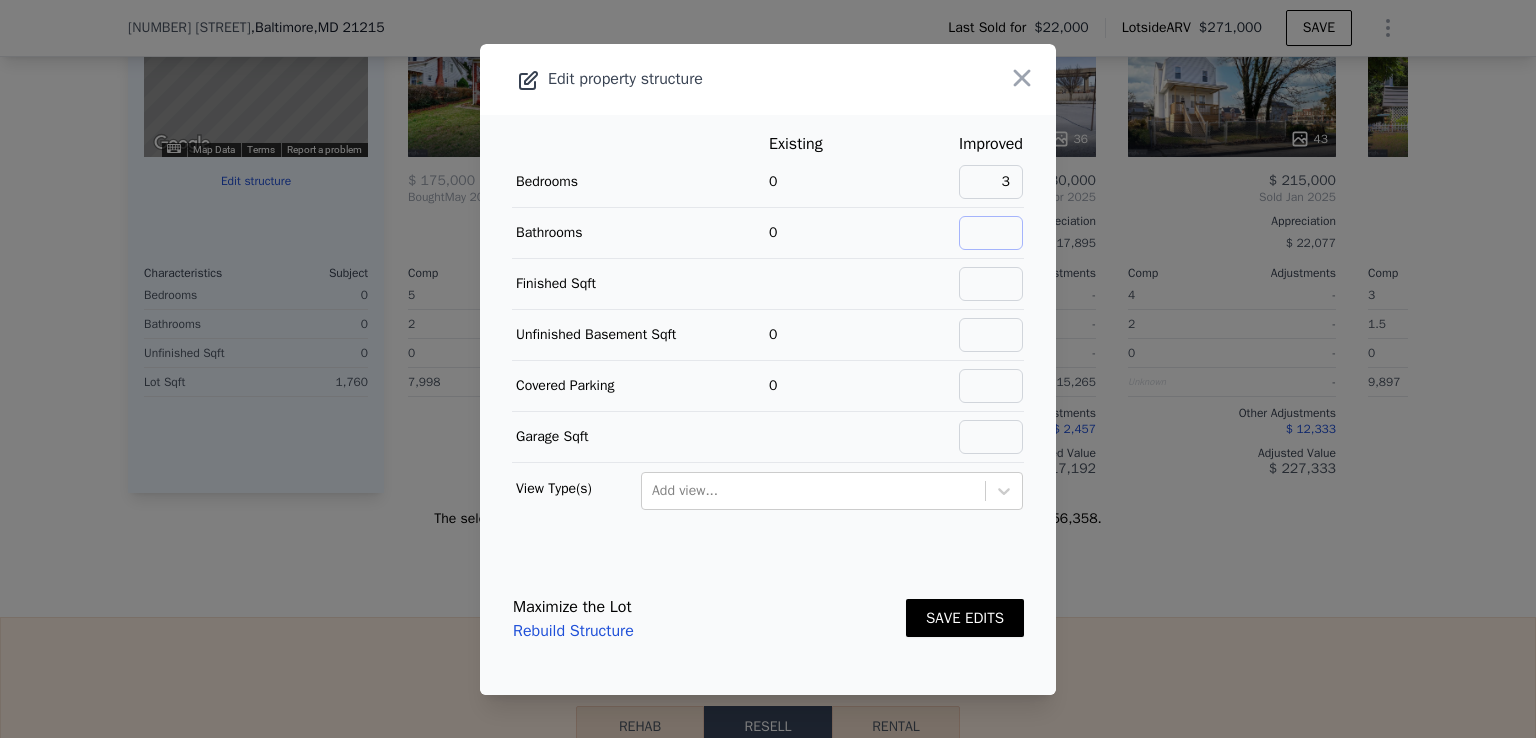 click at bounding box center (991, 233) 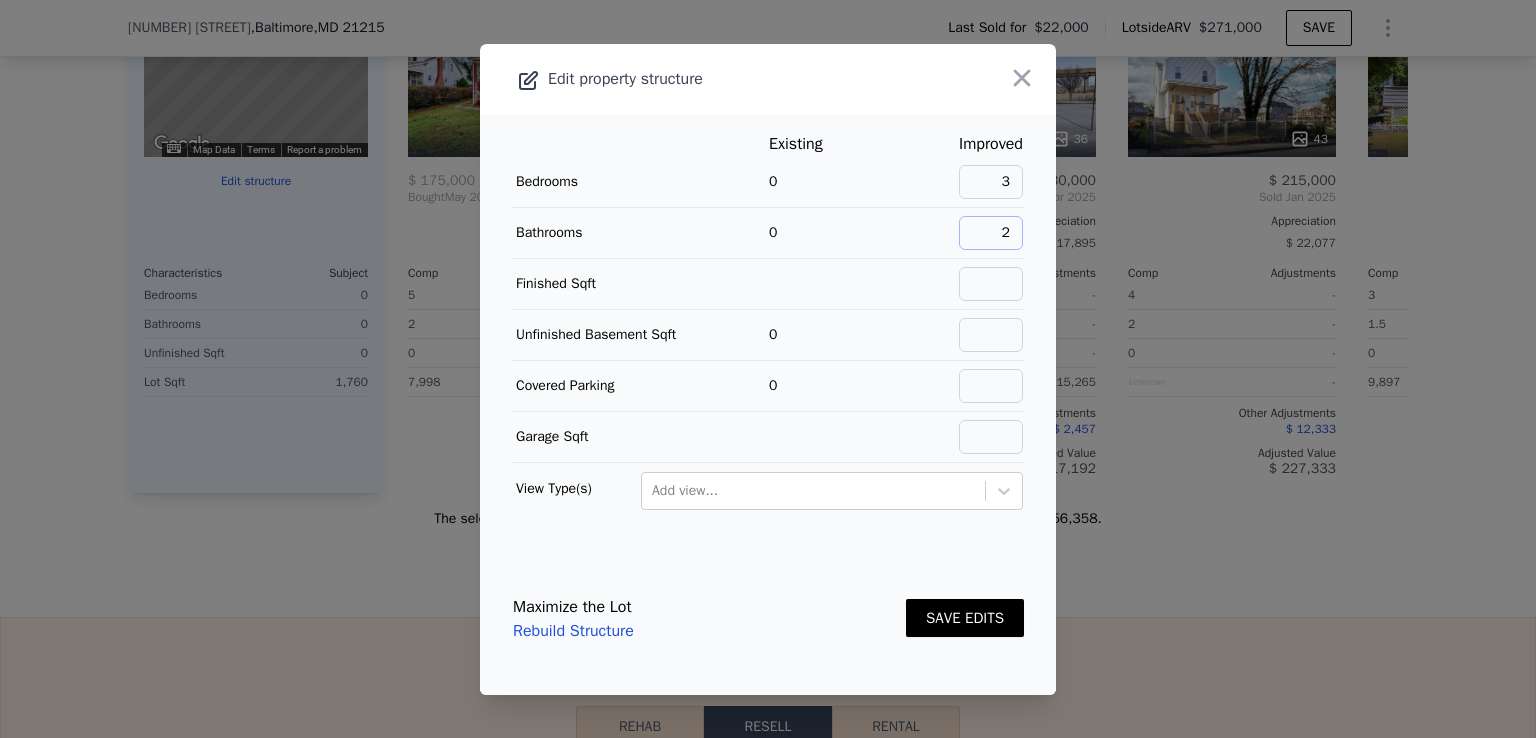 type on "2" 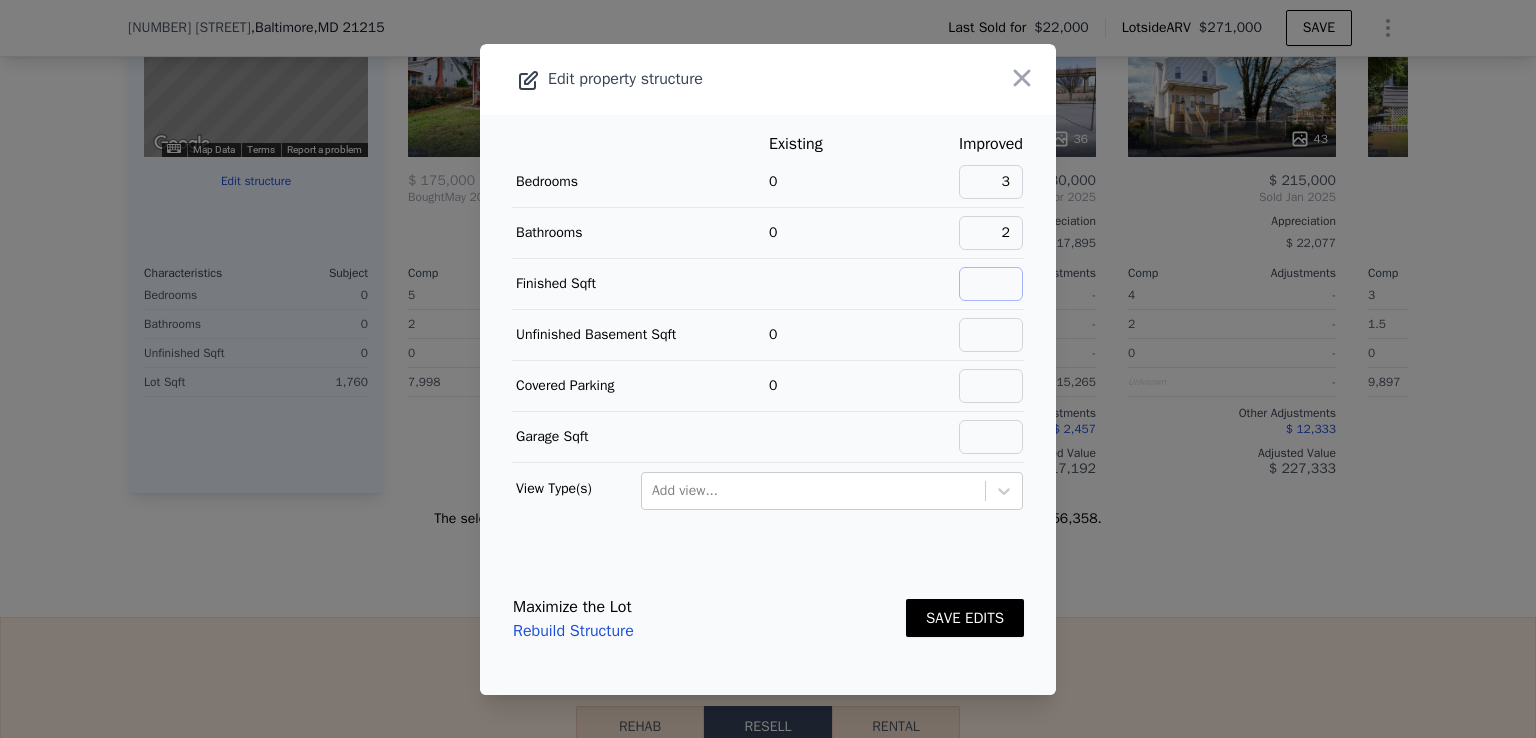 click at bounding box center (991, 284) 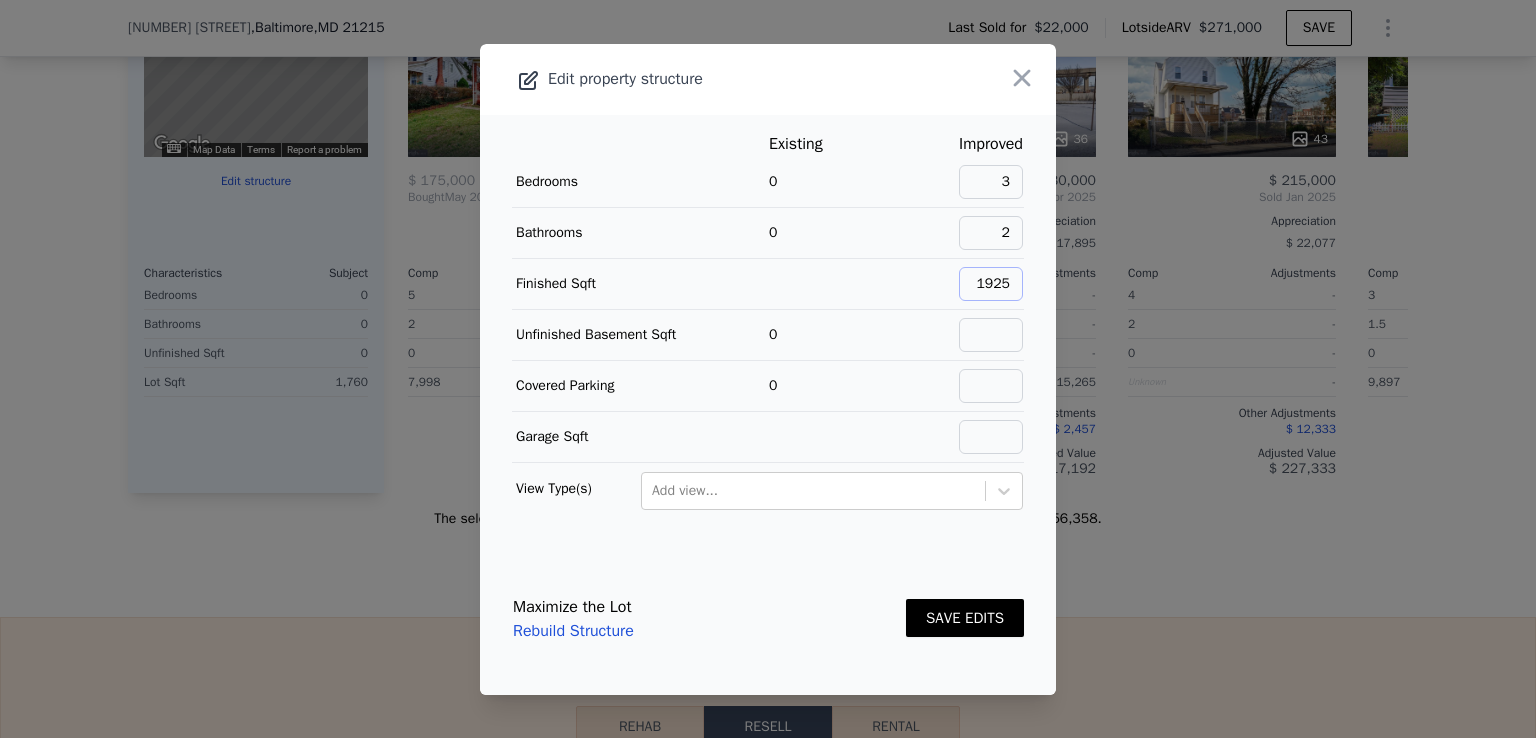 type on "1925" 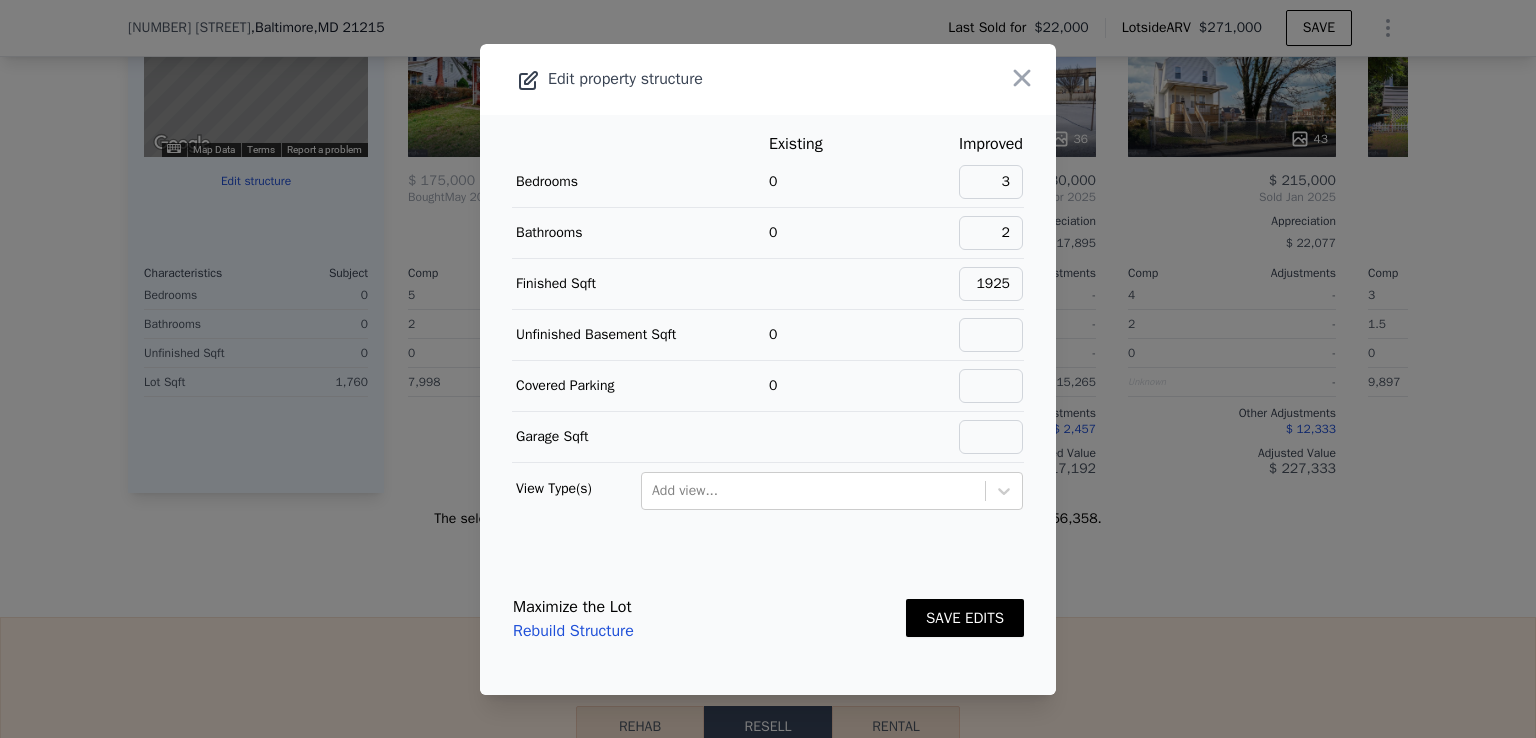 click on "SAVE EDITS" at bounding box center (965, 618) 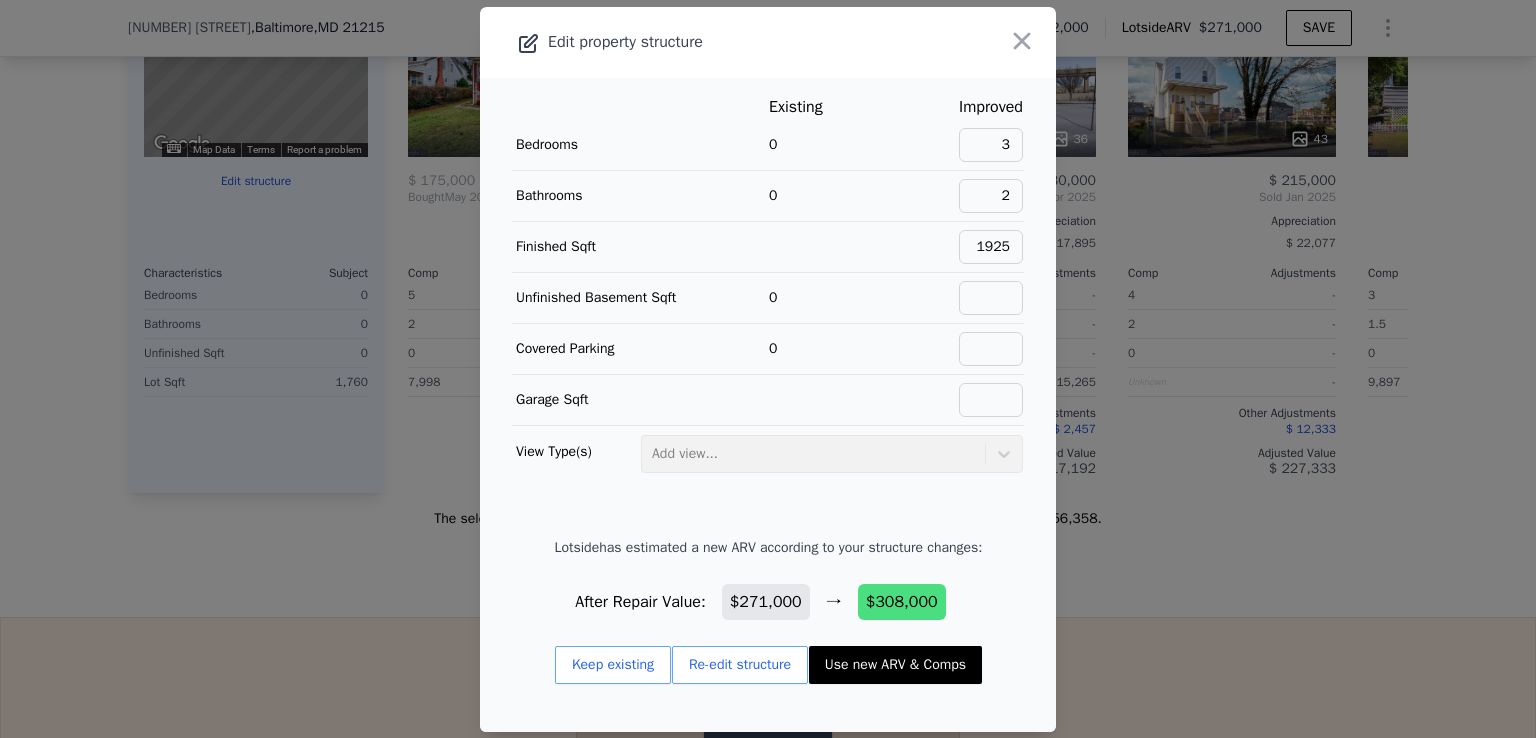 click on "Use new ARV & Comps" at bounding box center (895, 665) 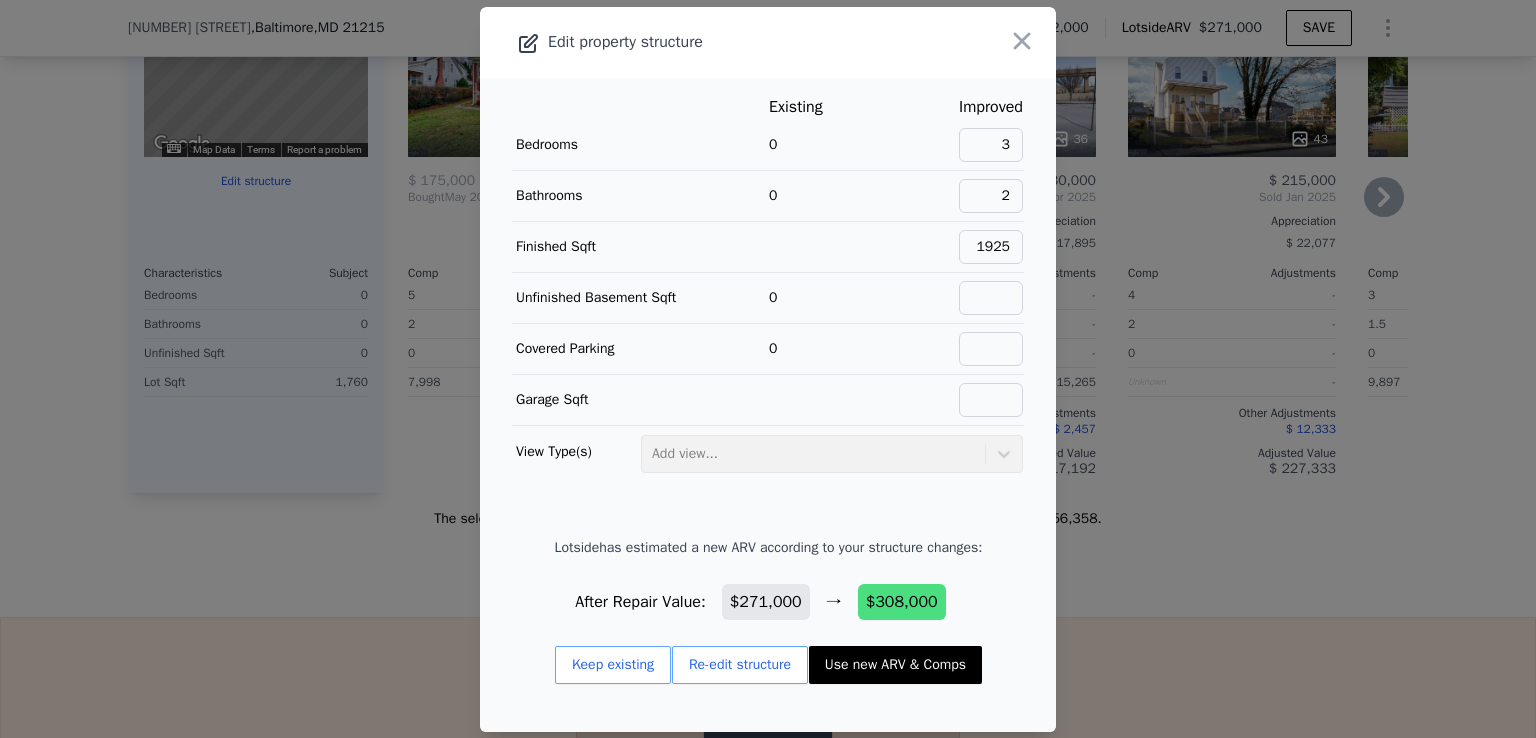 type on "3" 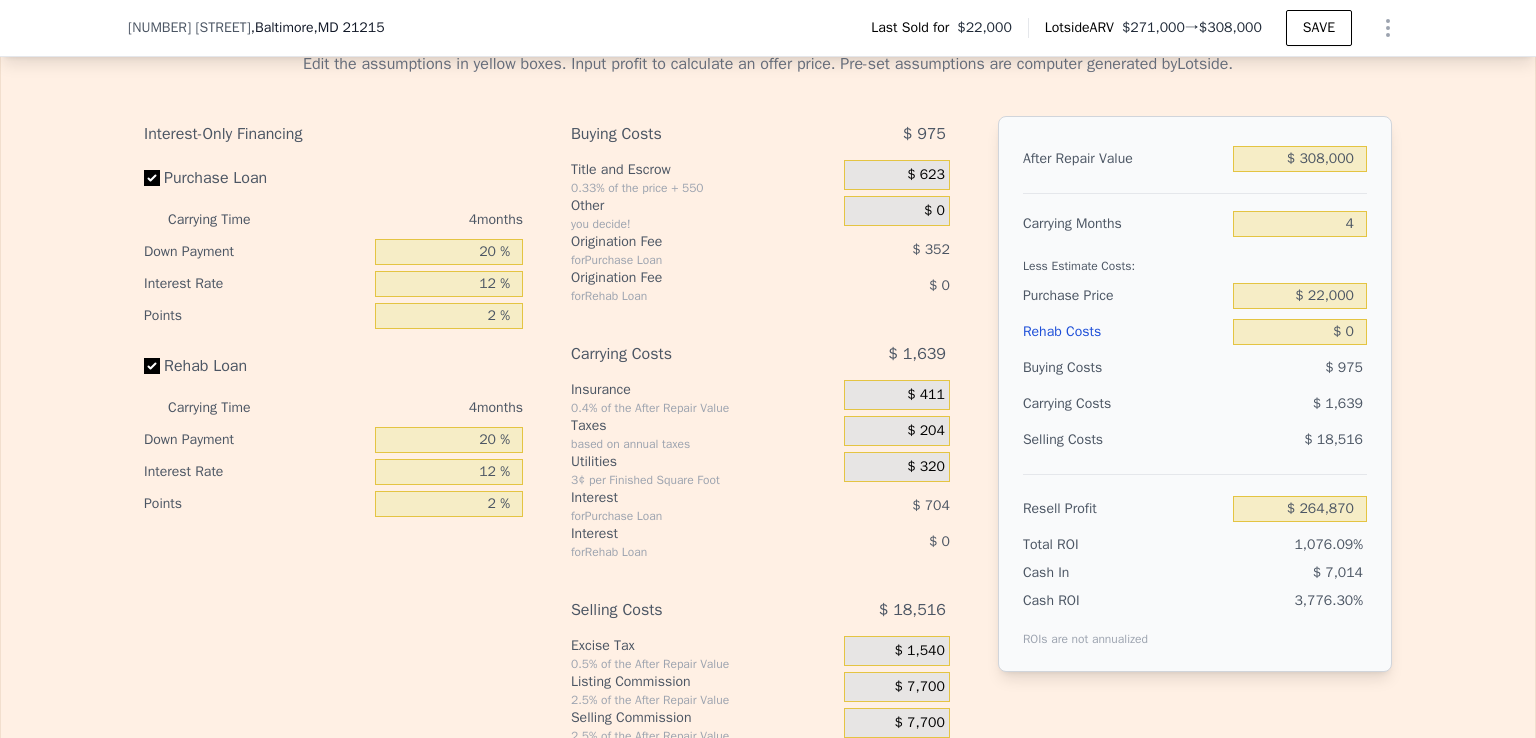 scroll, scrollTop: 2808, scrollLeft: 0, axis: vertical 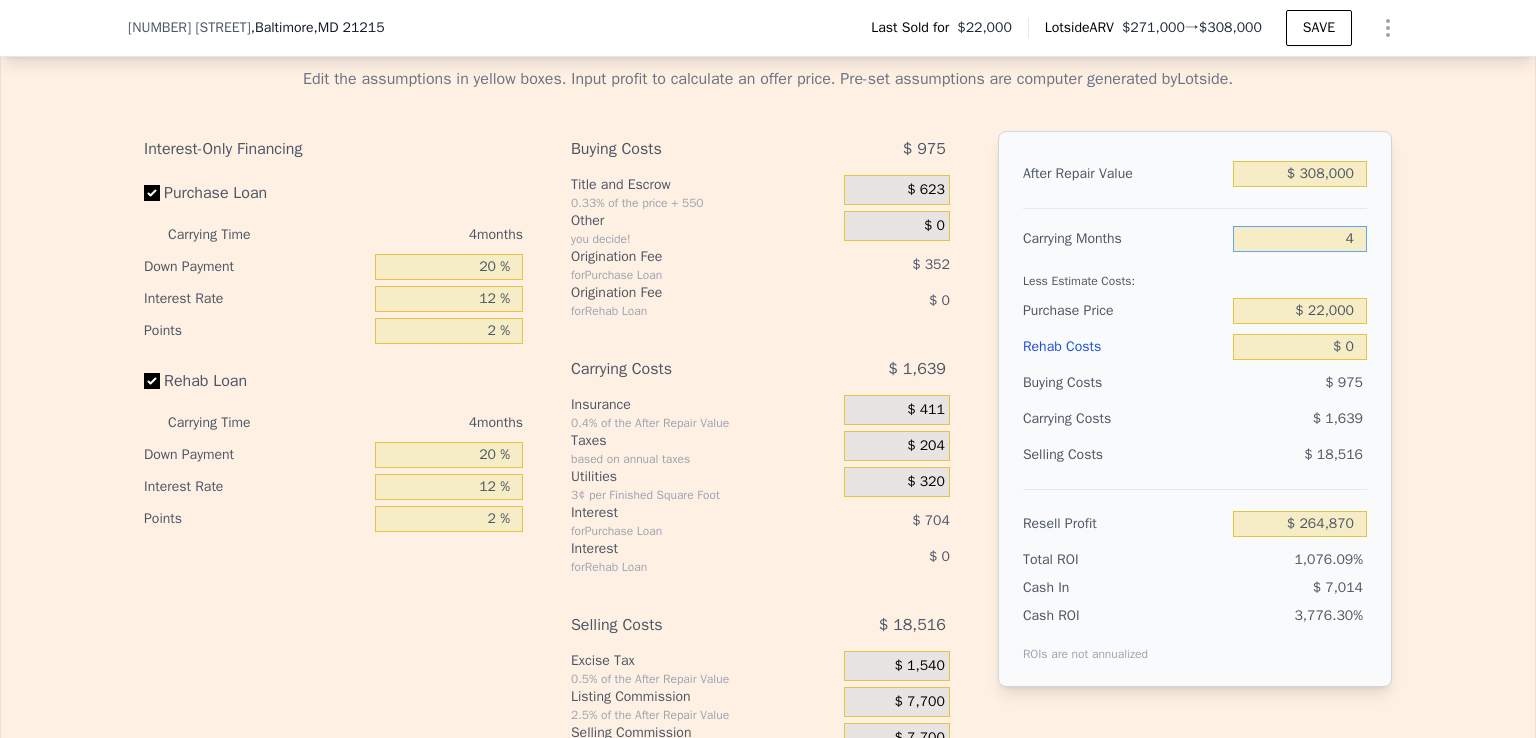 drag, startPoint x: 1330, startPoint y: 265, endPoint x: 1356, endPoint y: 265, distance: 26 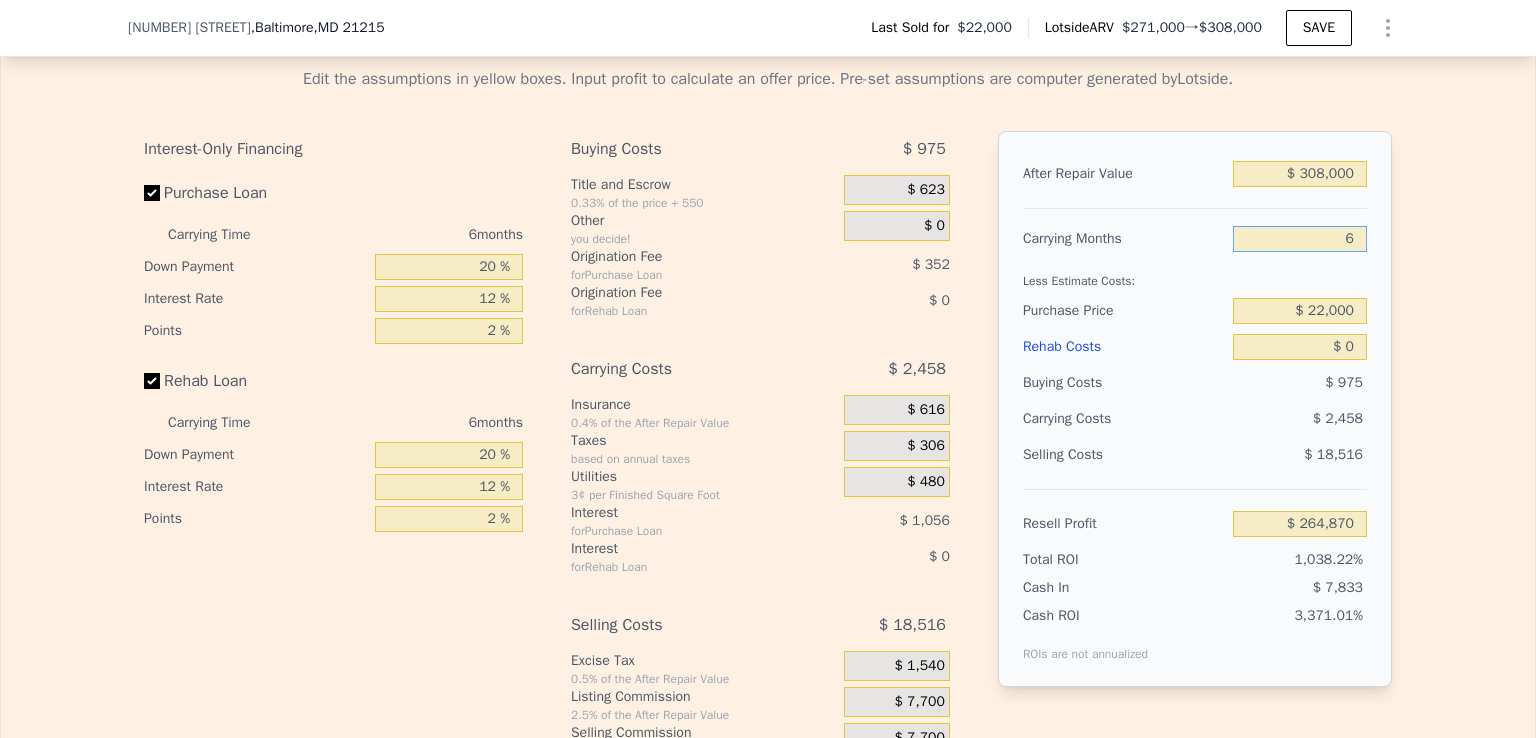 type on "$ 264,051" 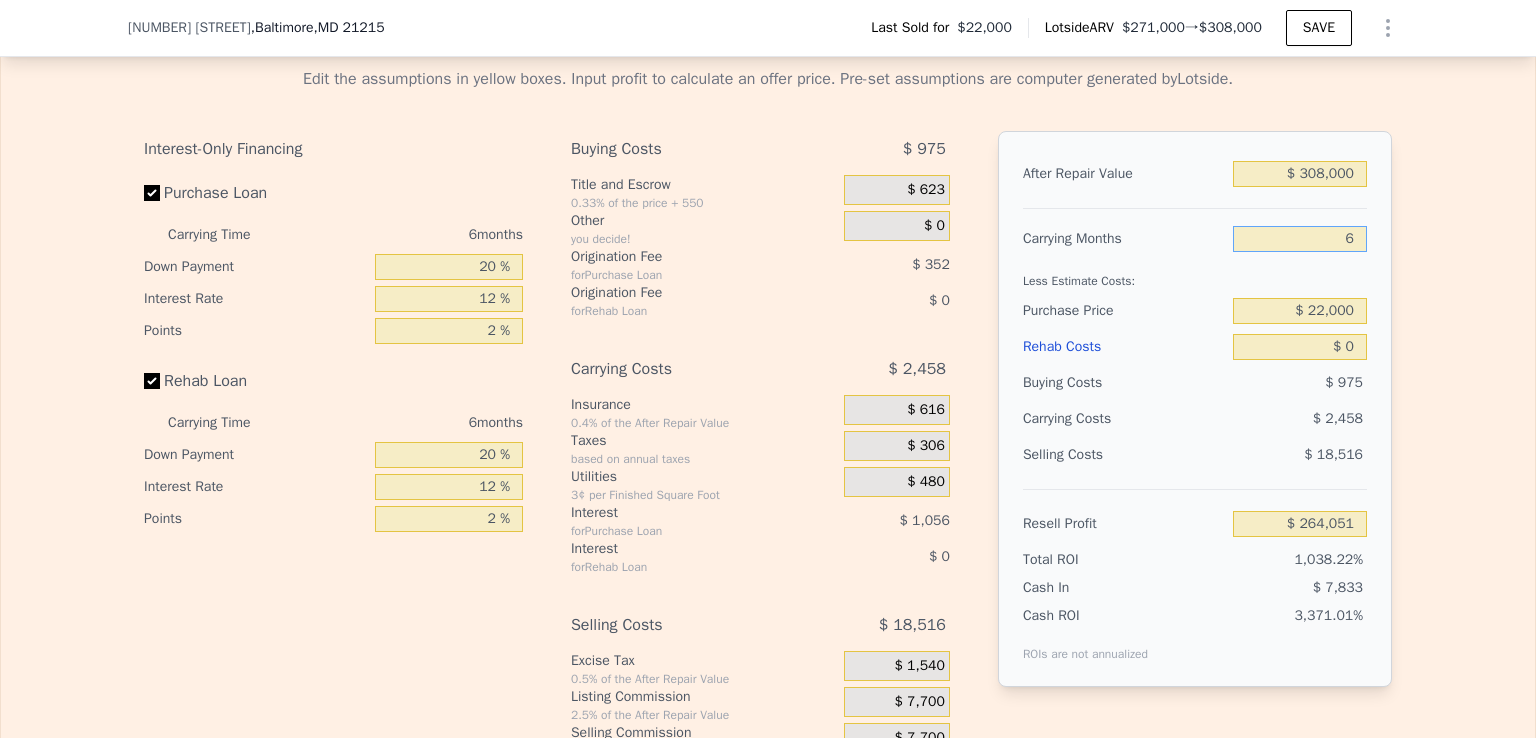 type on "6" 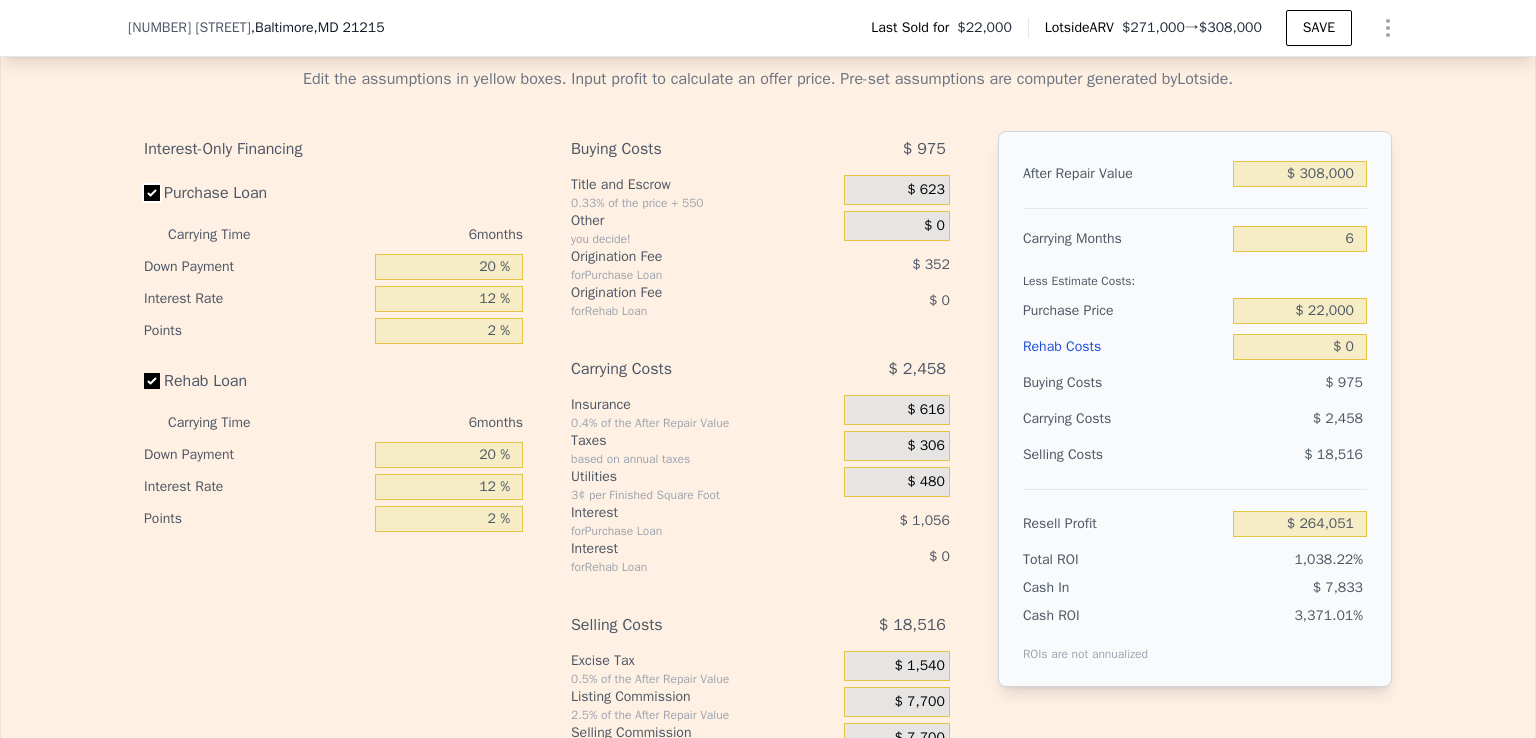 click on "Purchase Loan" at bounding box center [152, 193] 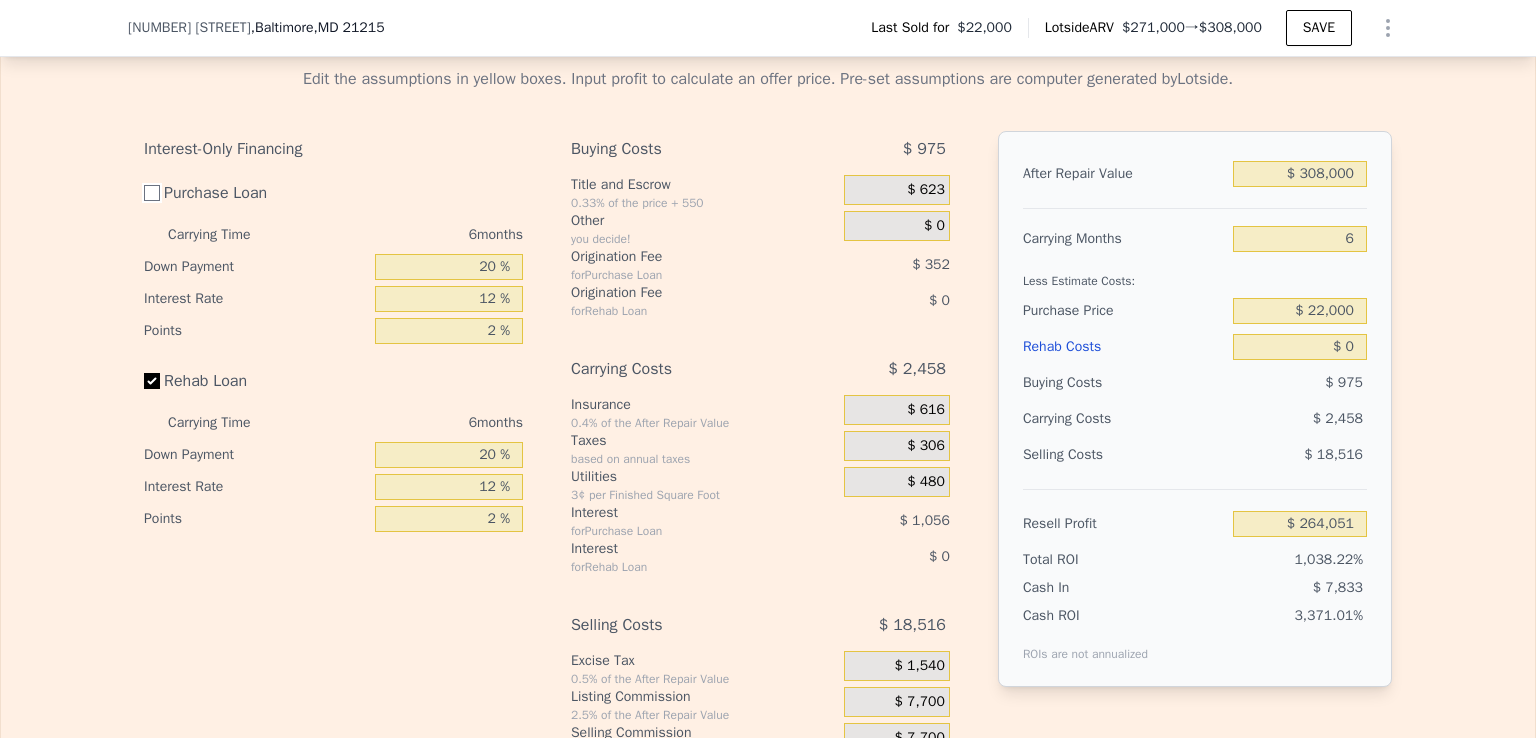 checkbox on "false" 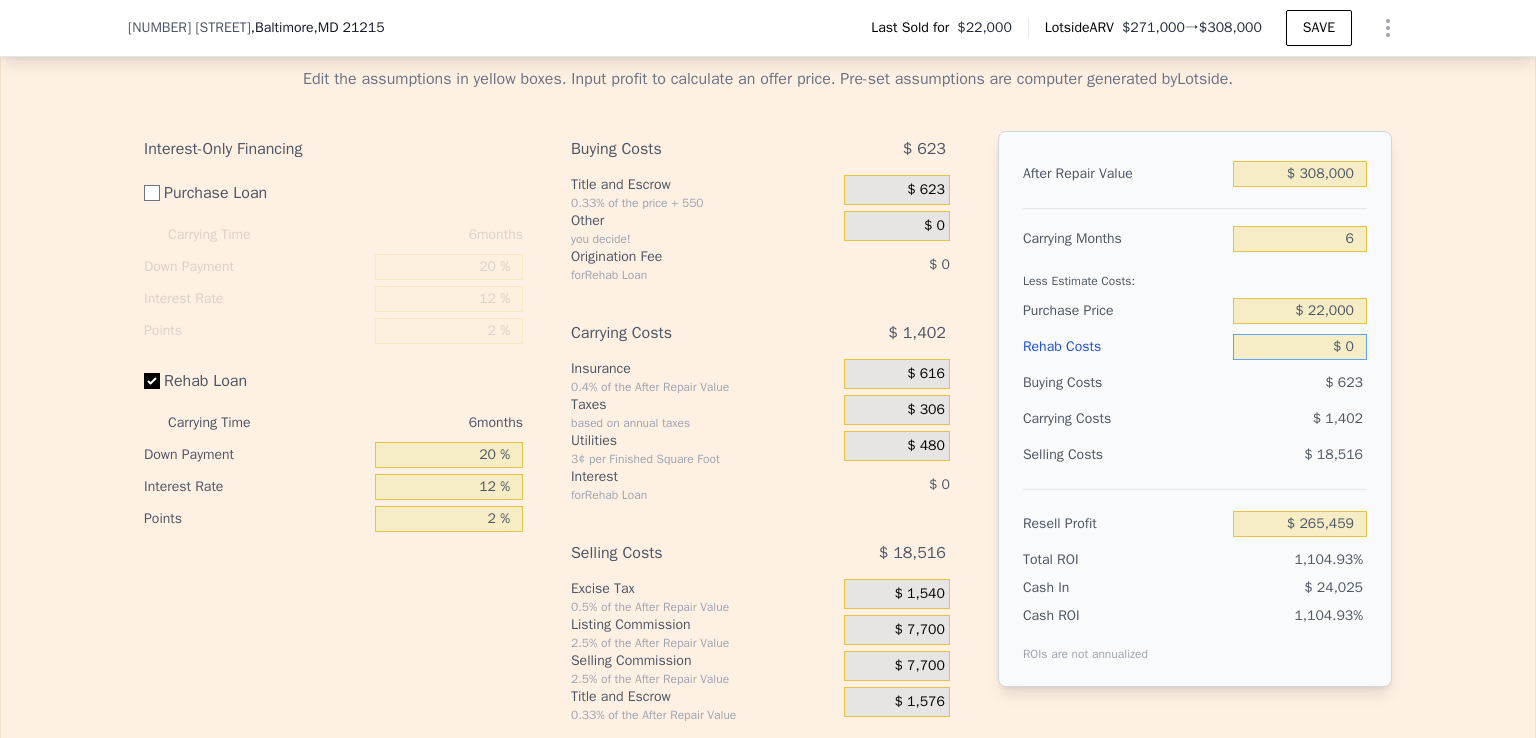 click on "$ 0" at bounding box center (1300, 347) 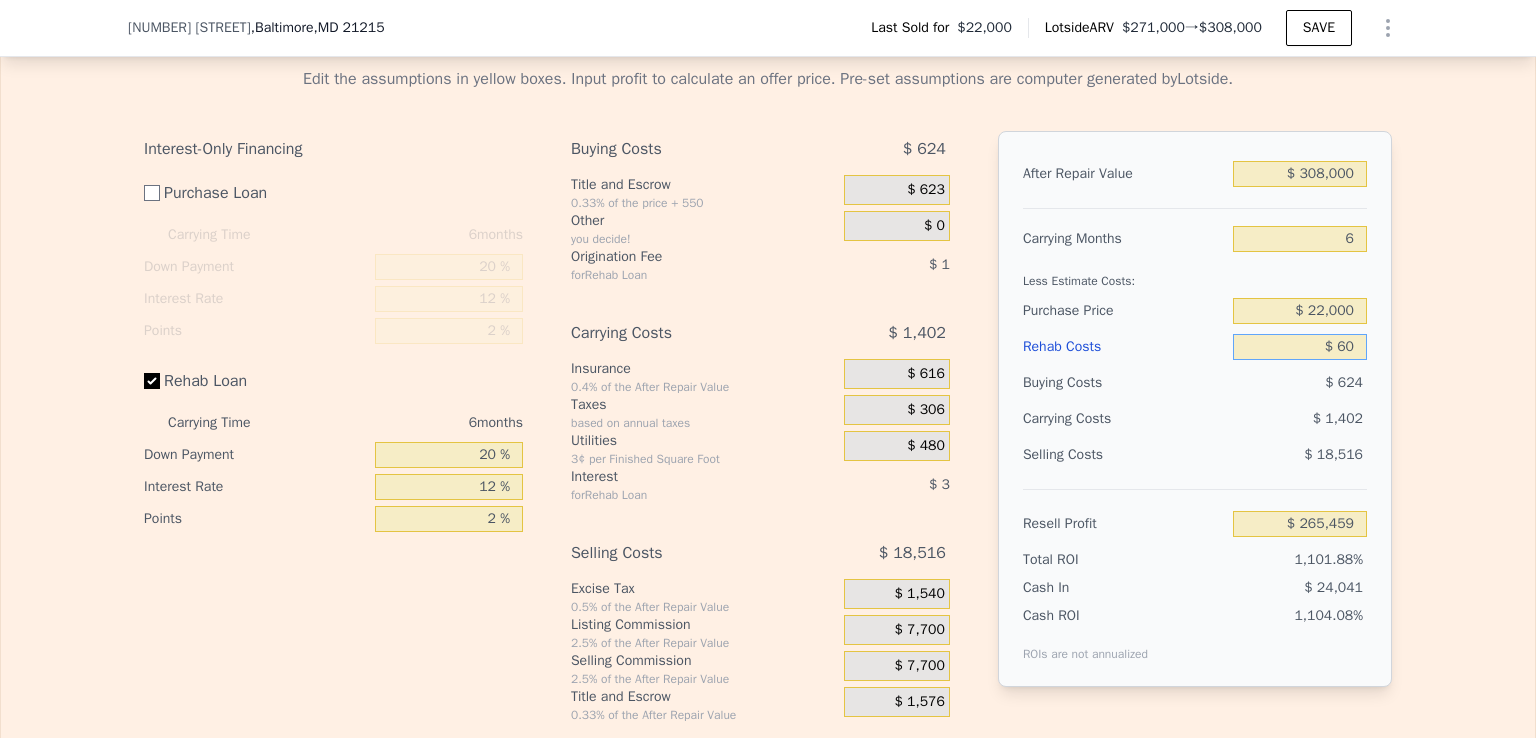 type on "$ 265,398" 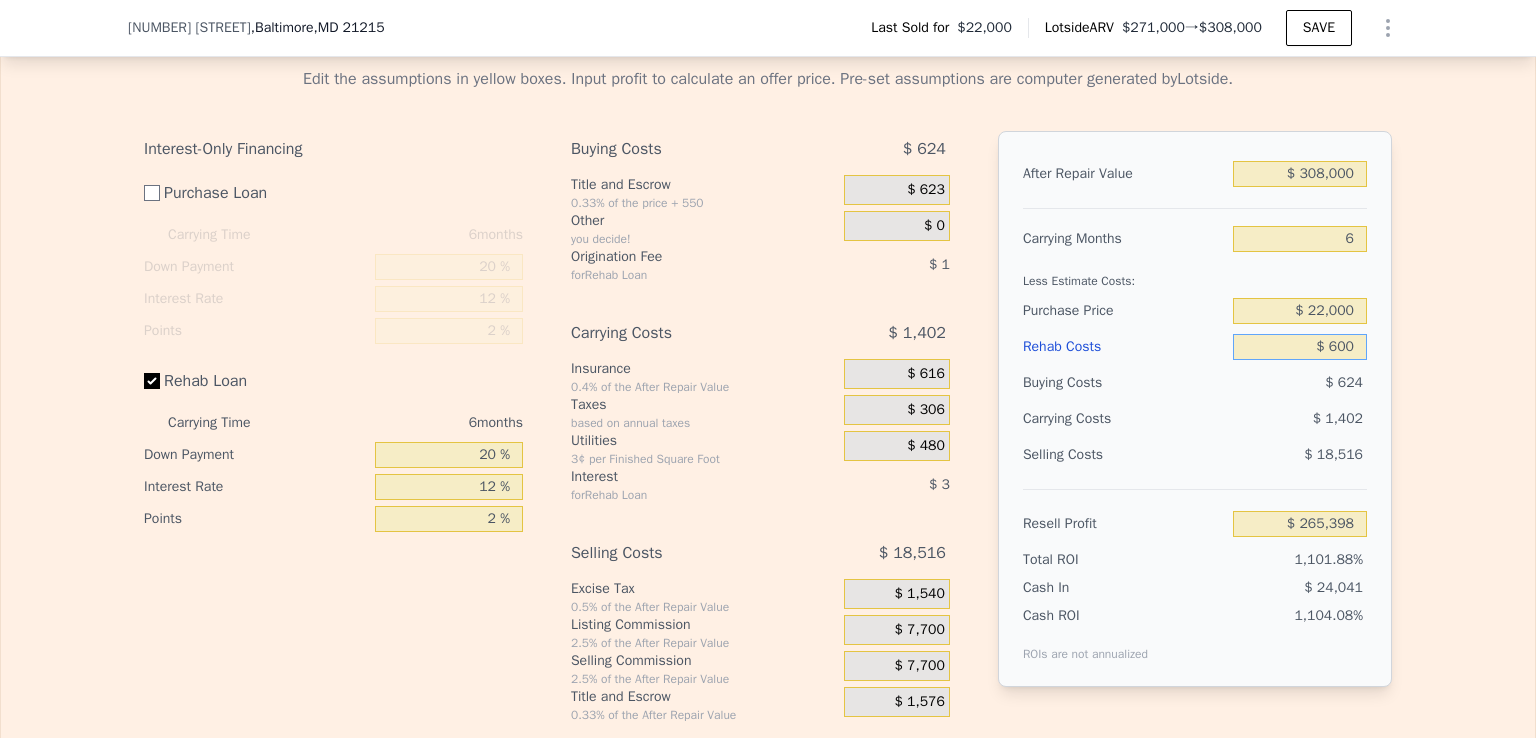 type on "$ 6,000" 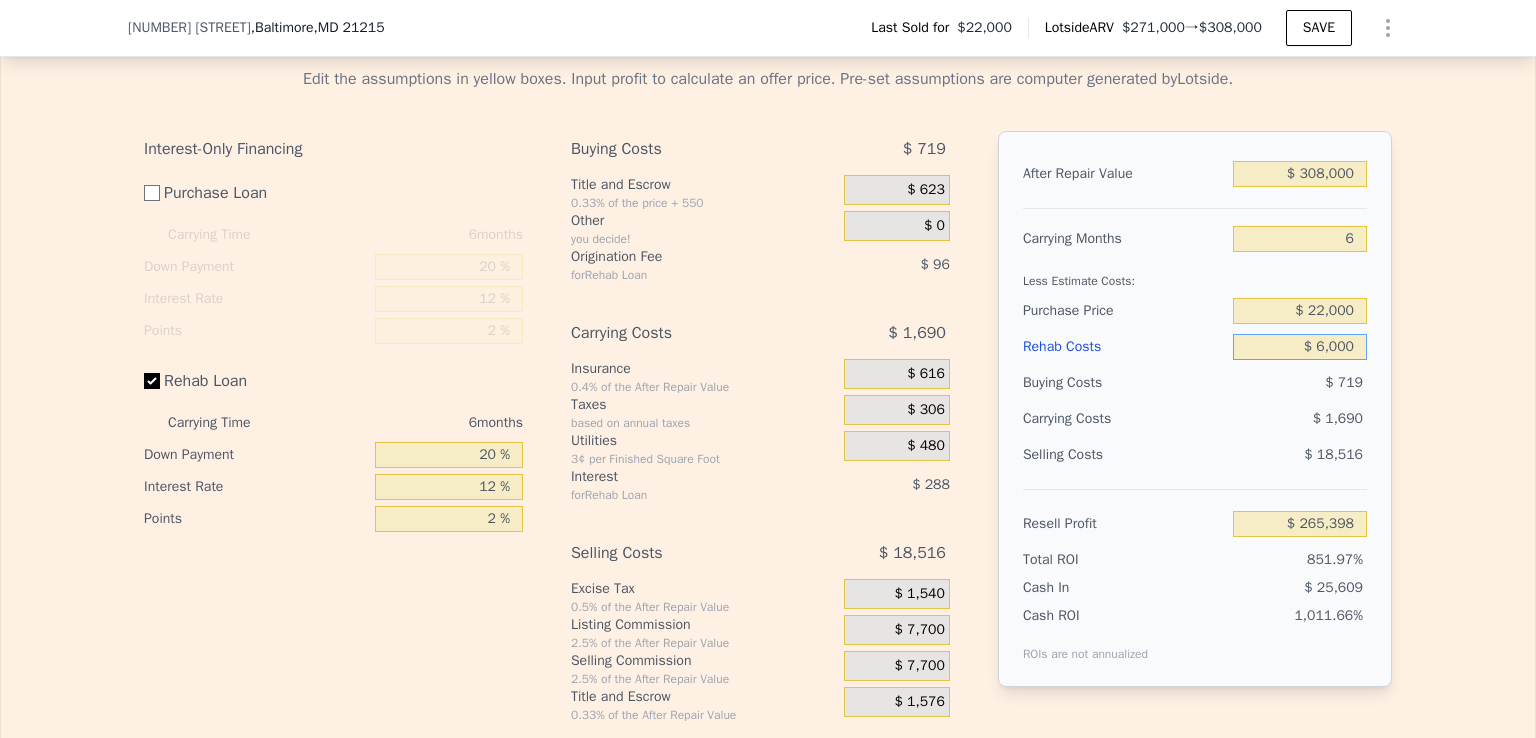 type on "$ 259,075" 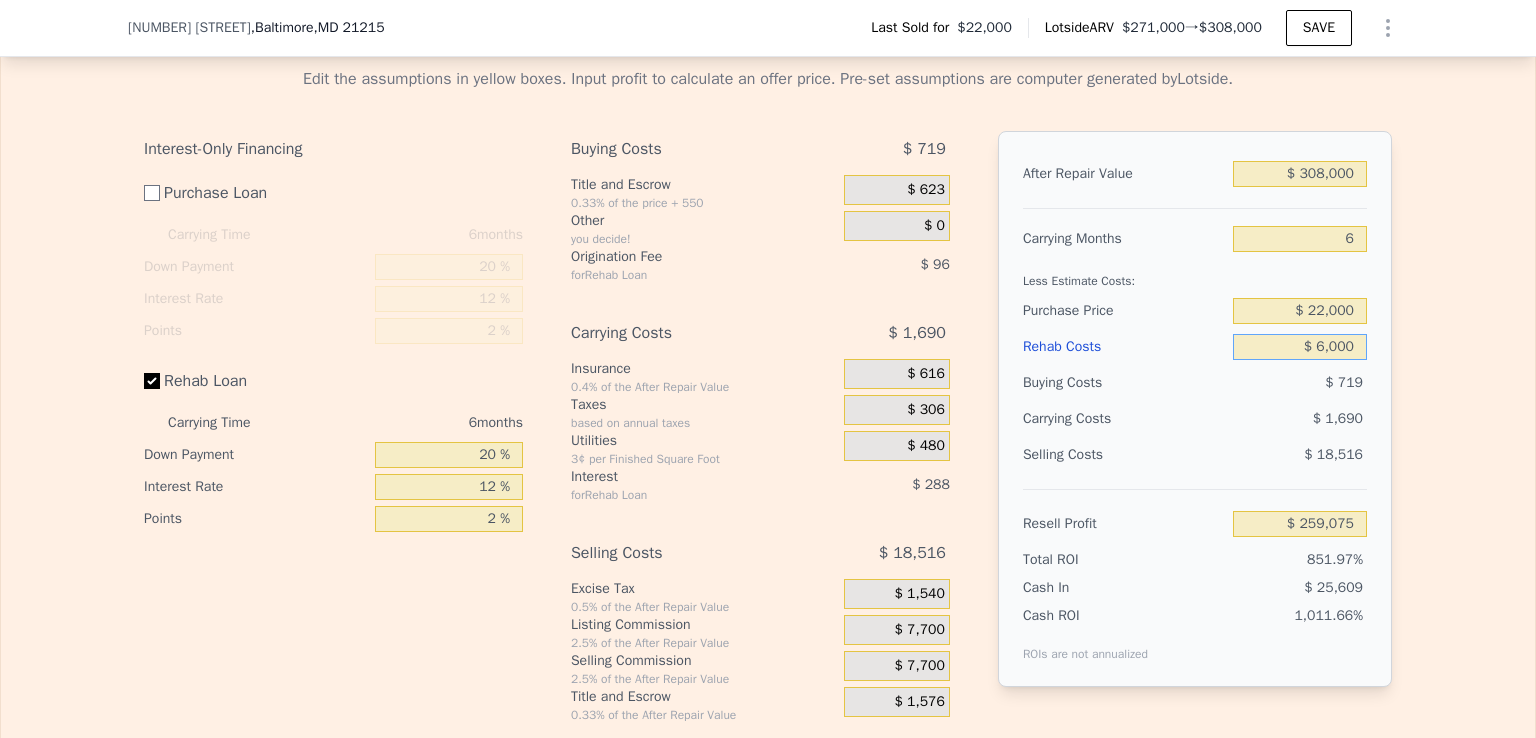 type on "$ 60,000" 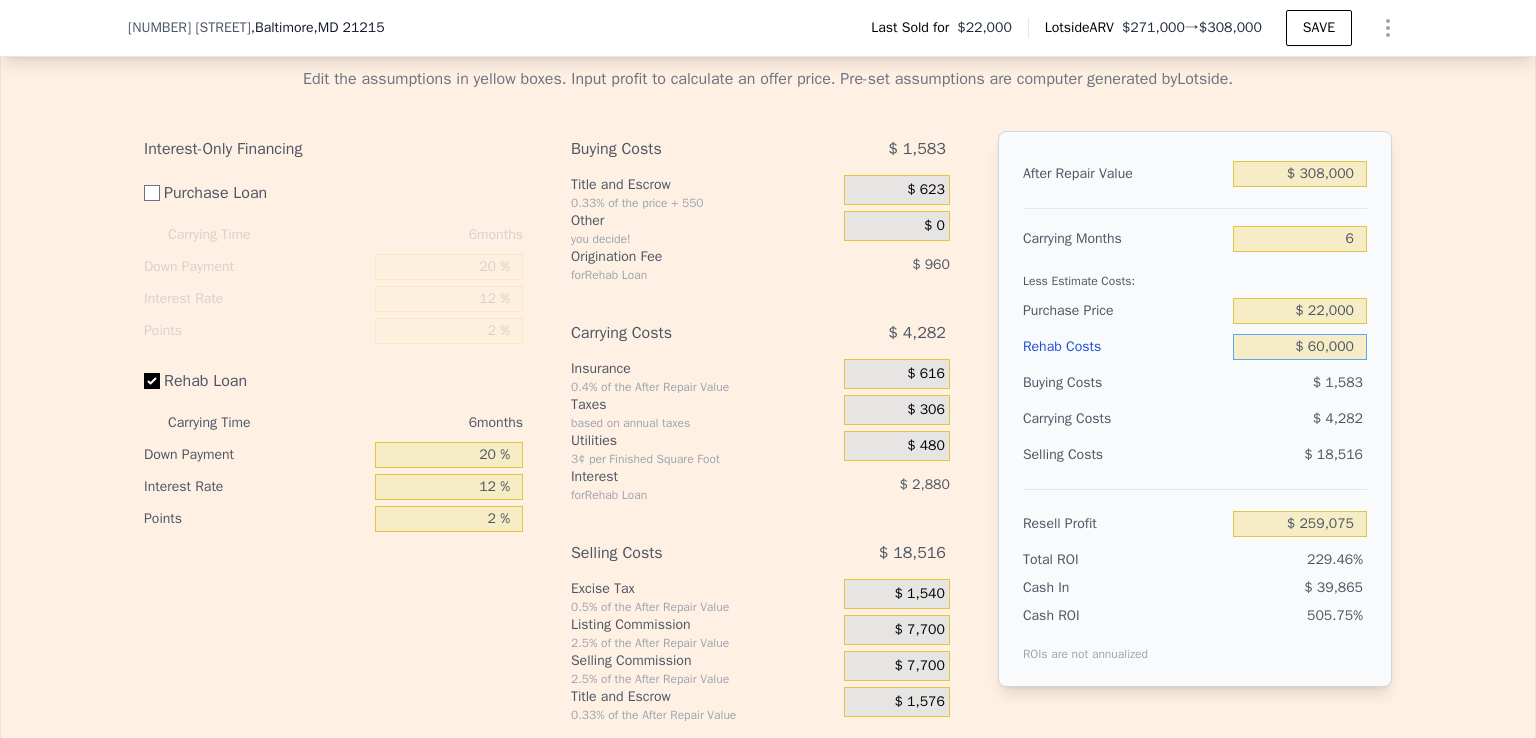 type on "$ 201,619" 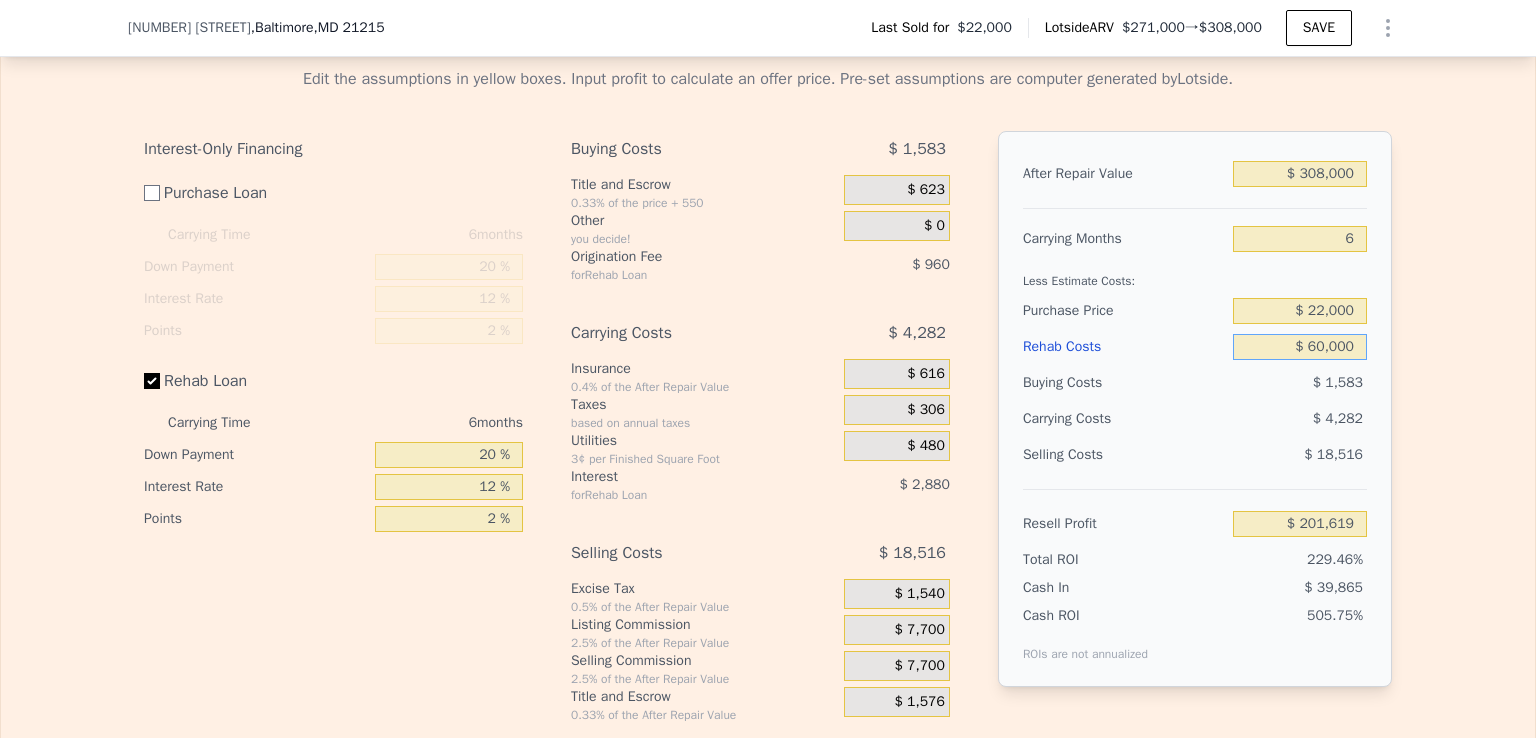 type on "$ 60,000" 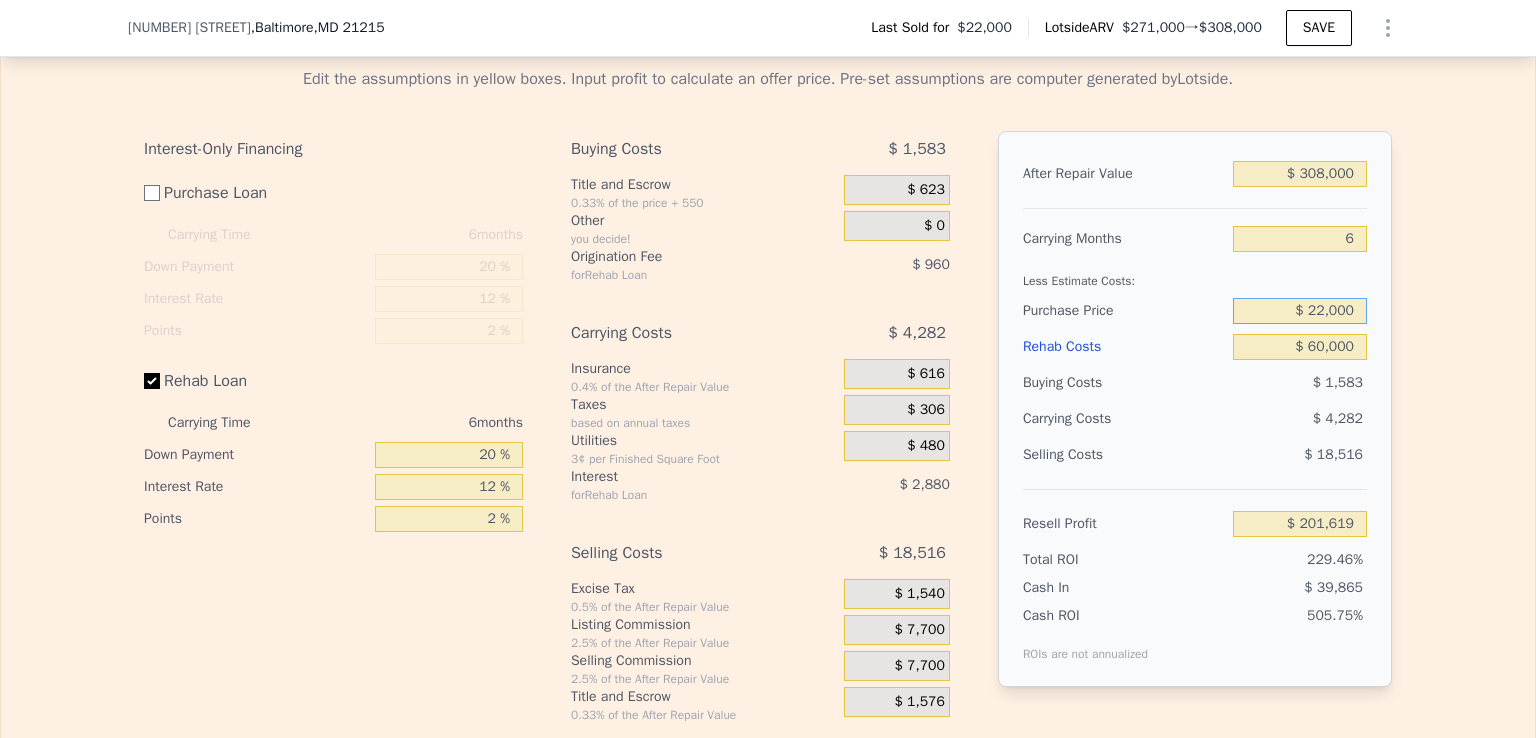 click on "$ 22,000" at bounding box center (1300, 311) 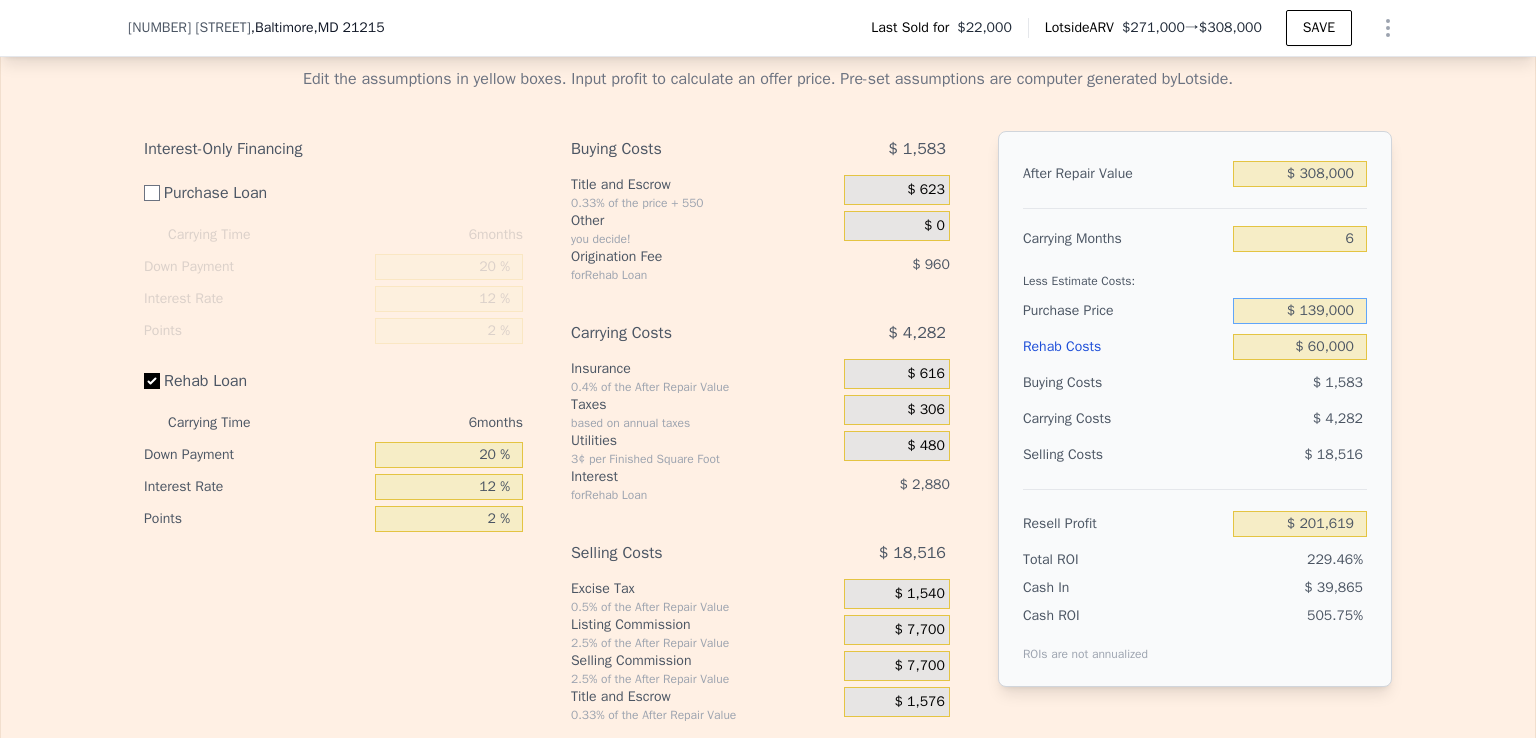 type on "$ 139,000" 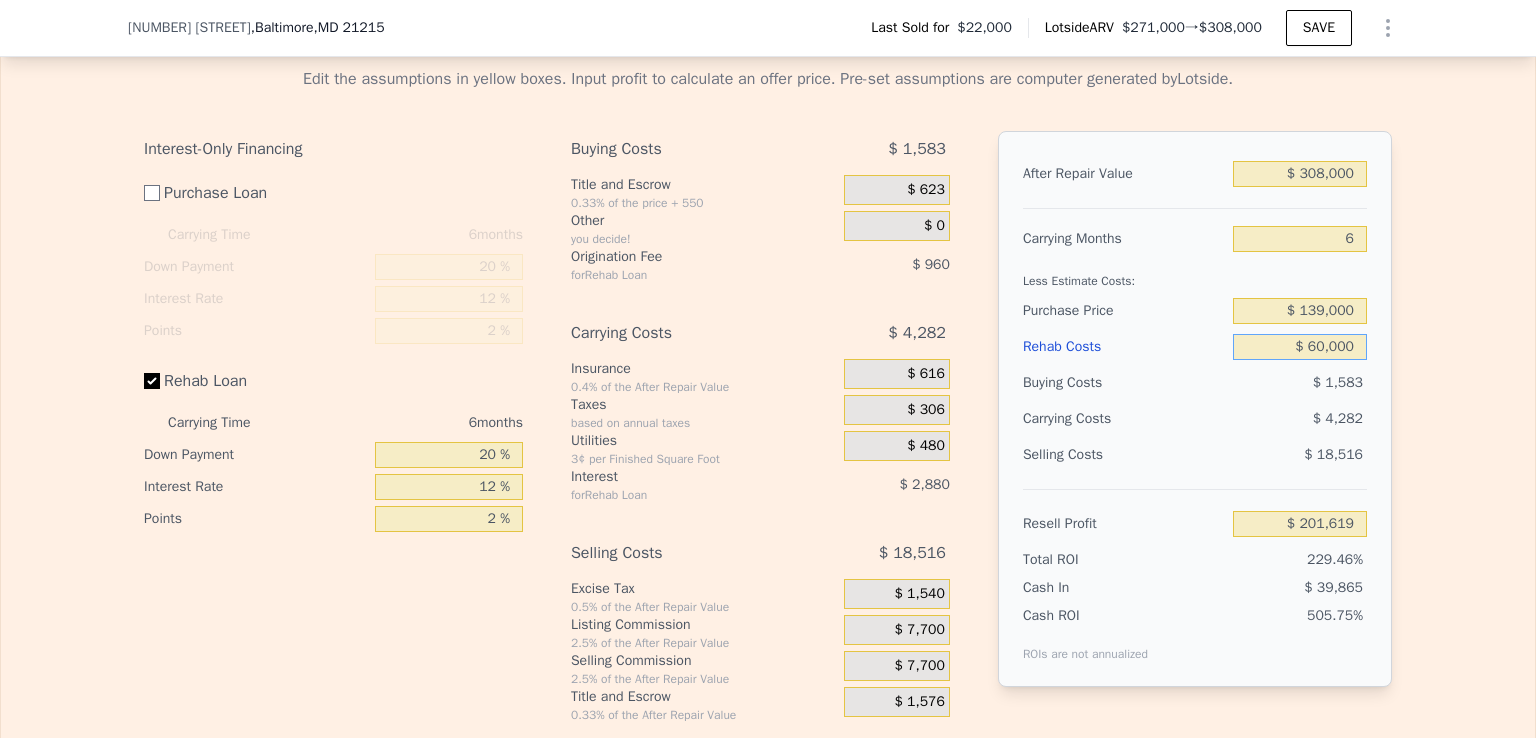 type on "$ 84,229" 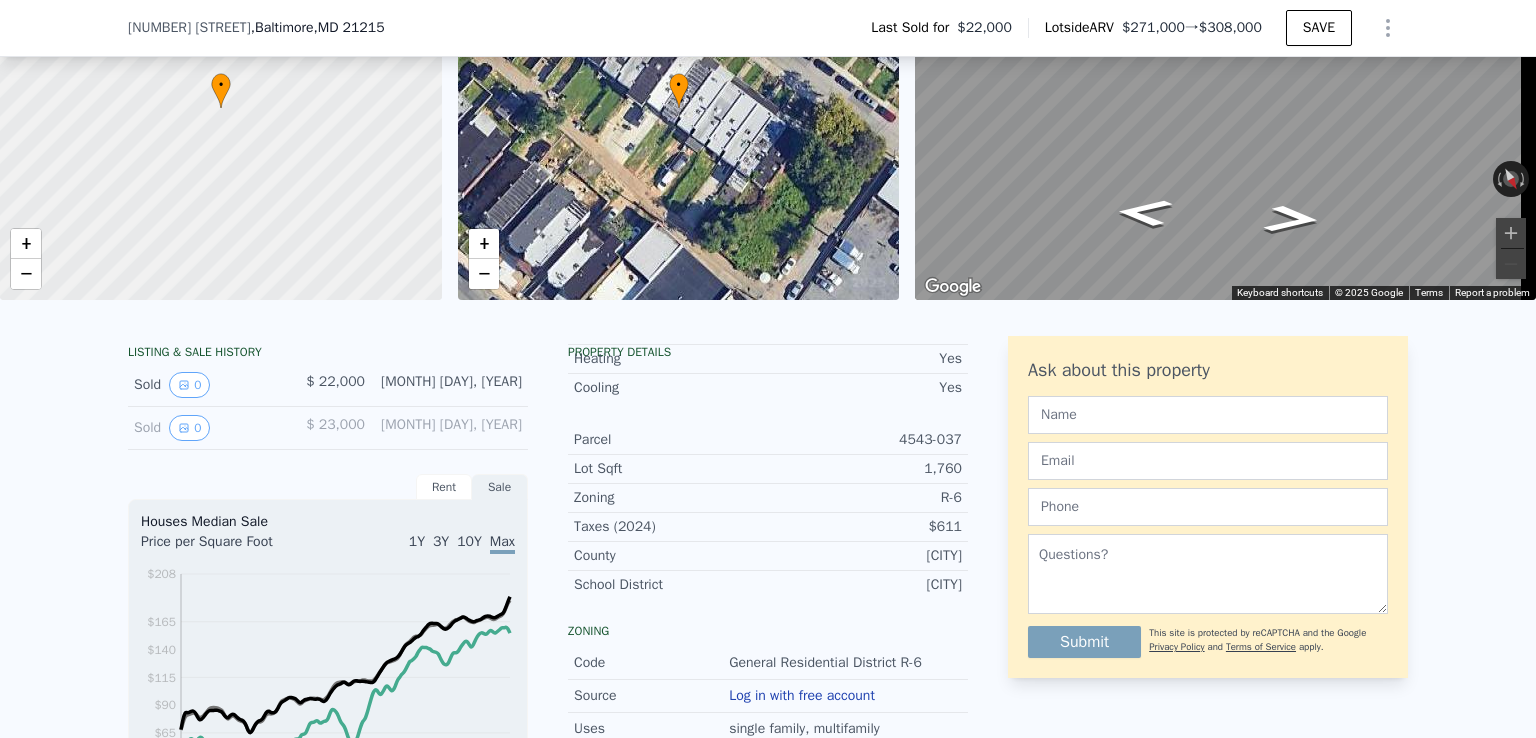 scroll, scrollTop: 0, scrollLeft: 0, axis: both 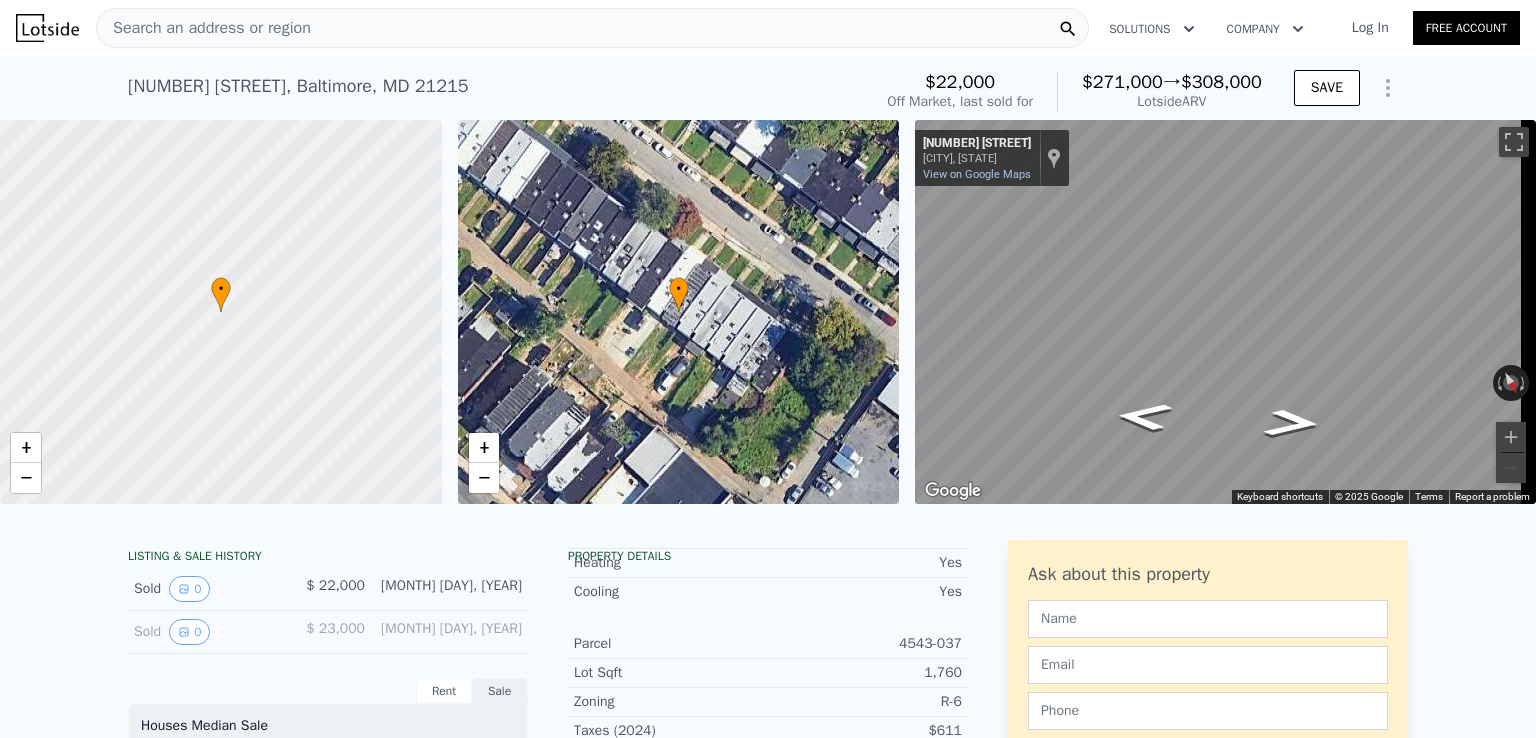 type on "2" 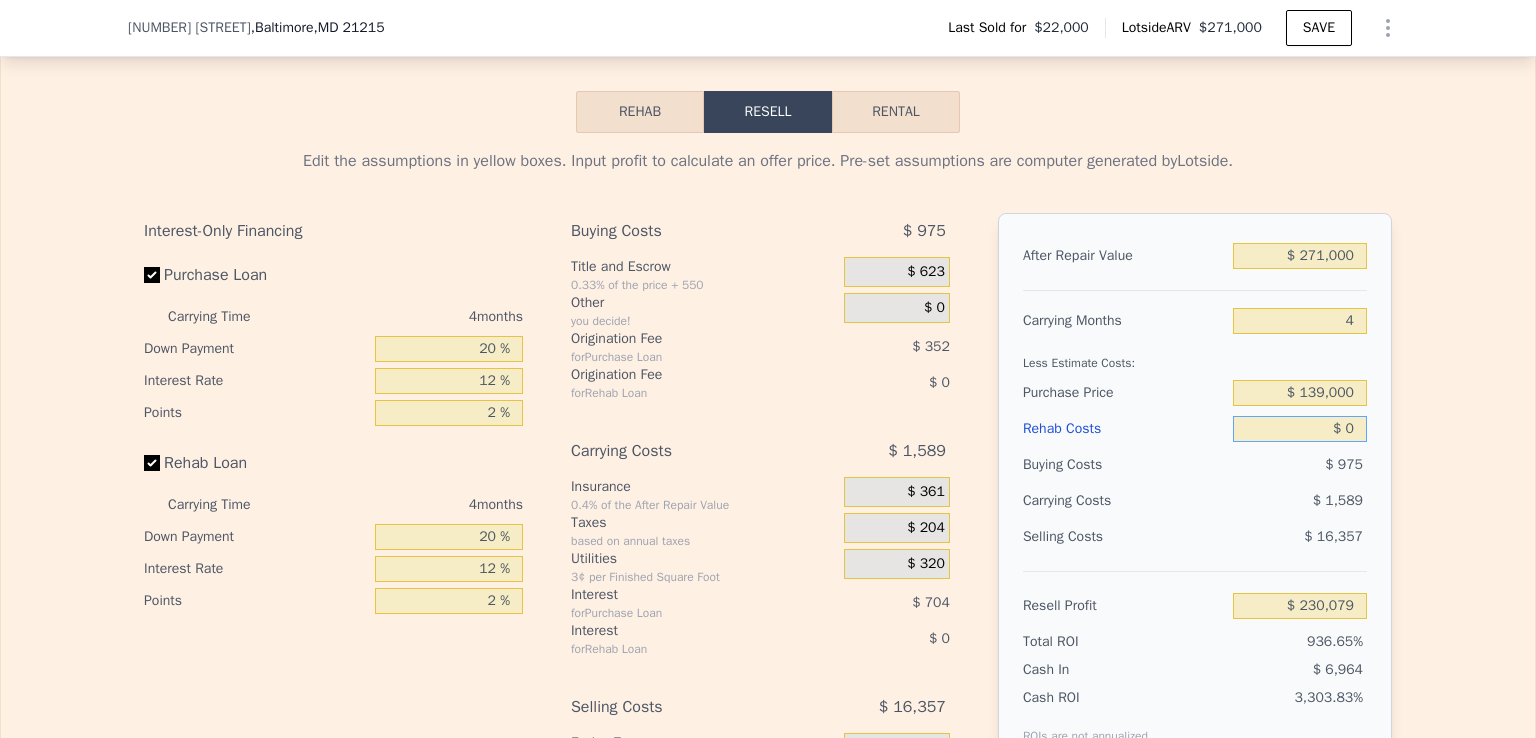scroll, scrollTop: 2719, scrollLeft: 0, axis: vertical 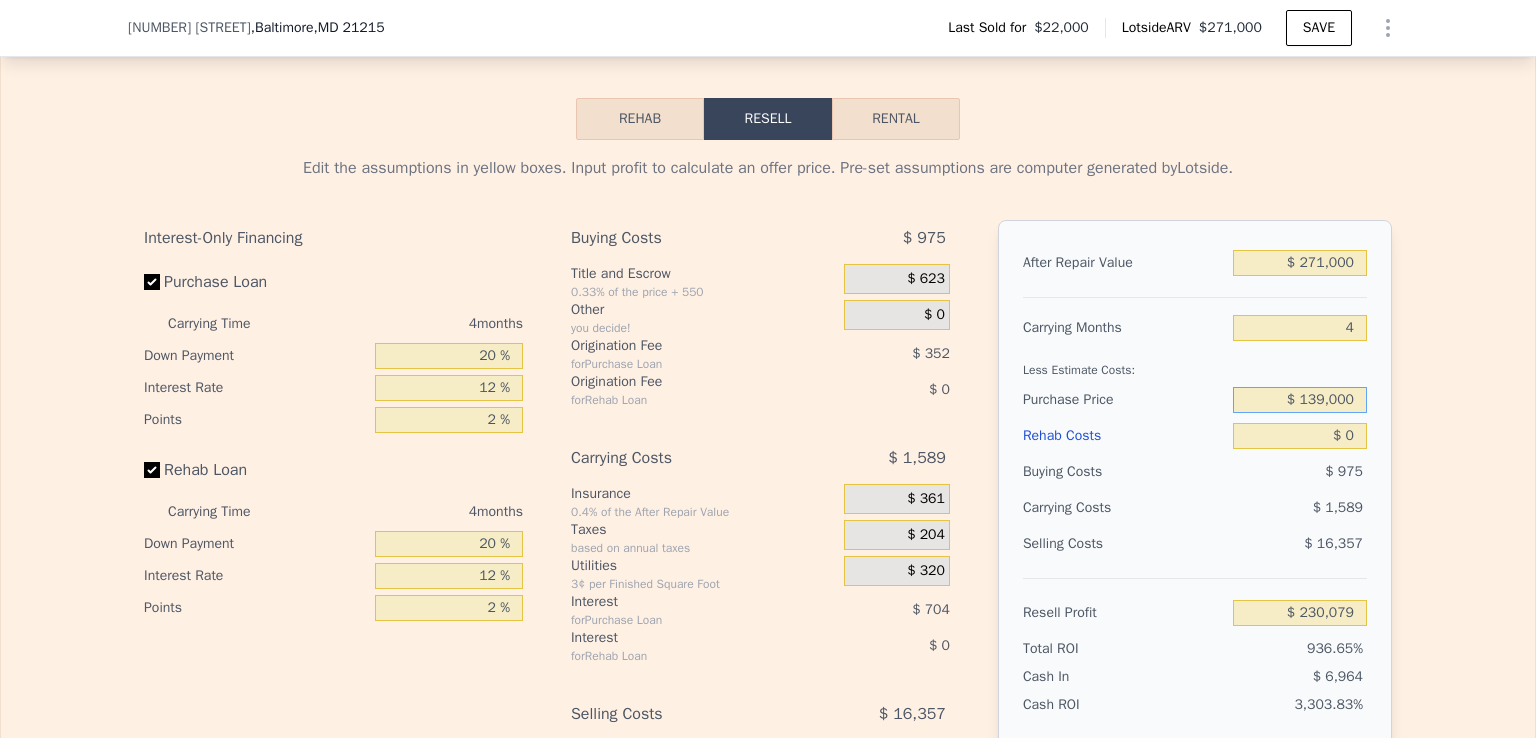 drag, startPoint x: 1300, startPoint y: 425, endPoint x: 1372, endPoint y: 431, distance: 72.249565 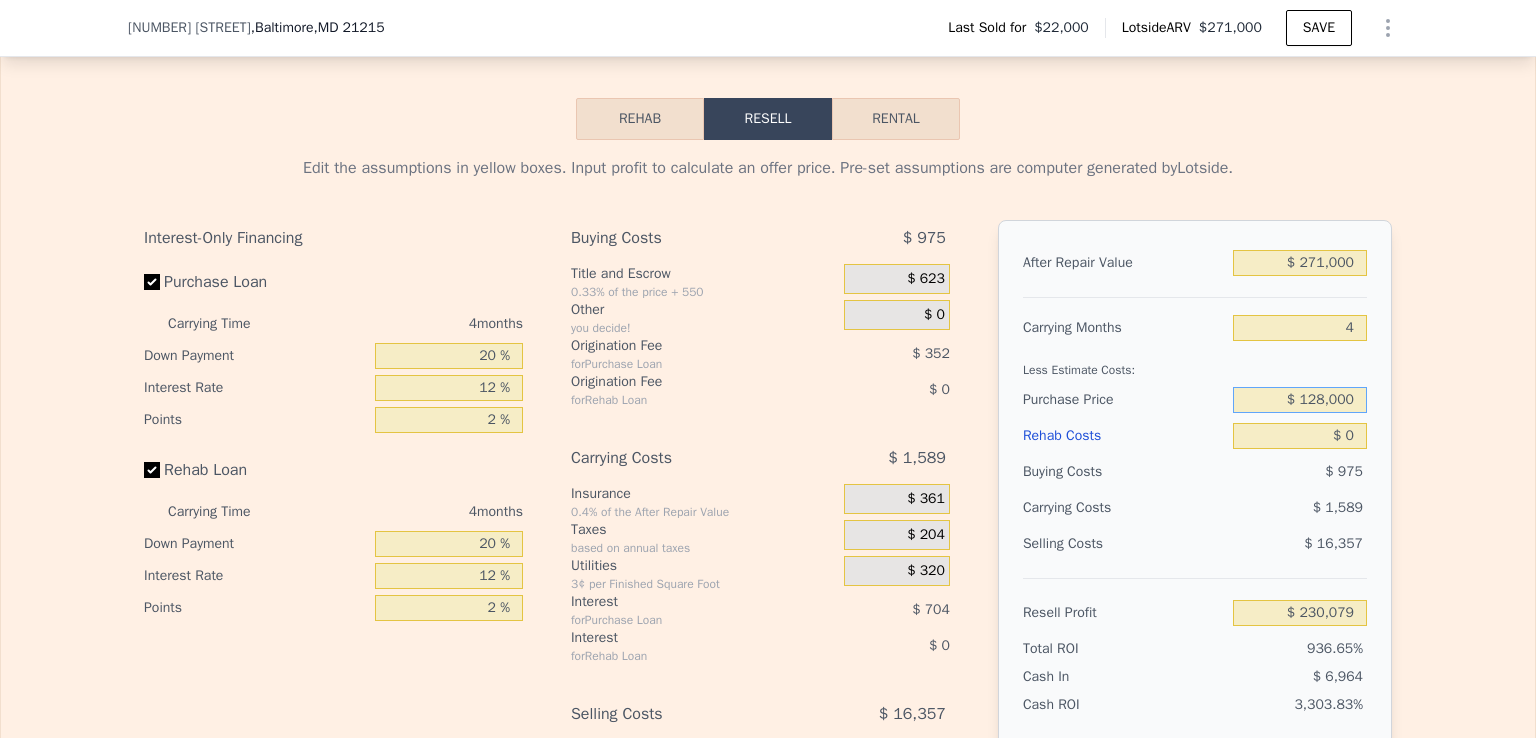 type on "$ 128,000" 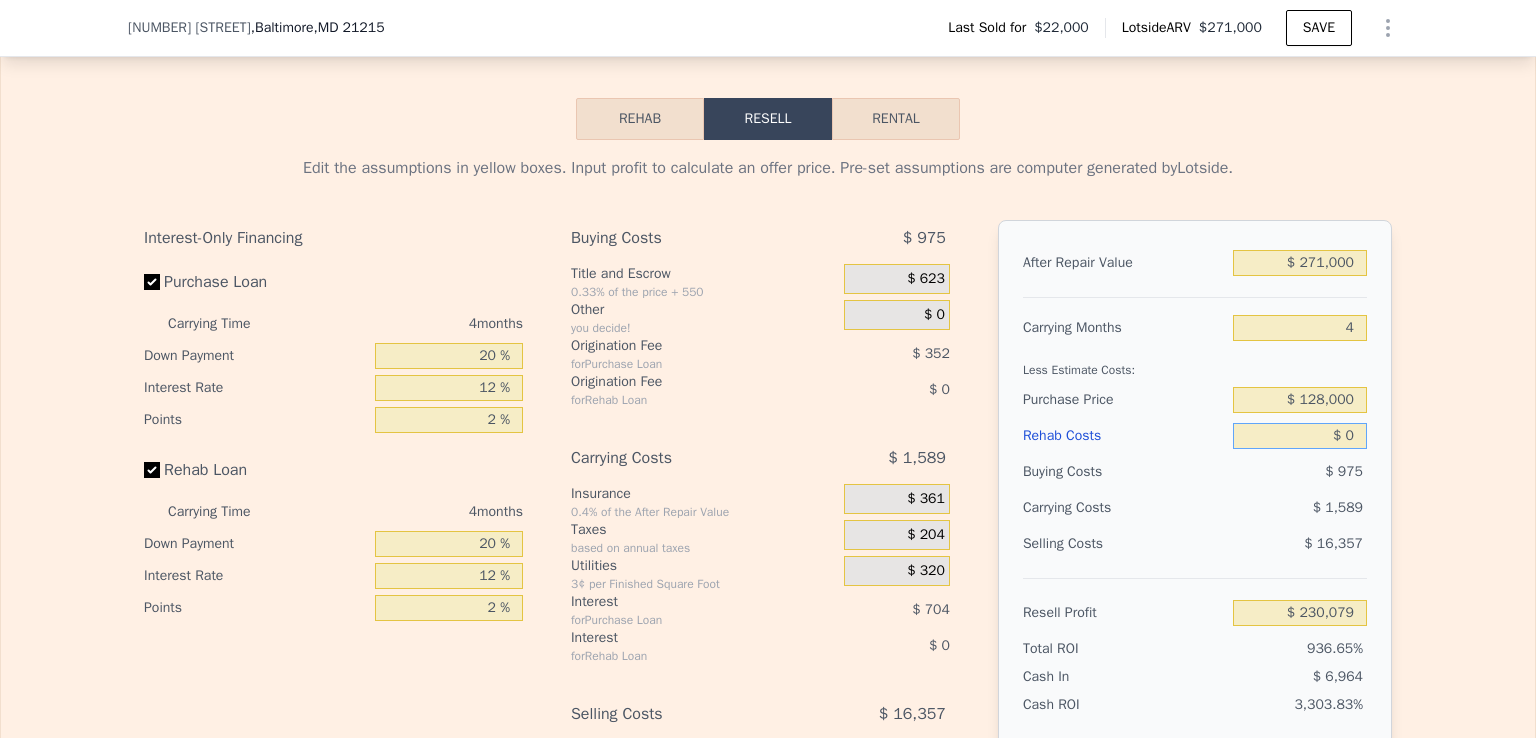 type on "$ 118,638" 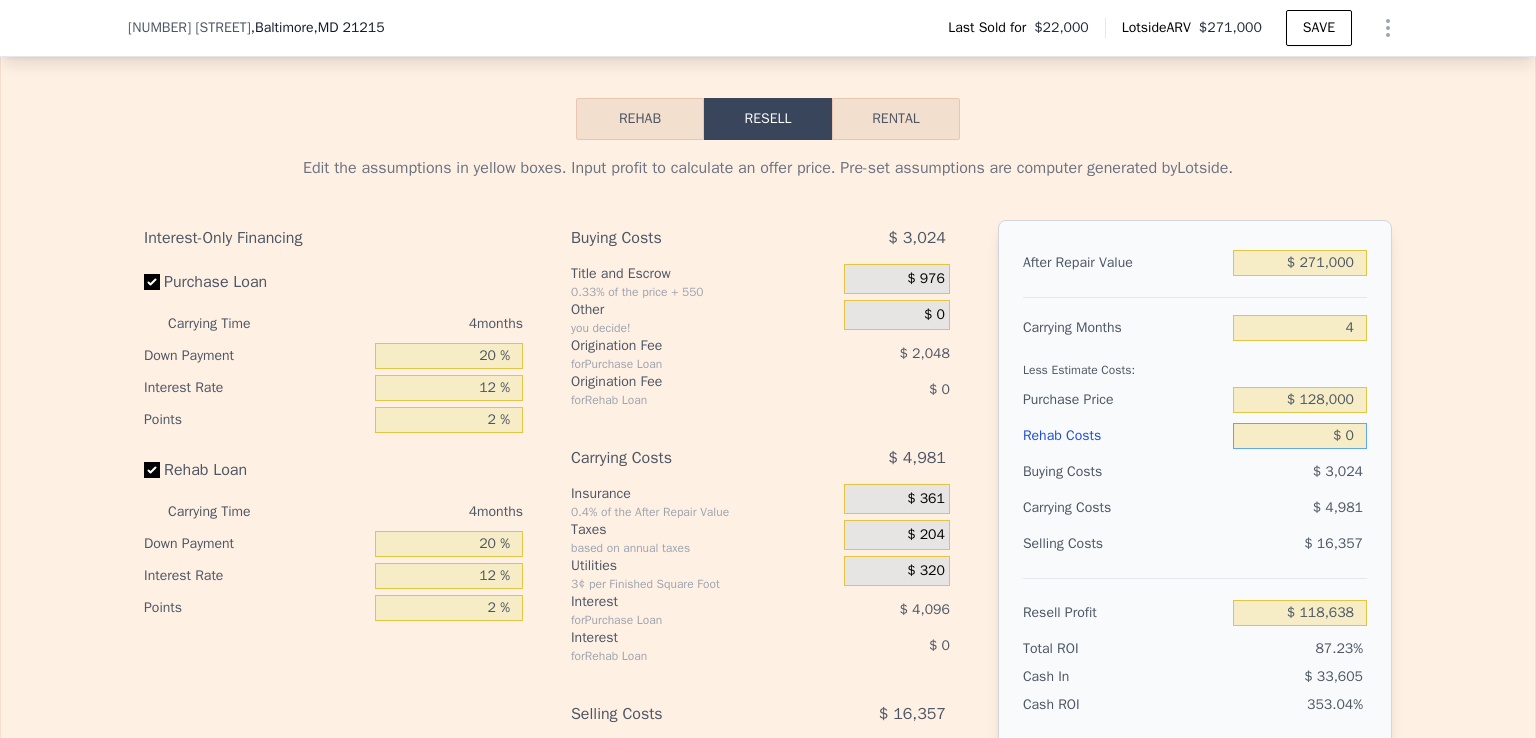 type on "$ 6" 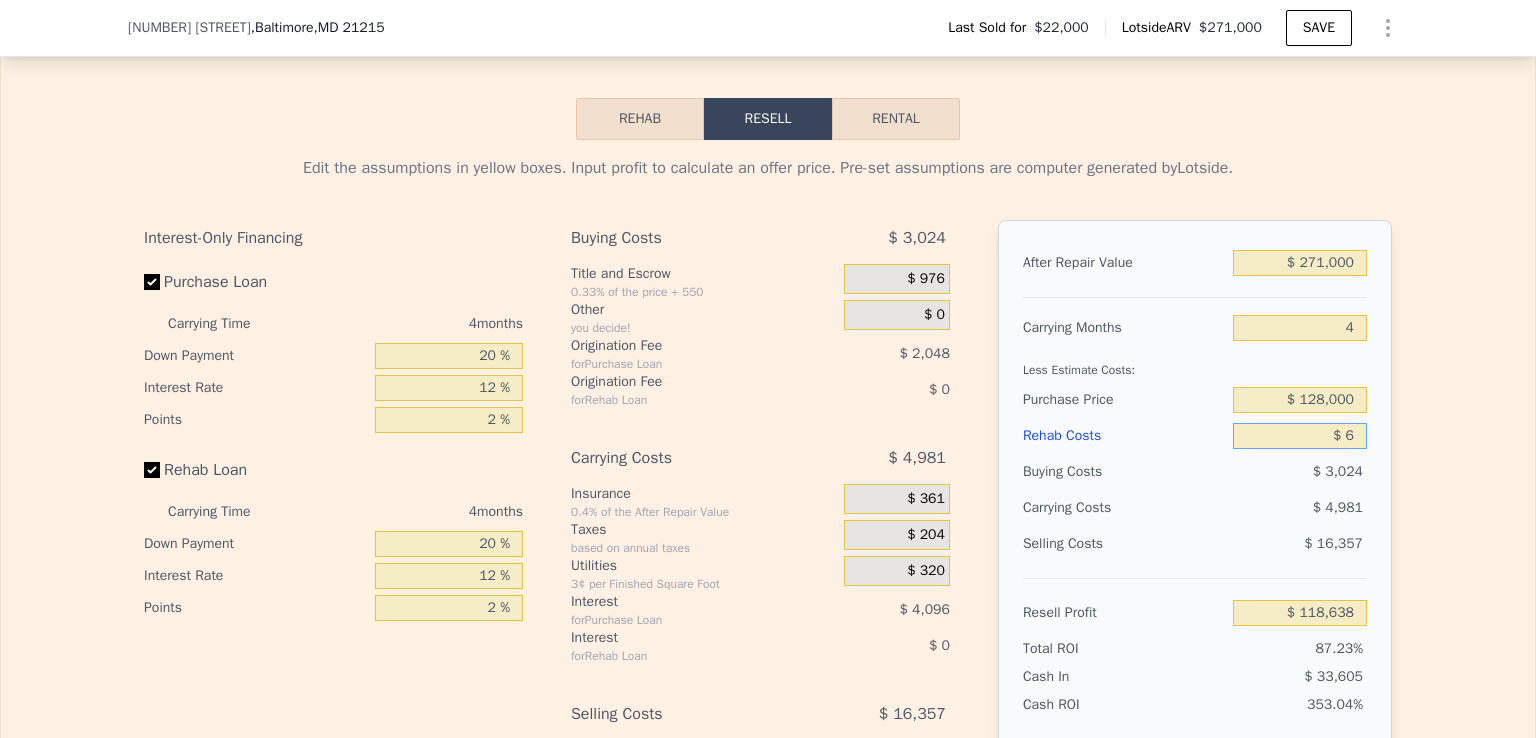 type on "$ 118,632" 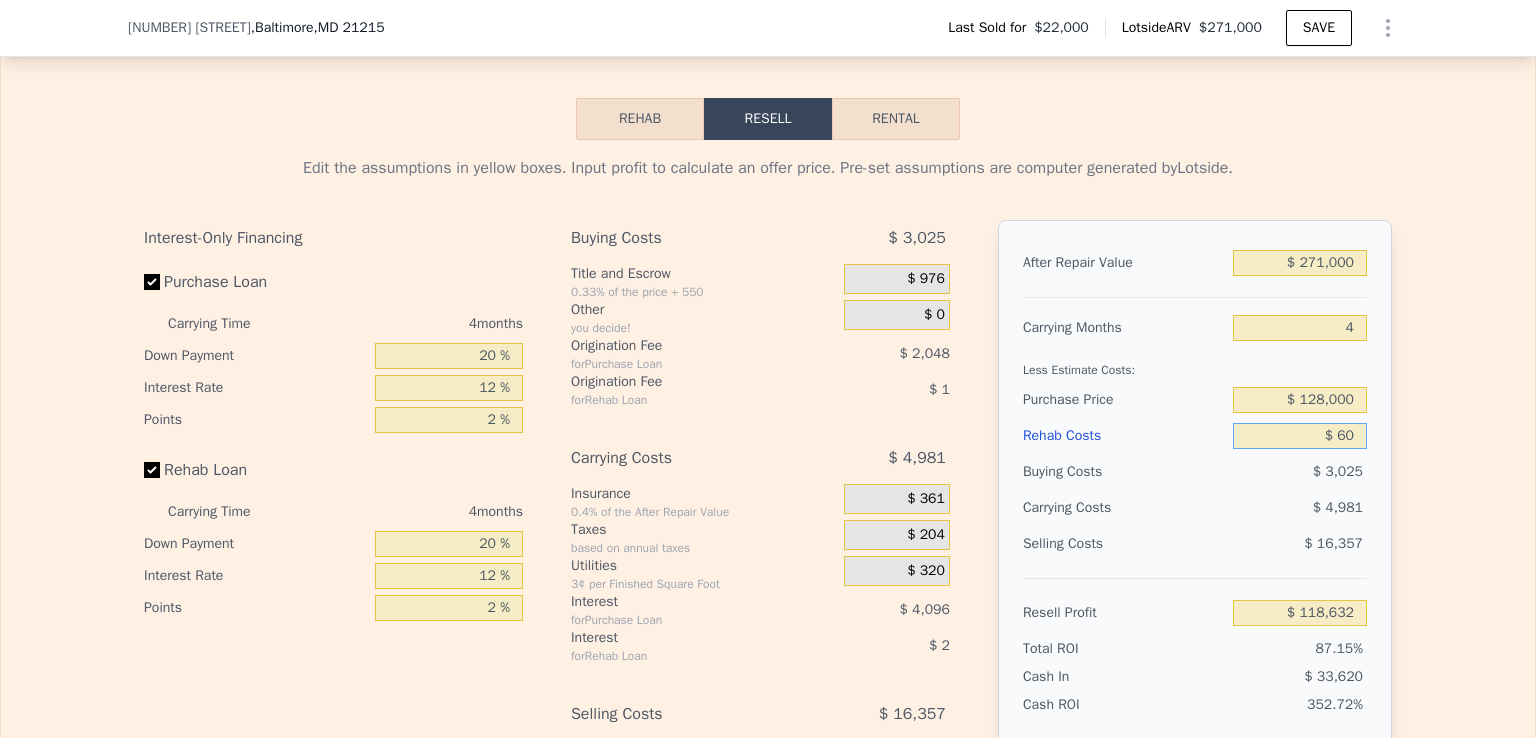 type on "$ 600" 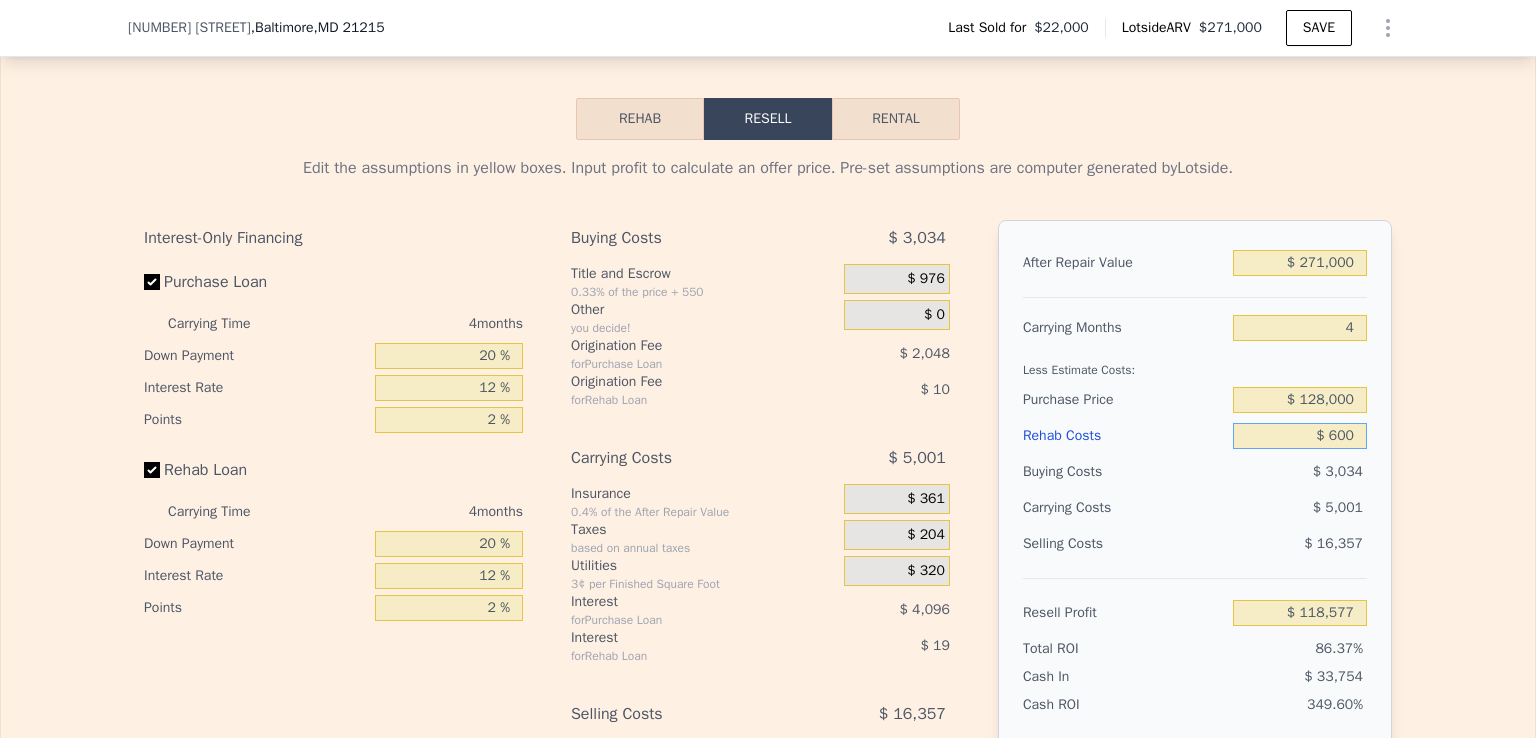 type on "$ 118,008" 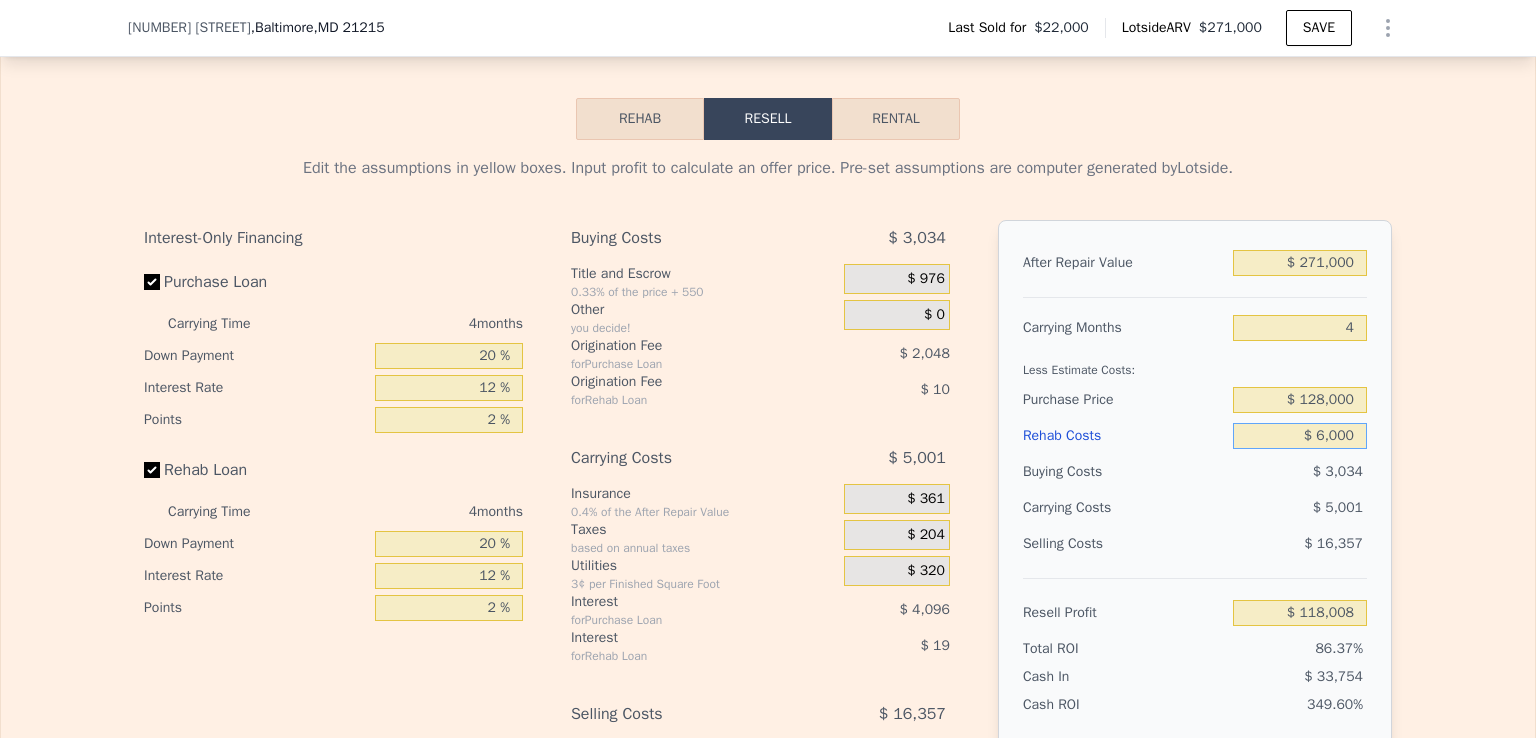 type on "$ 60,000" 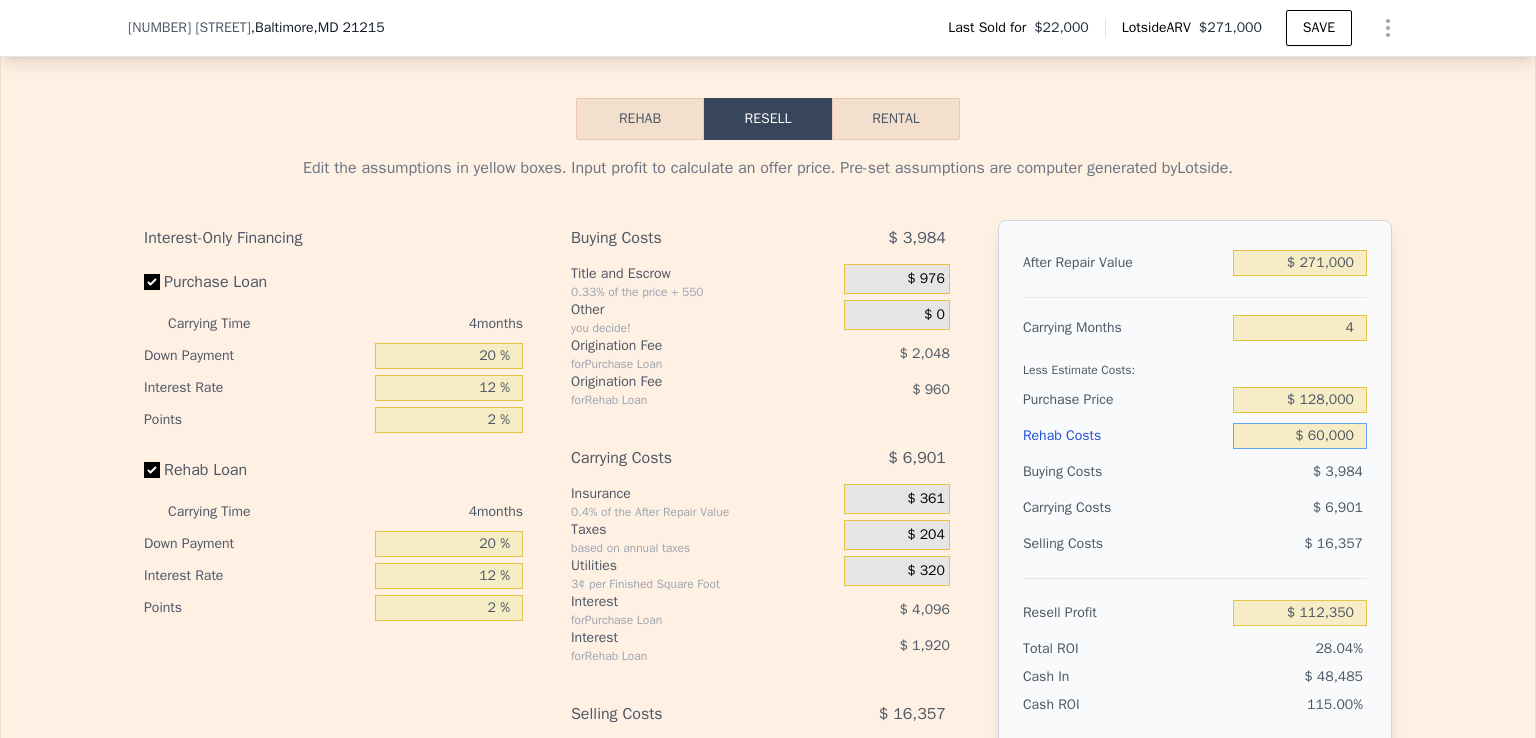 type on "$ 55,758" 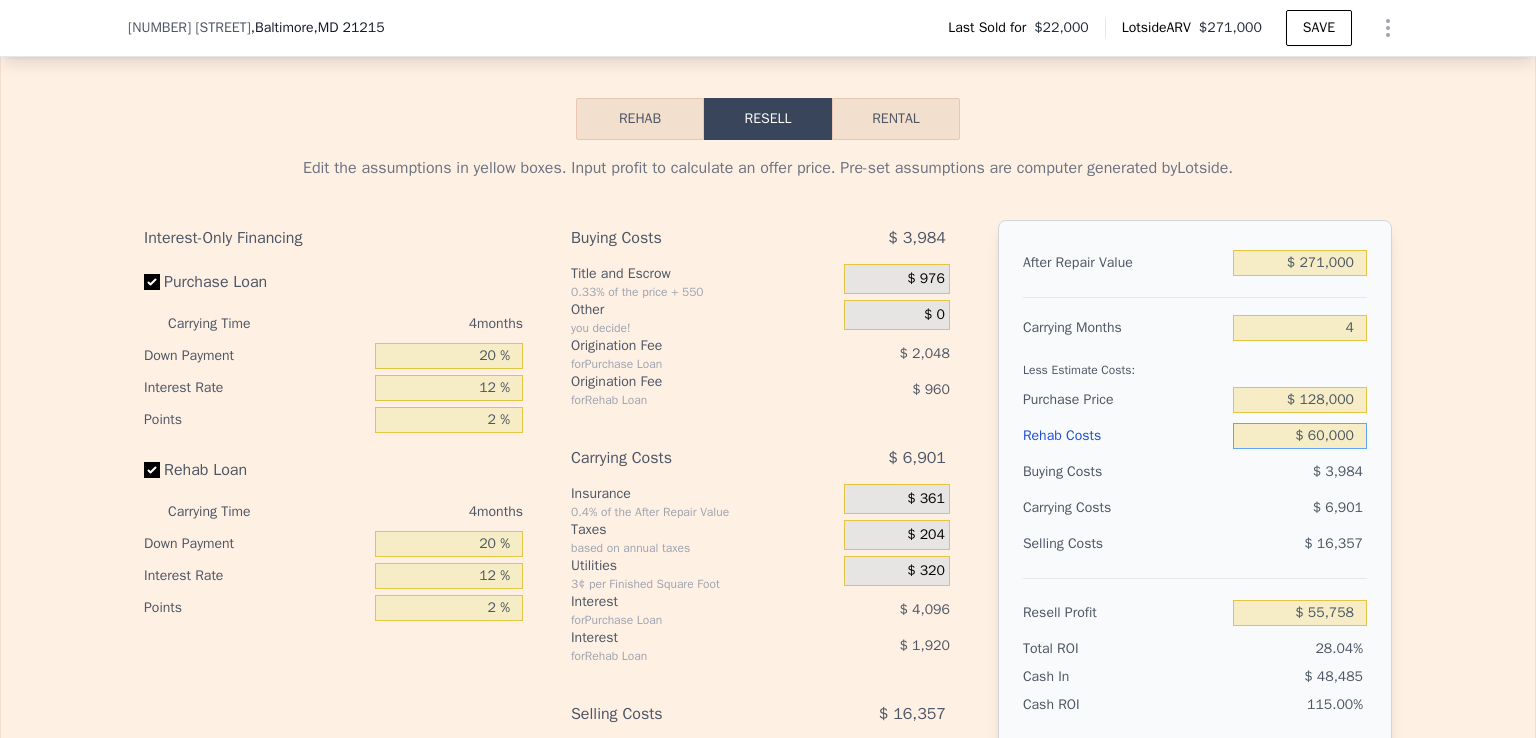 type on "$ 60,000" 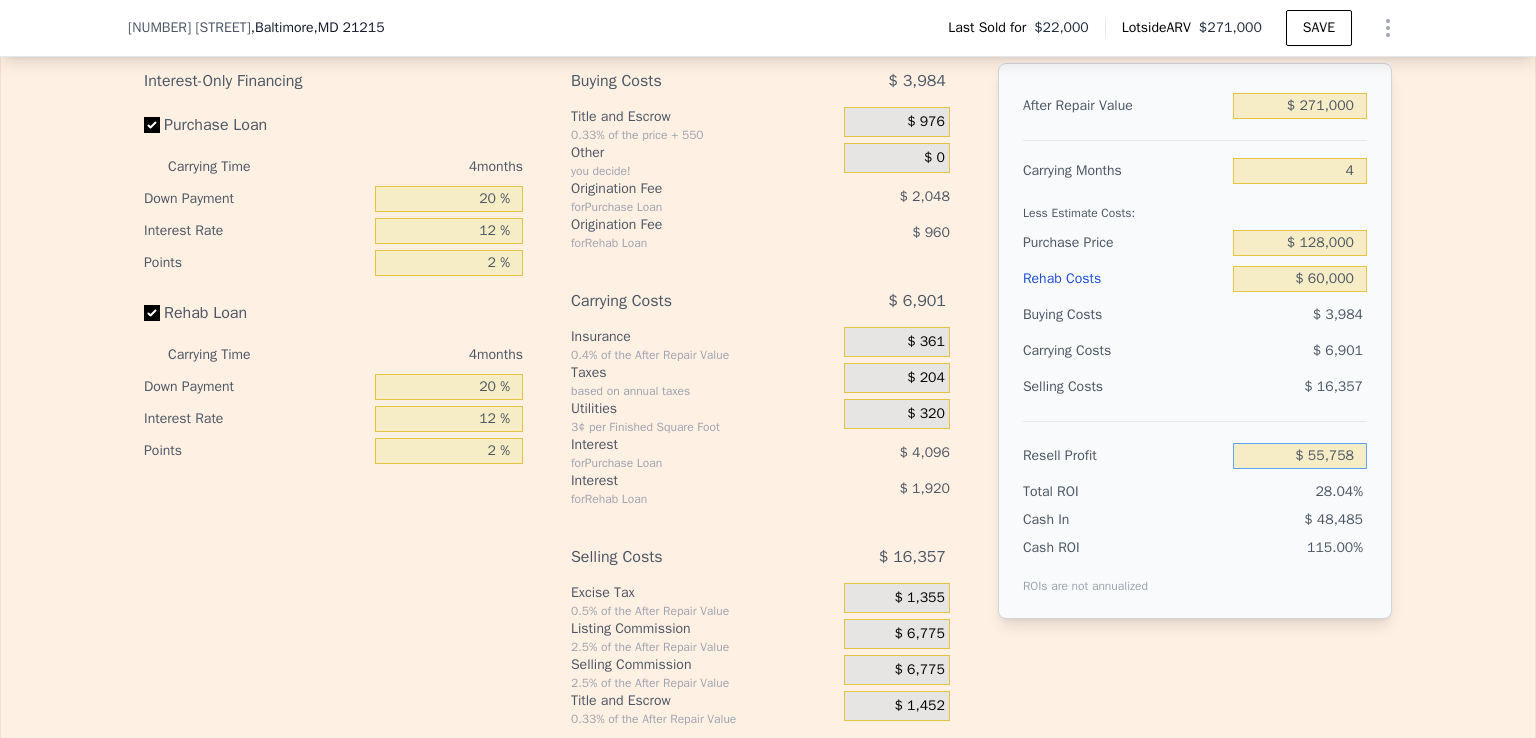 scroll, scrollTop: 2868, scrollLeft: 0, axis: vertical 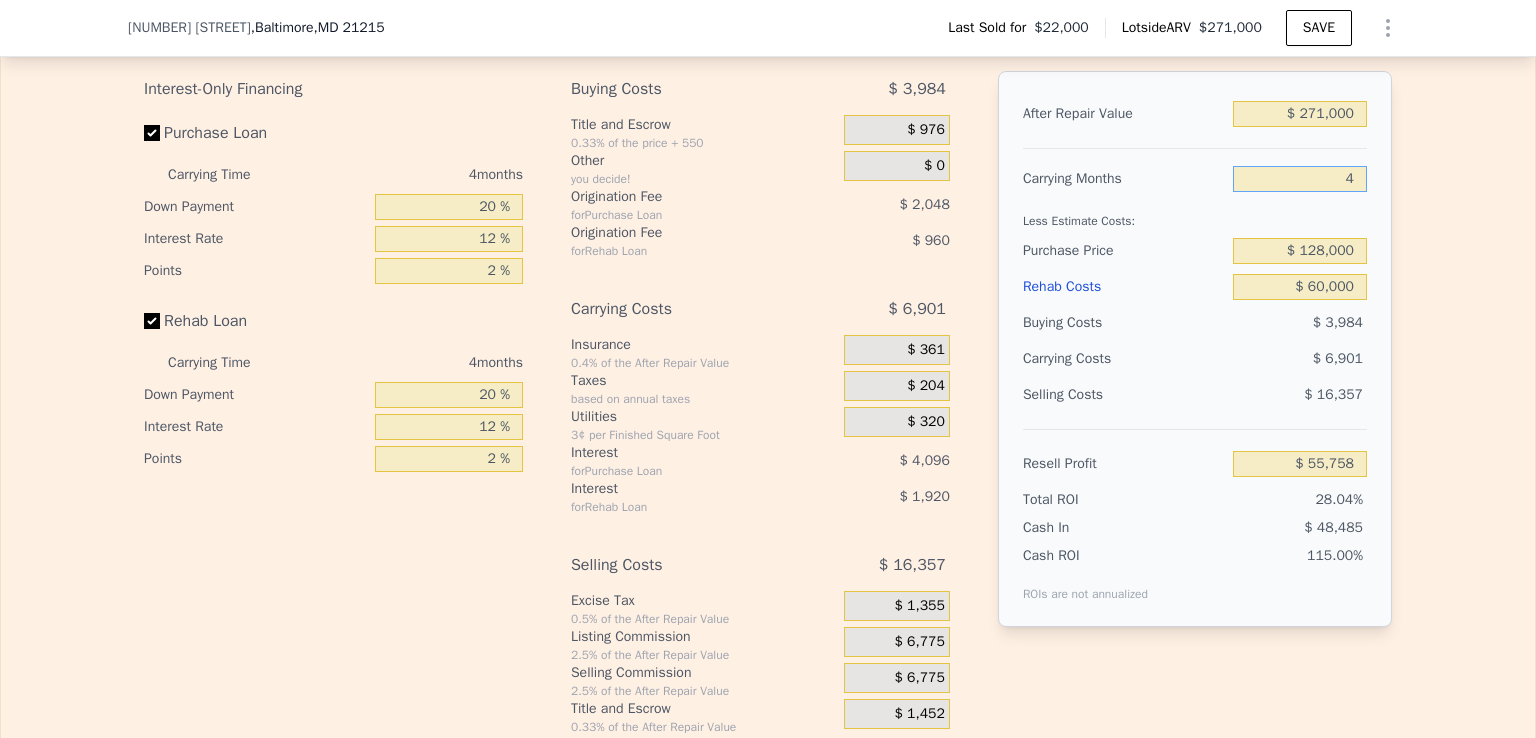 drag, startPoint x: 1326, startPoint y: 209, endPoint x: 1354, endPoint y: 209, distance: 28 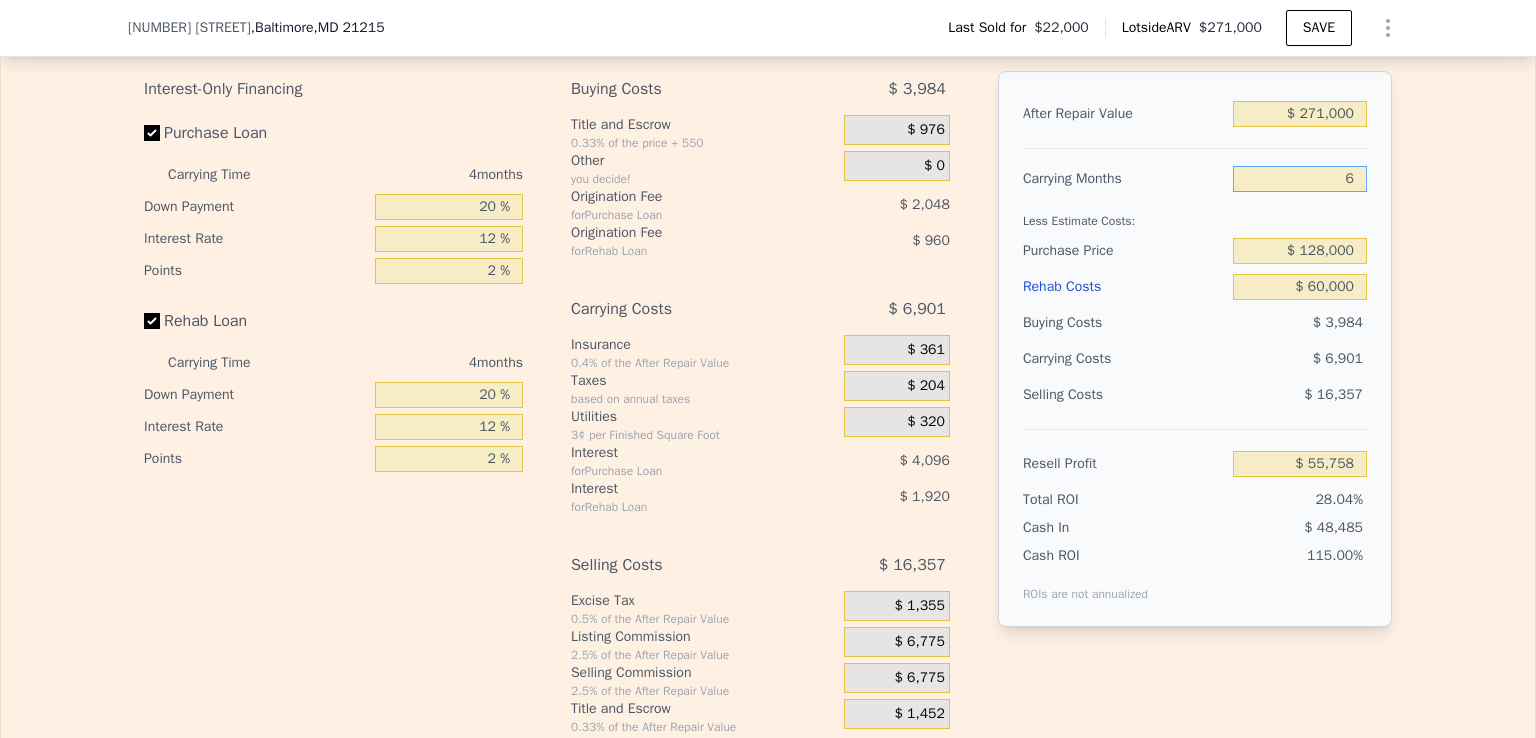 type on "$ 52,307" 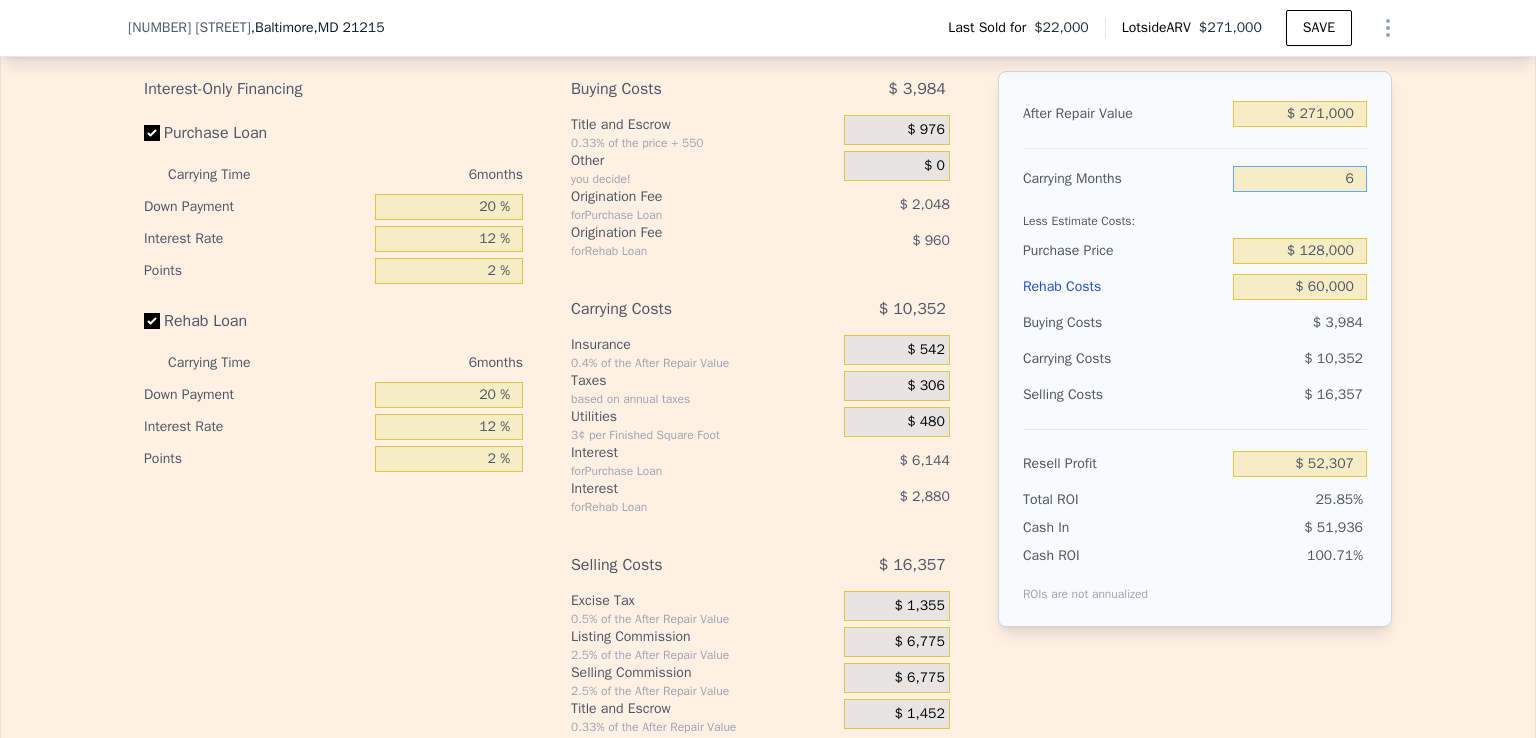 type on "6" 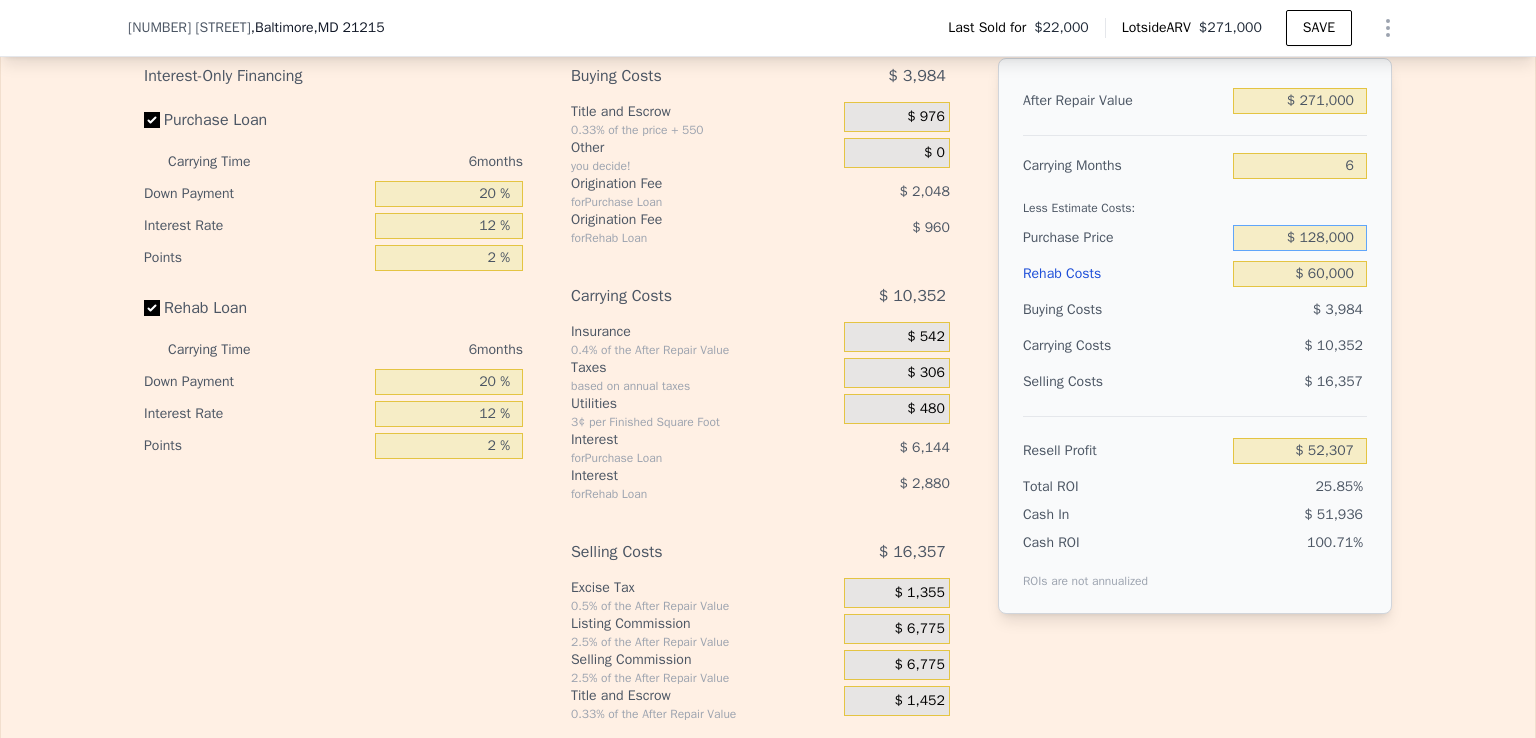 scroll, scrollTop: 2874, scrollLeft: 0, axis: vertical 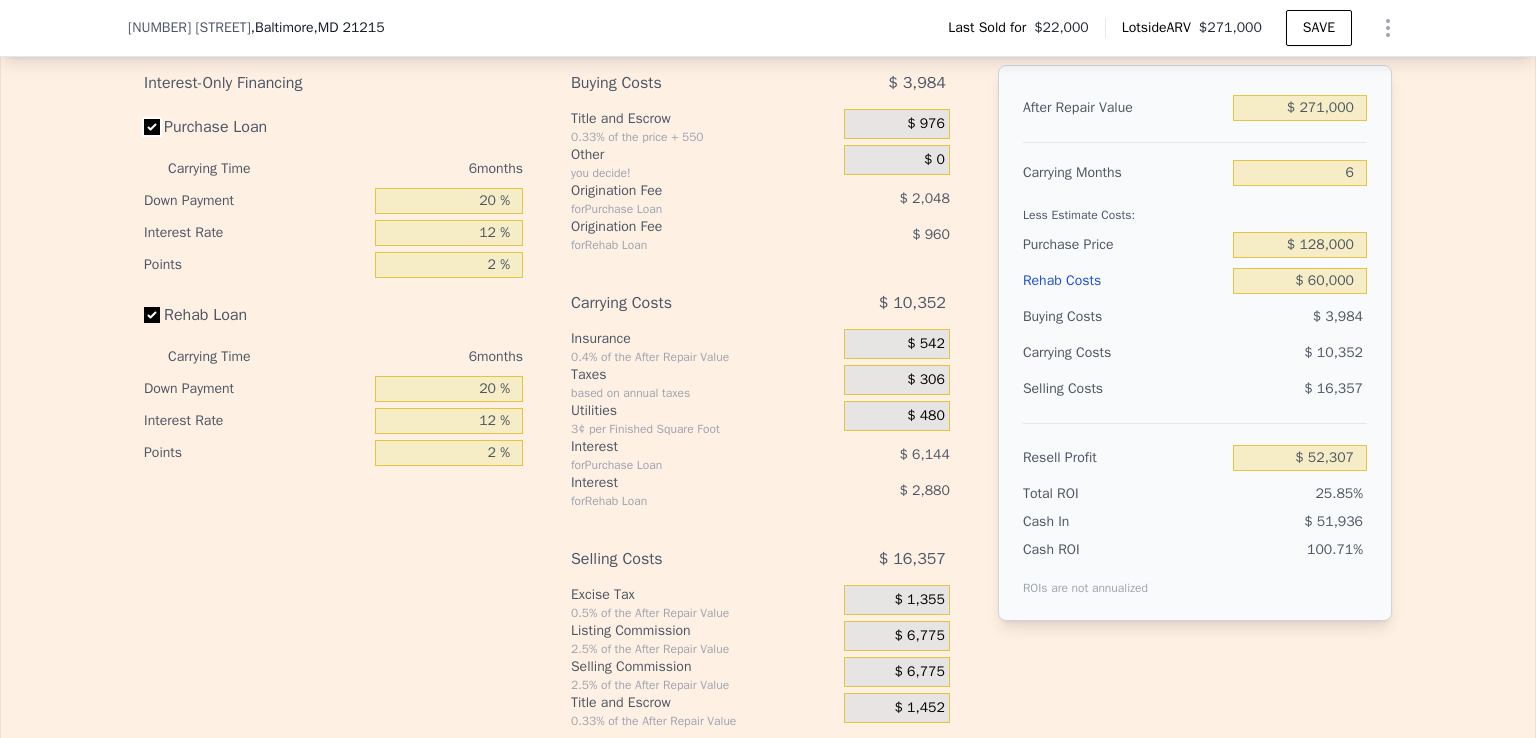 click on "Purchase Loan" at bounding box center (152, 127) 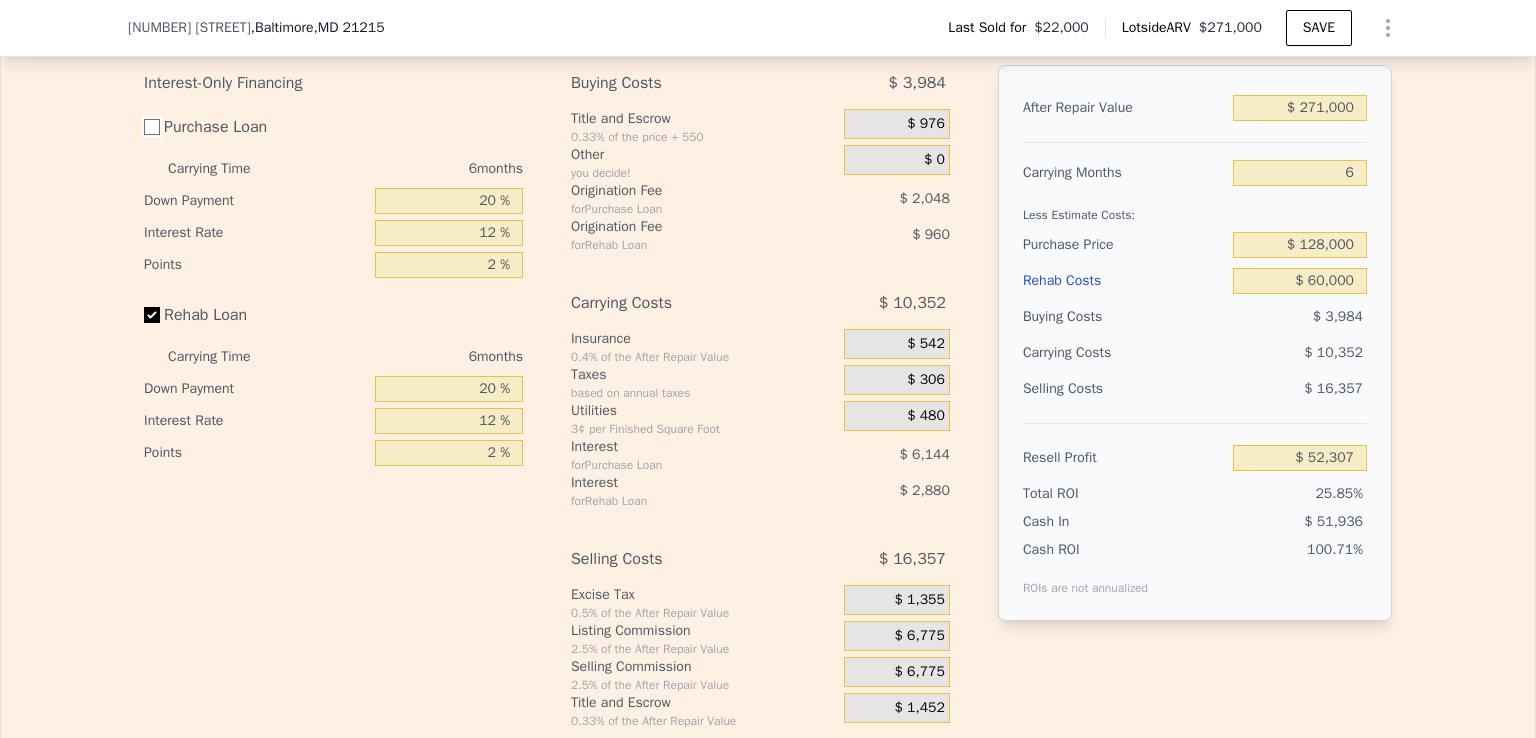 checkbox on "false" 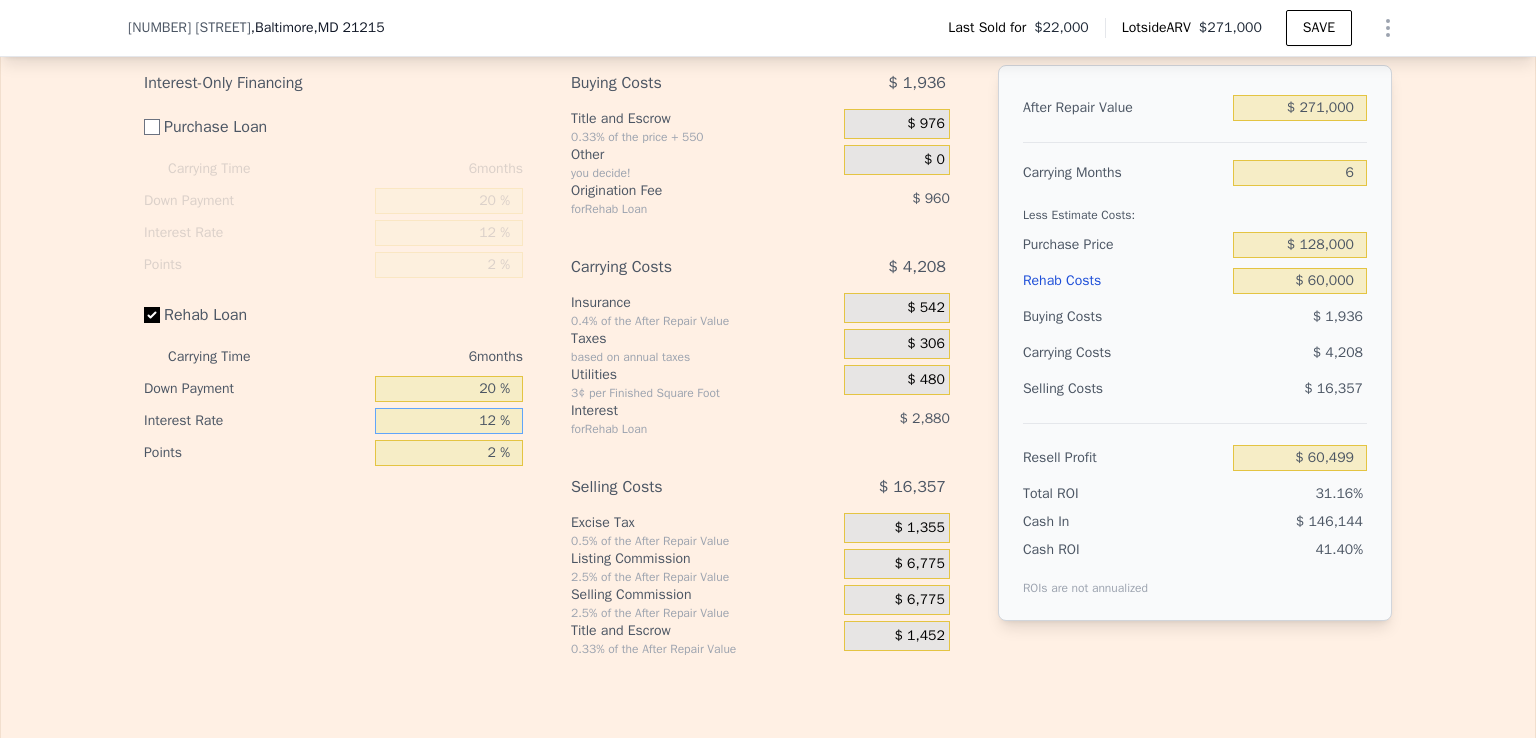 drag, startPoint x: 470, startPoint y: 444, endPoint x: 490, endPoint y: 443, distance: 20.024984 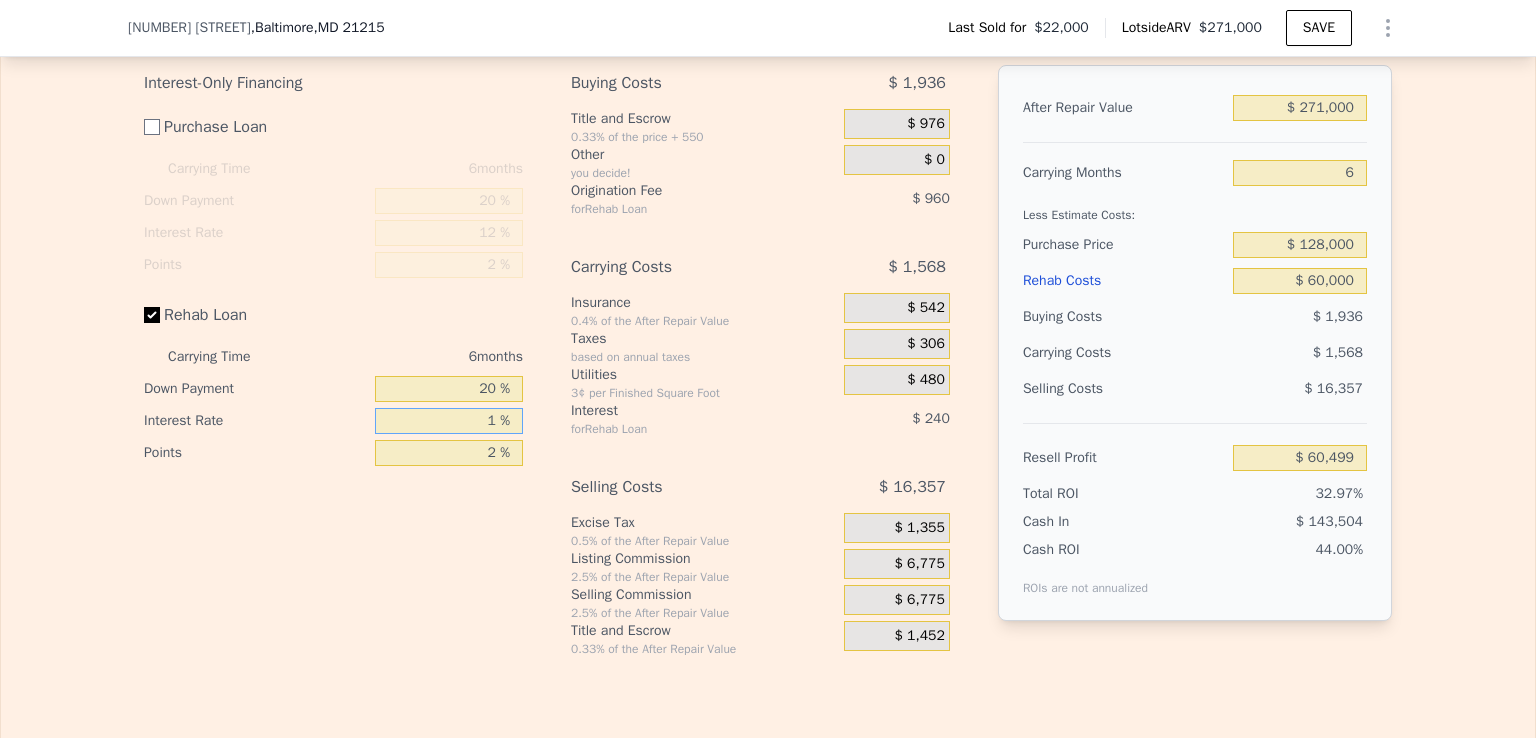 type on "$ 63,139" 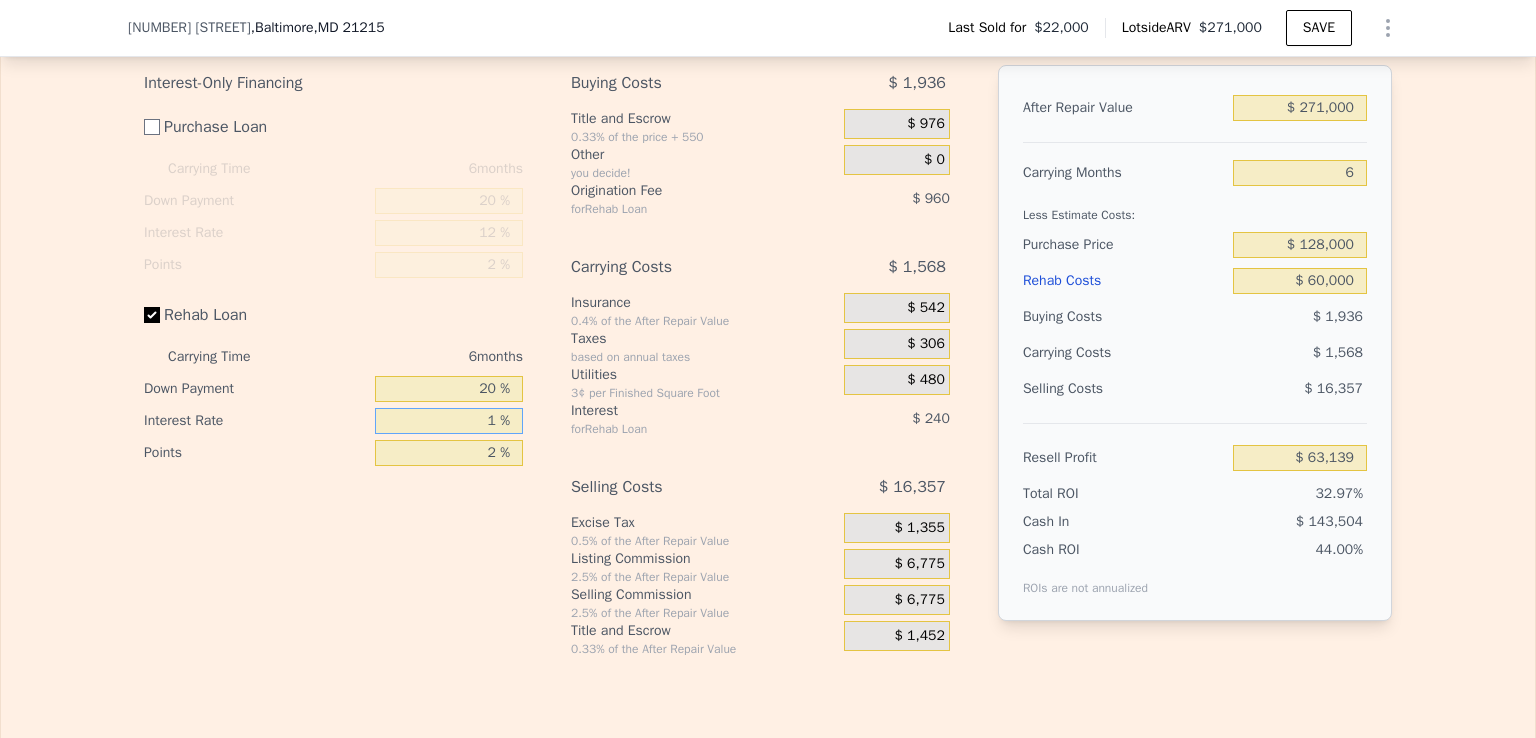 type on "13 %" 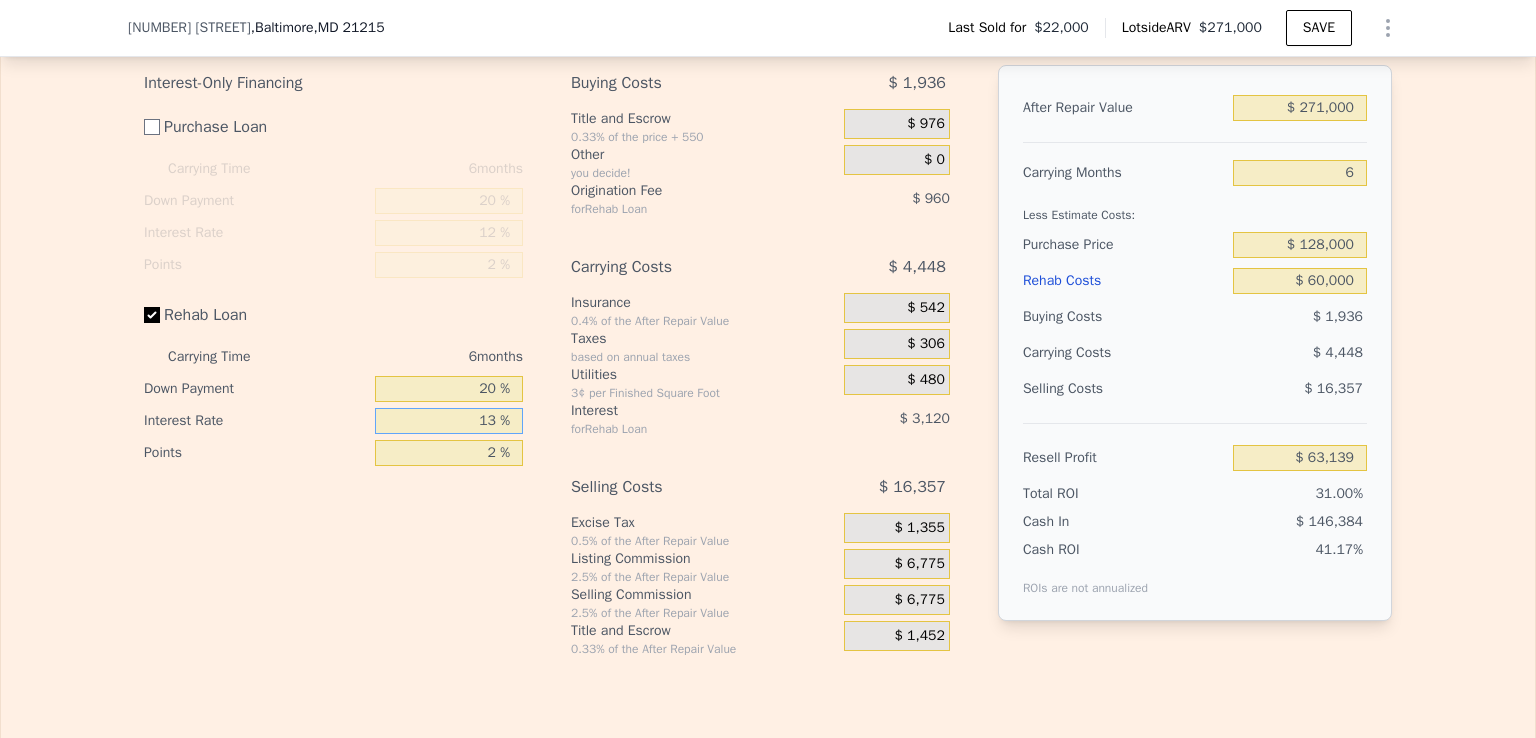 type on "$ 60,259" 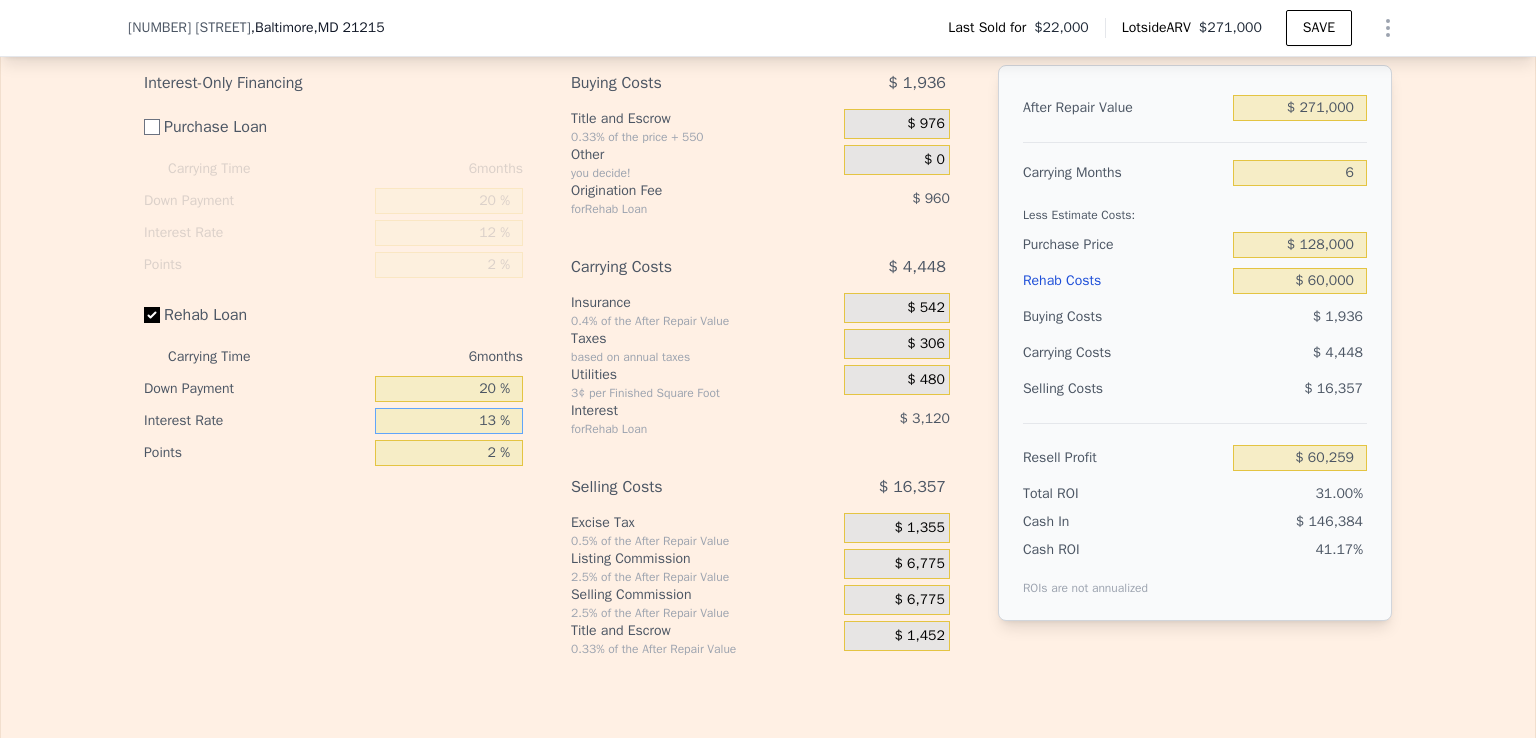type on "13 %" 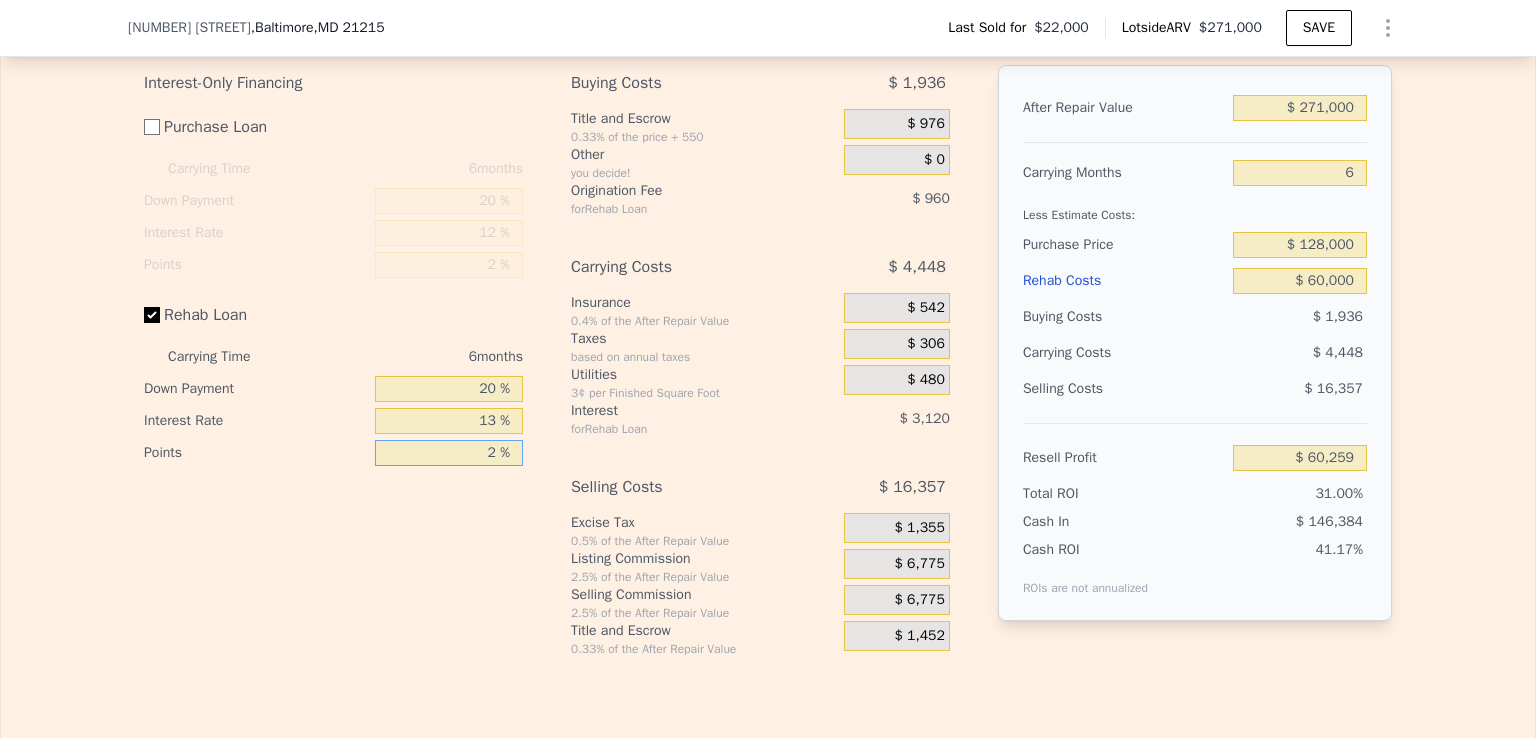 type on "3 %" 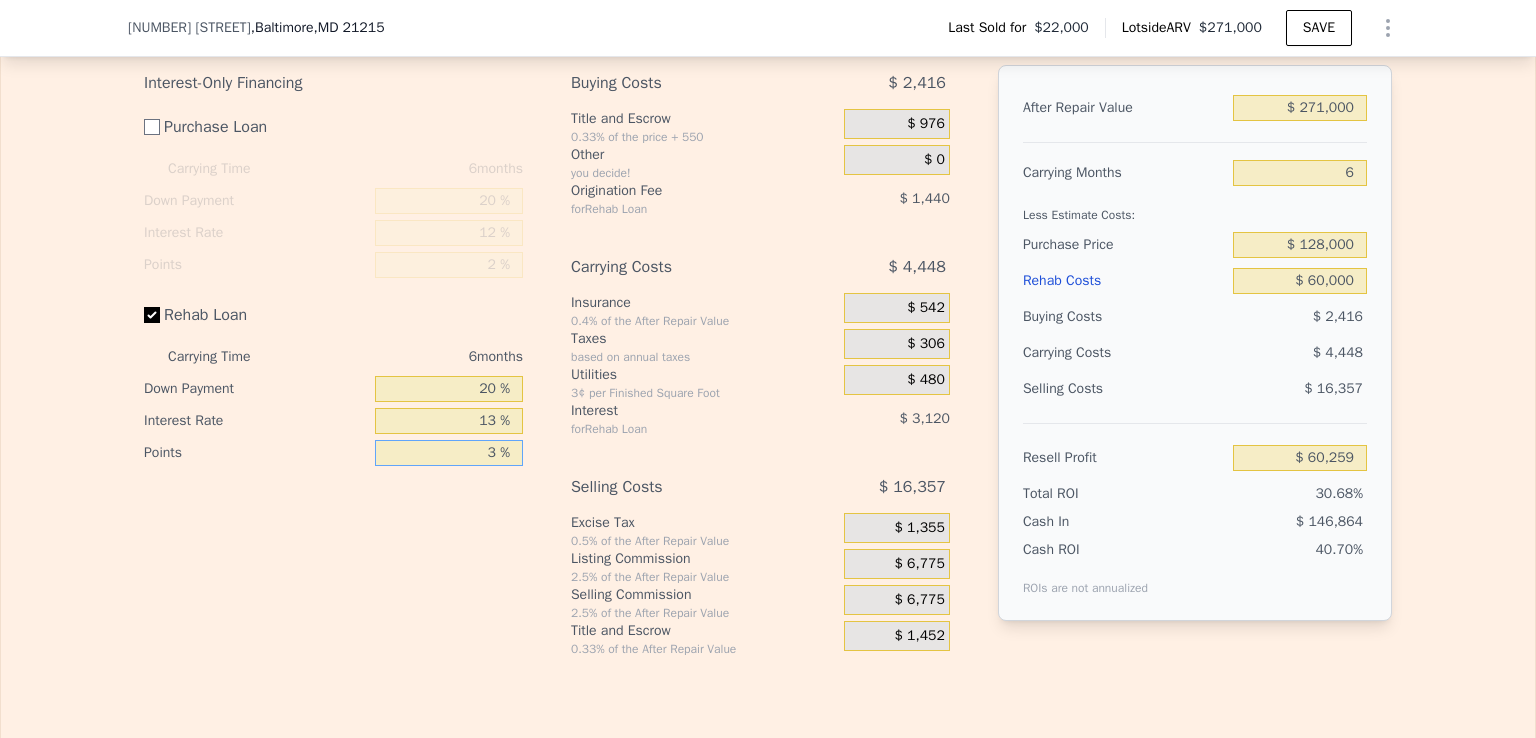 type on "$ 59,779" 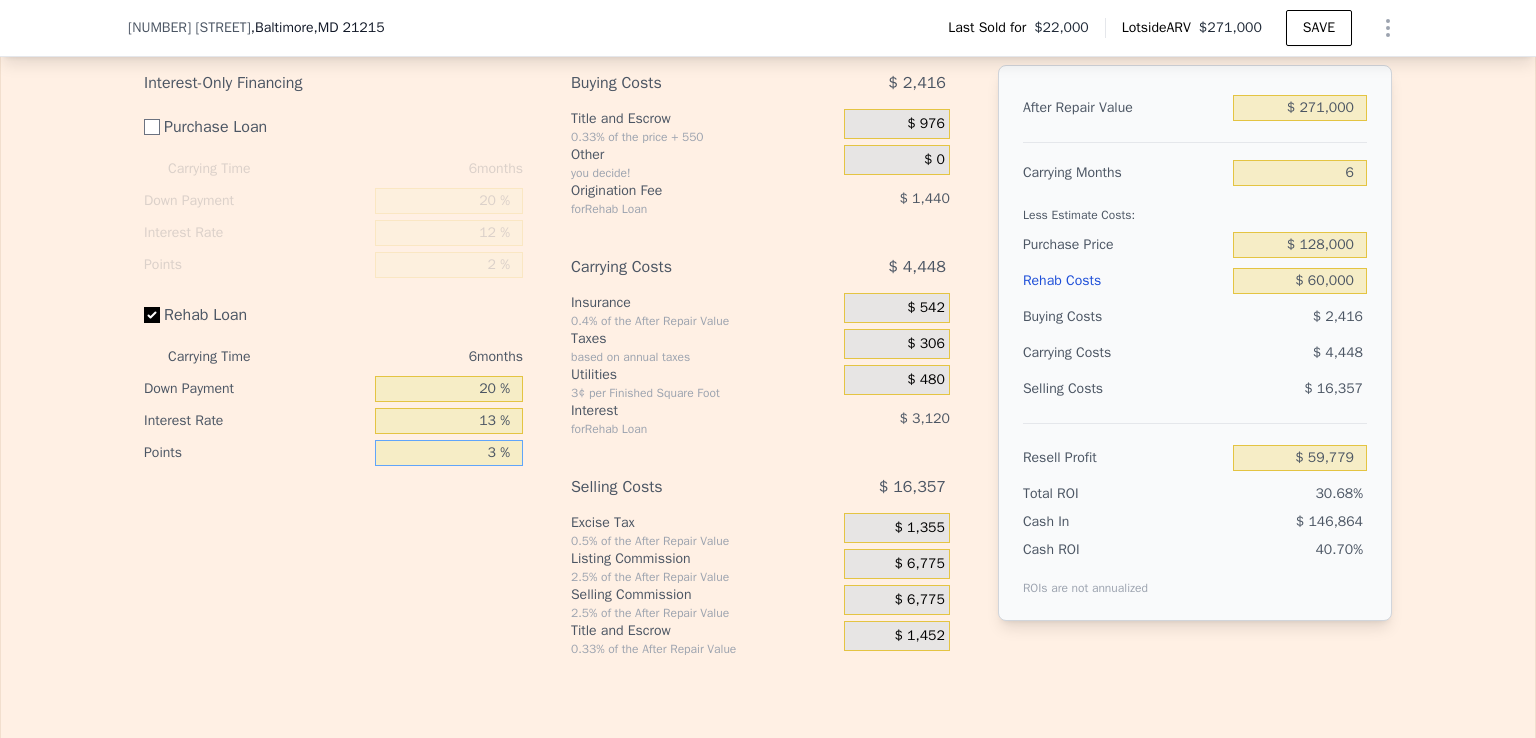 type on "3 %" 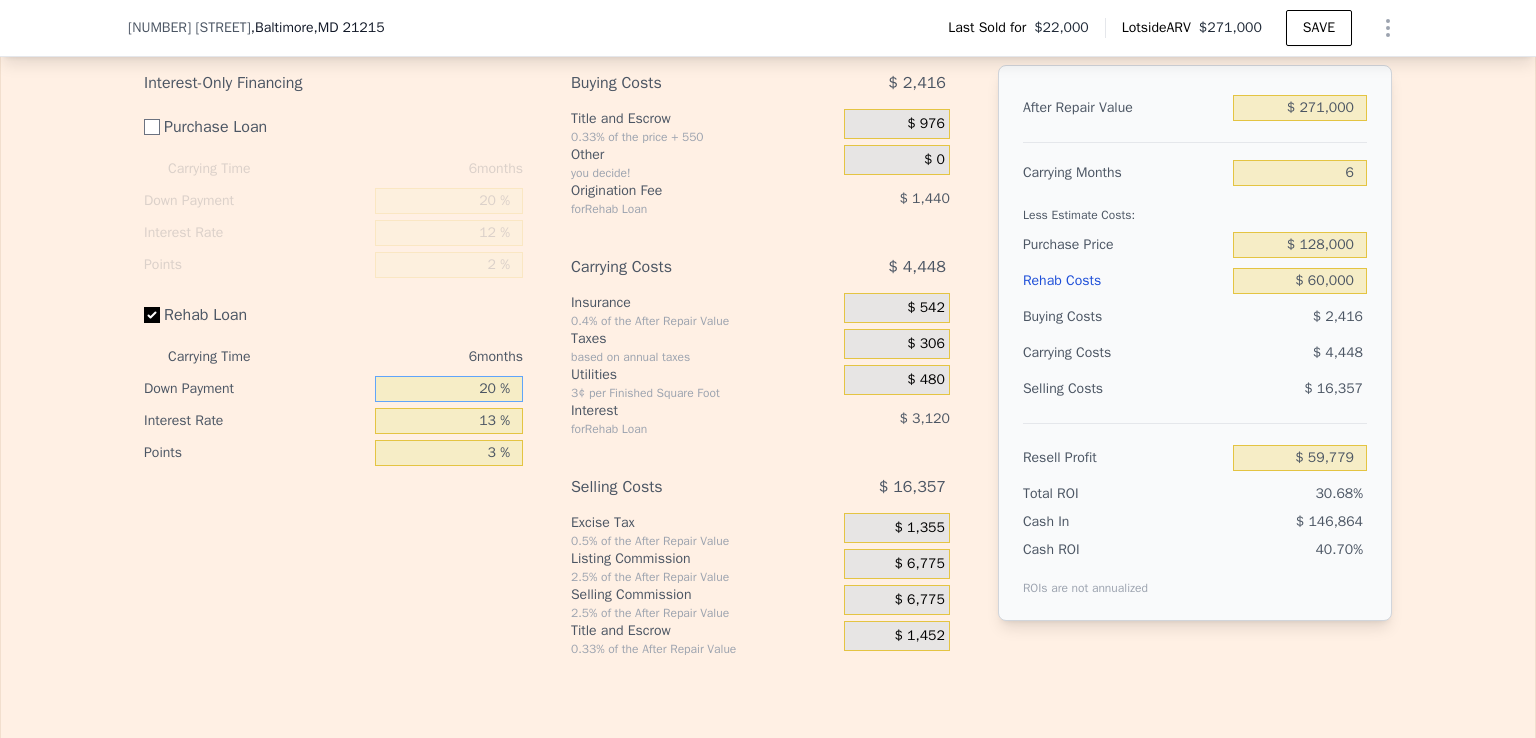 drag, startPoint x: 486, startPoint y: 412, endPoint x: 473, endPoint y: 413, distance: 13.038404 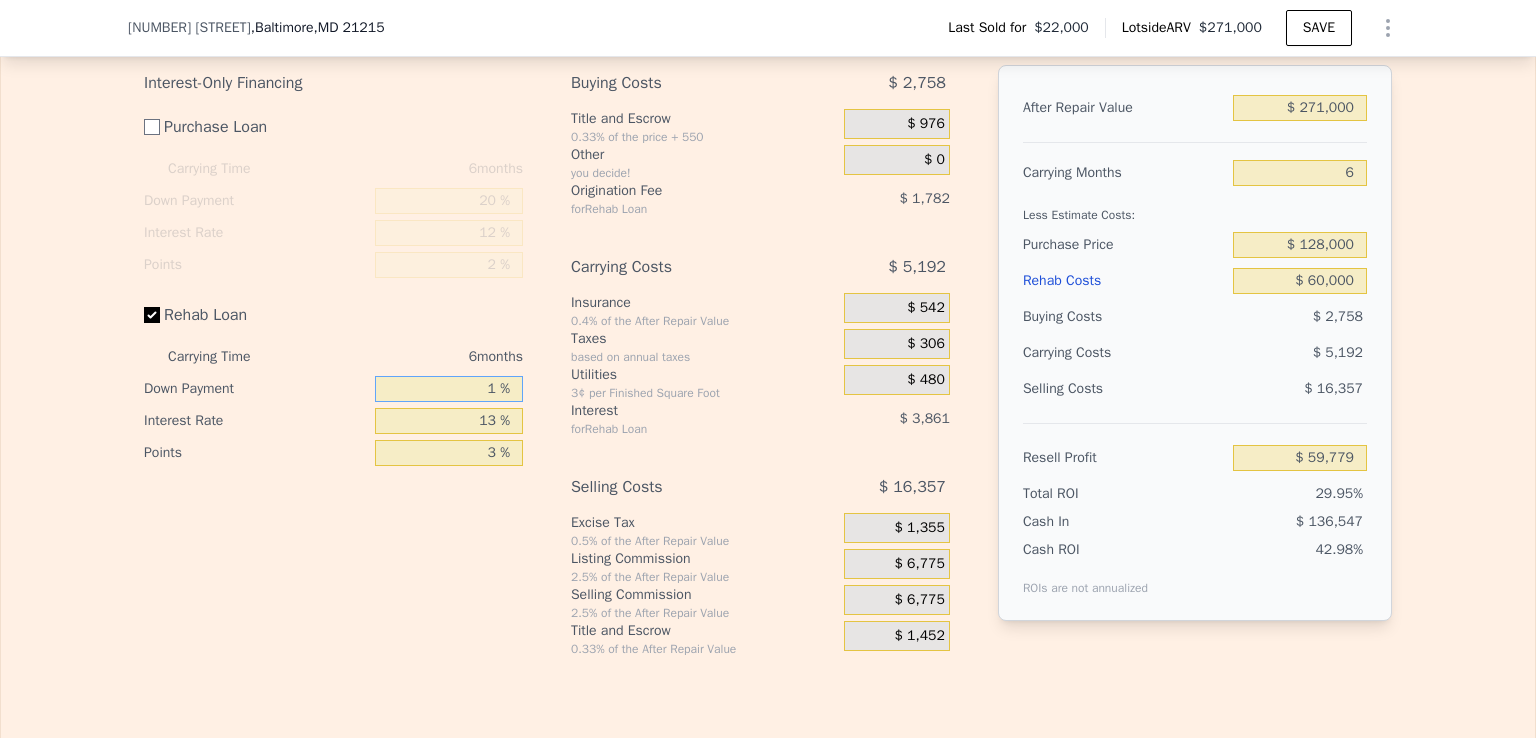 type on "$ 58,693" 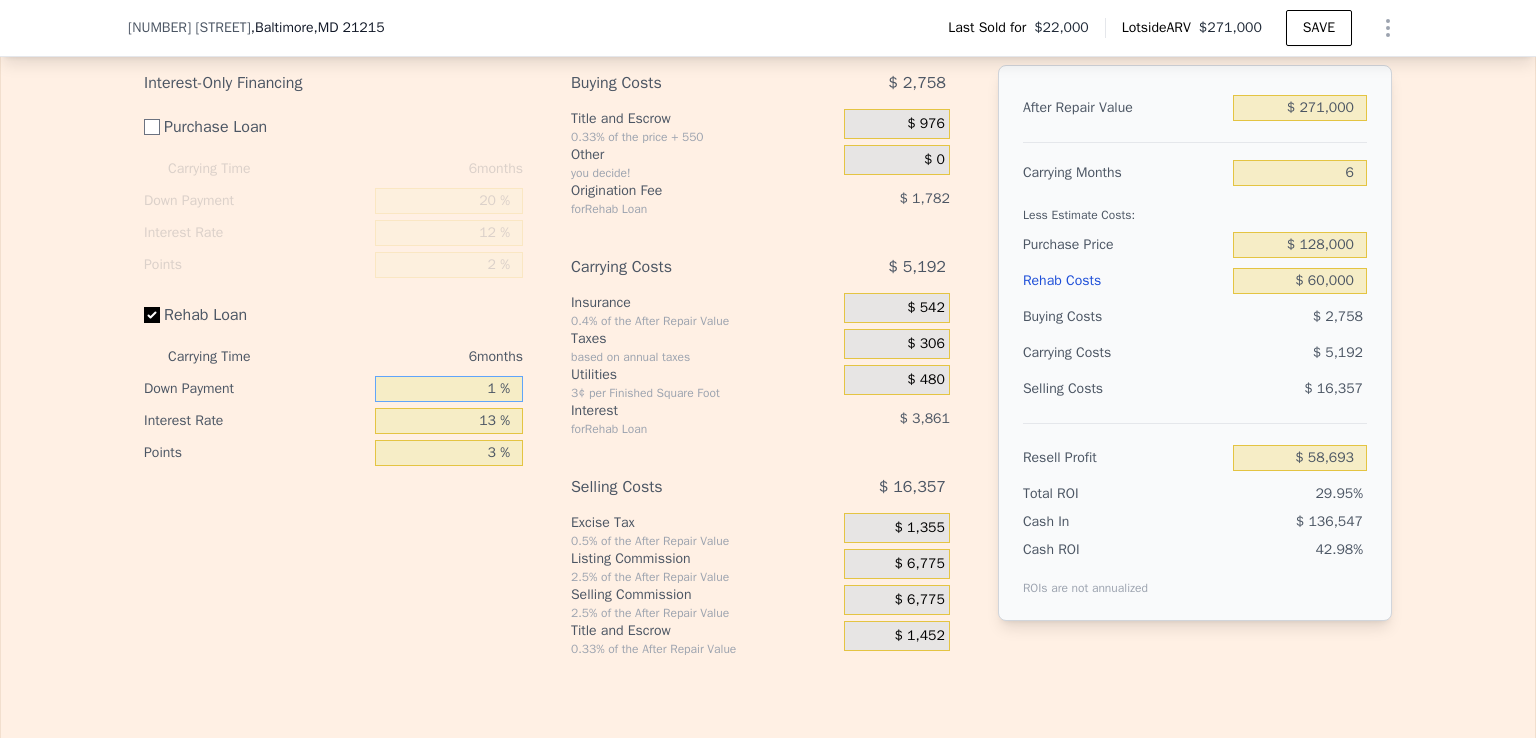 type on "15 %" 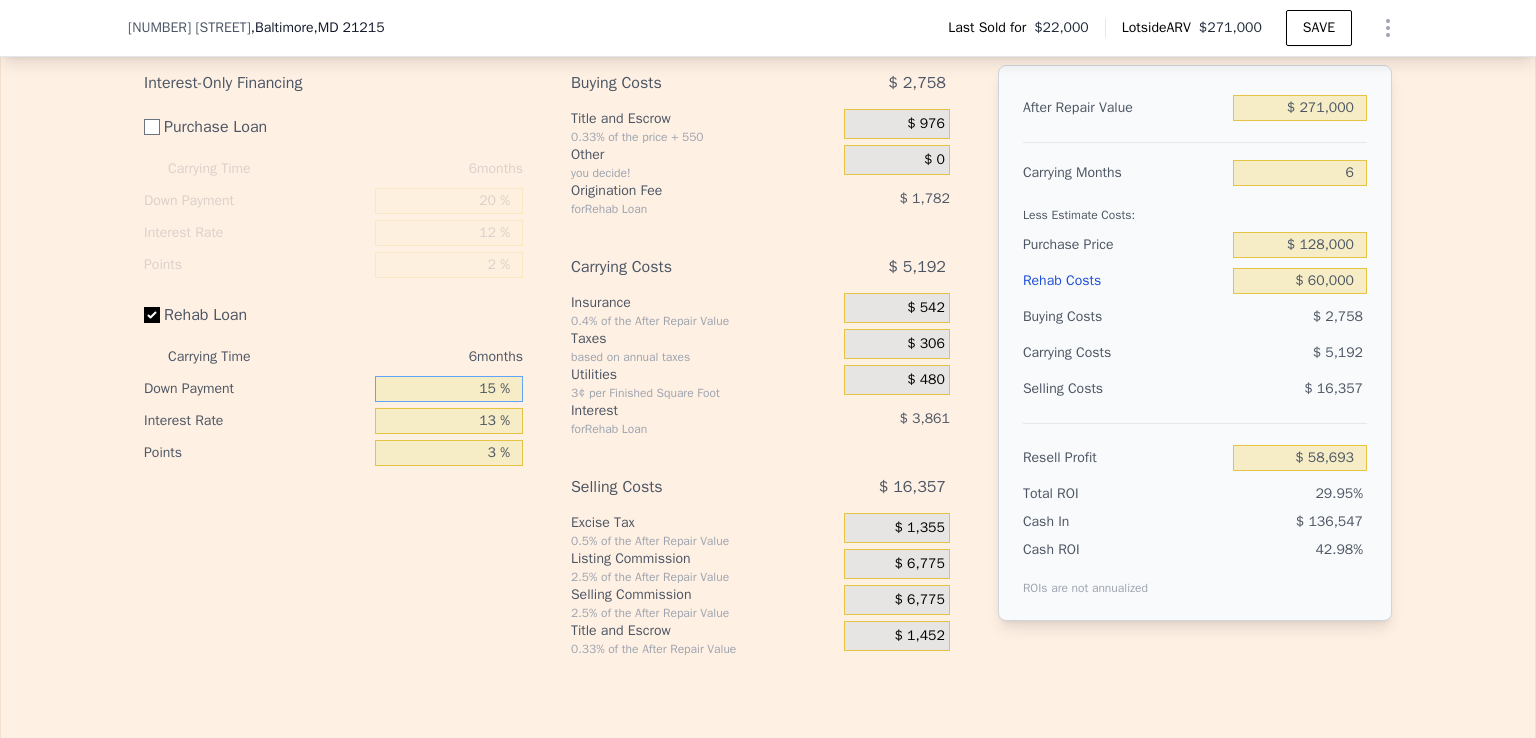 type on "$ 59,491" 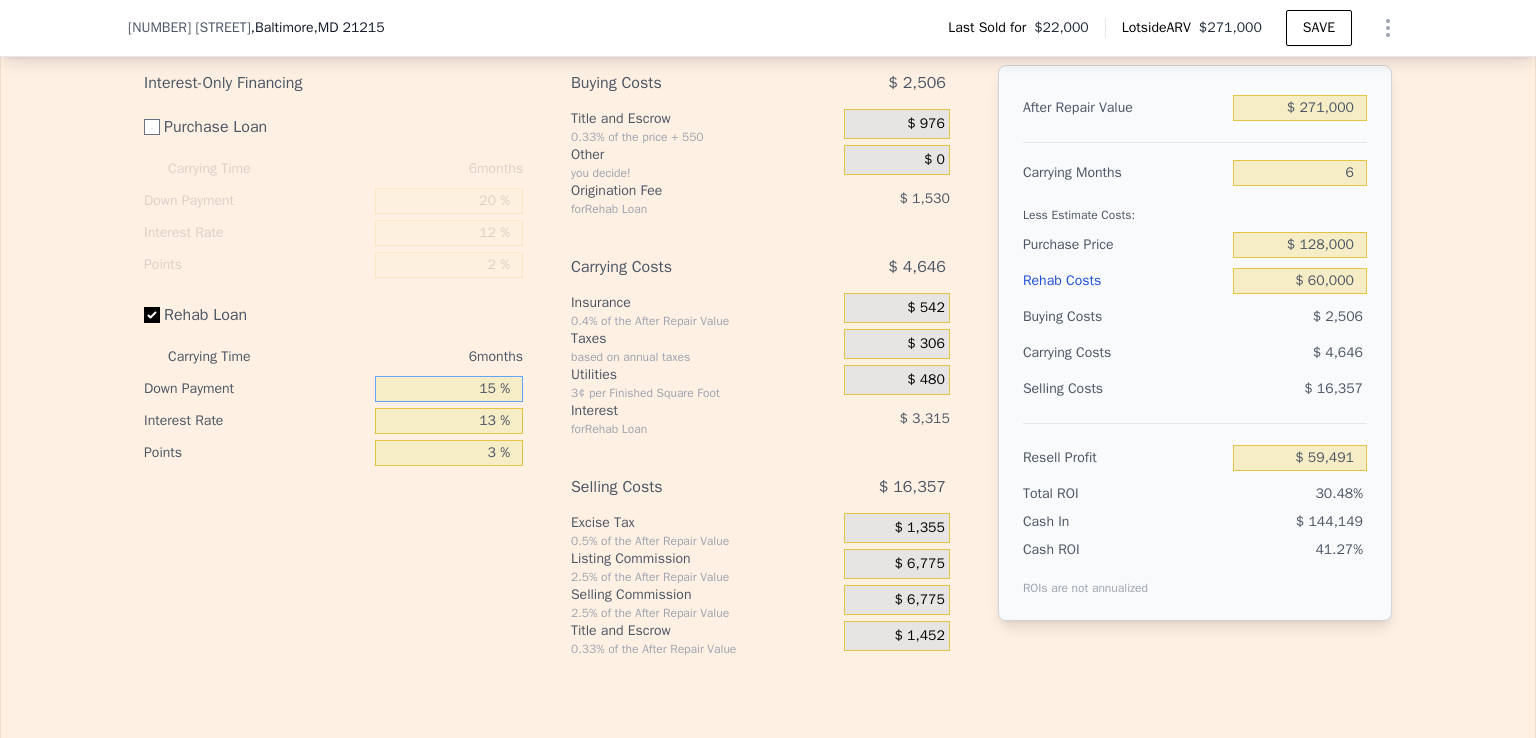 drag, startPoint x: 468, startPoint y: 418, endPoint x: 516, endPoint y: 413, distance: 48.259712 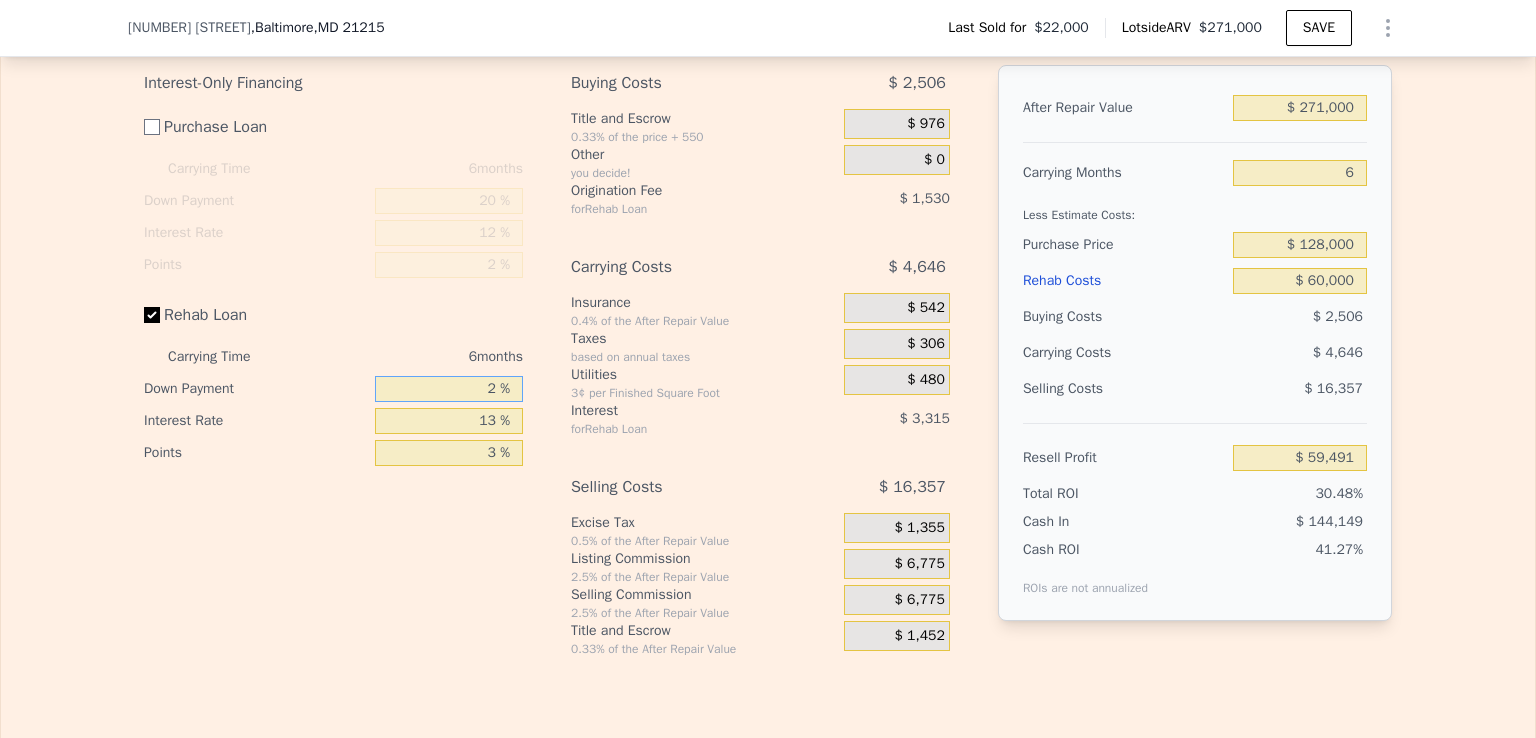 type on "$ 58,753" 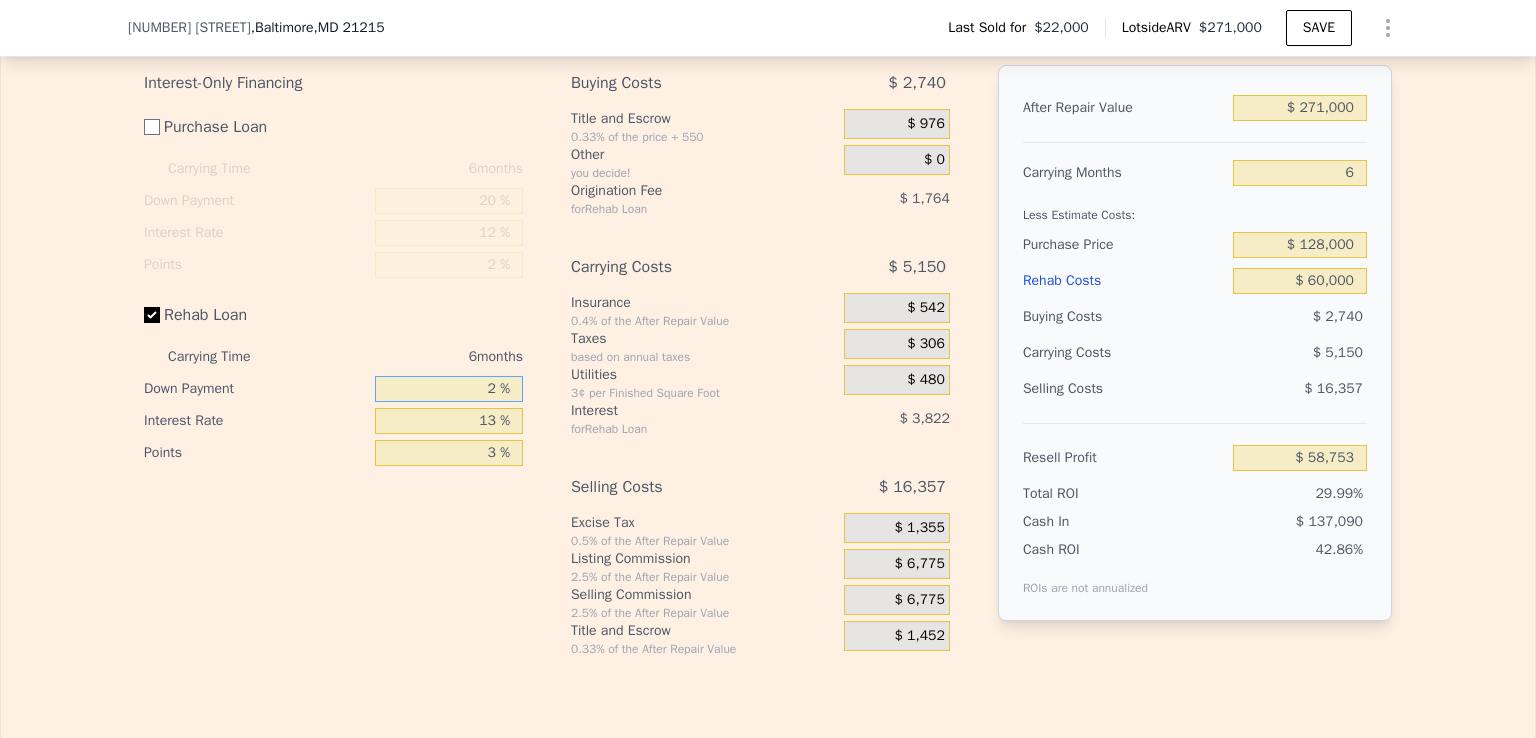 type on "20 %" 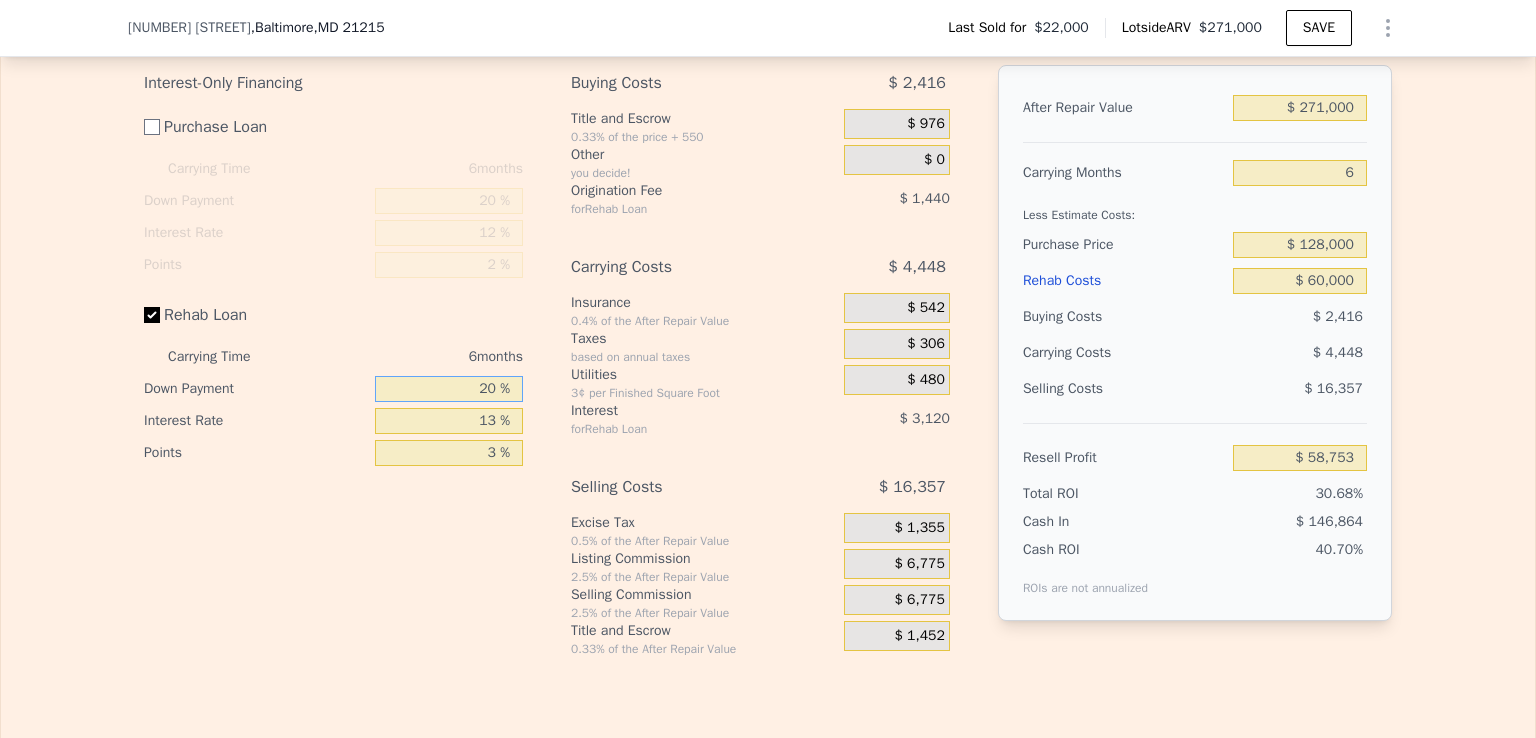 type on "$ 59,779" 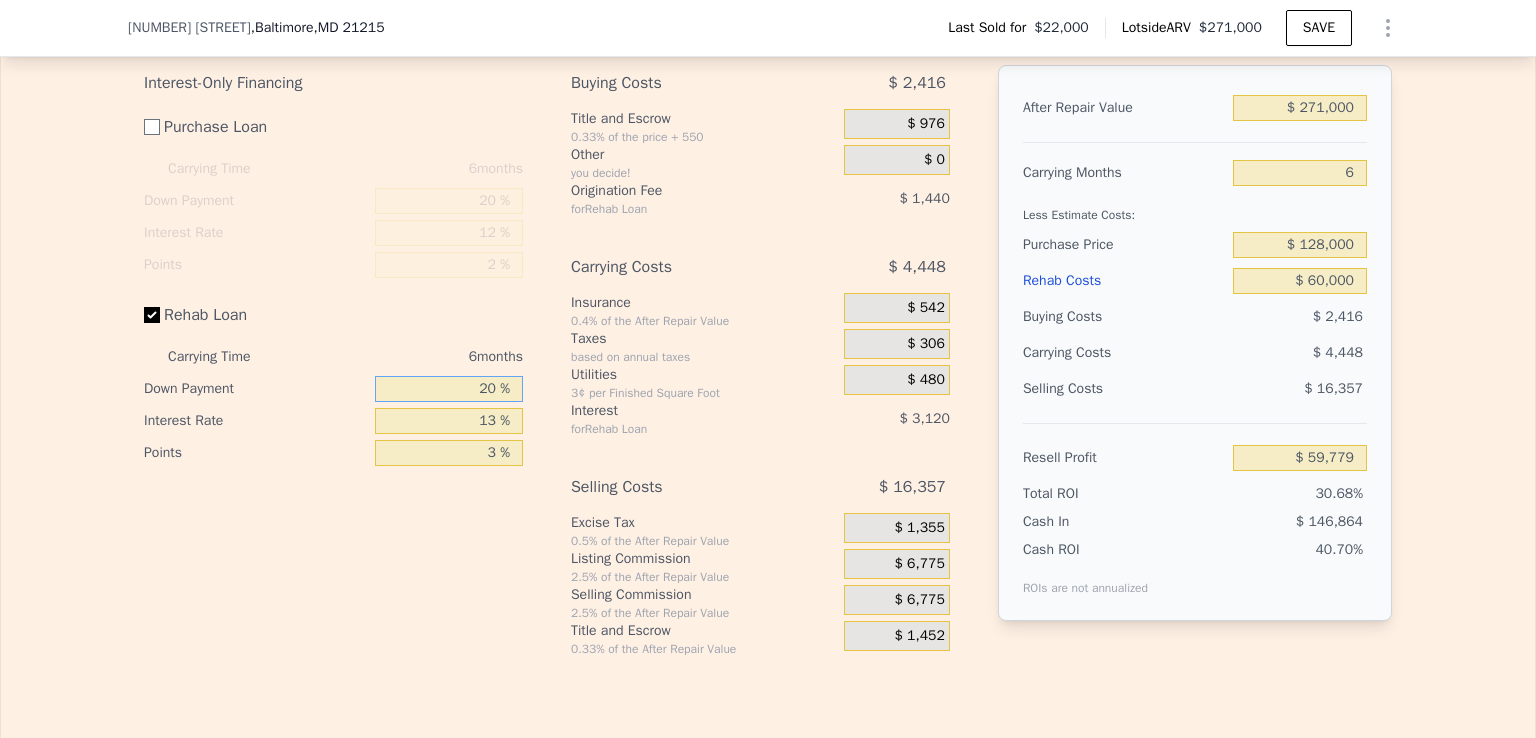type on "20 %" 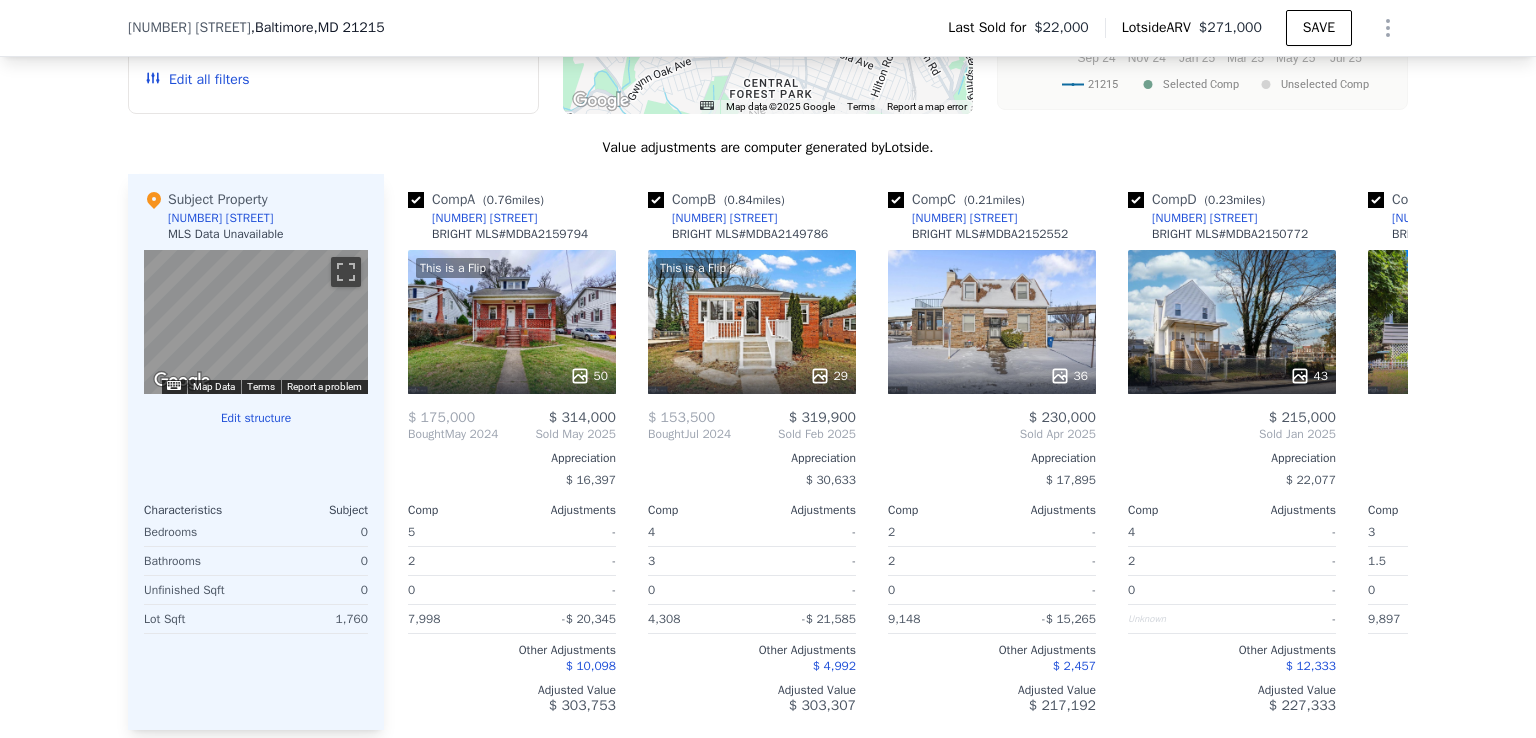 scroll, scrollTop: 1880, scrollLeft: 0, axis: vertical 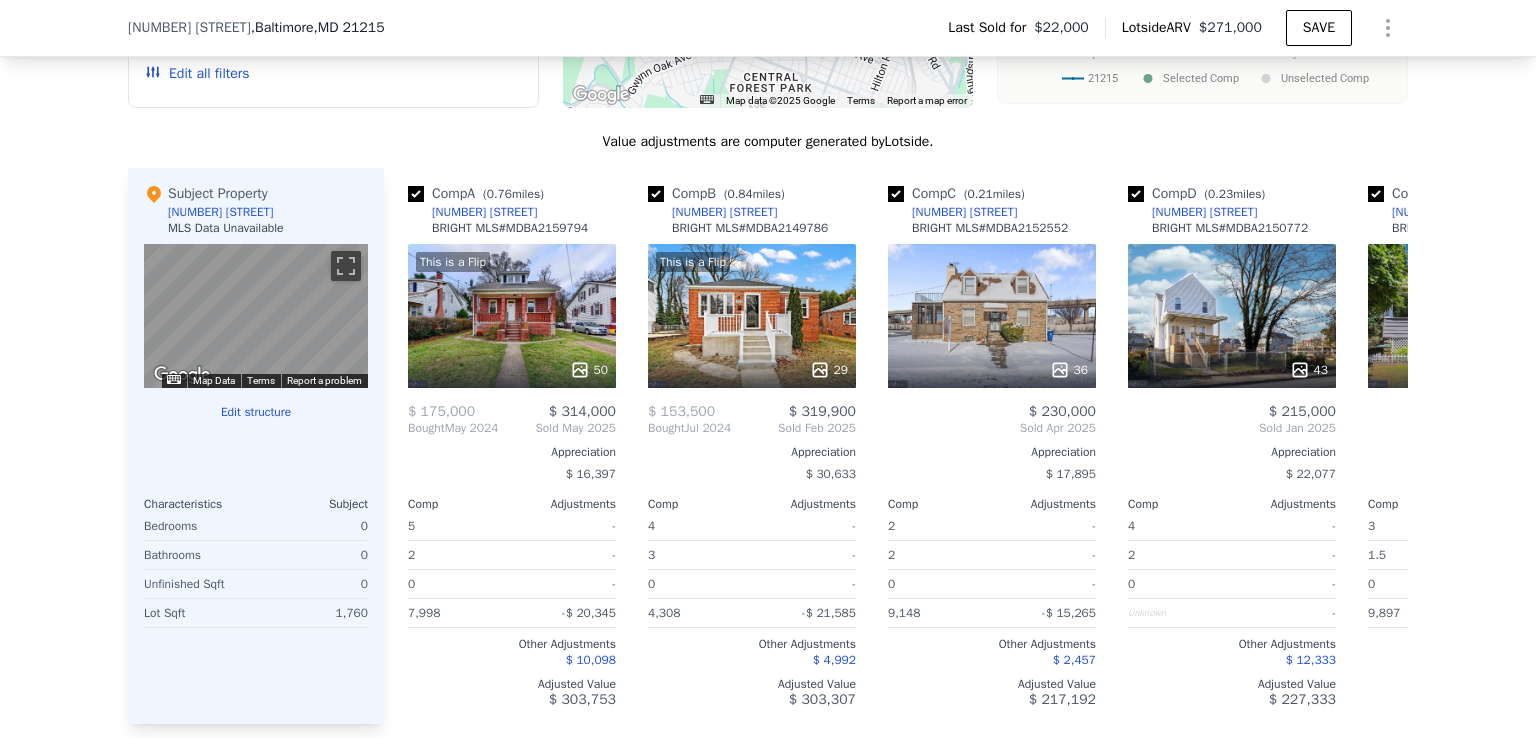checkbox on "true" 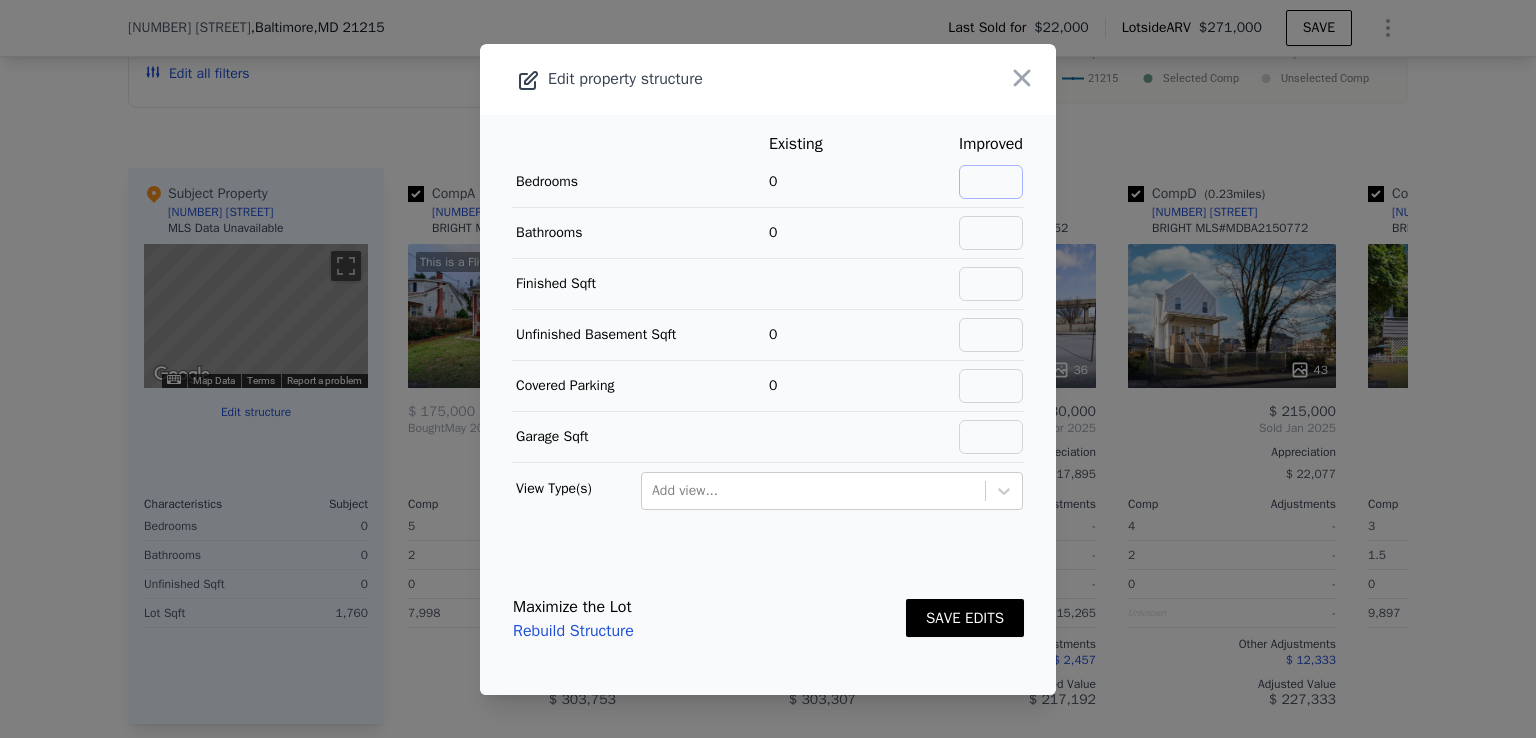 click at bounding box center (991, 182) 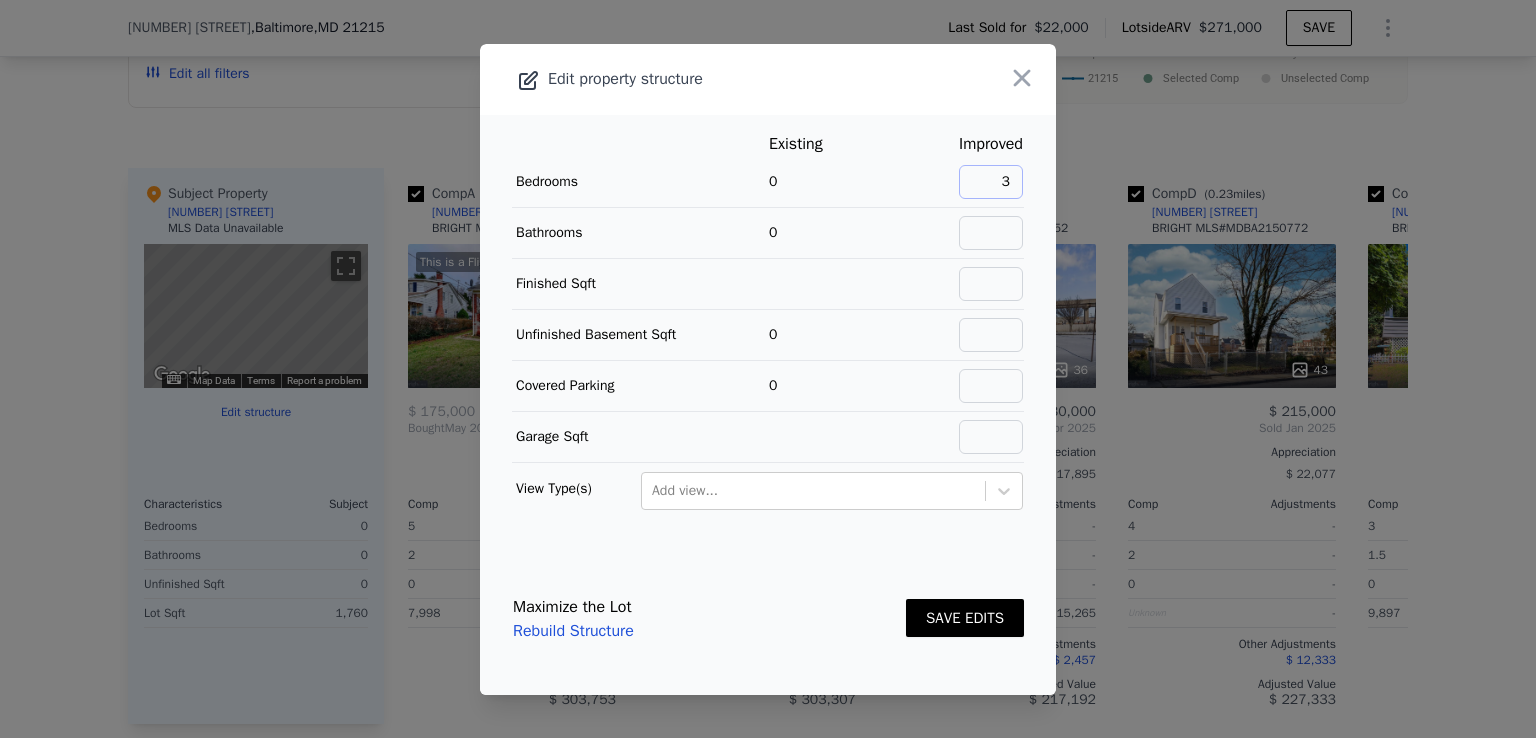 type on "3" 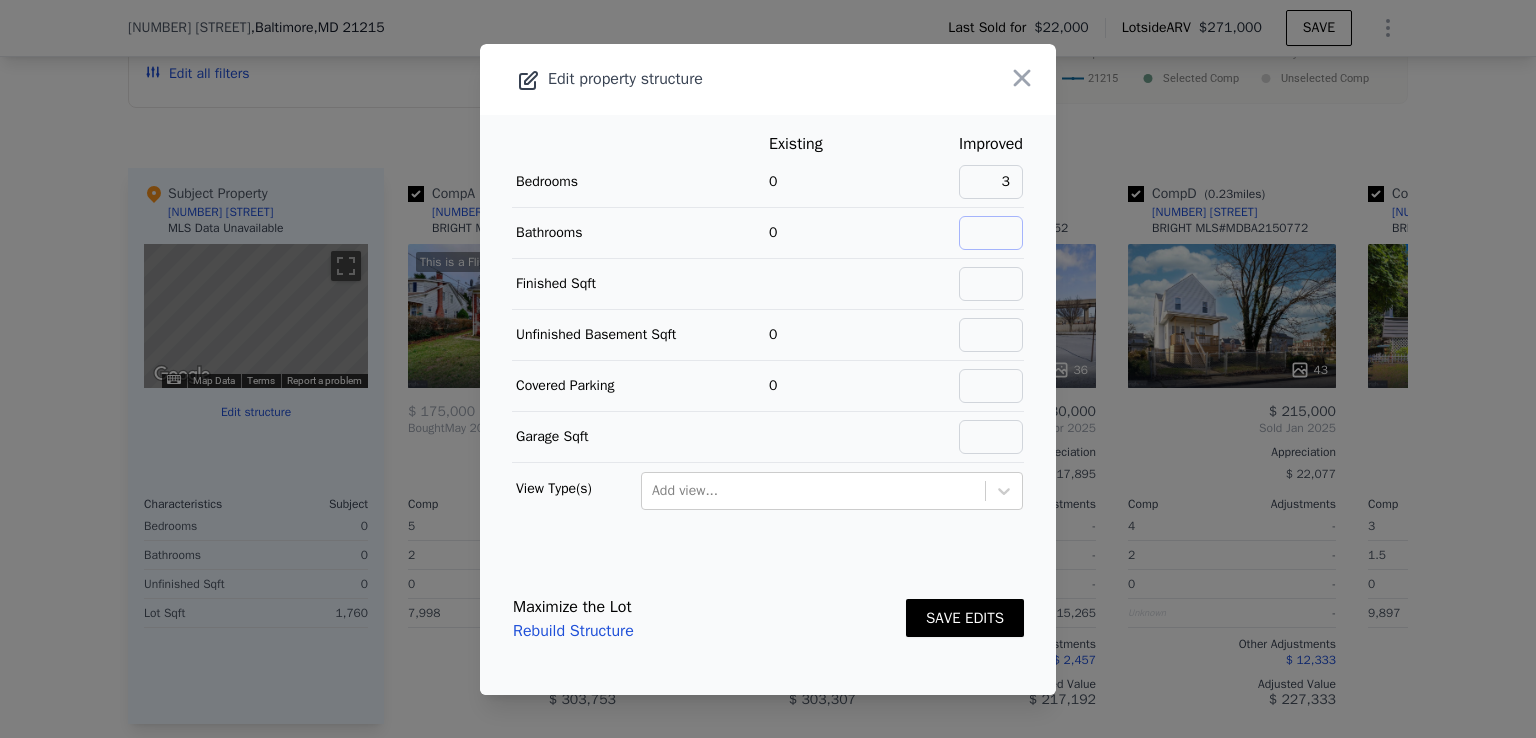 click at bounding box center [991, 233] 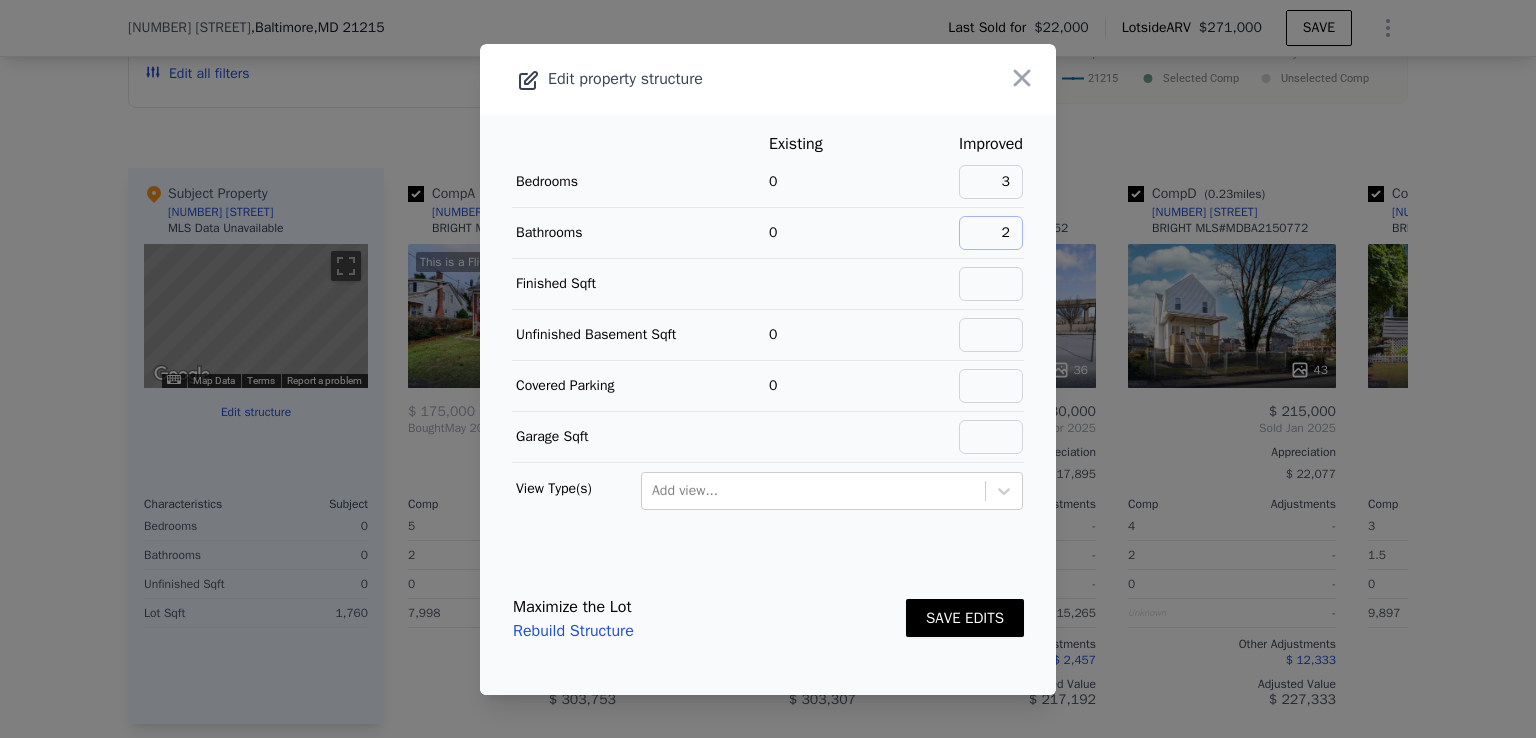 type on "2" 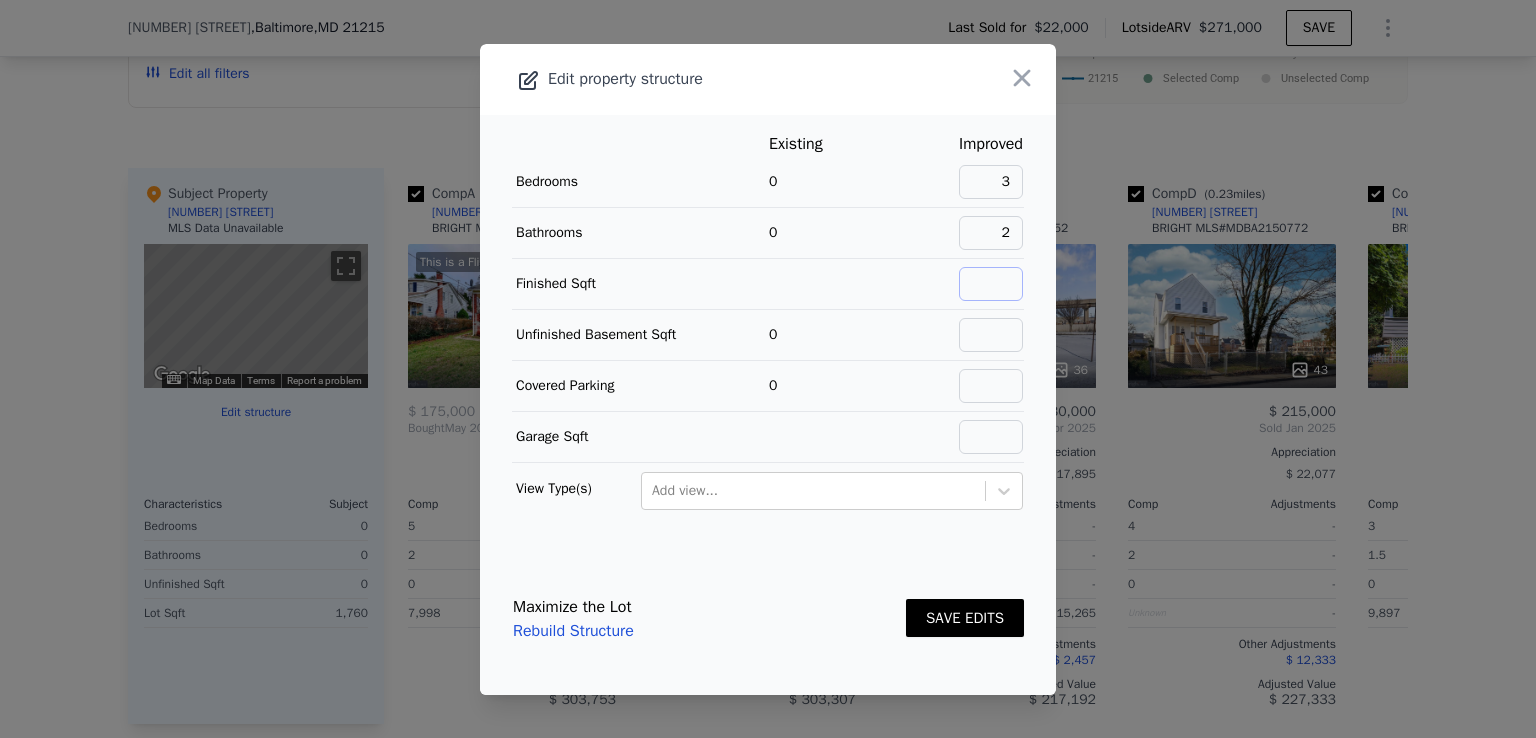 click at bounding box center (991, 284) 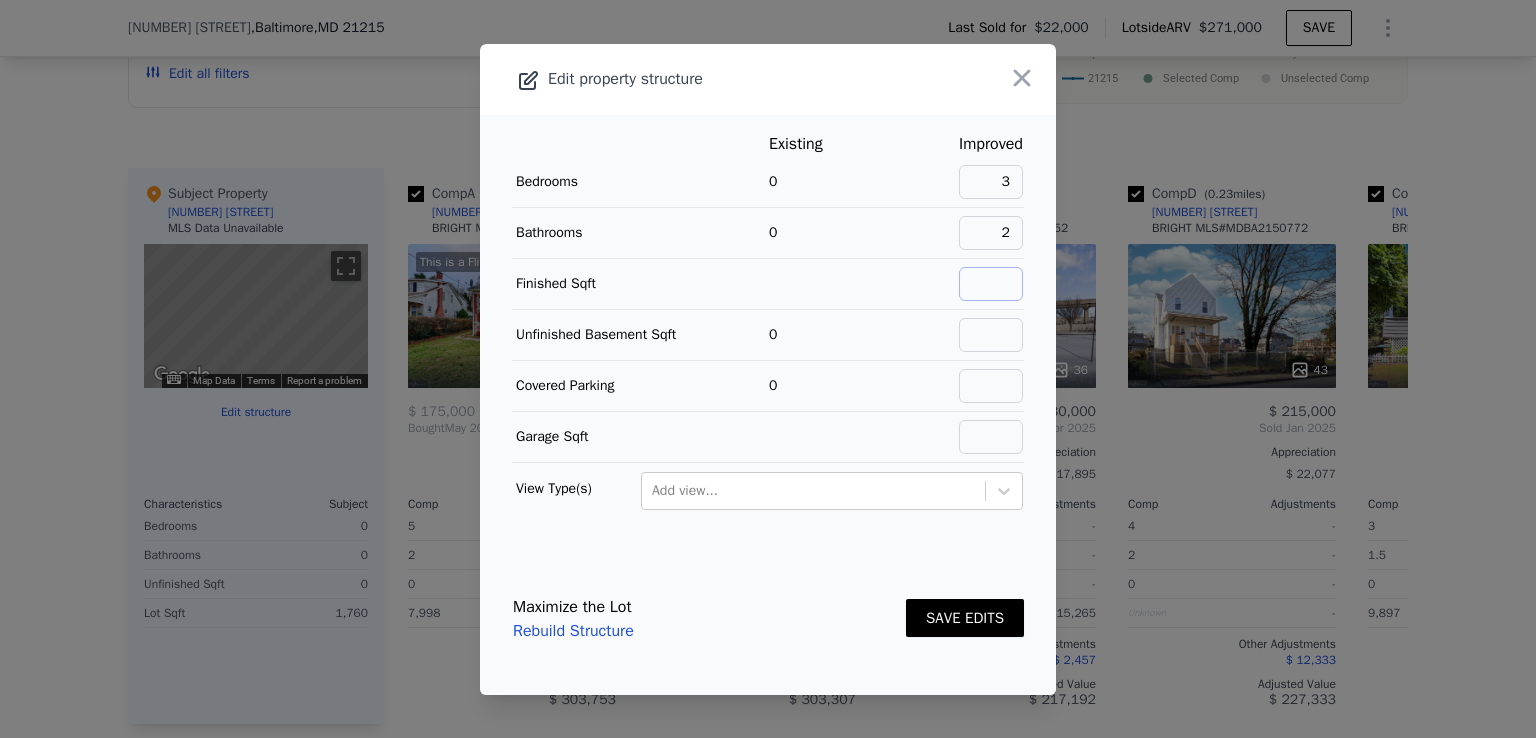 type on "1925" 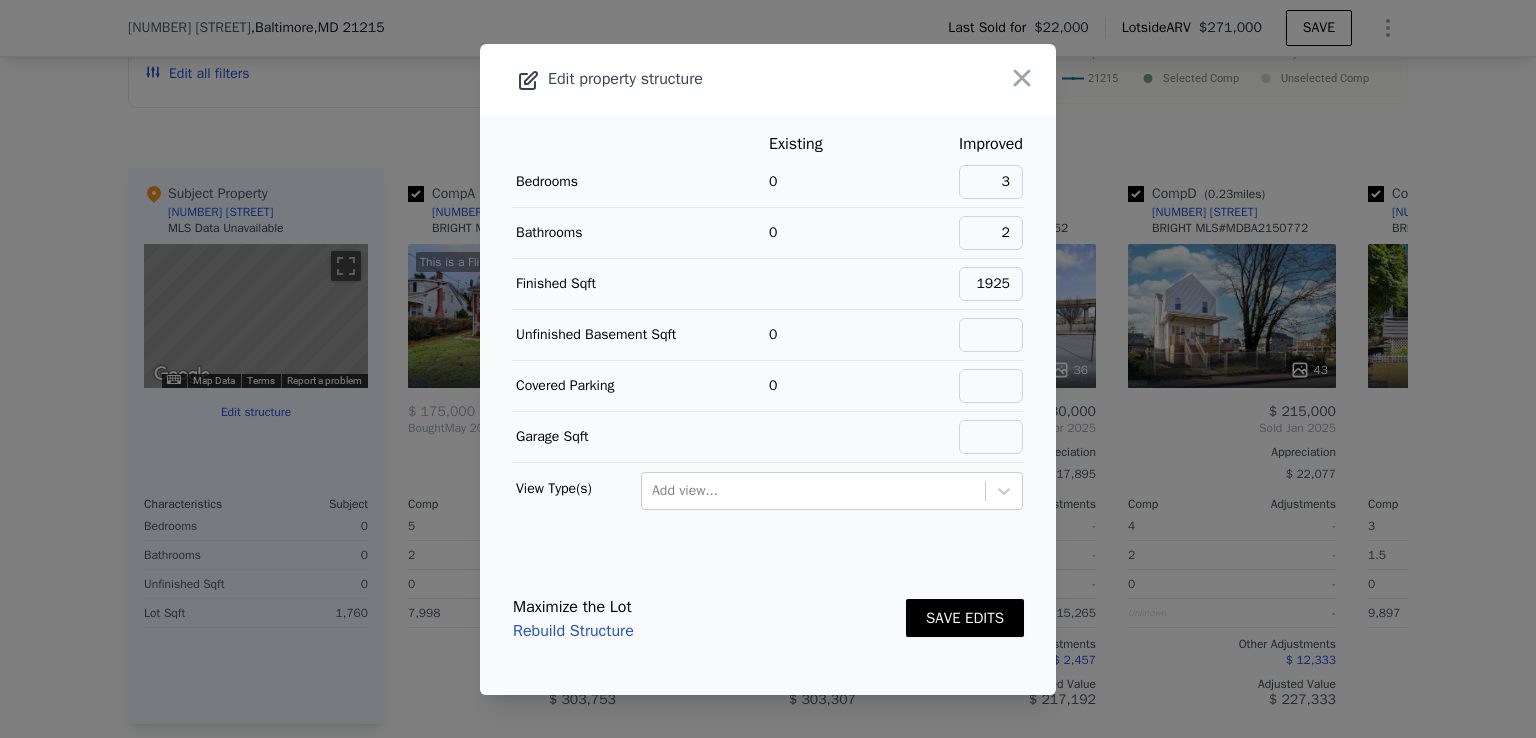 click on "SAVE EDITS" at bounding box center (965, 618) 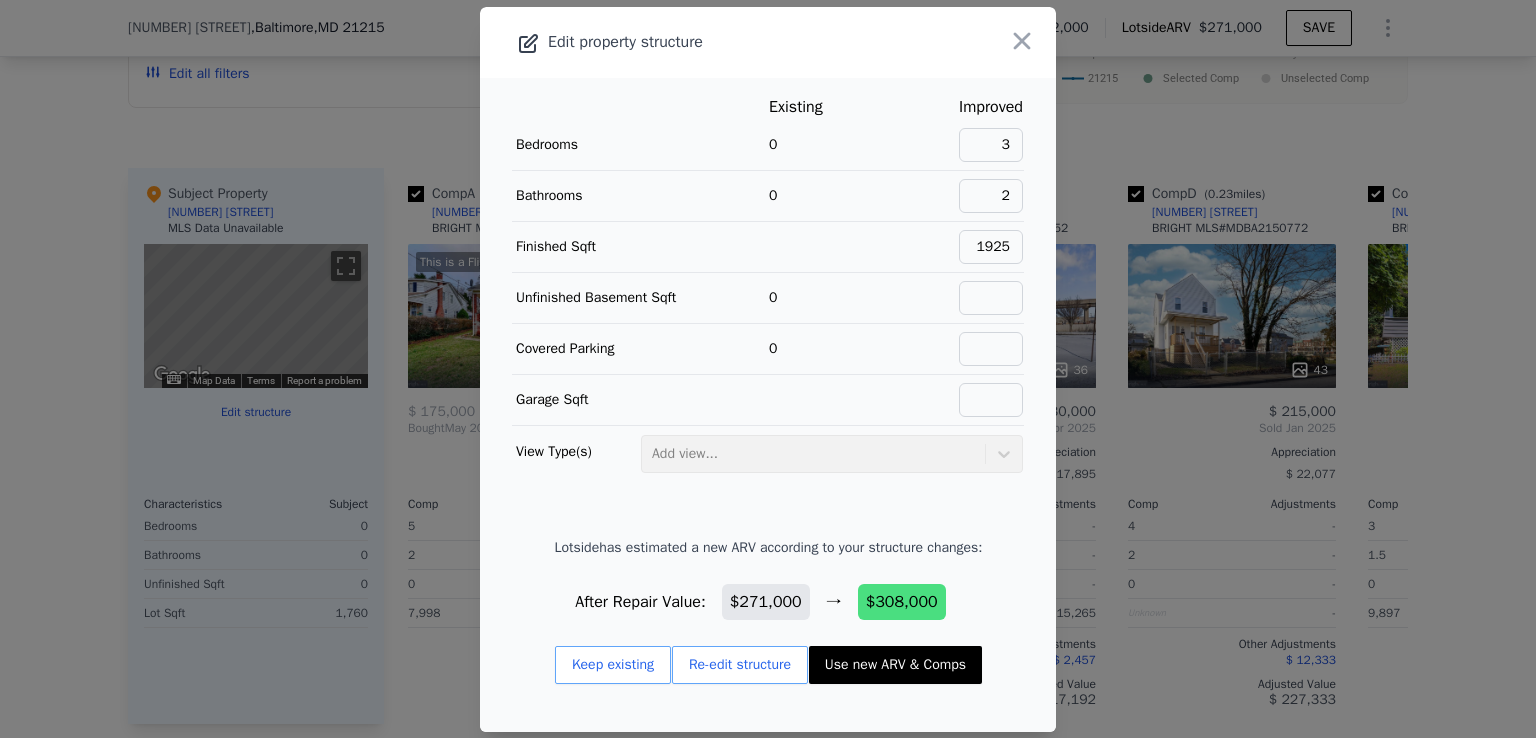 click on "Use new ARV & Comps" at bounding box center [895, 665] 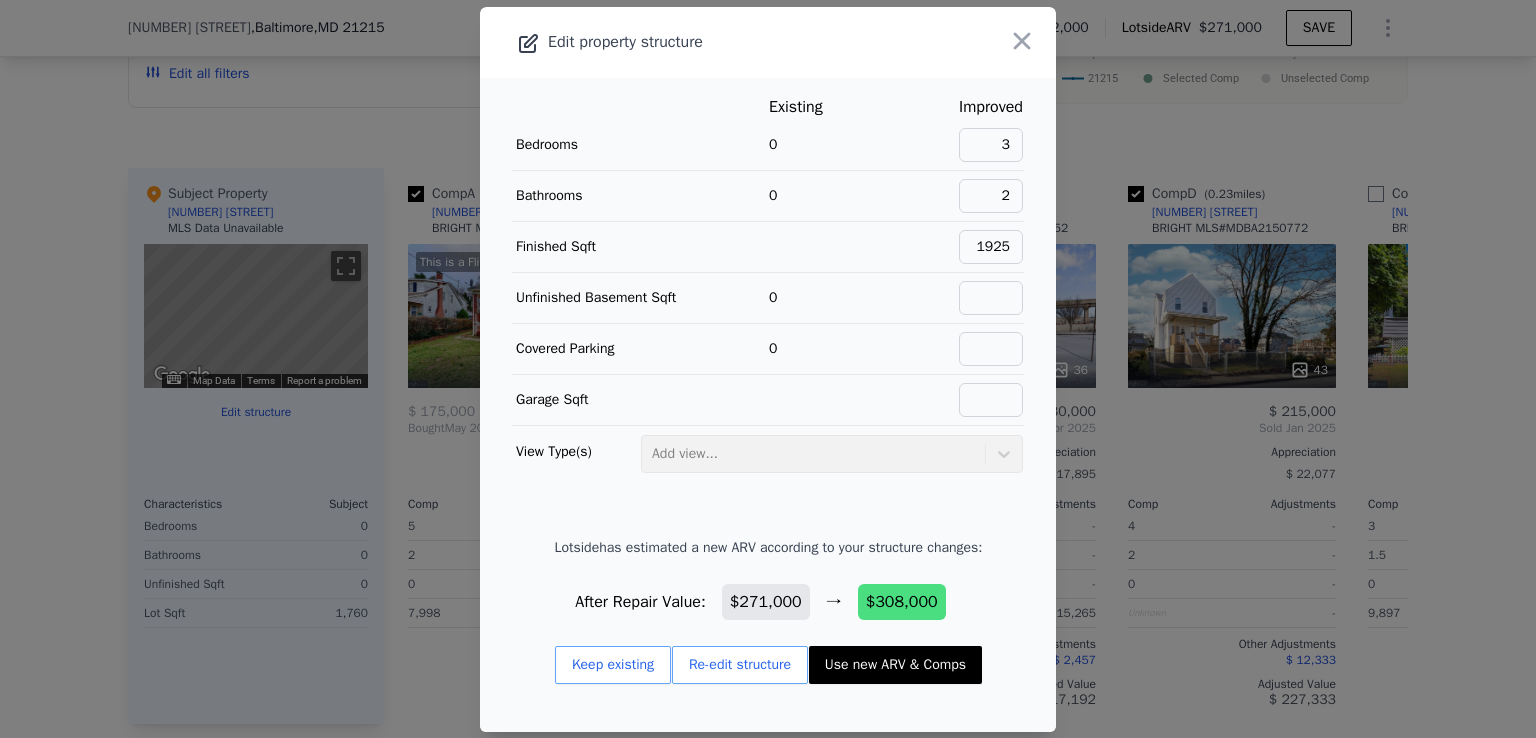 type on "3" 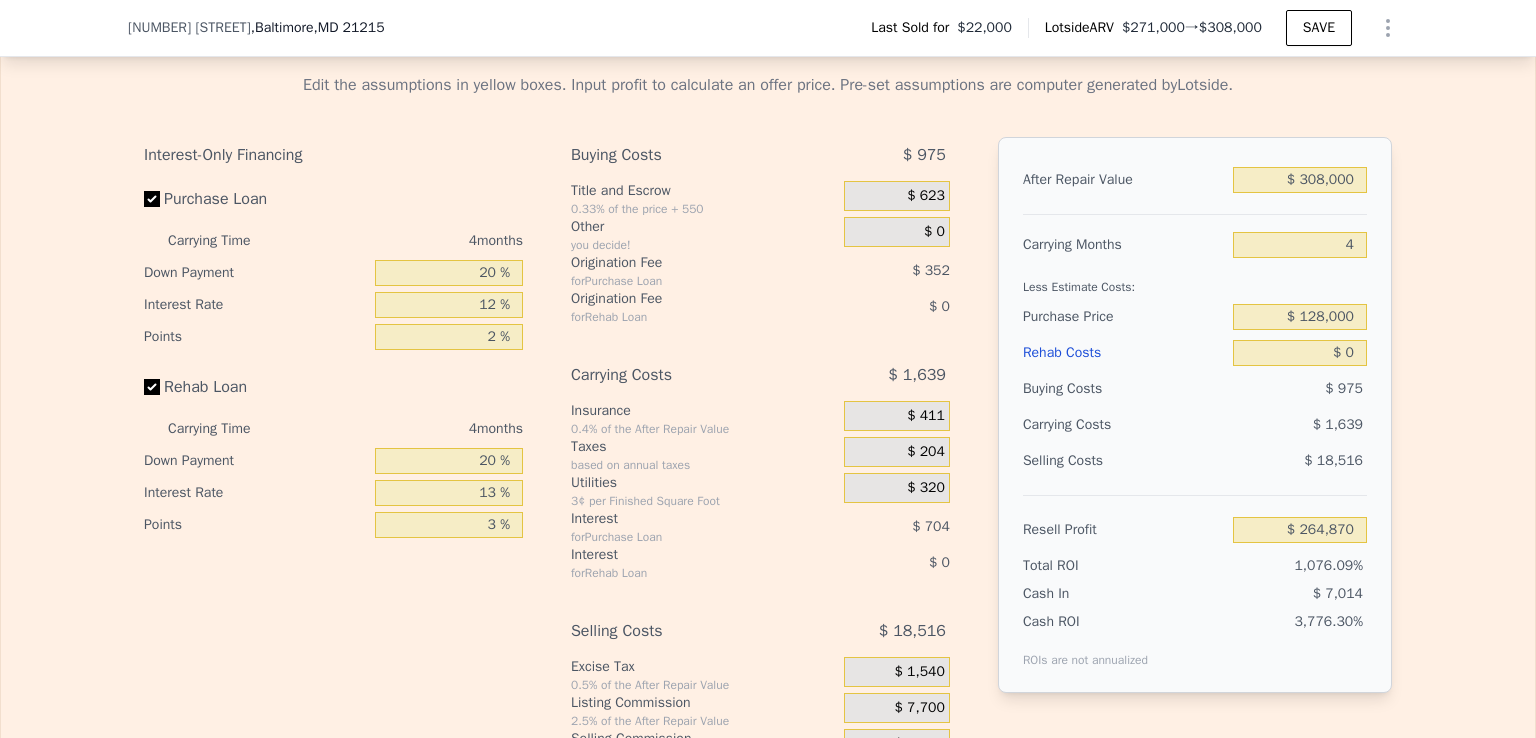 scroll, scrollTop: 2810, scrollLeft: 0, axis: vertical 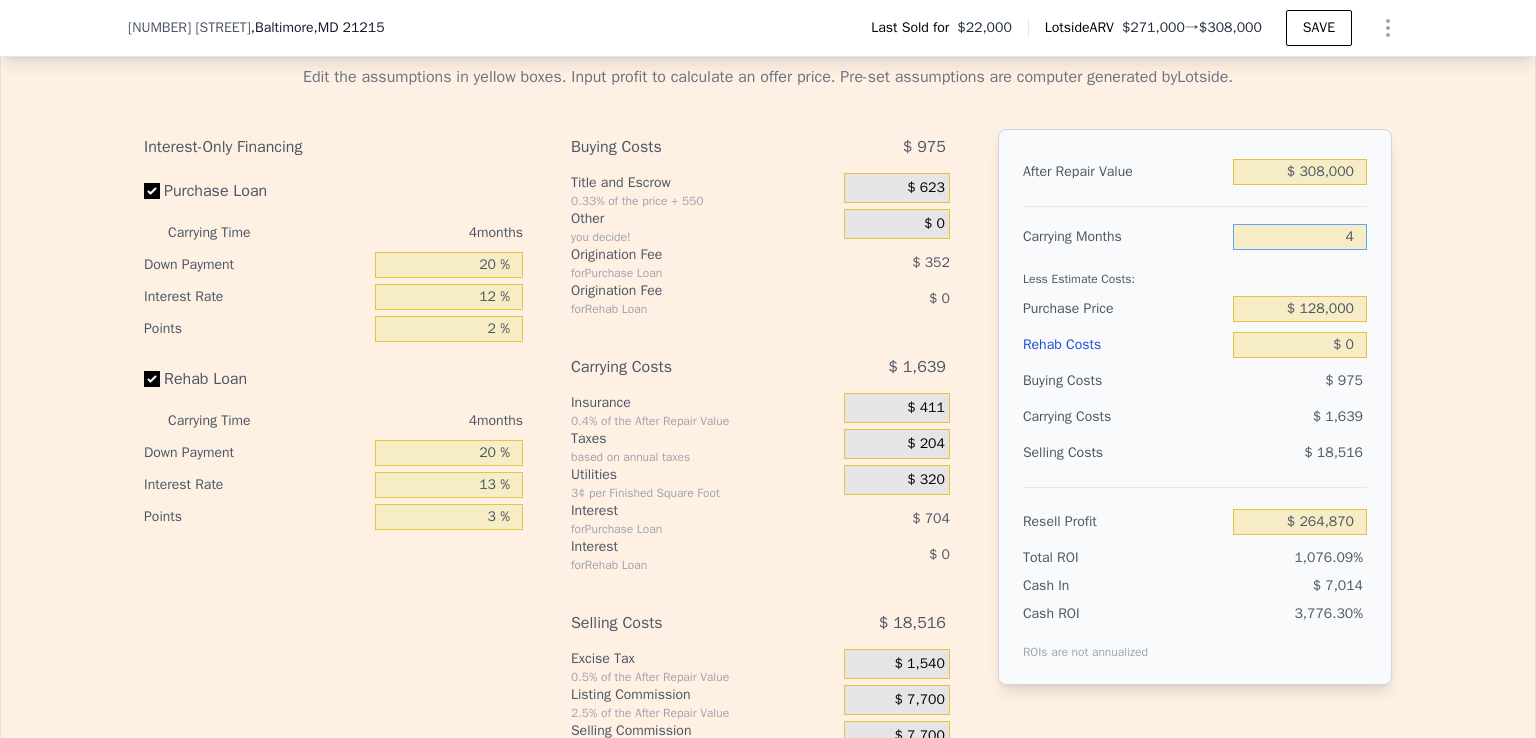 drag, startPoint x: 1329, startPoint y: 269, endPoint x: 1356, endPoint y: 269, distance: 27 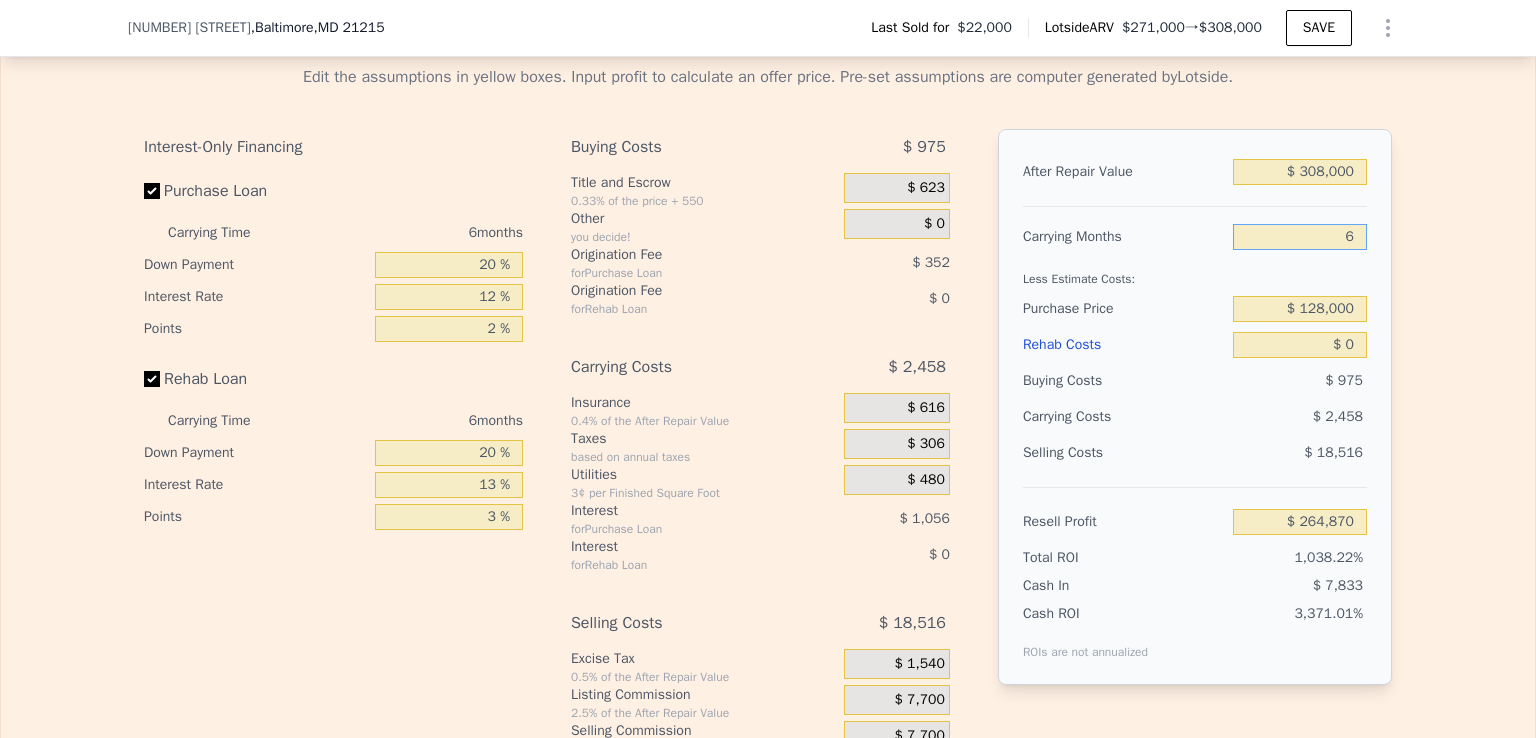 type on "$ 264,051" 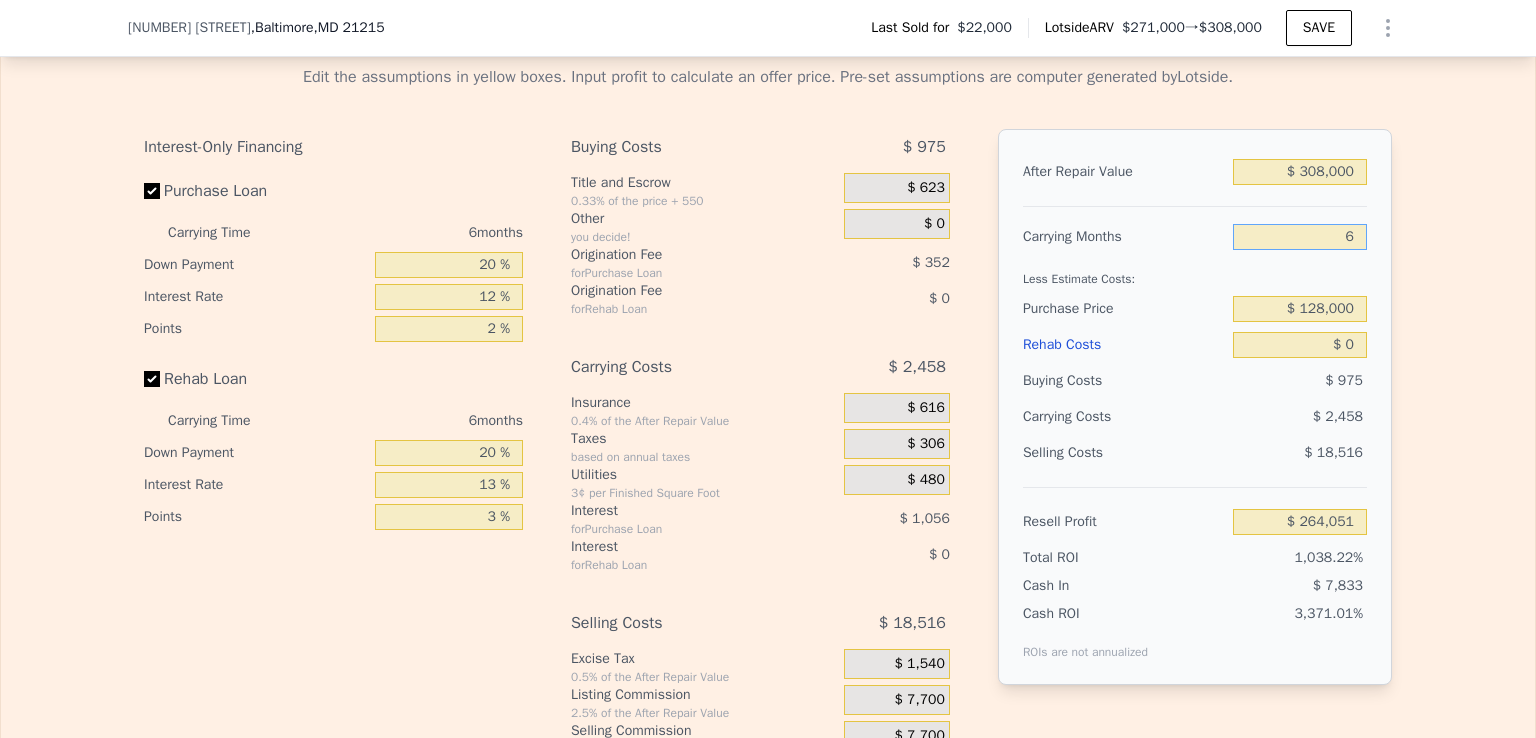 type on "6" 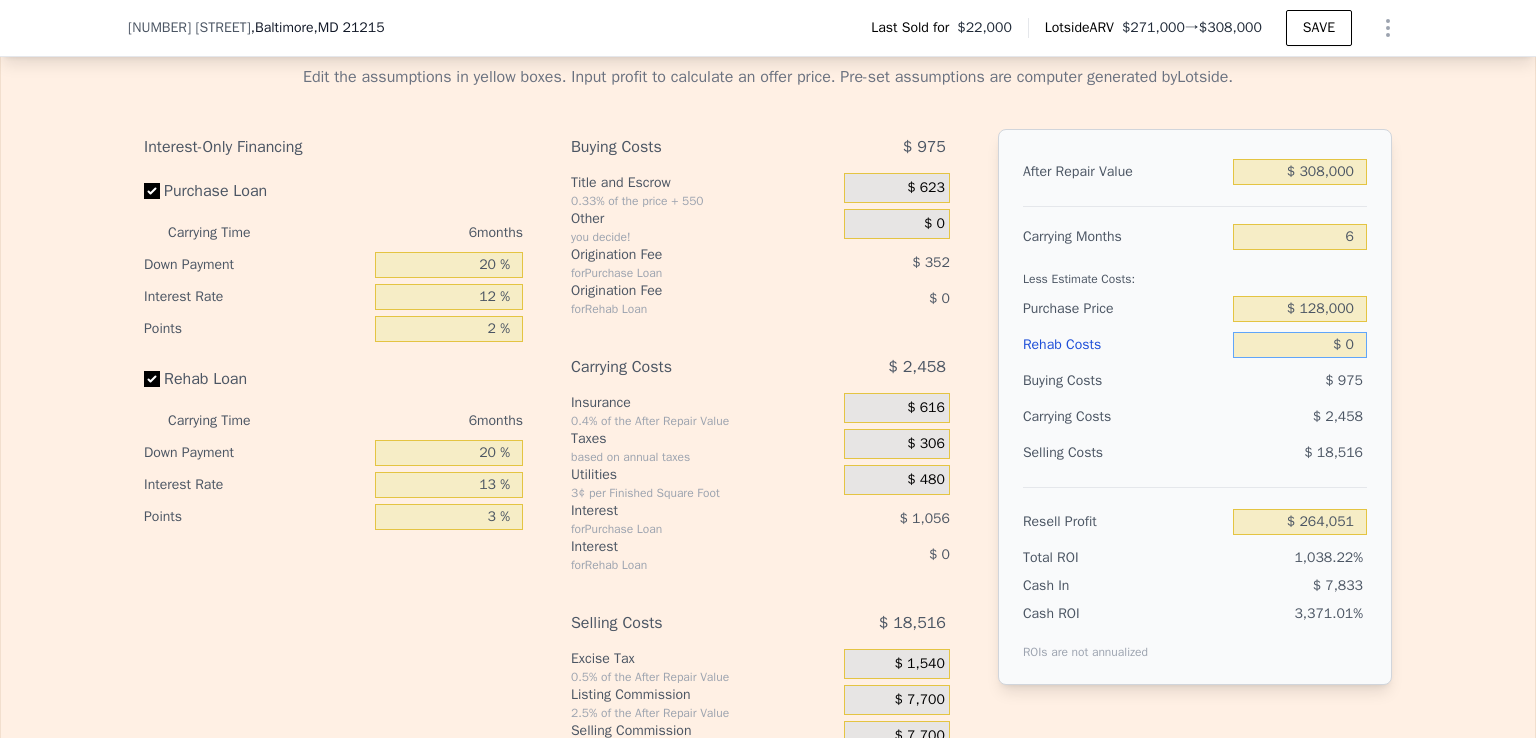click on "$ 0" at bounding box center [1300, 345] 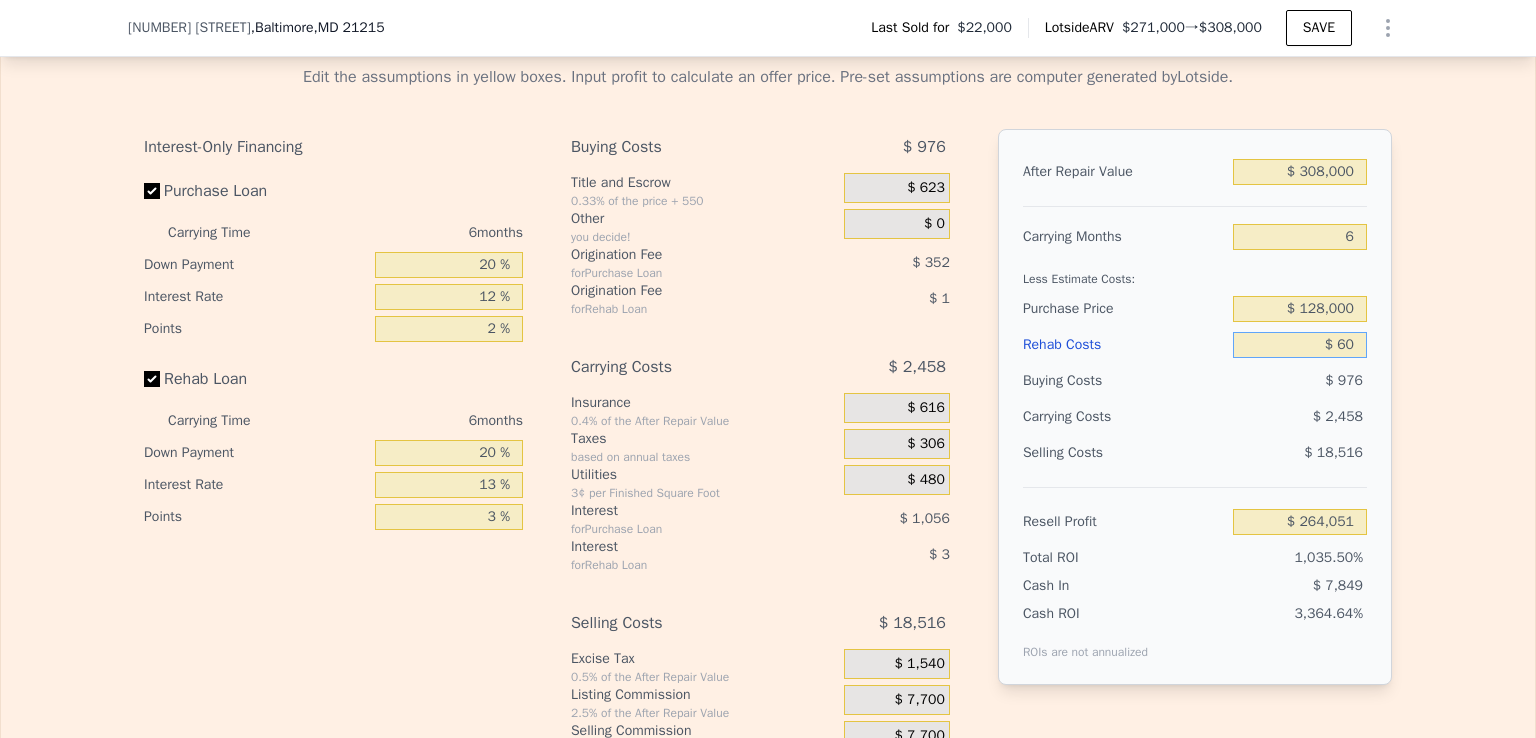 type on "$ 263,990" 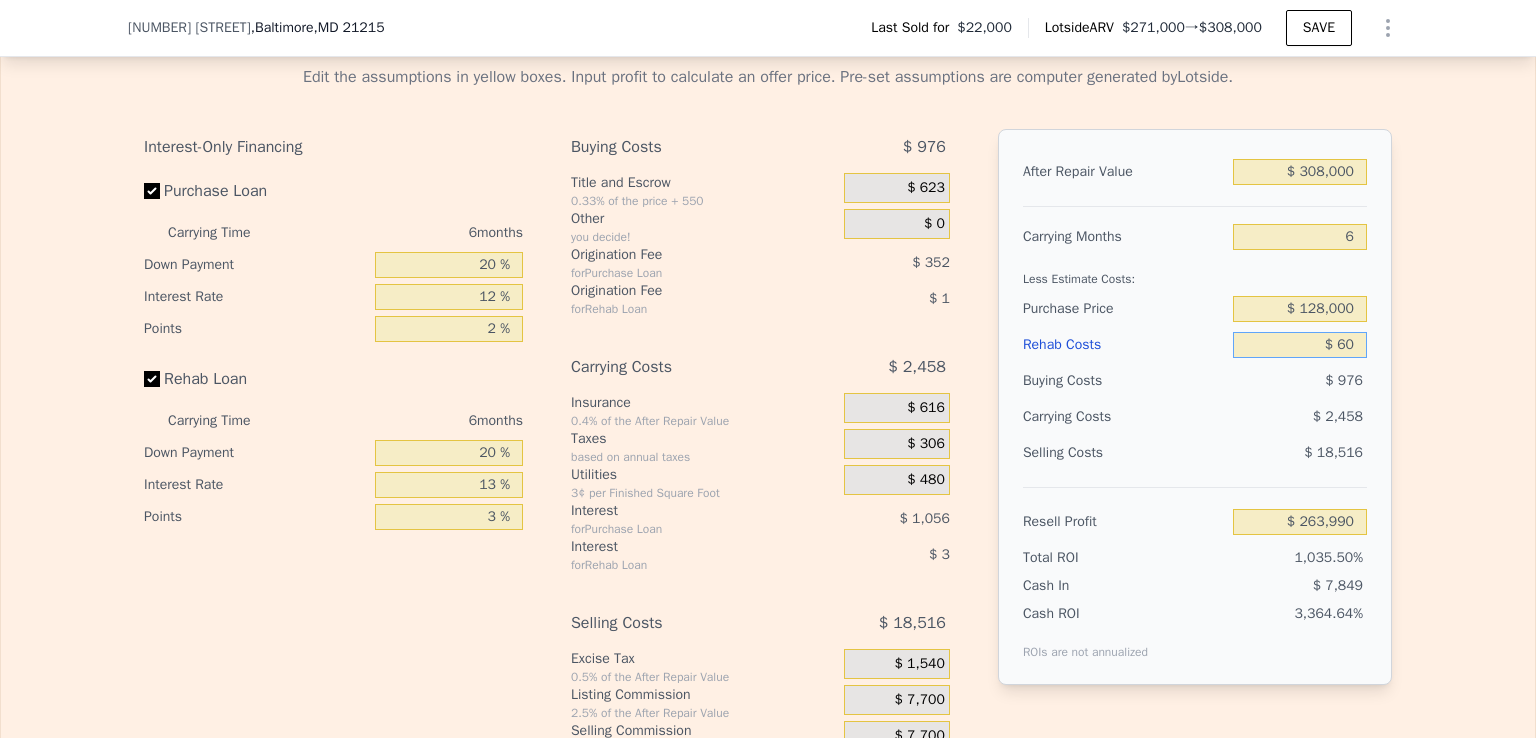 type on "$ 600" 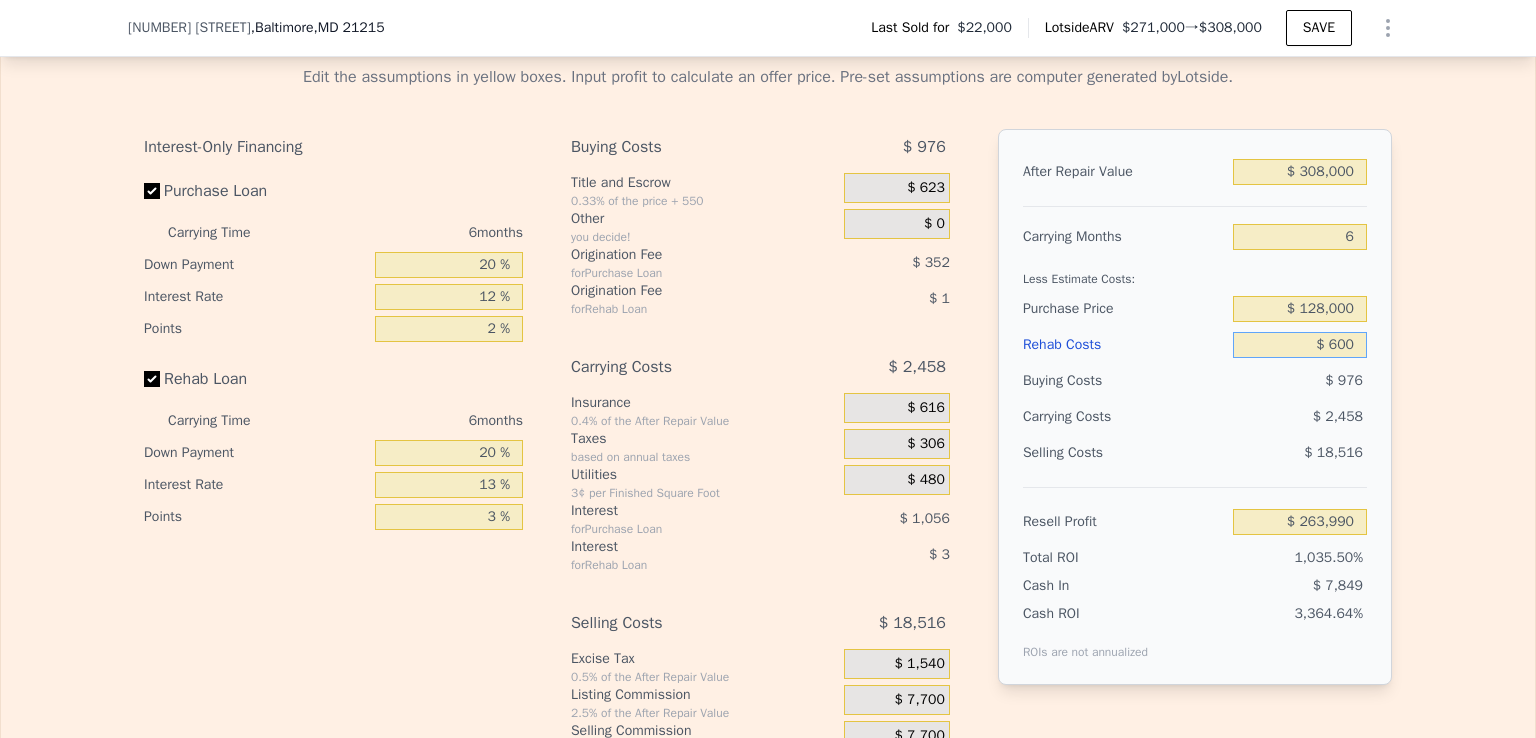 type on "$ 263,411" 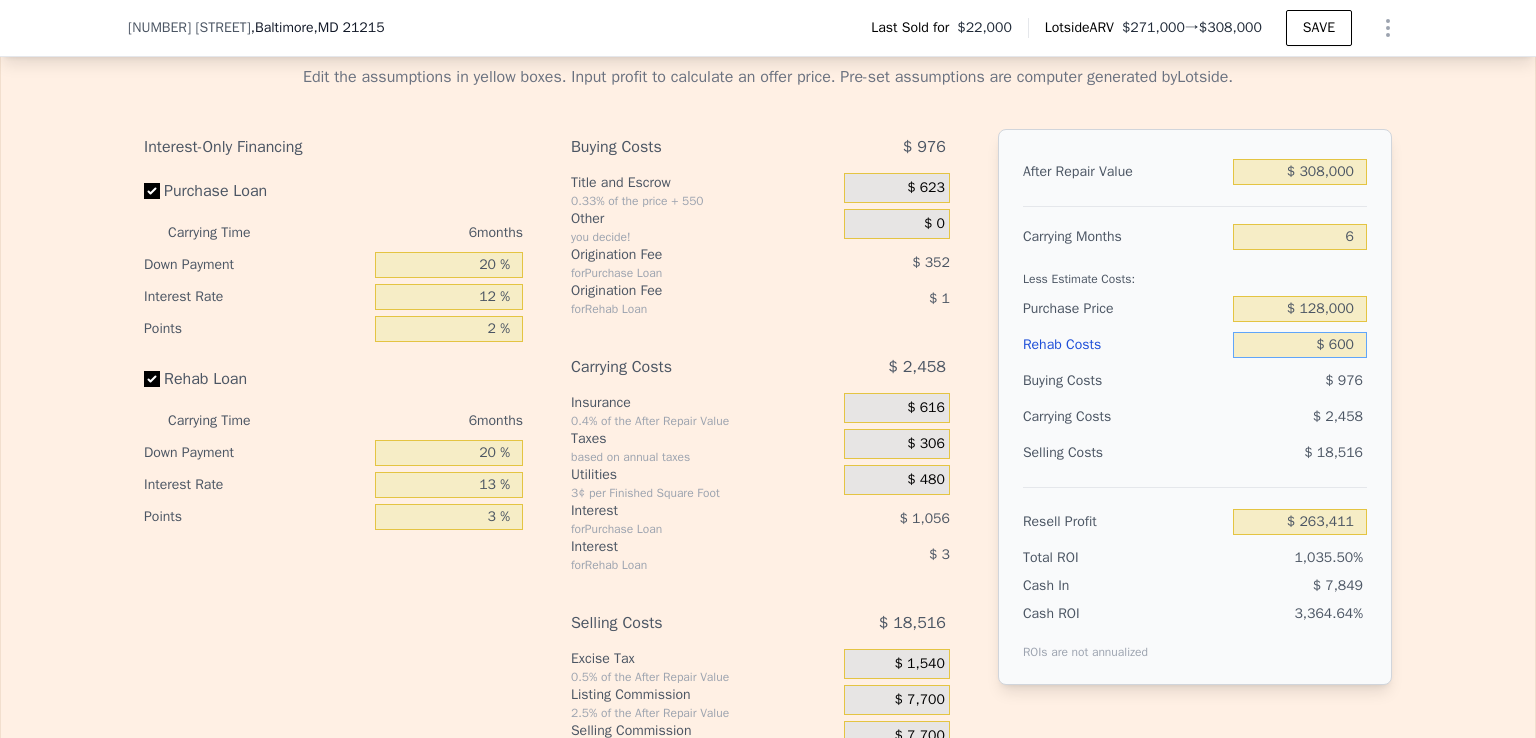 type on "$ 6,000" 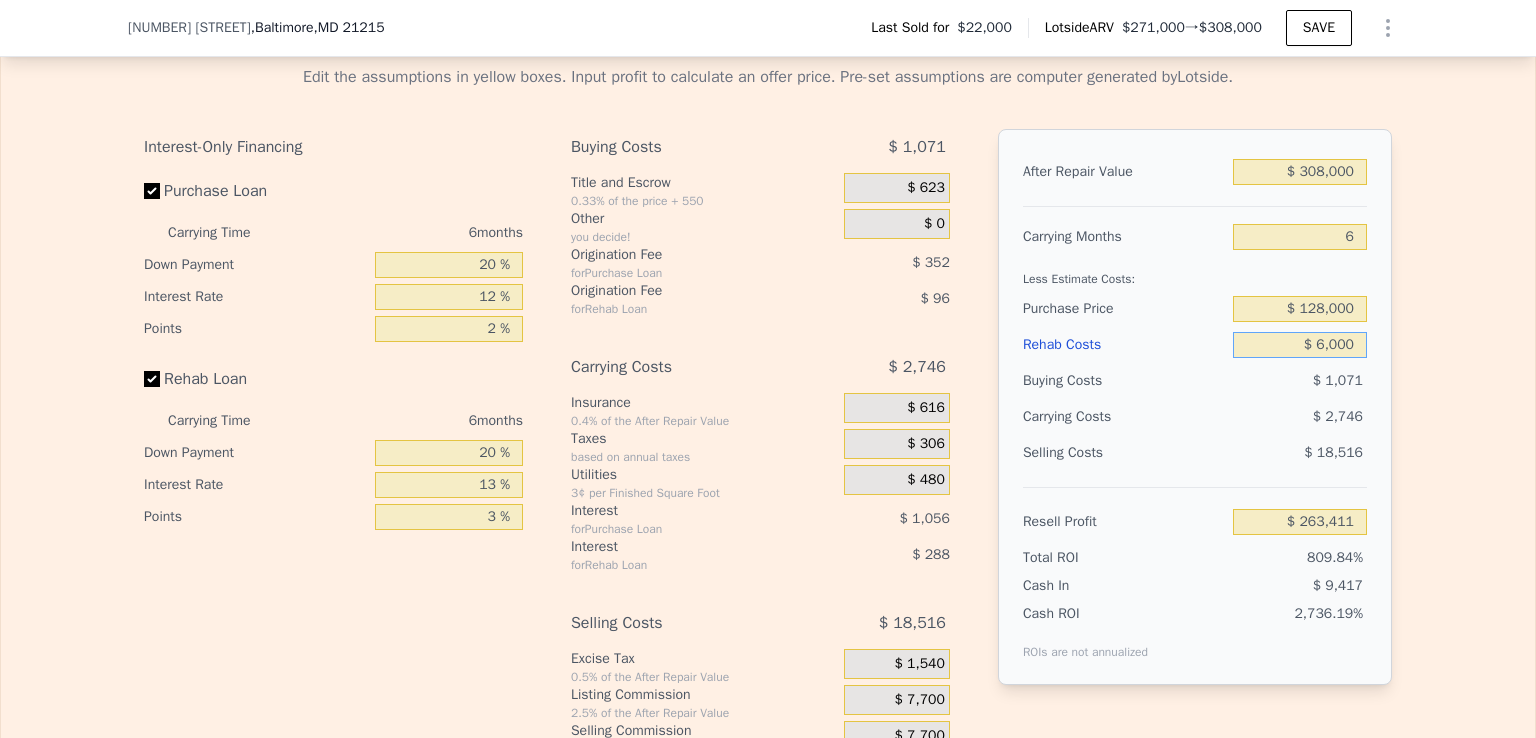 type on "$ 257,667" 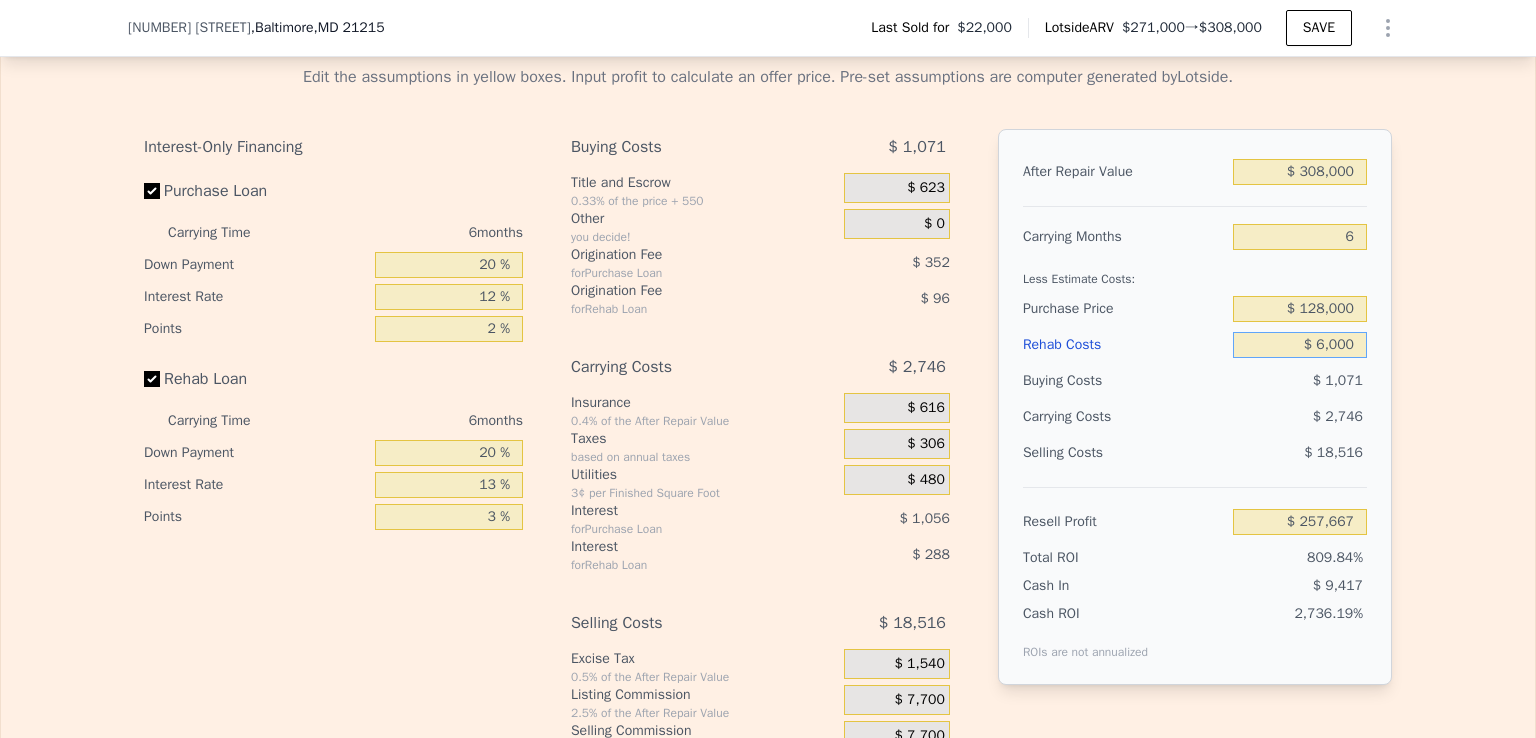 type on "$ 60,000" 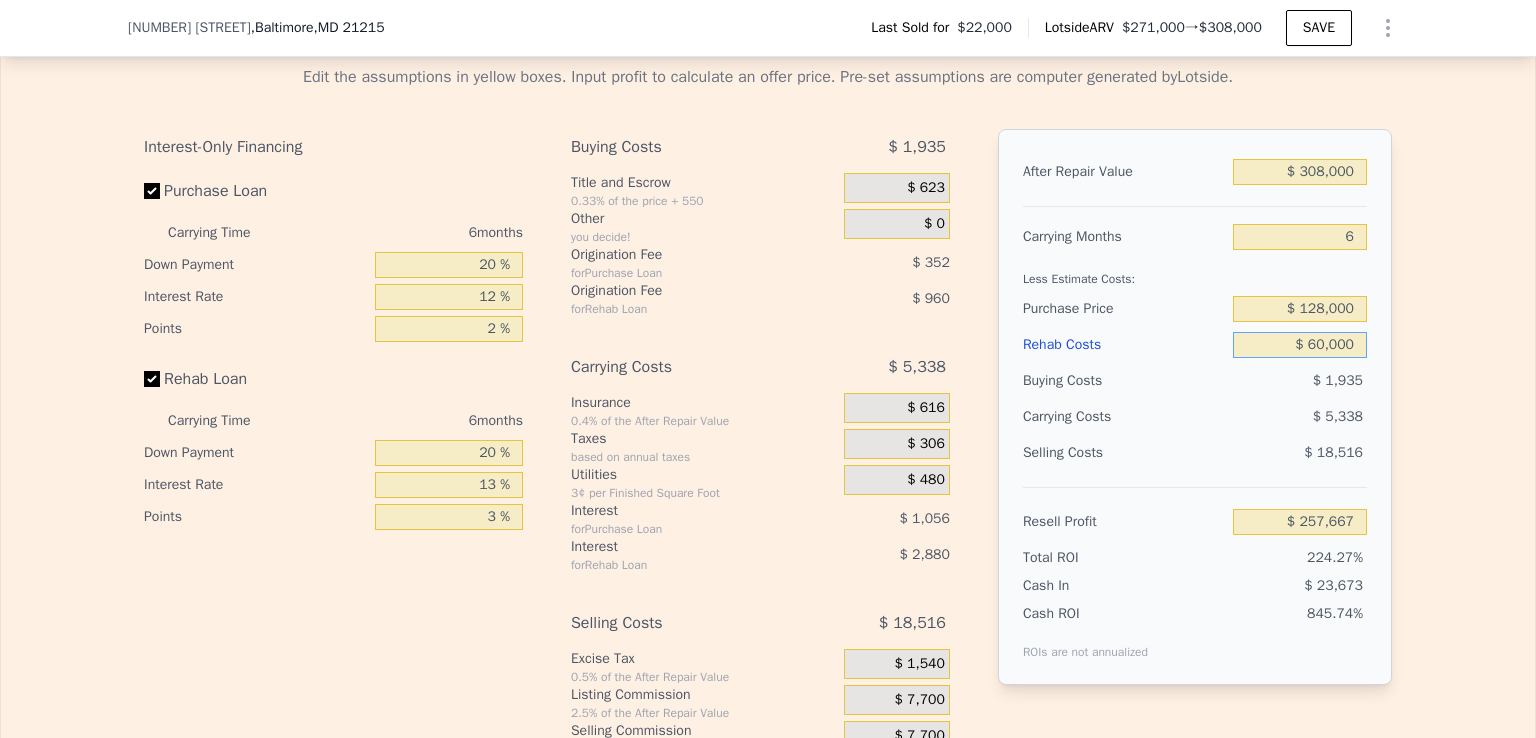 type on "$ 200,211" 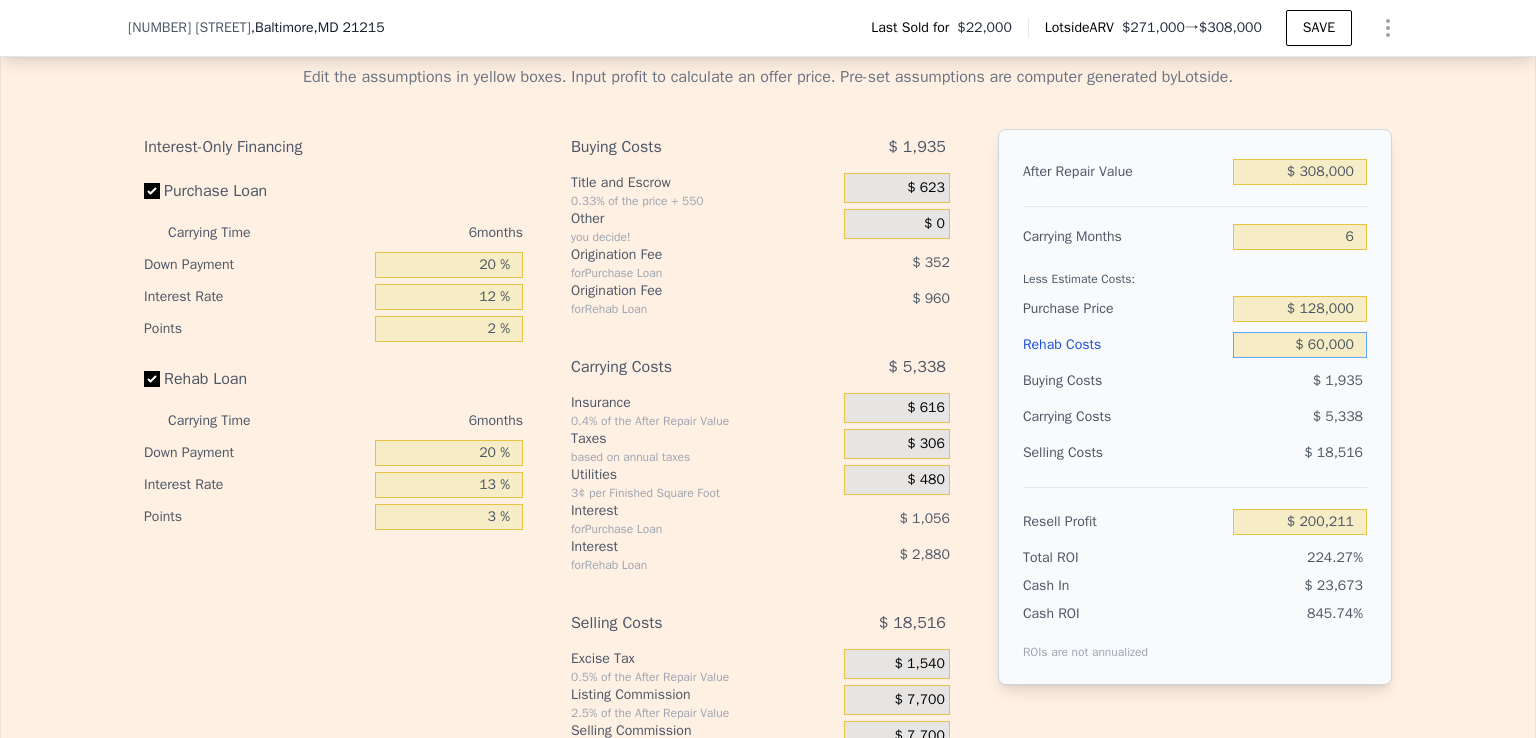 type on "$ 600,000" 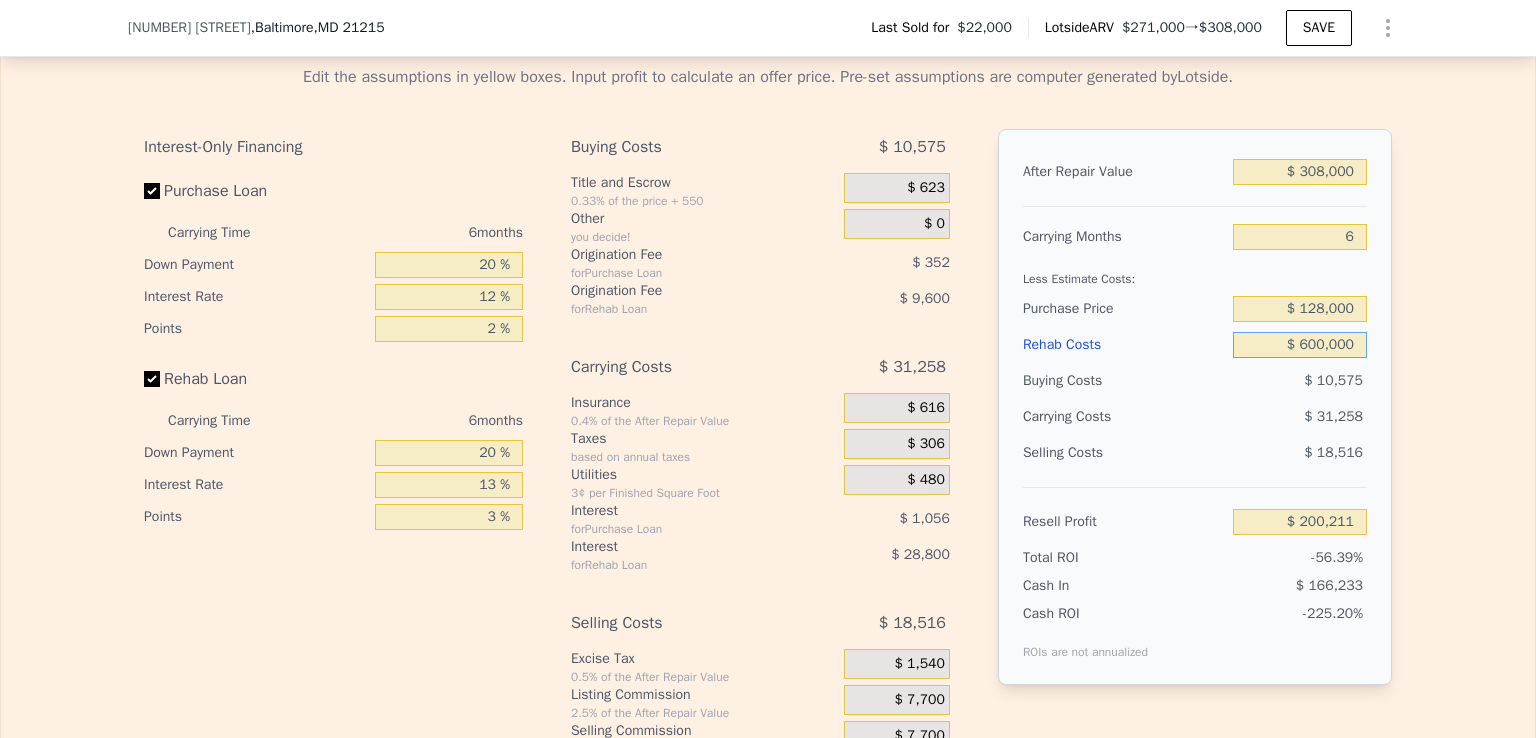 type on "-$ 374,349" 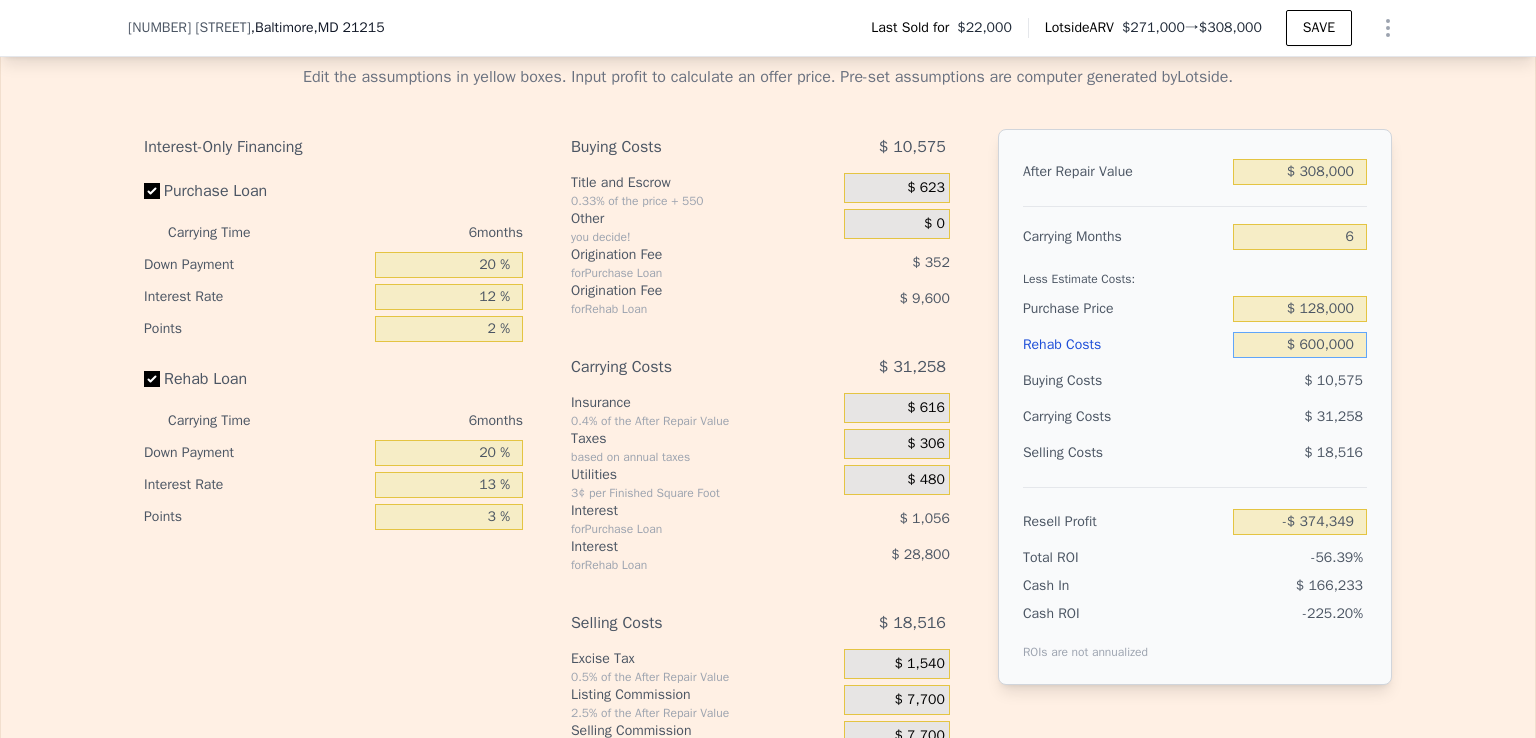 type on "$ 60,000" 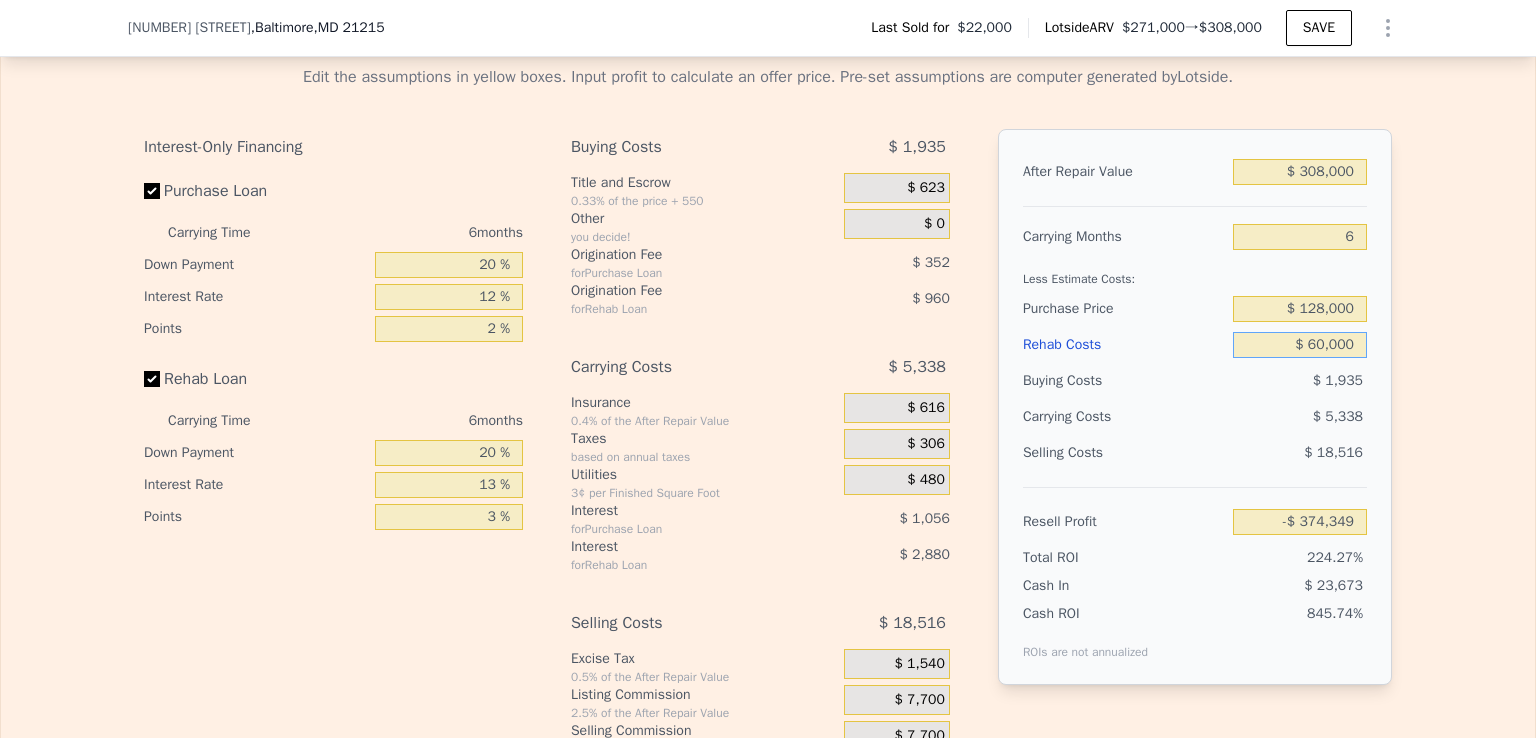 type on "$ 200,211" 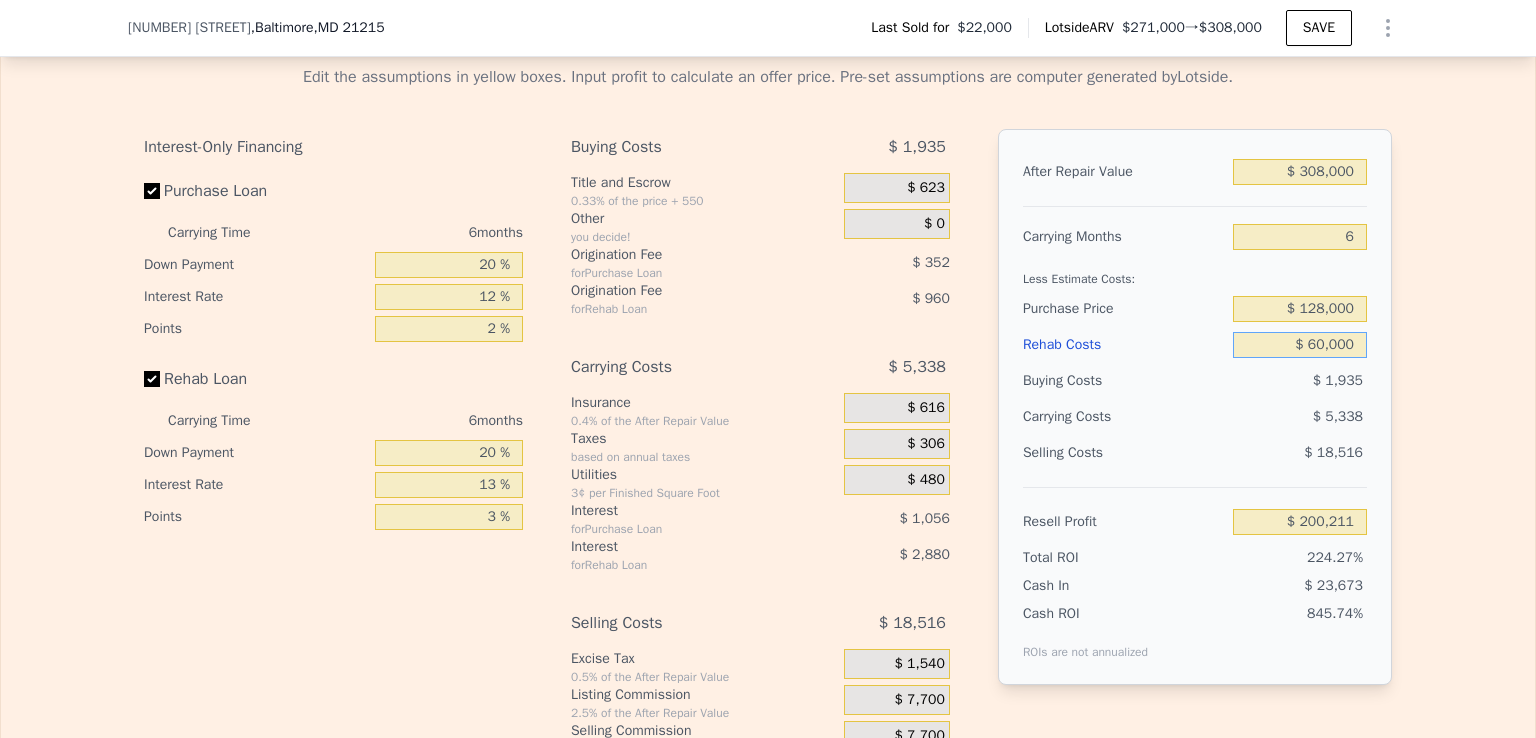 type on "$ 60,000" 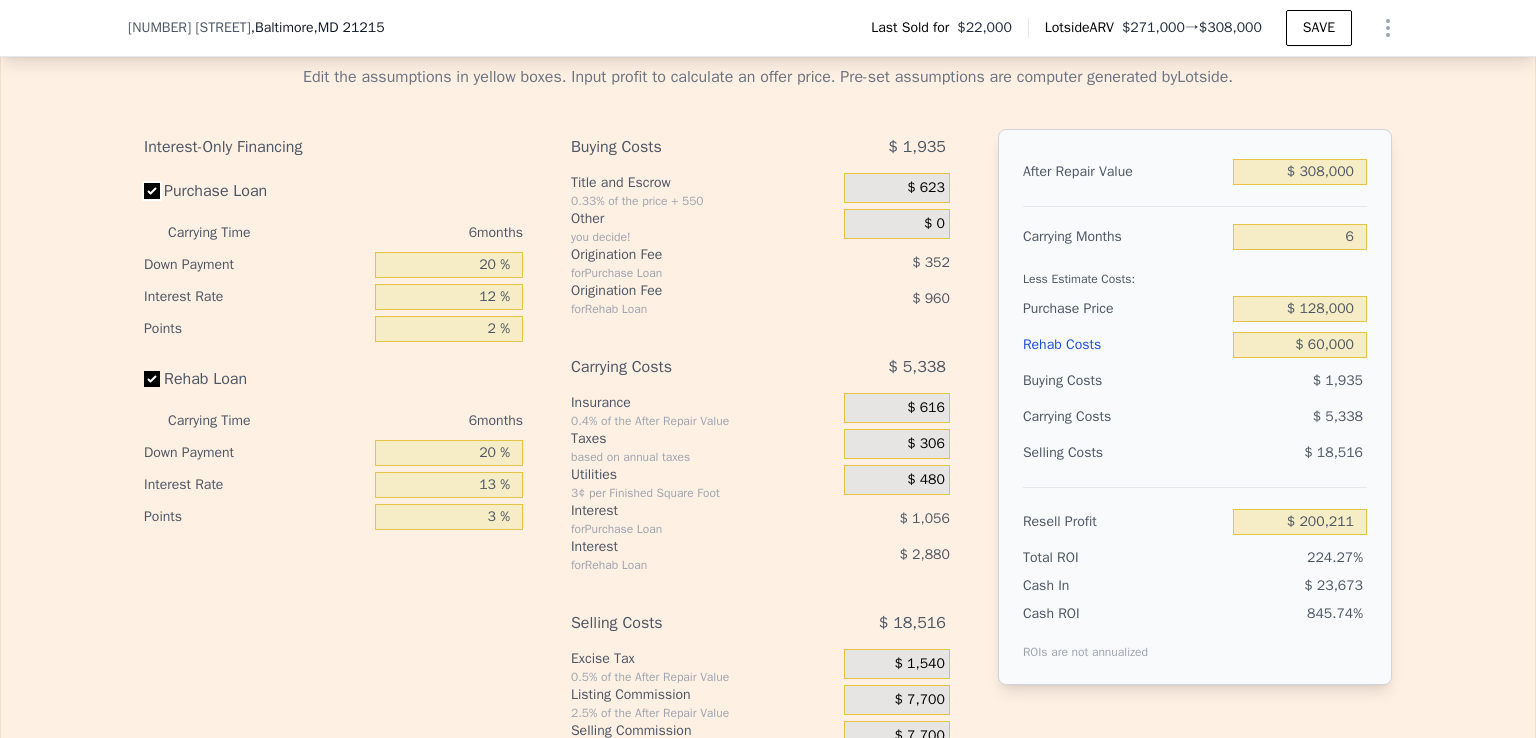 type on "$ 22,000" 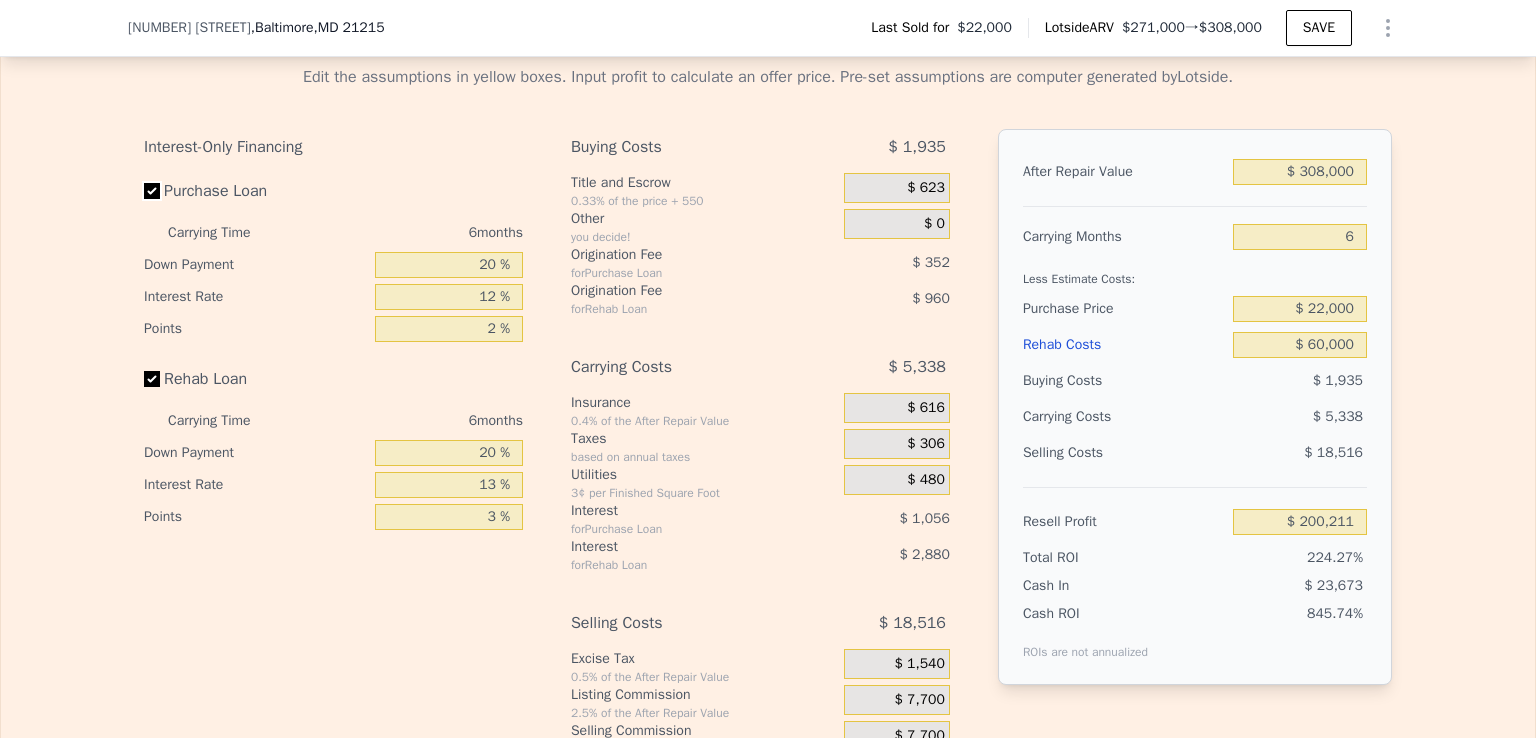click on "Purchase Loan" at bounding box center [152, 191] 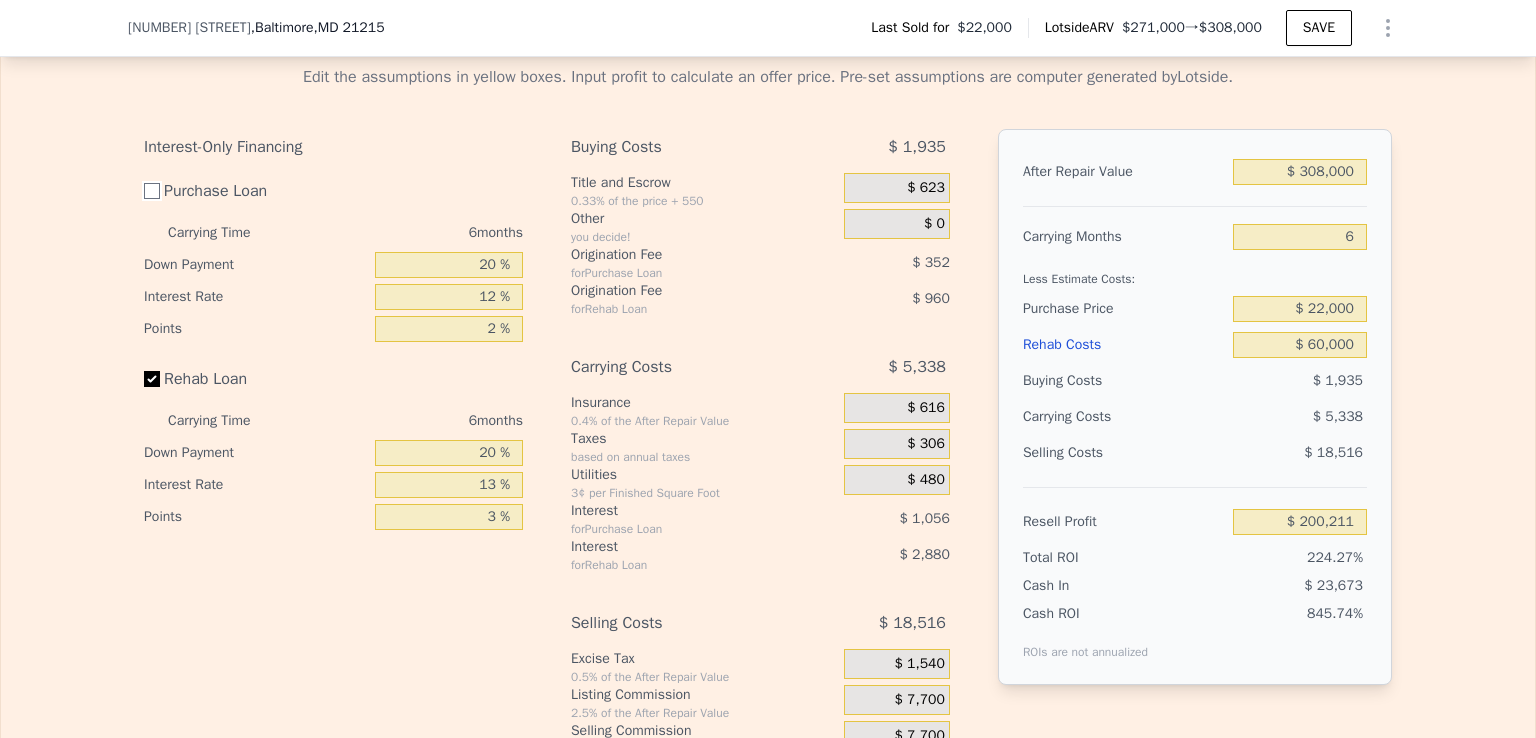 checkbox on "false" 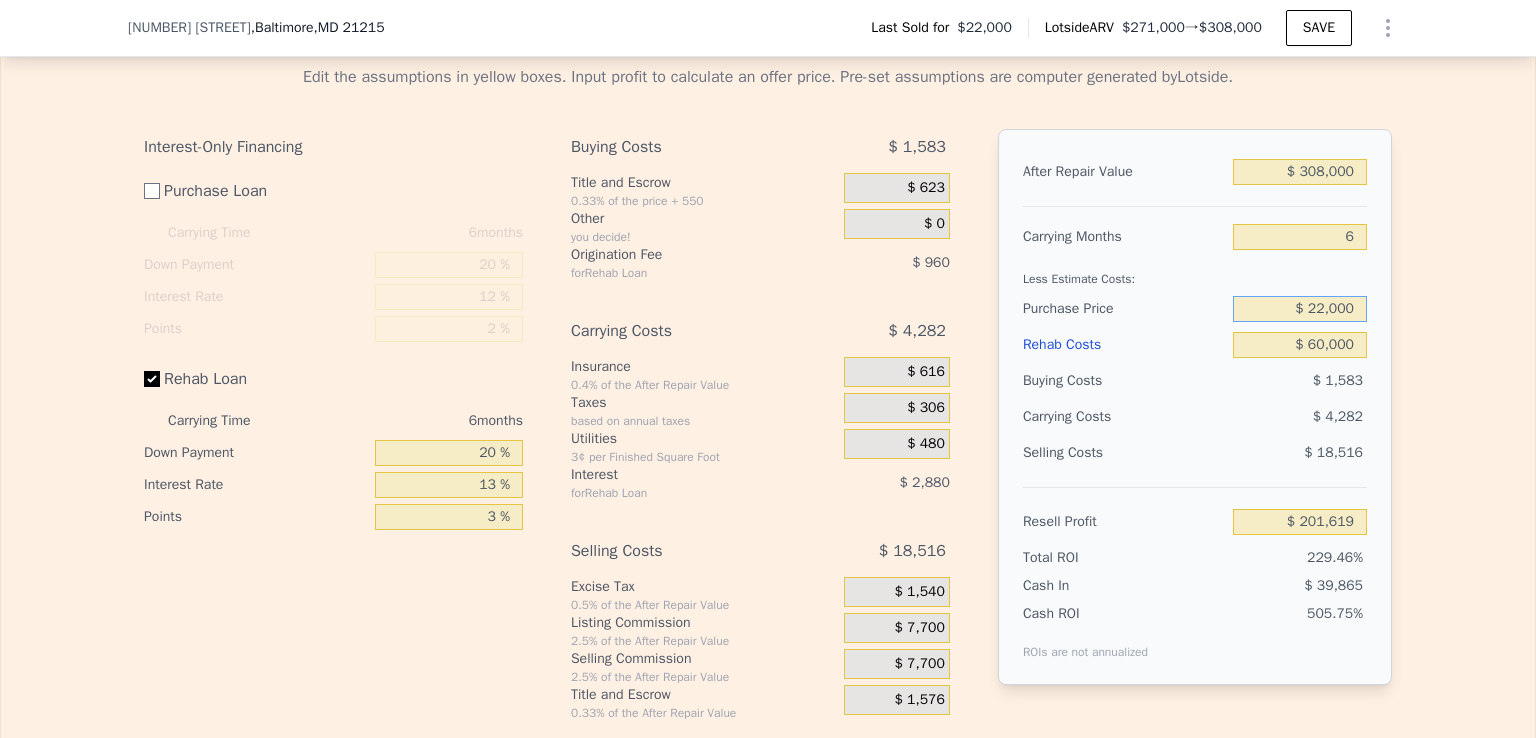 drag, startPoint x: 1301, startPoint y: 339, endPoint x: 1368, endPoint y: 335, distance: 67.11929 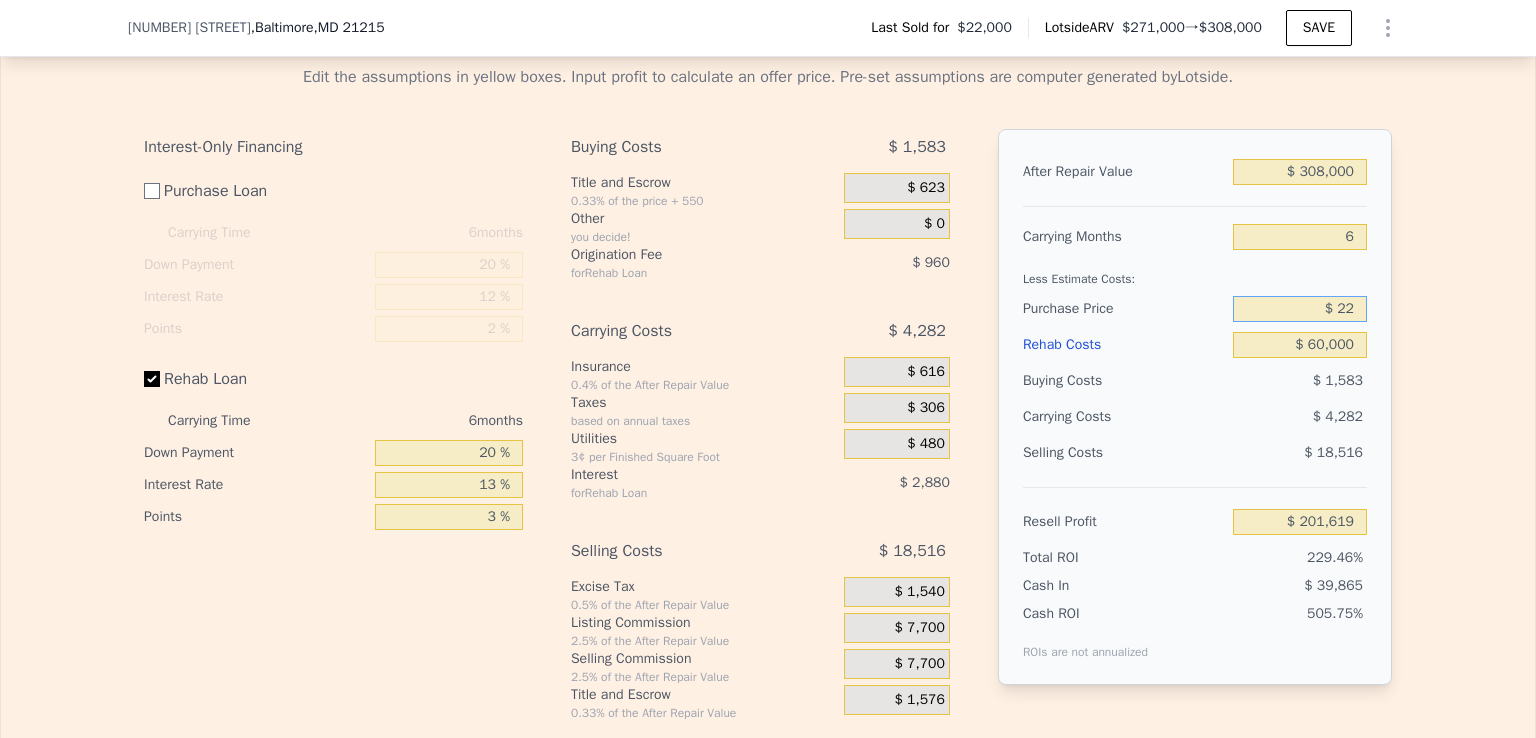 type on "$ 2" 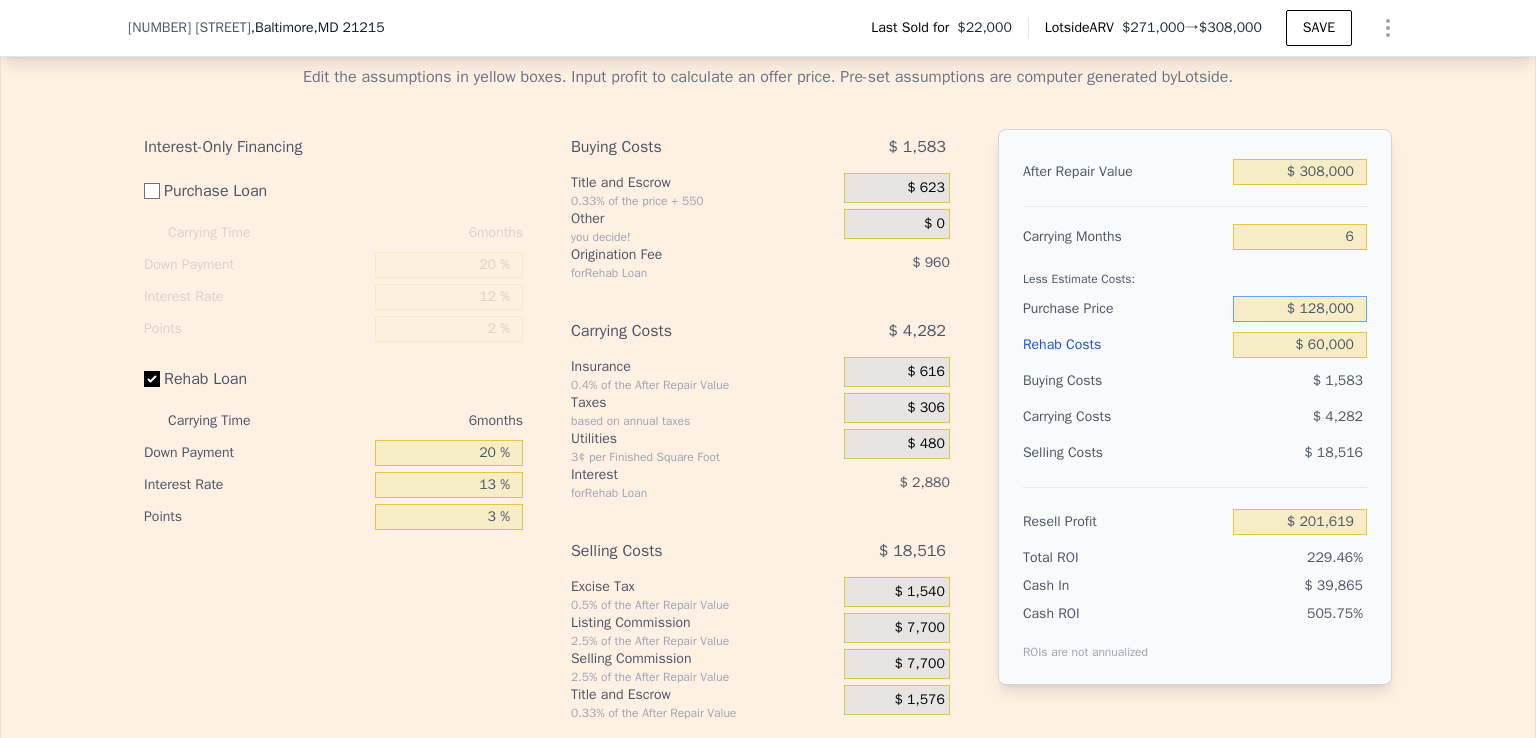 type on "$ 128,000" 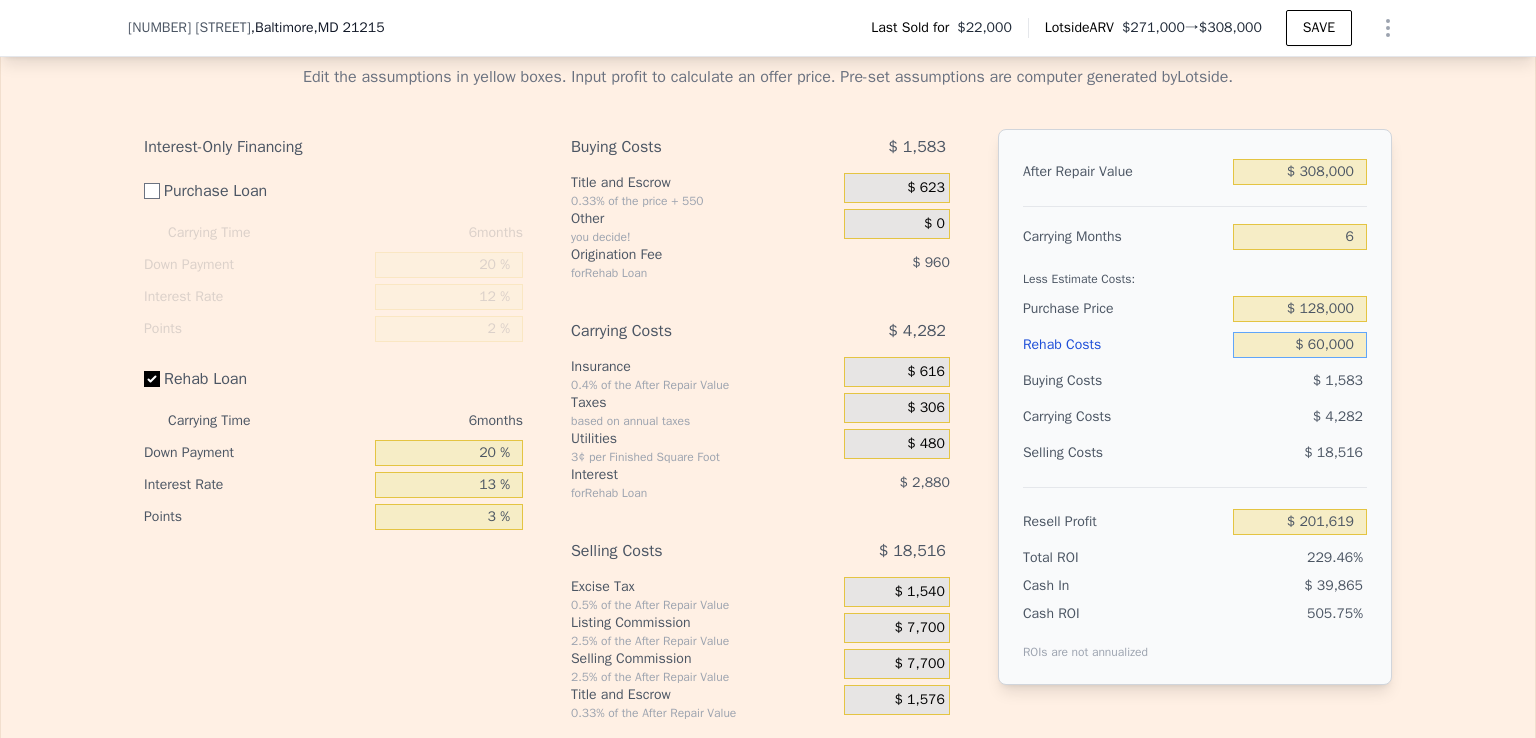 type on "$ 95,266" 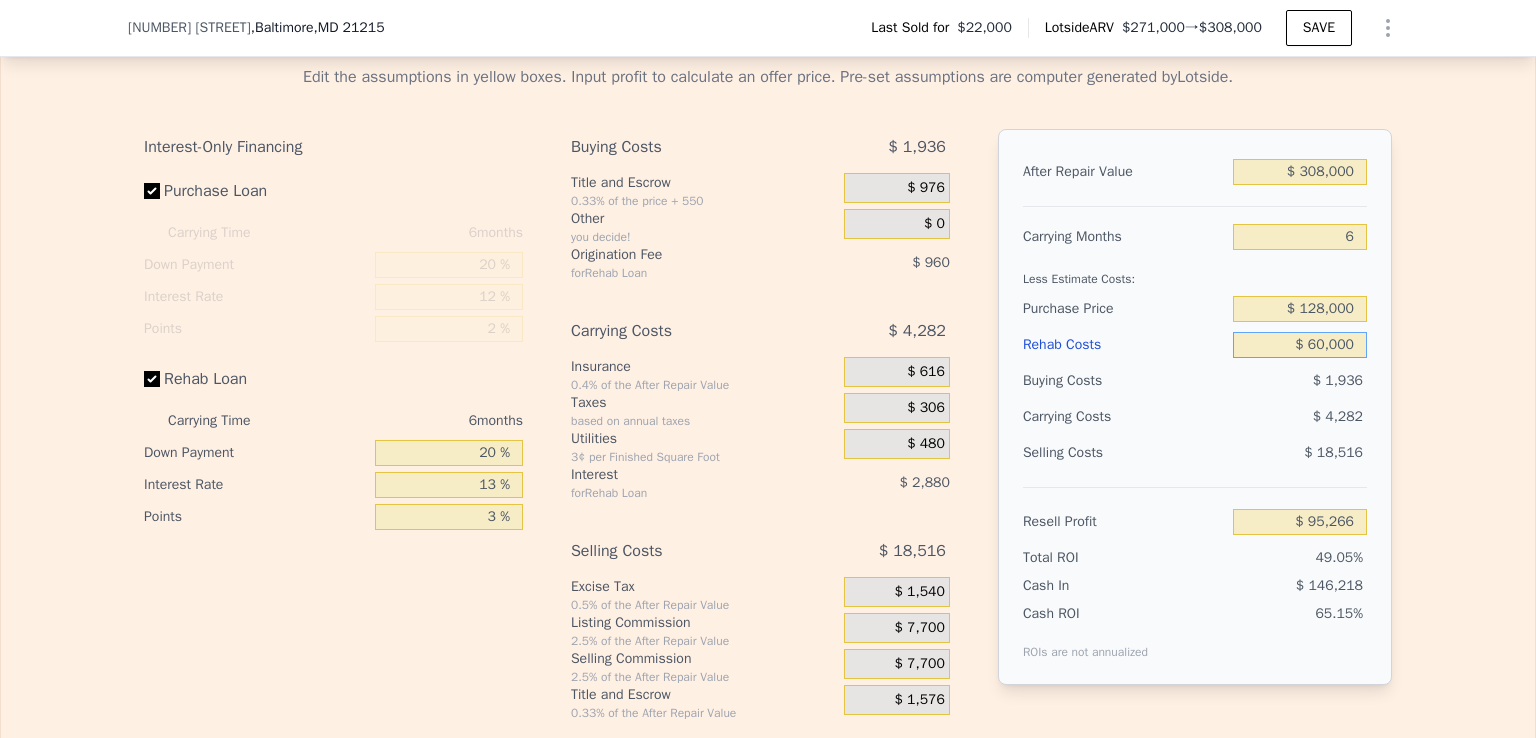type on "2" 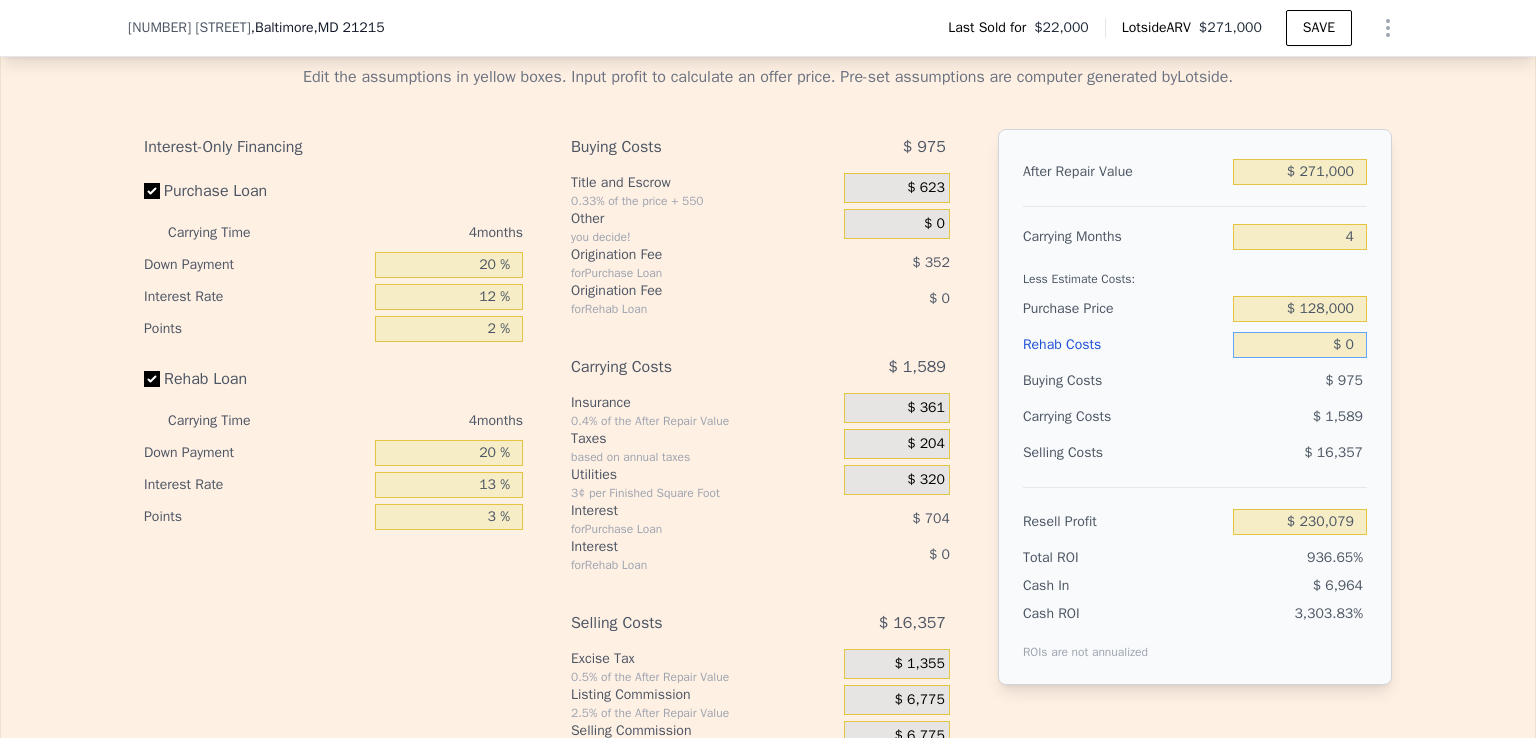 type on "$ 06" 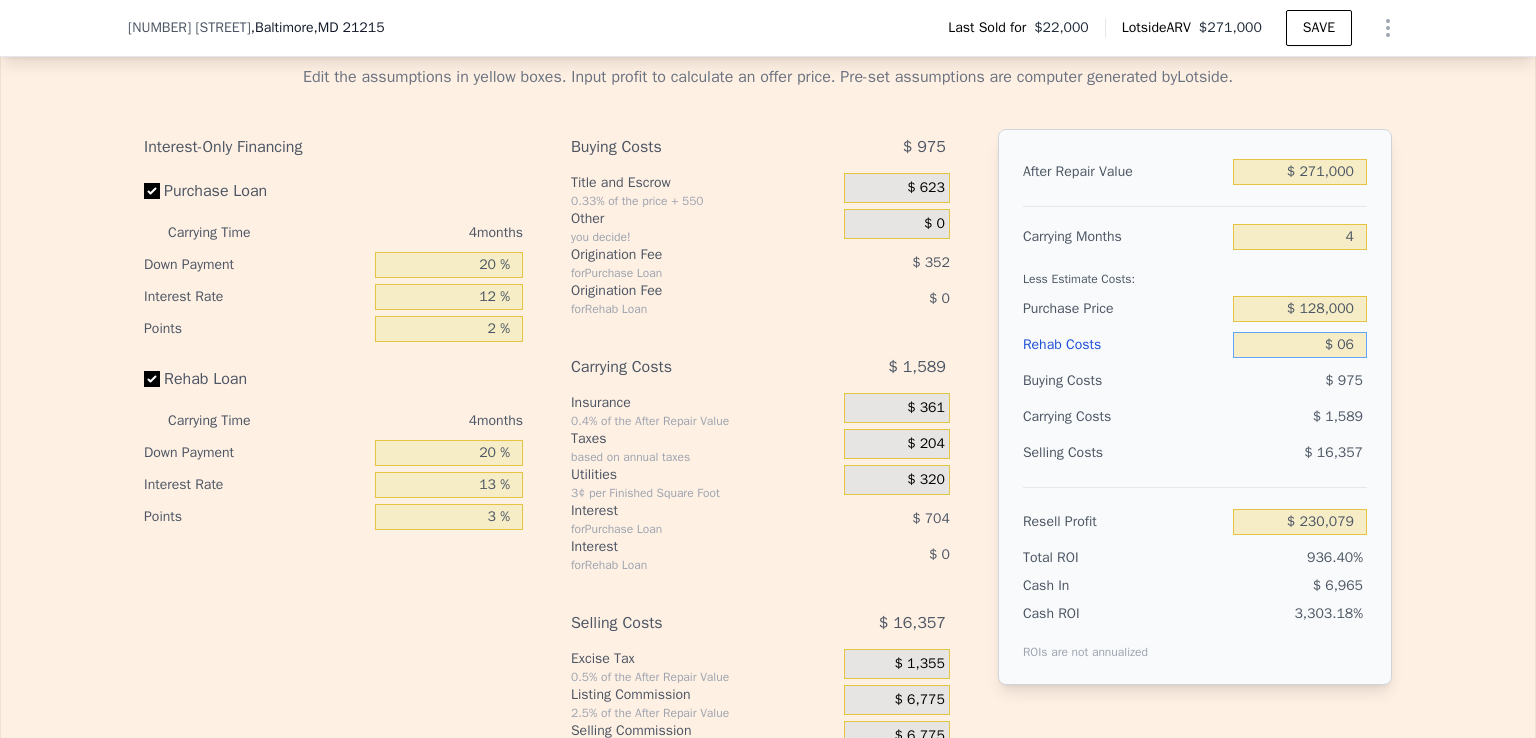type on "$ 230,073" 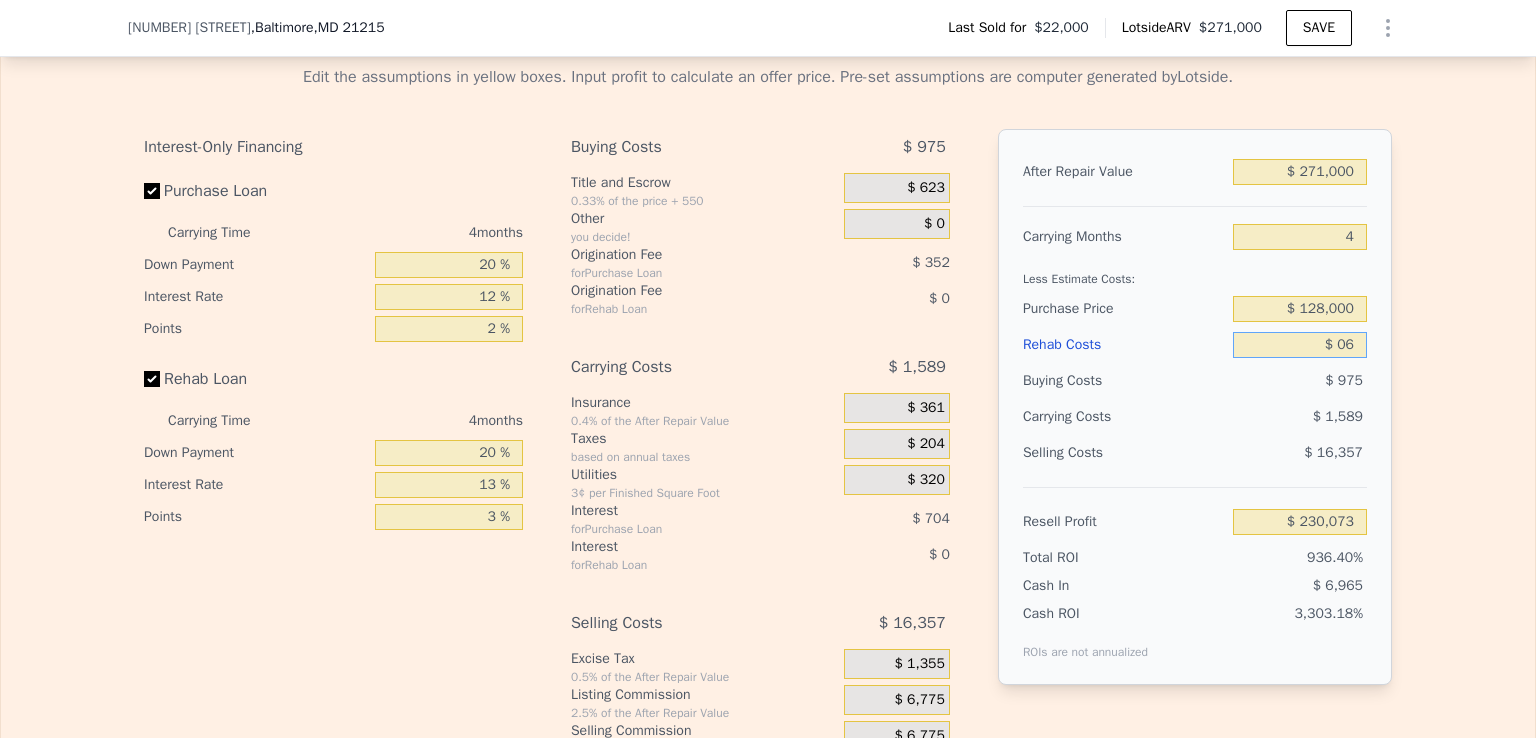 type on "$ 060" 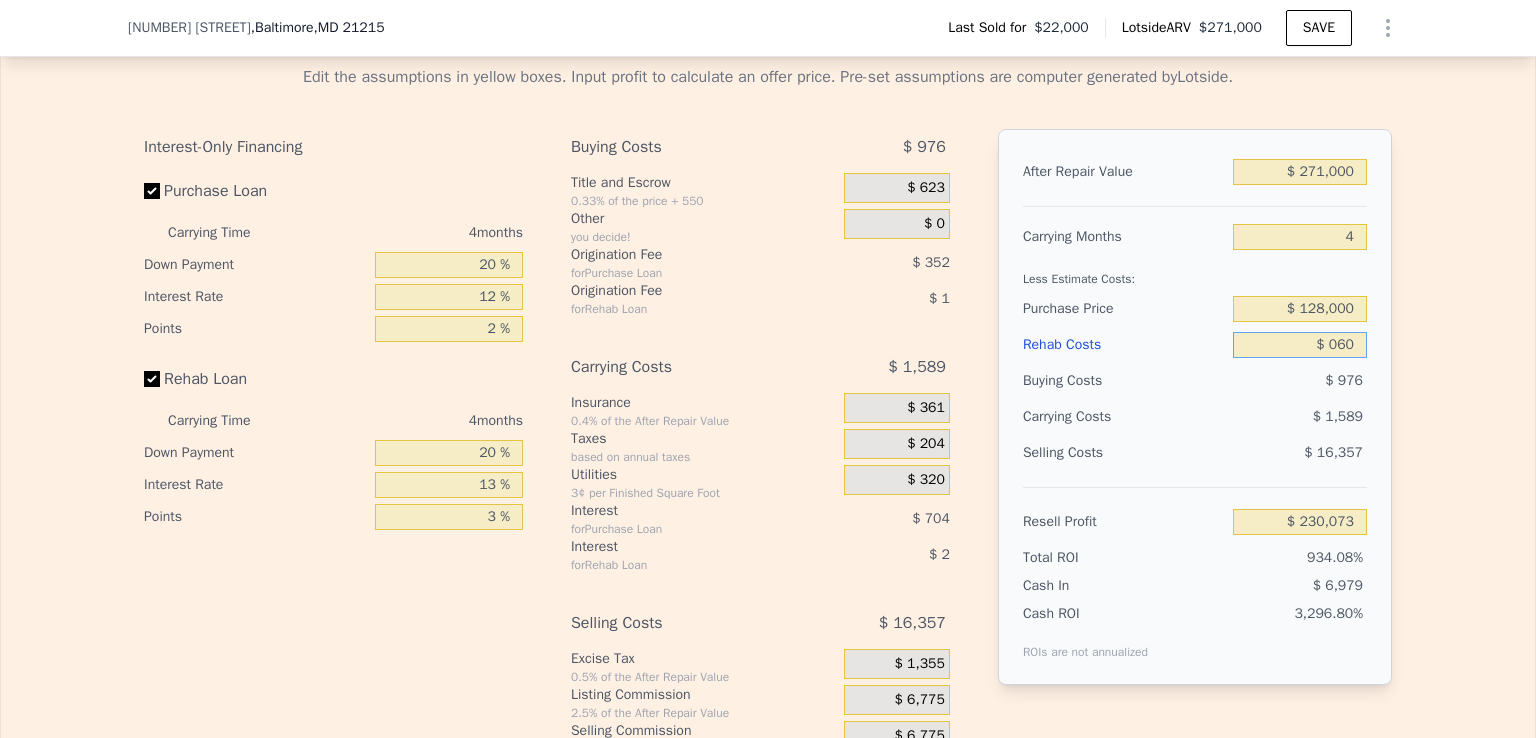type on "$ 230,018" 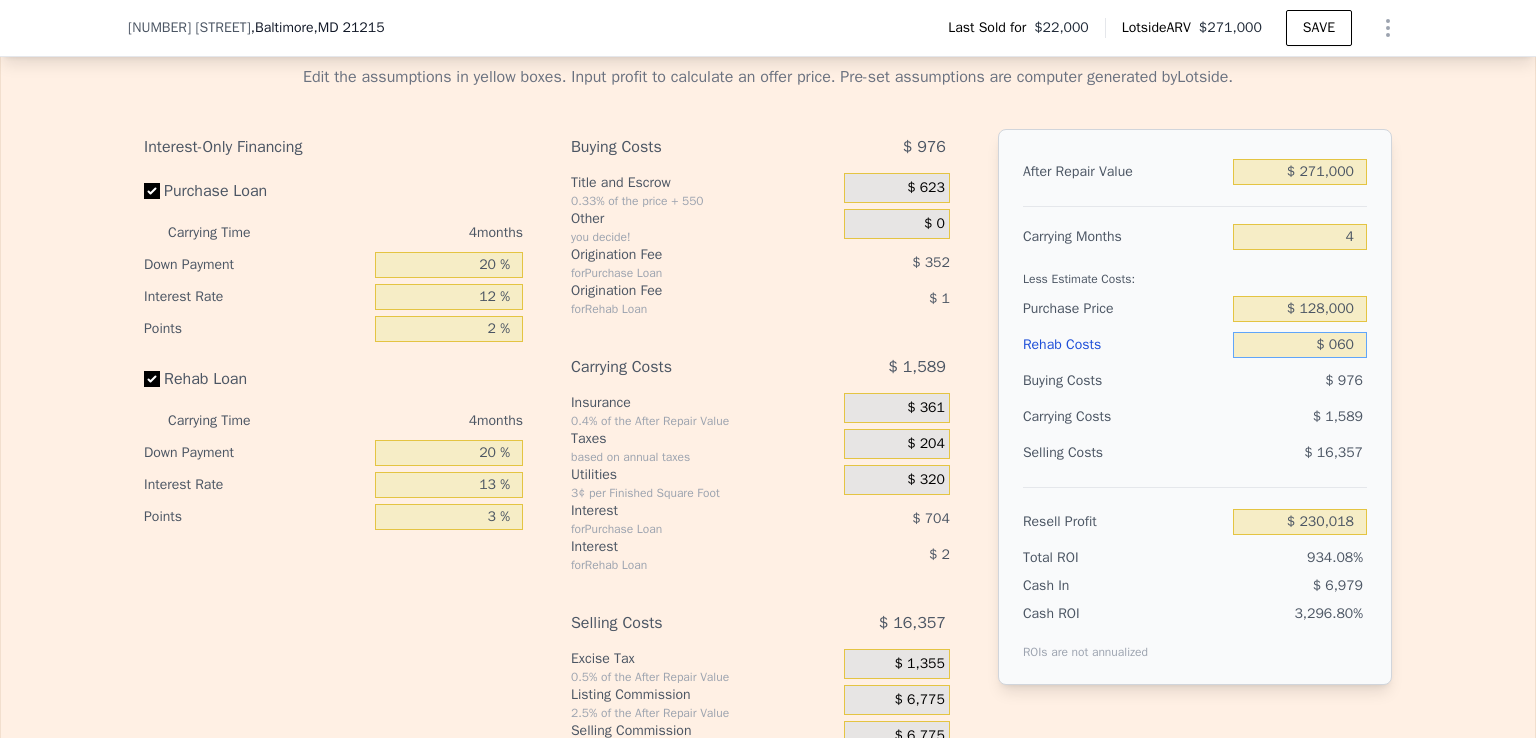 type on "$ 0600" 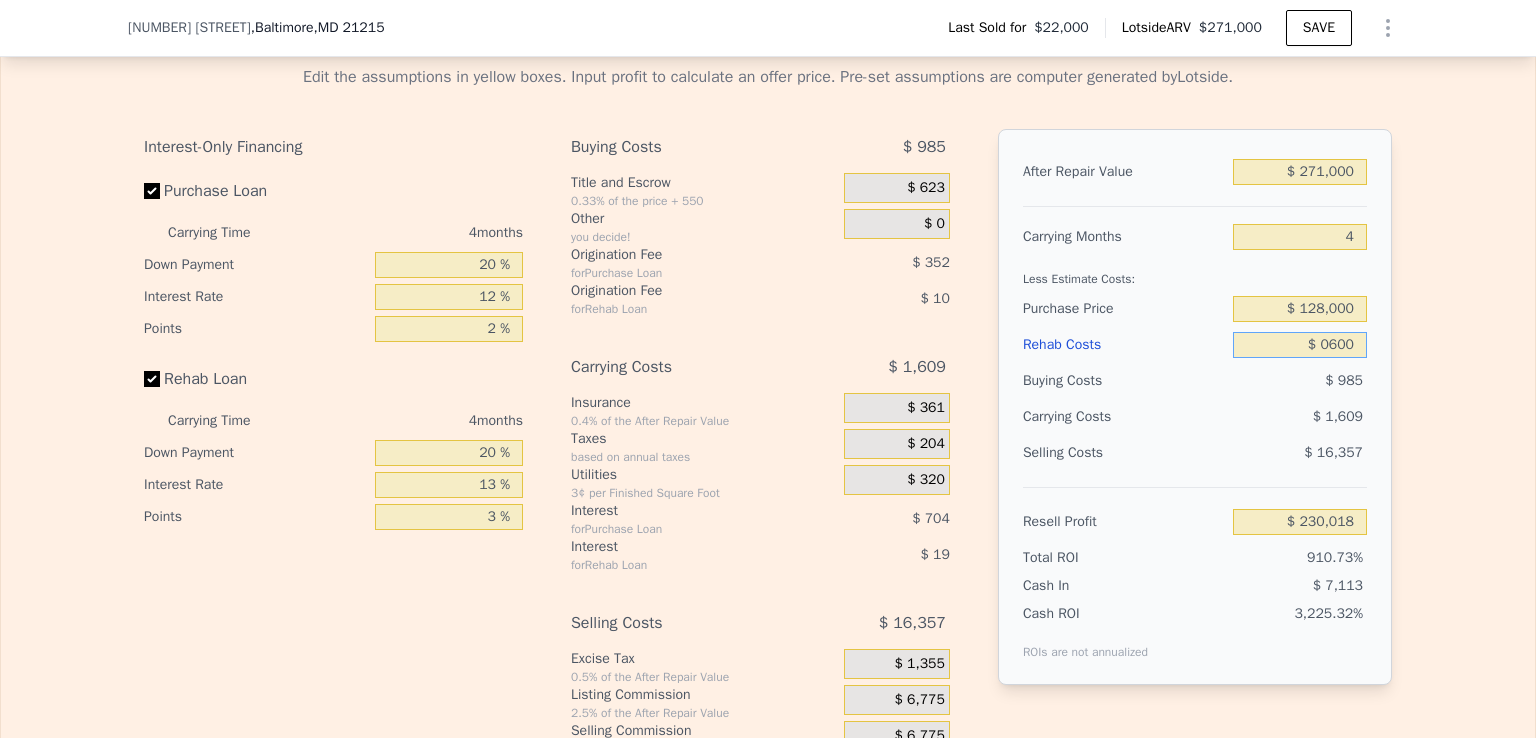type on "$ 229,449" 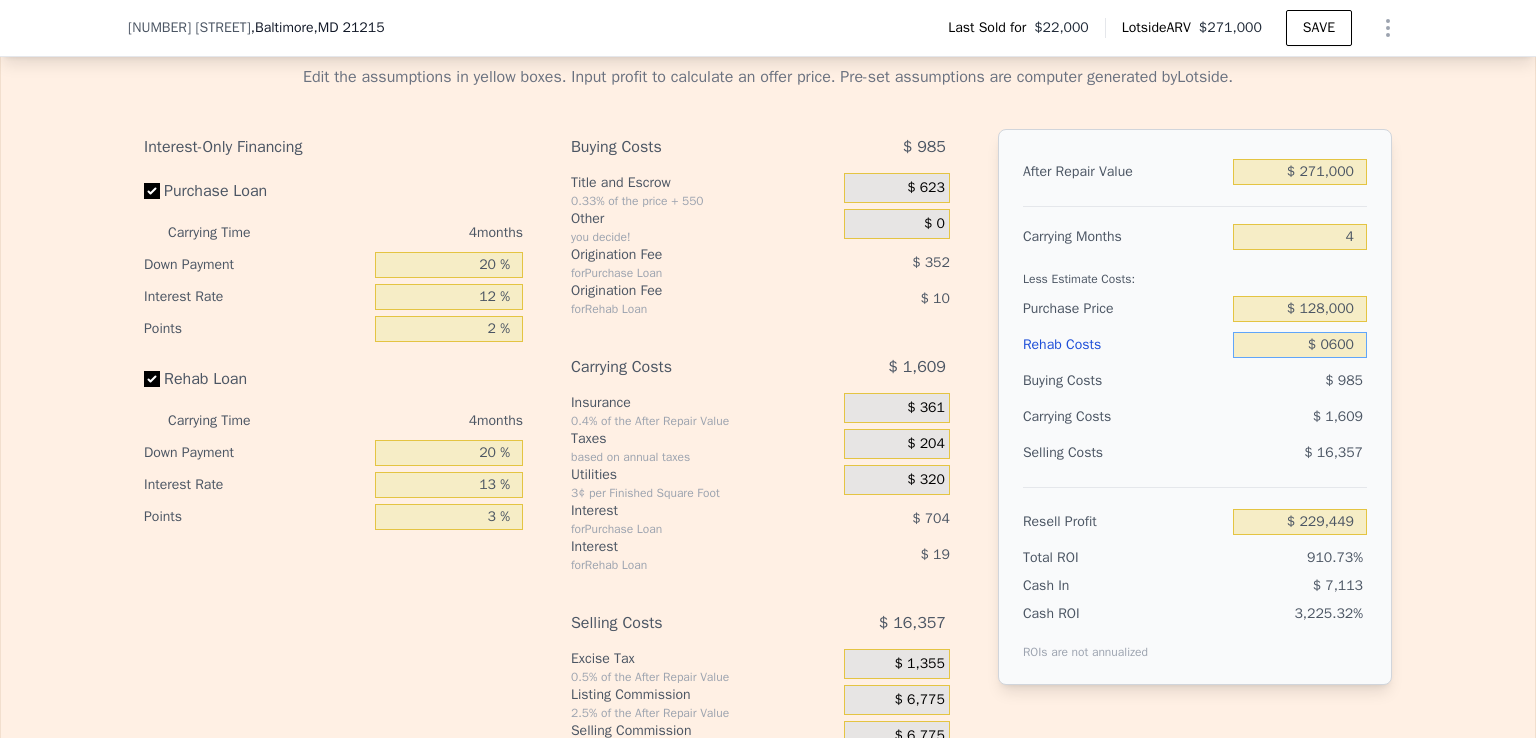 type on "$ 06,000" 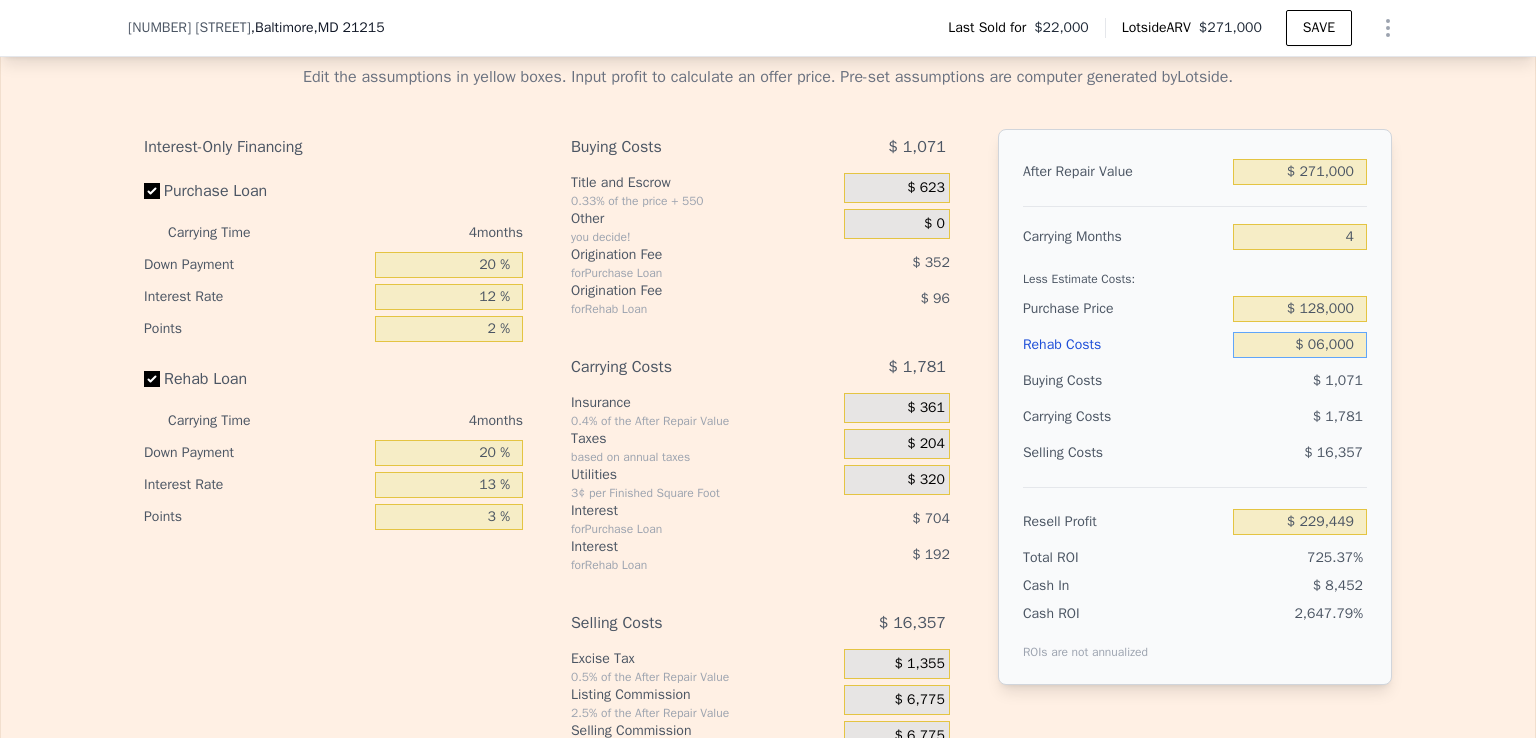 type on "$ 223,791" 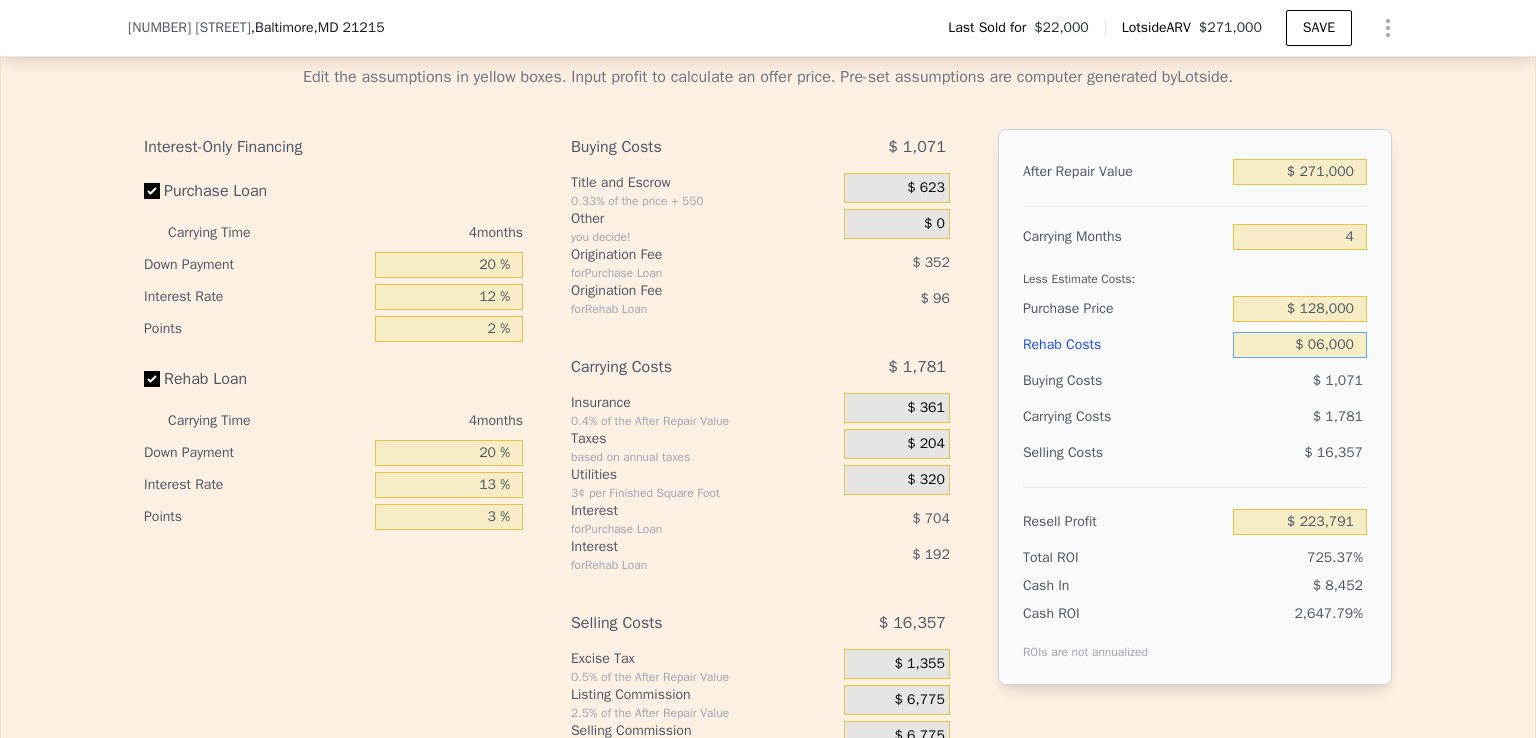 type on "$ 060,000" 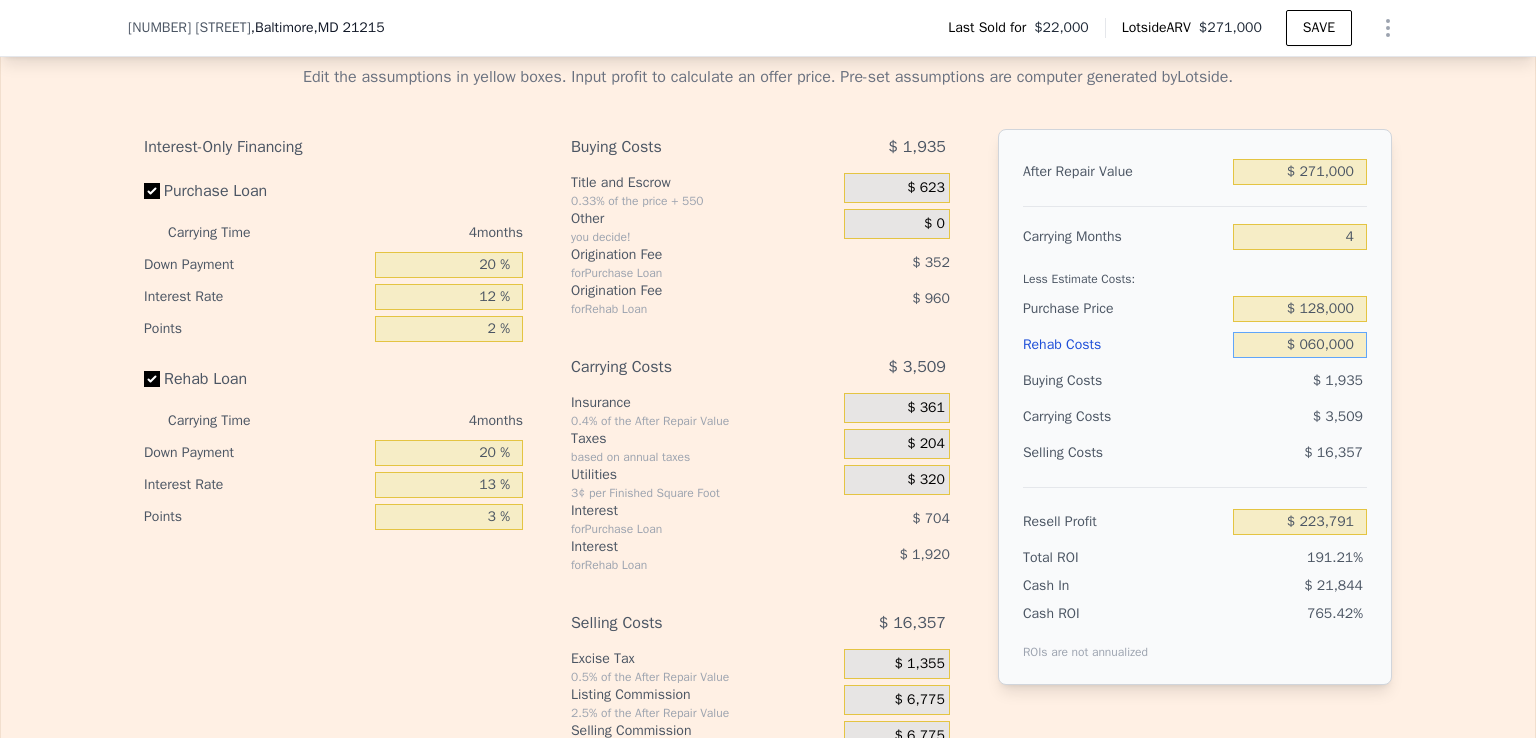type on "$ 167,199" 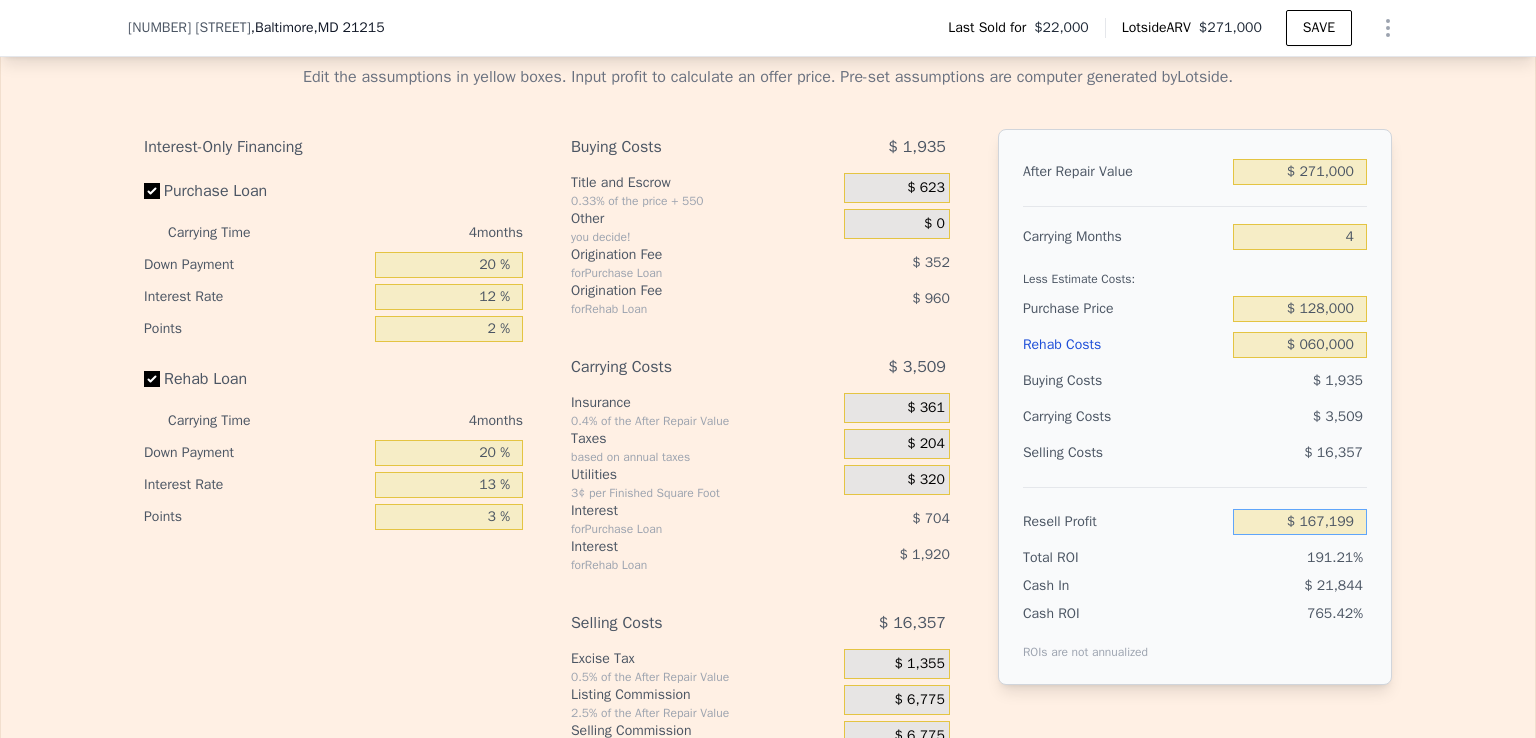 type on "$ 60,000" 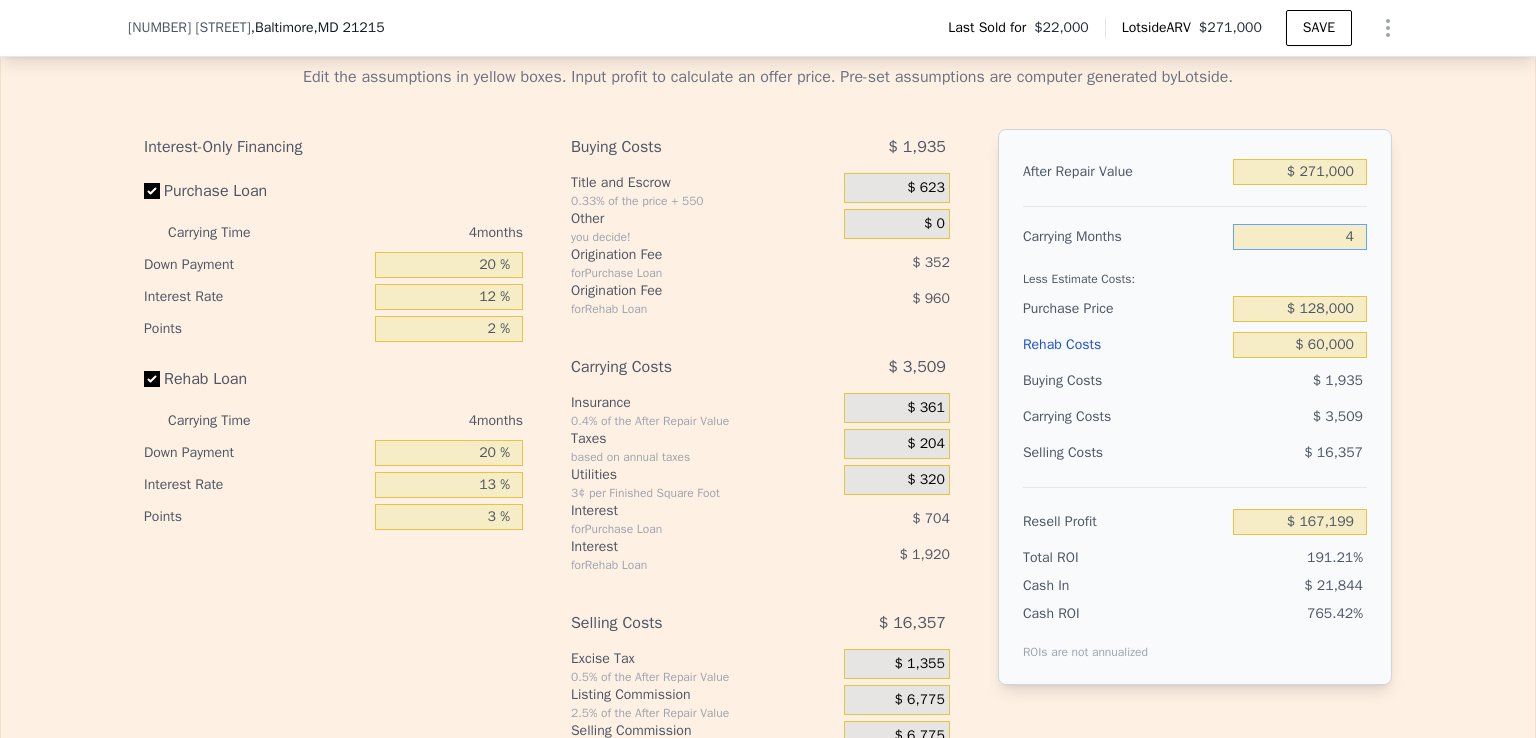 type on "$ 22,000" 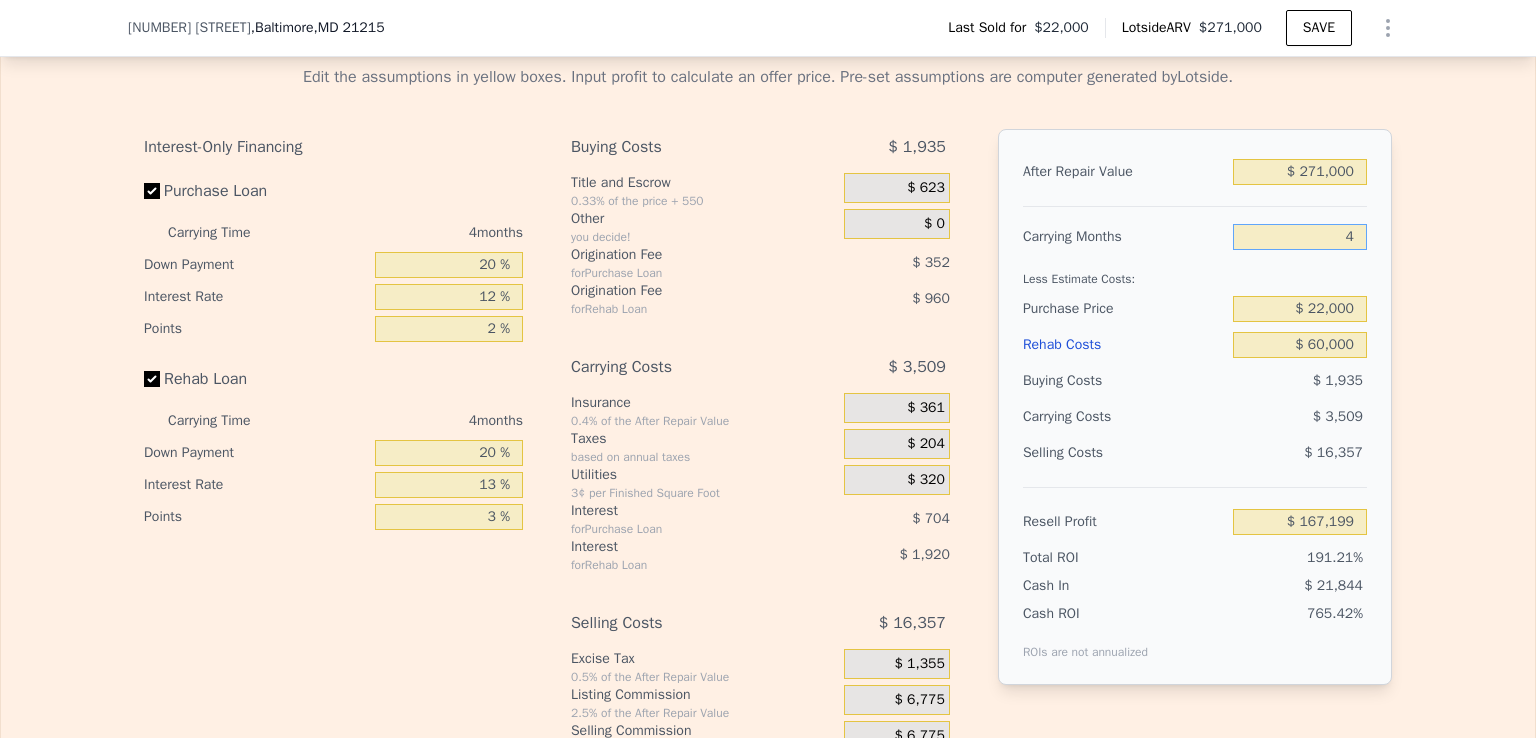drag, startPoint x: 1336, startPoint y: 264, endPoint x: 1357, endPoint y: 263, distance: 21.023796 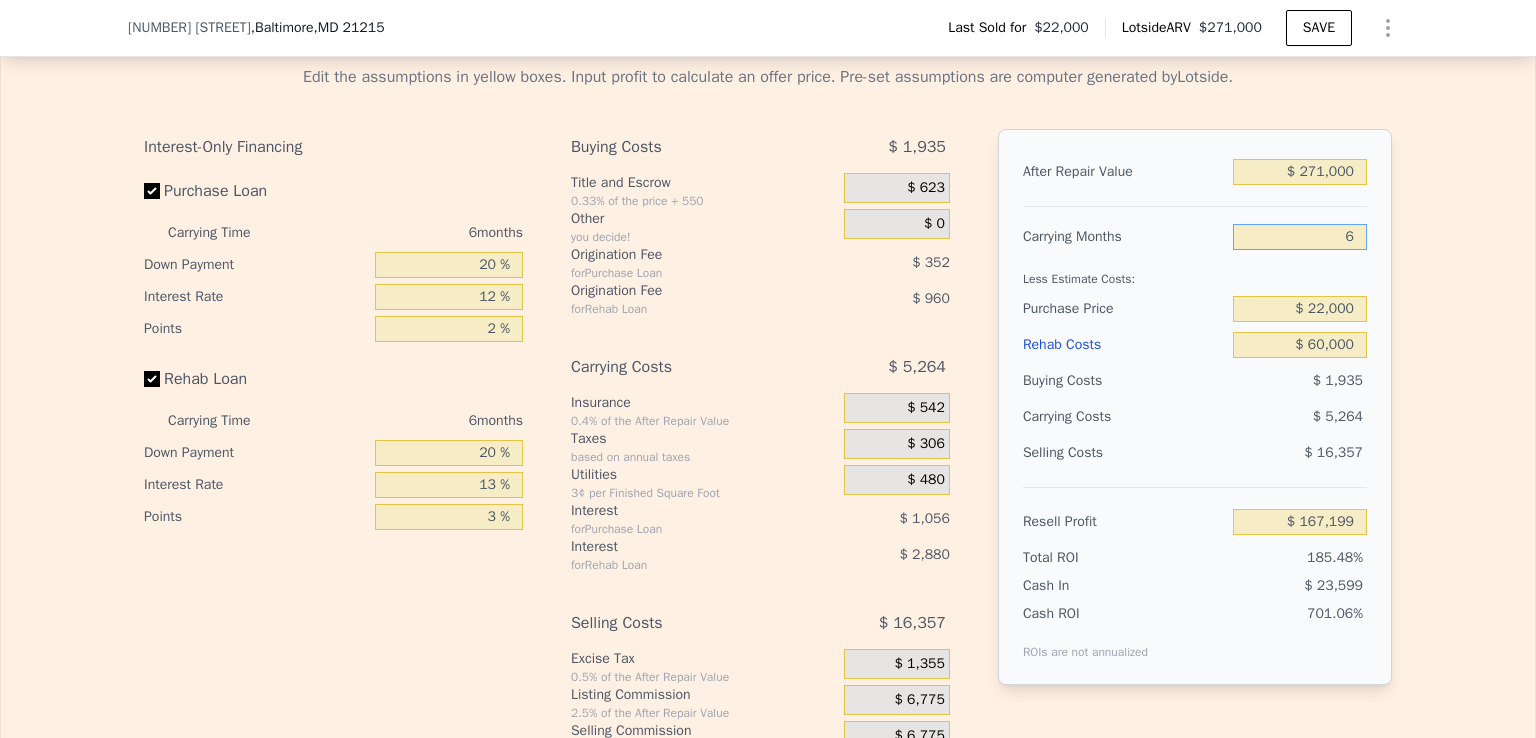 type on "$ 165,444" 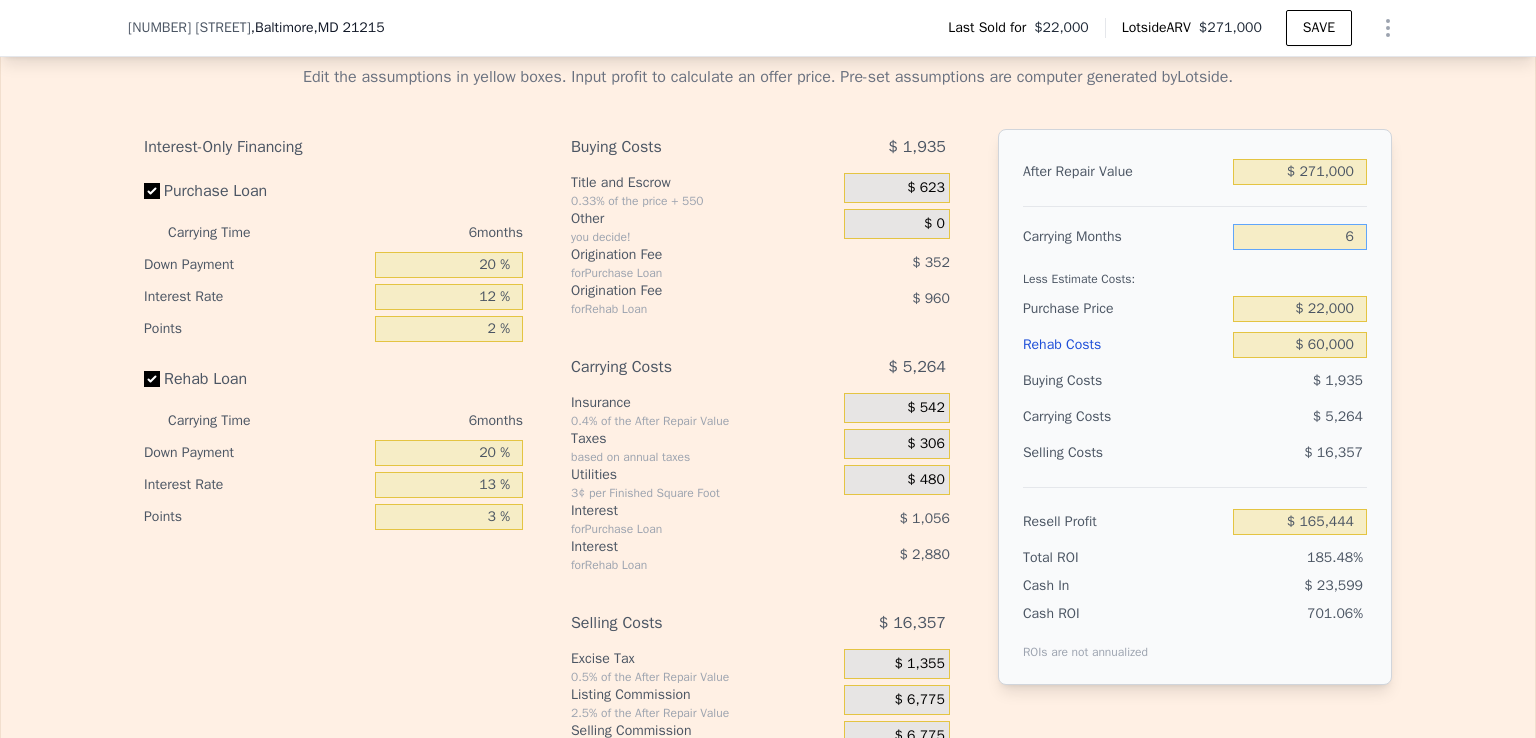 type on "6" 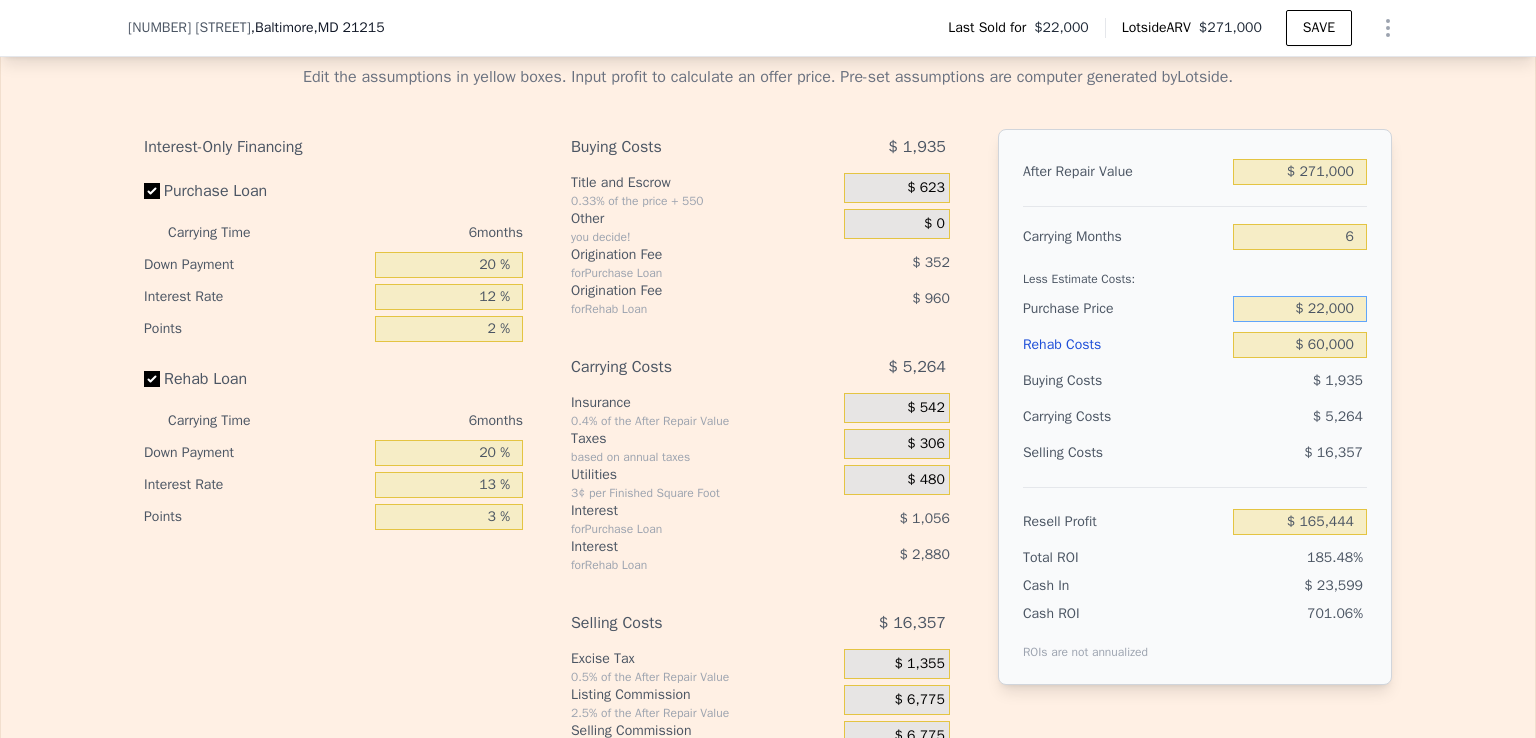 click on "$ 22,000" at bounding box center [1300, 309] 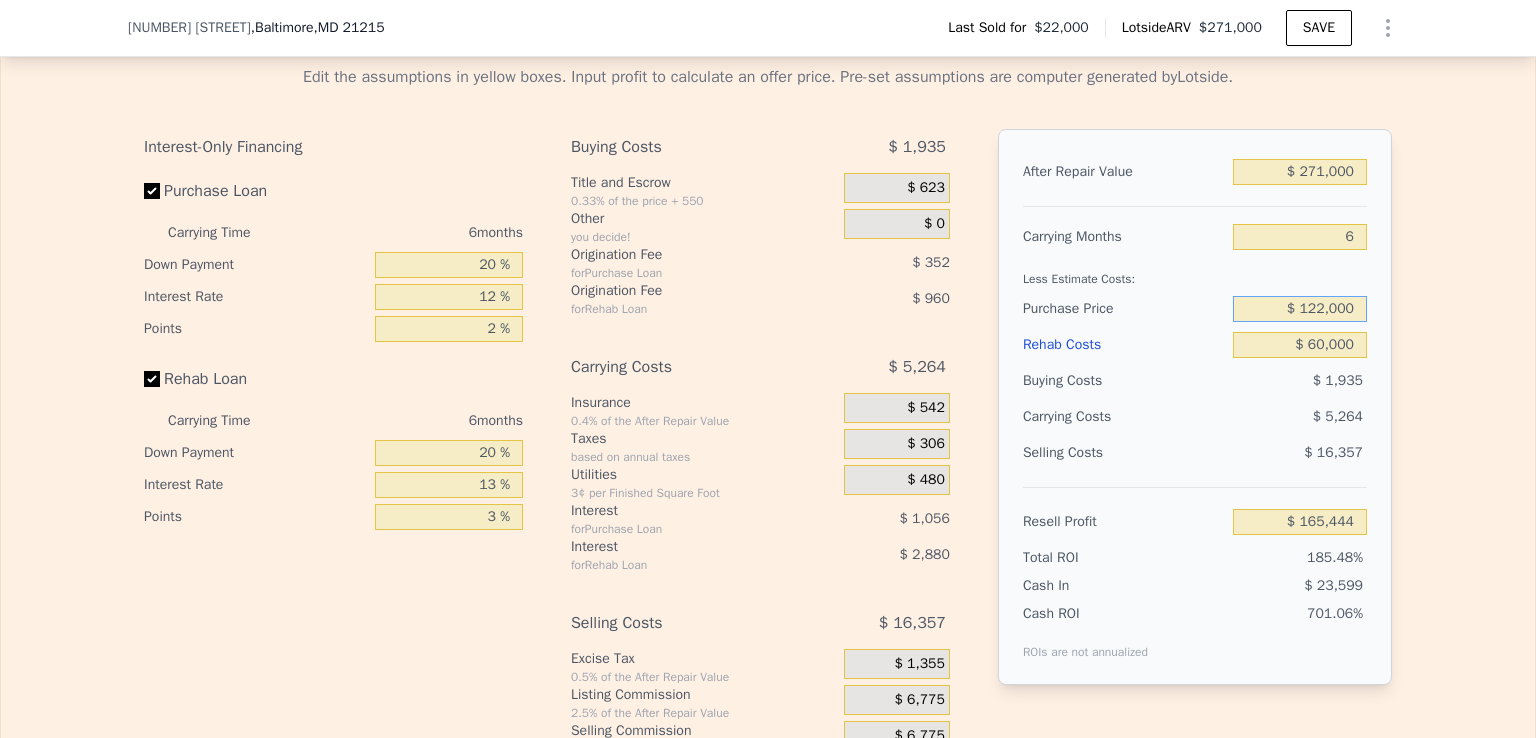 type on "$ 122,000" 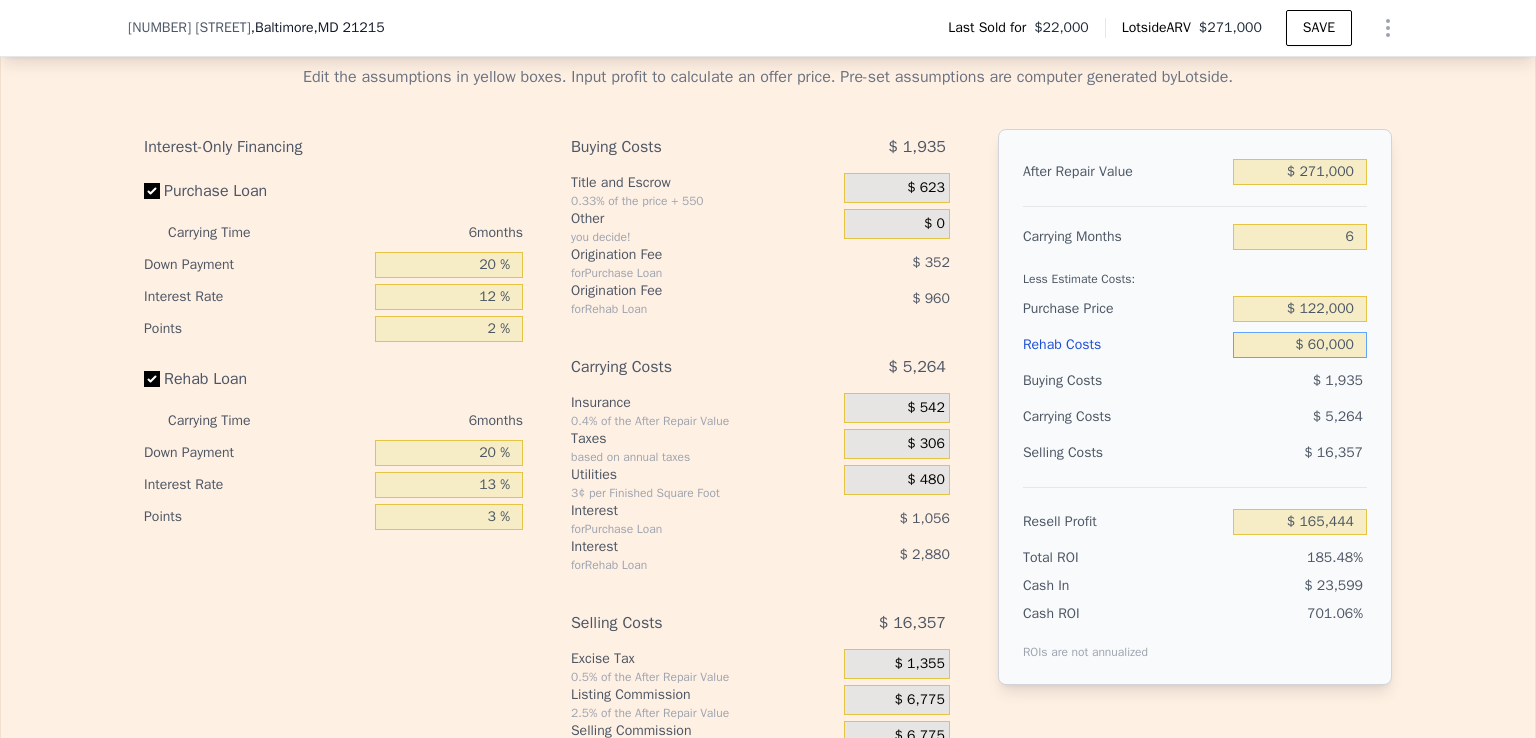type on "$ 58,711" 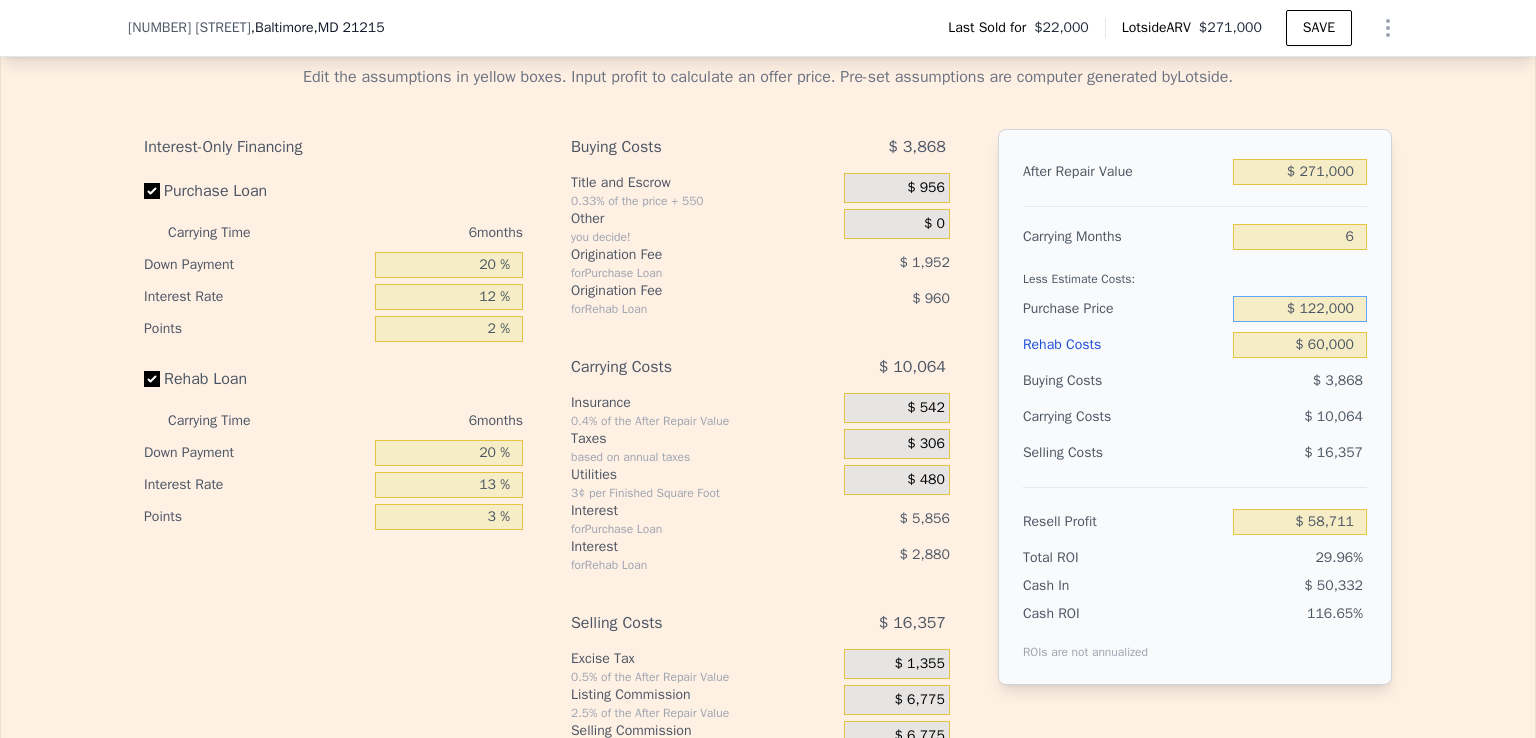 click on "$ 122,000" at bounding box center (1300, 309) 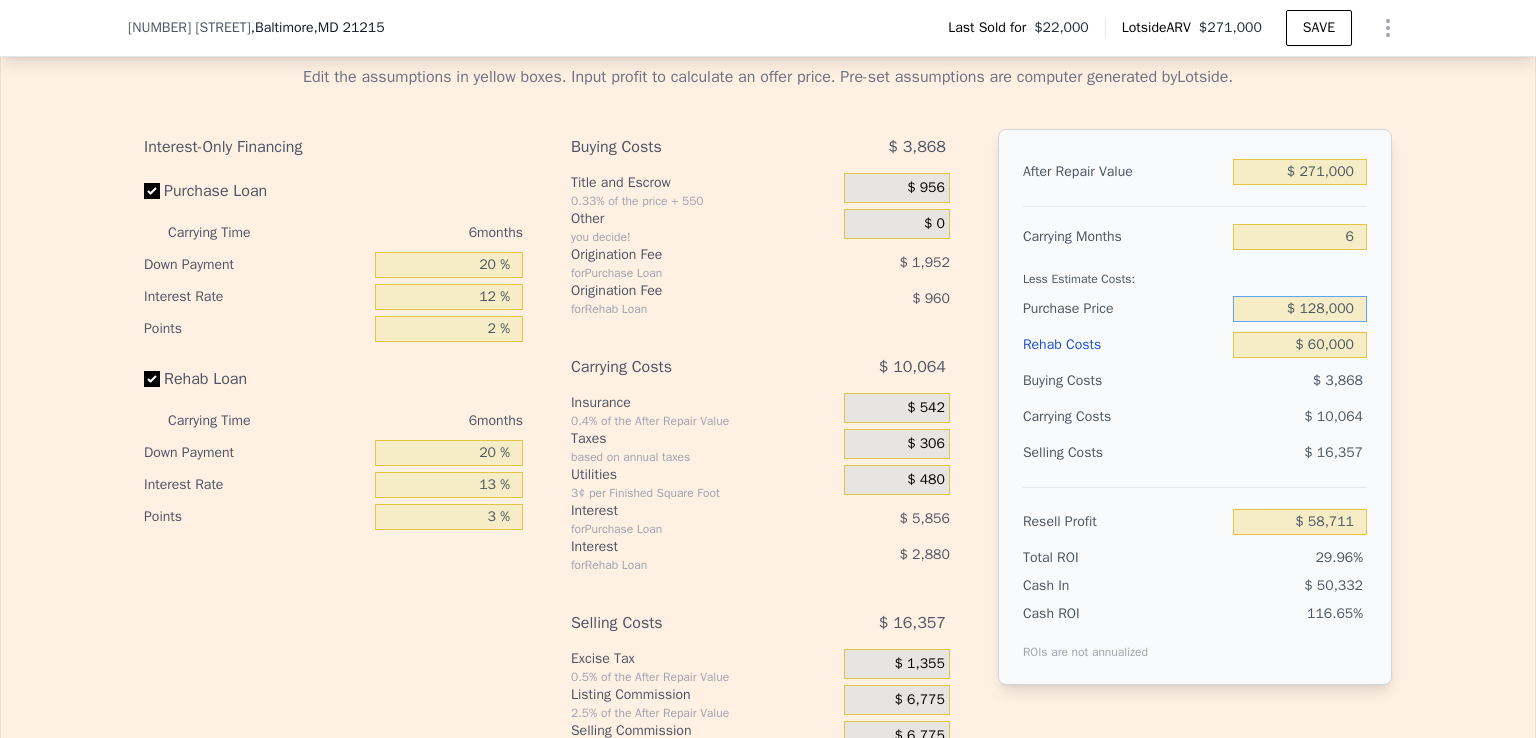 type on "$ 128,000" 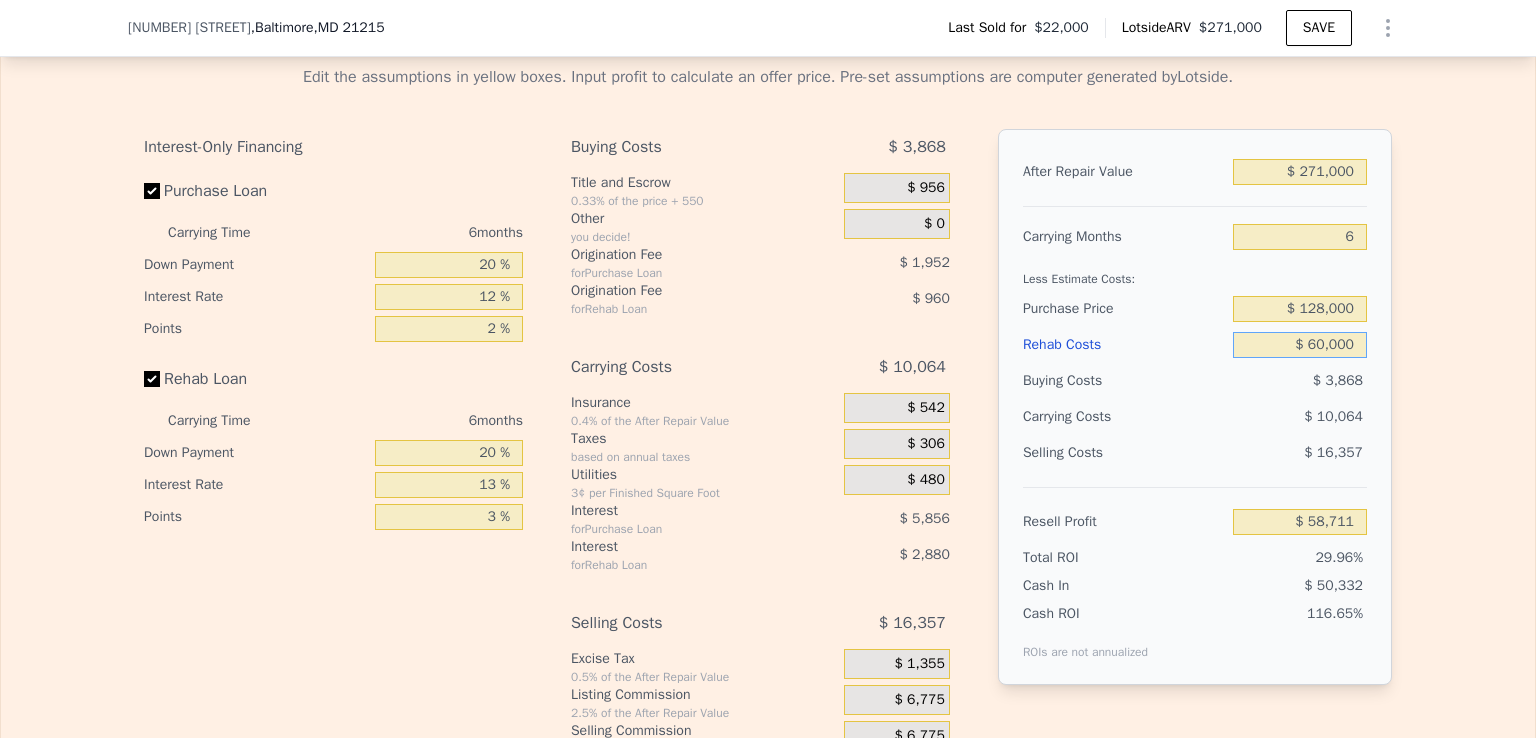 type on "$ 52,307" 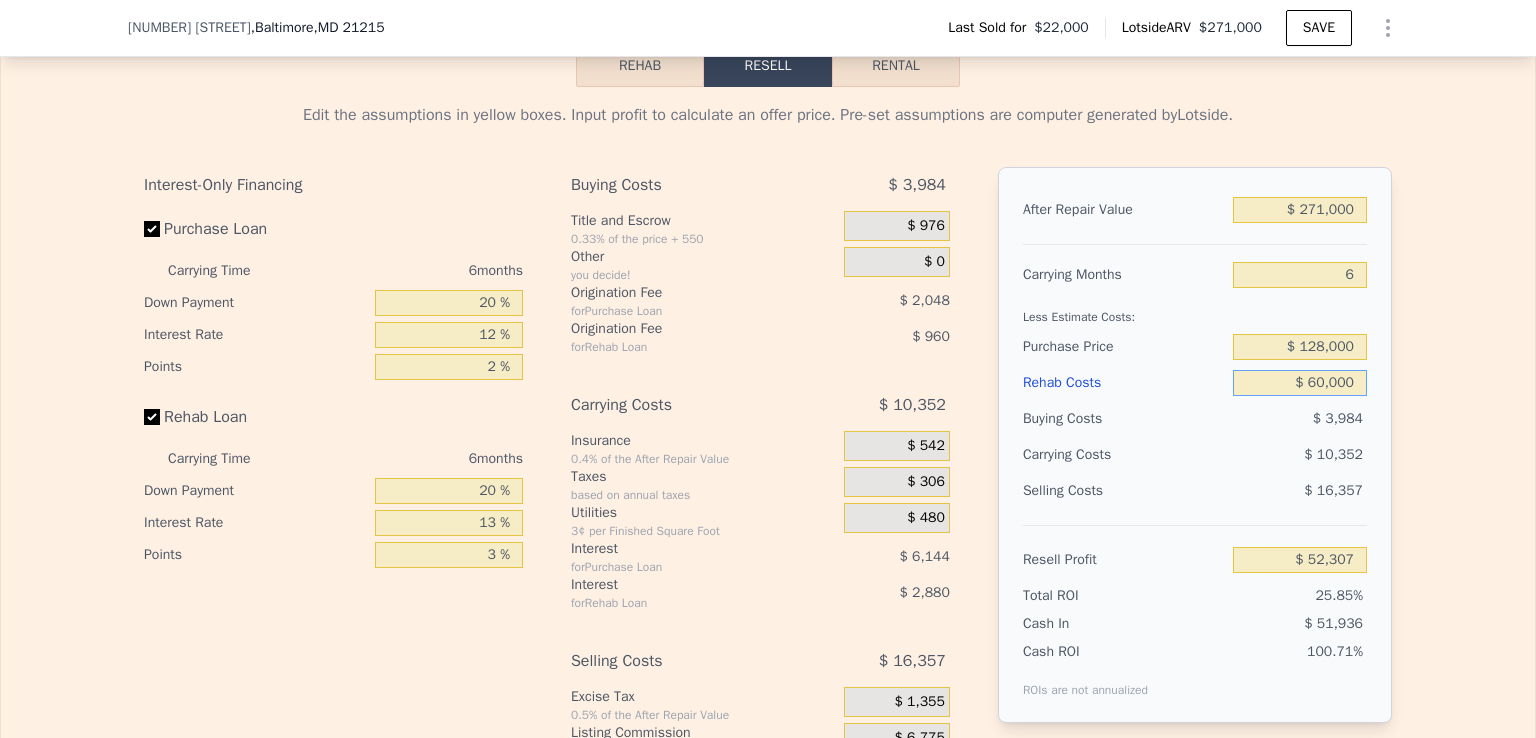 scroll, scrollTop: 2786, scrollLeft: 0, axis: vertical 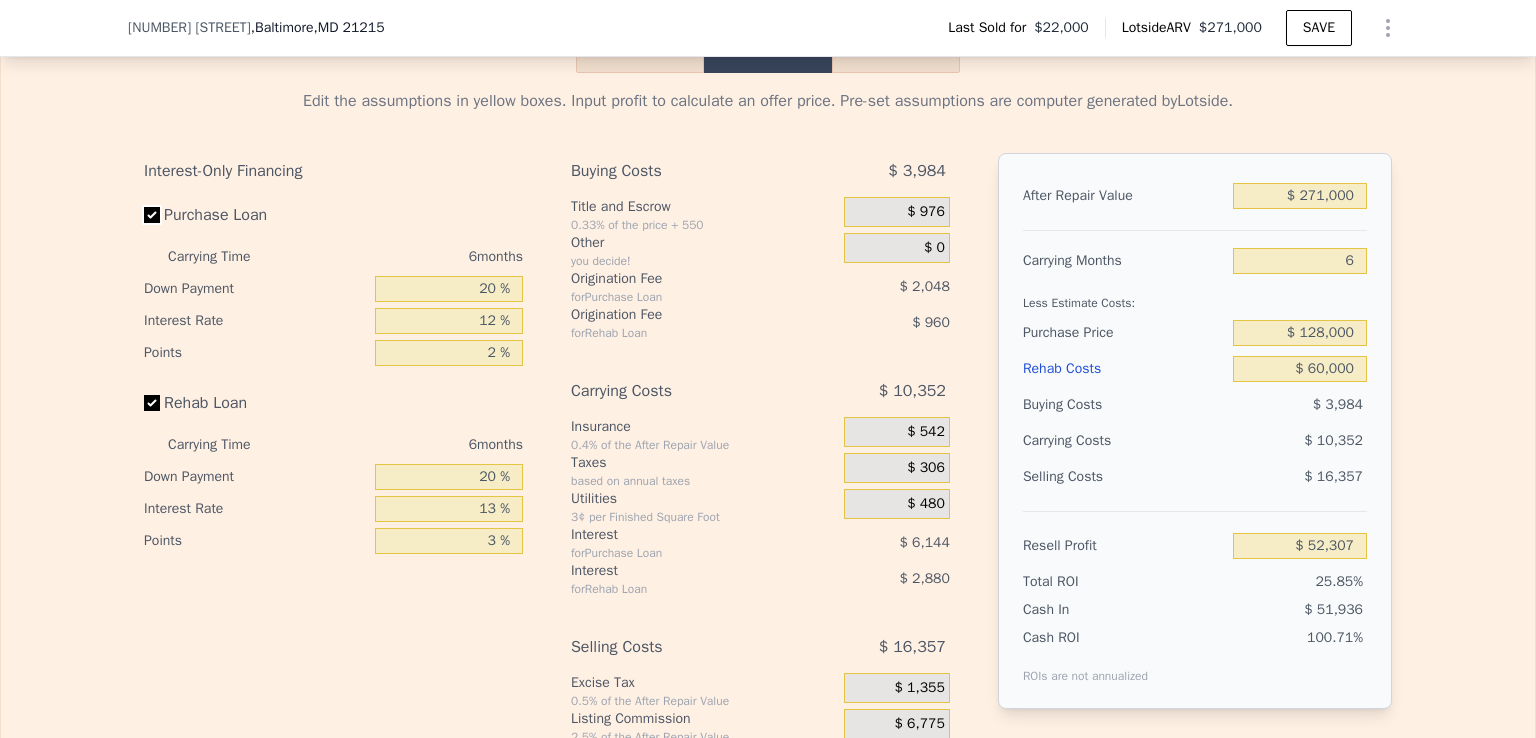 click on "Purchase Loan" at bounding box center (152, 215) 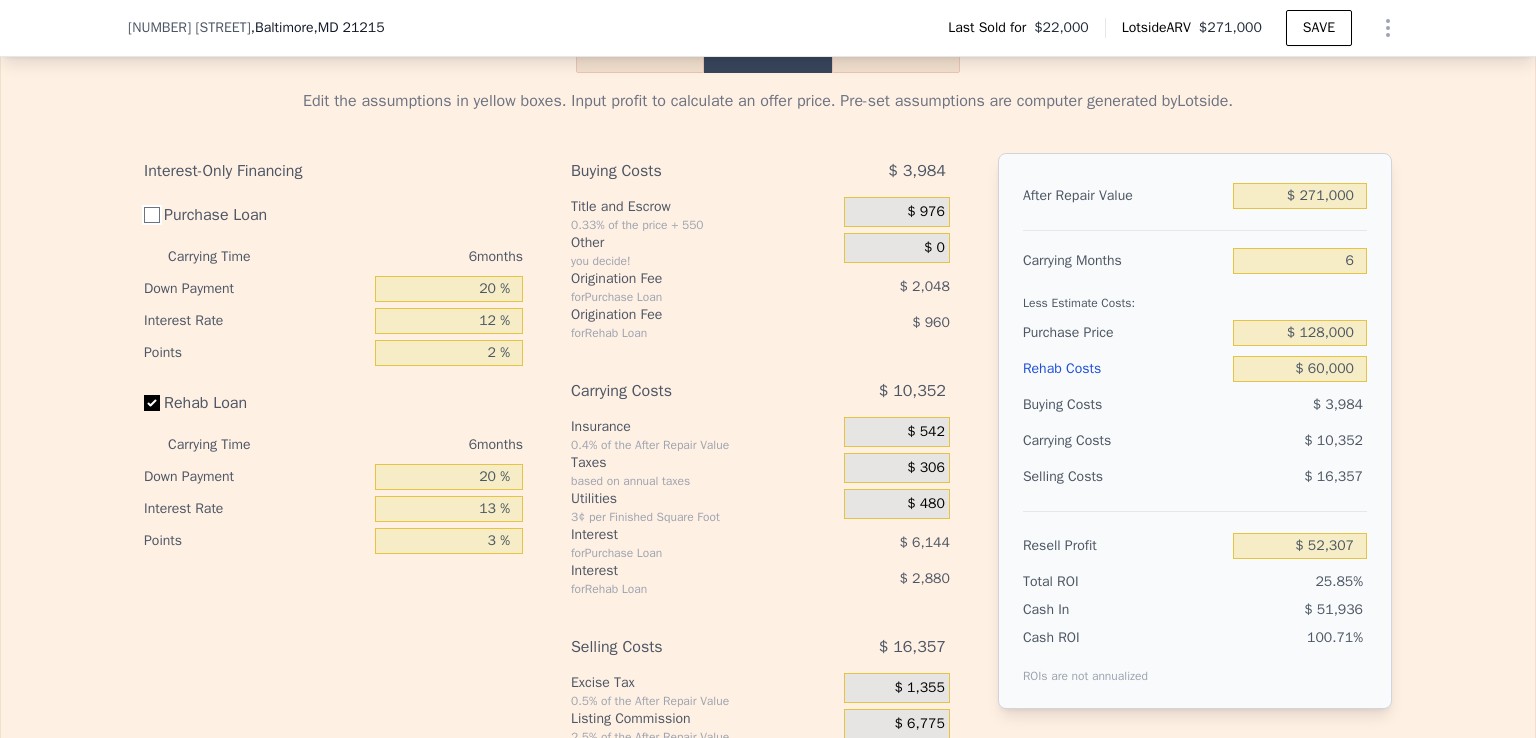 checkbox on "false" 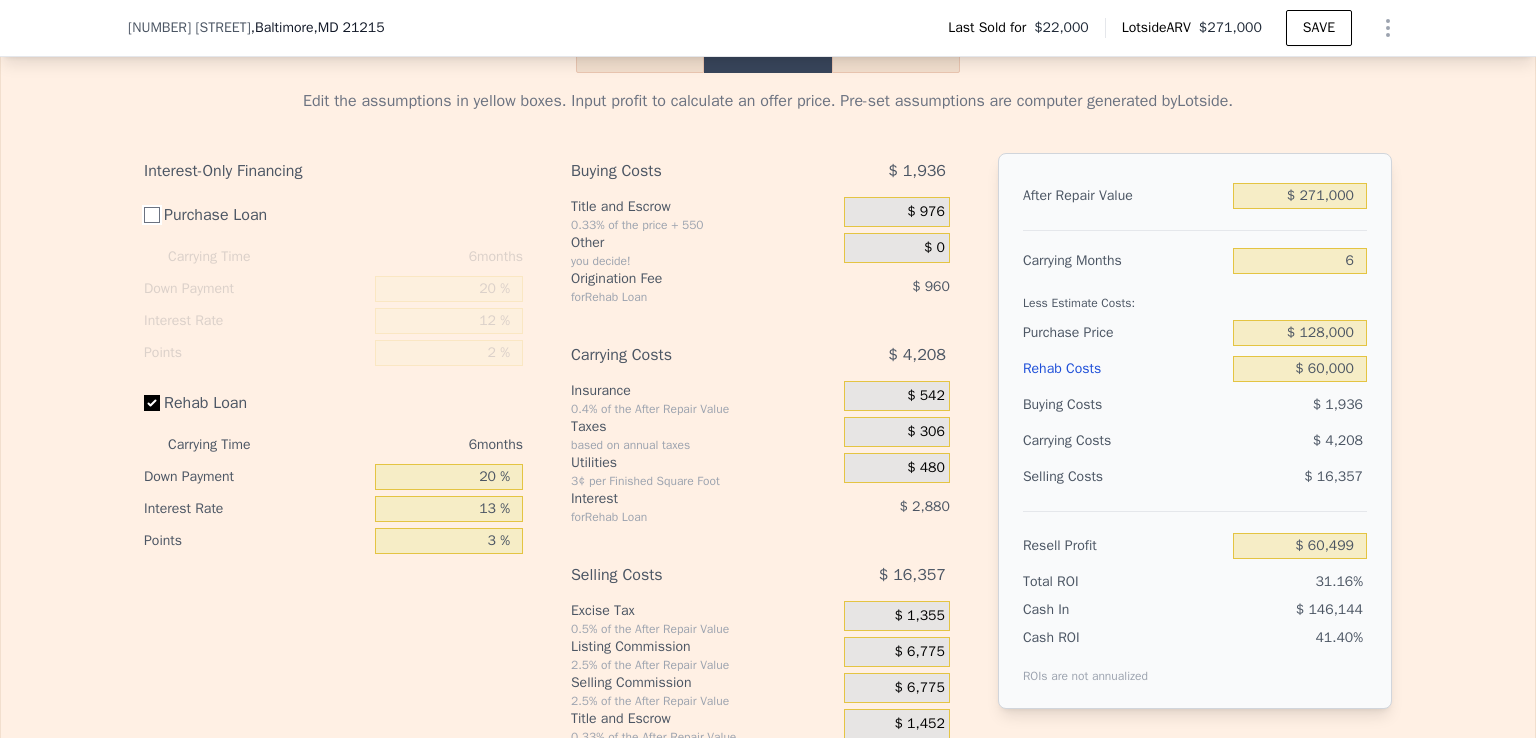 click on "Purchase Loan" at bounding box center [152, 215] 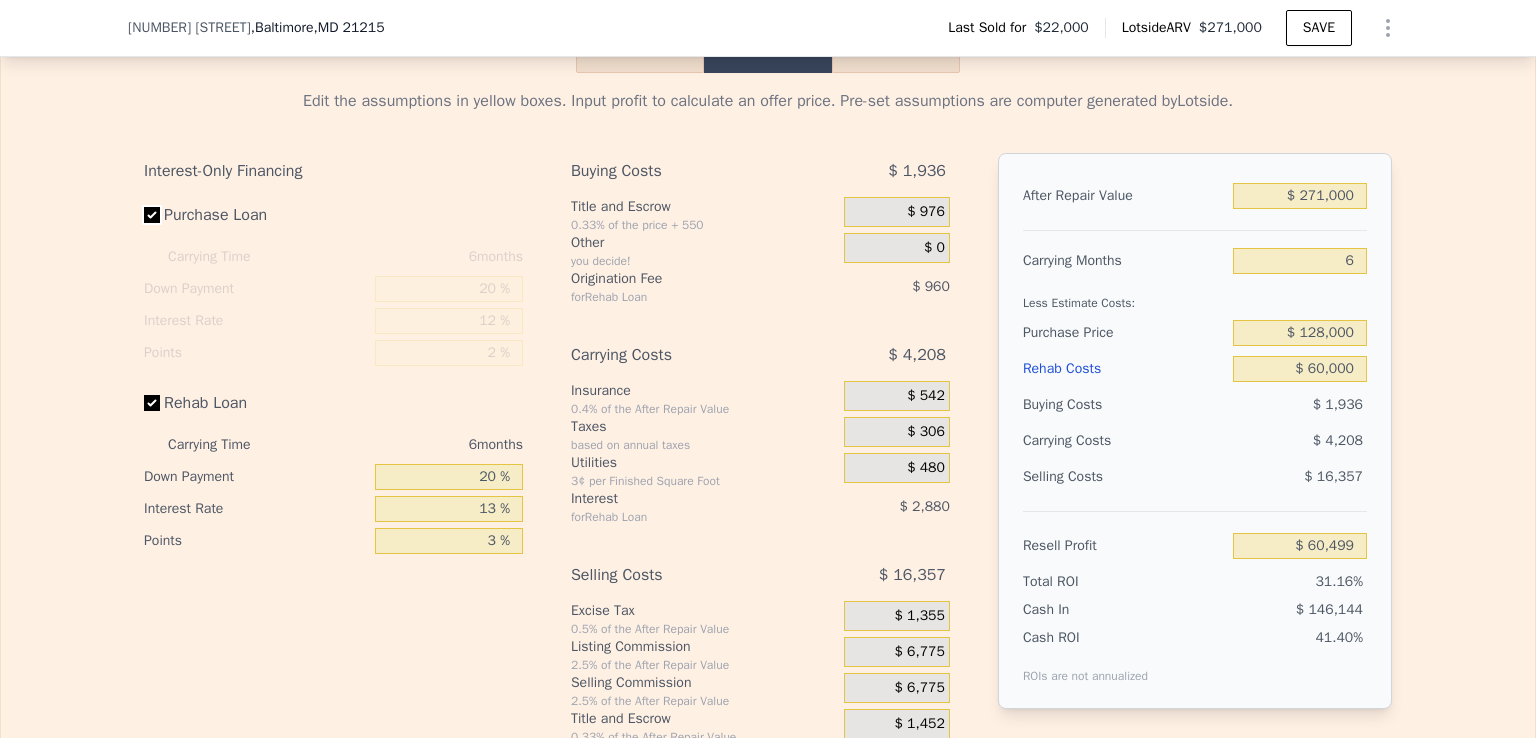 checkbox on "true" 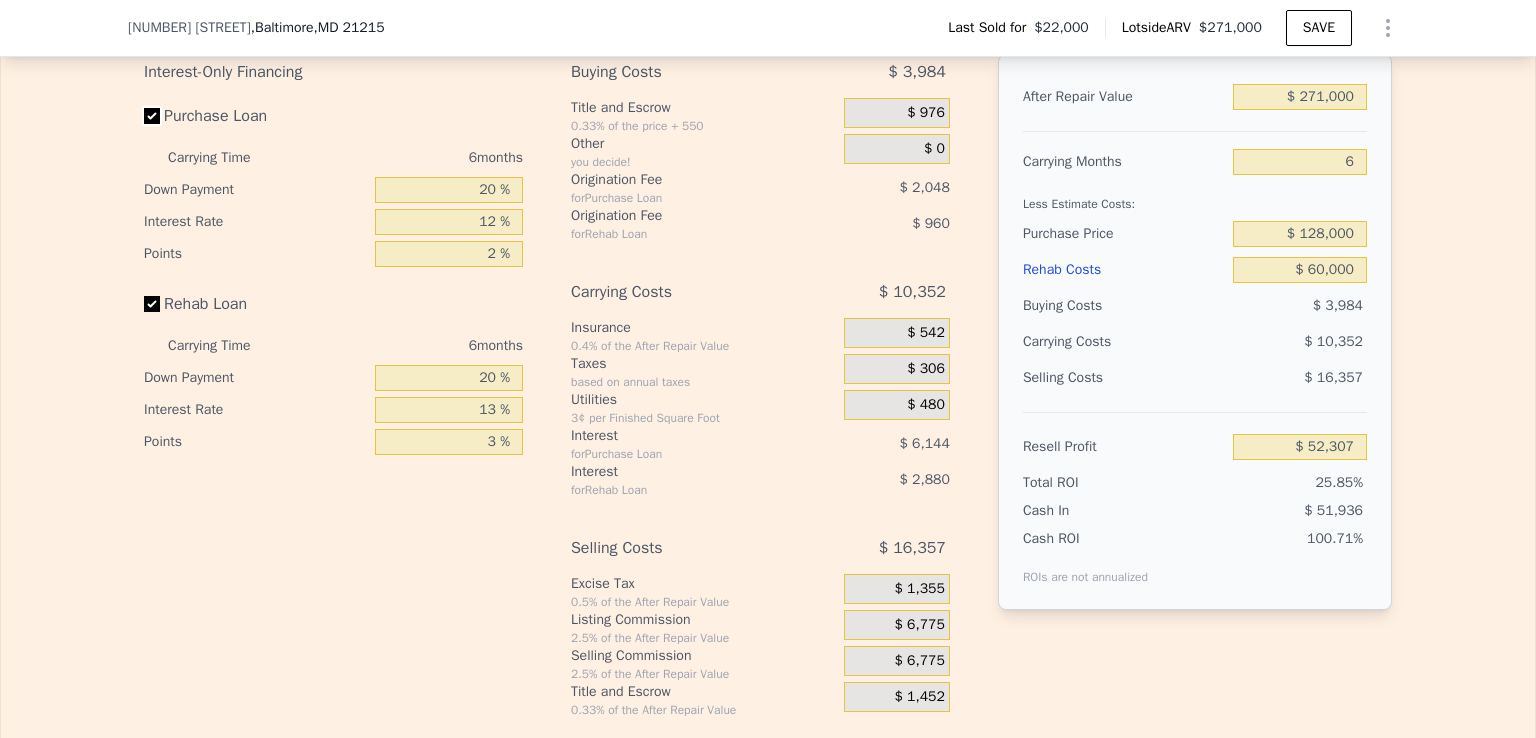 scroll, scrollTop: 2900, scrollLeft: 0, axis: vertical 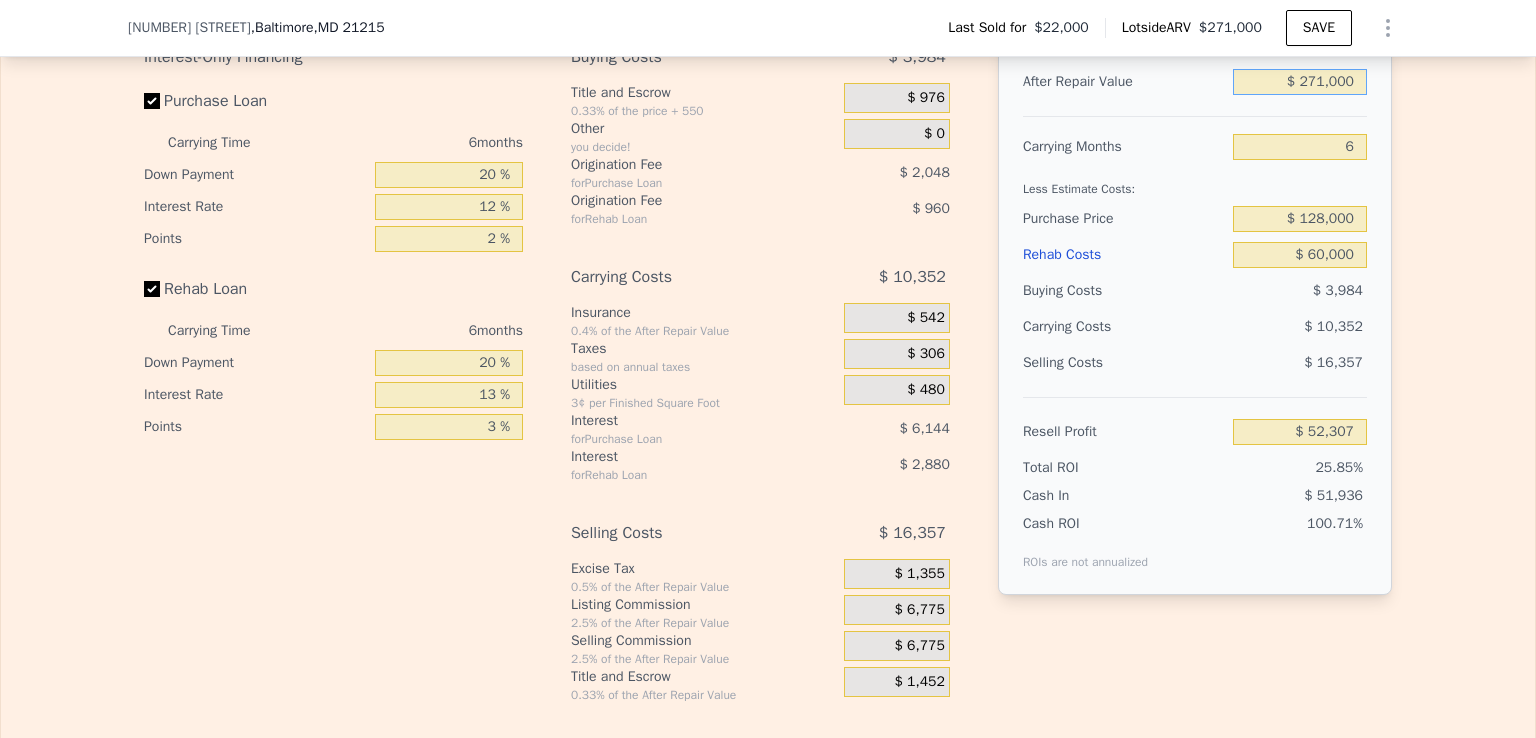 drag, startPoint x: 1298, startPoint y: 113, endPoint x: 1323, endPoint y: 112, distance: 25.019993 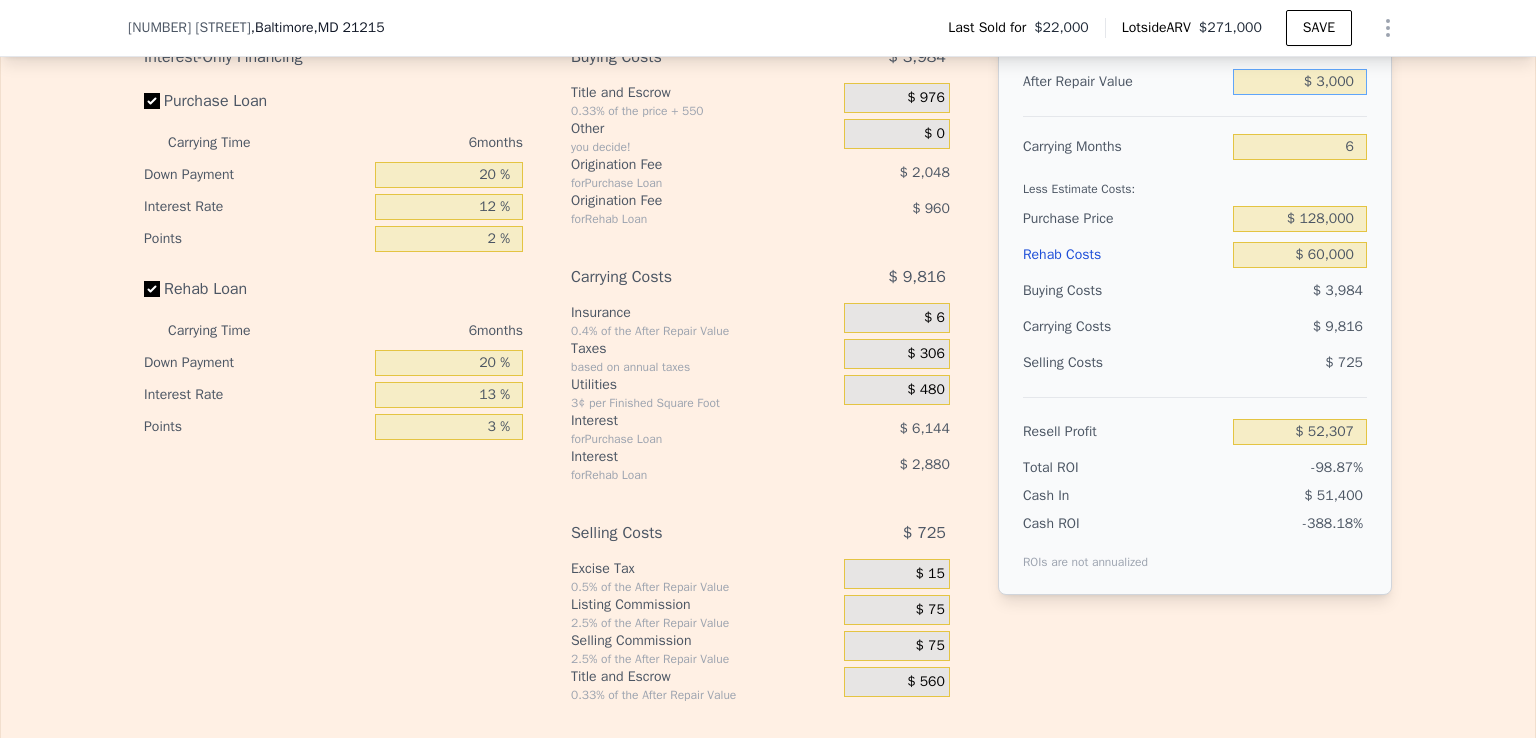 type on "-$ 199,525" 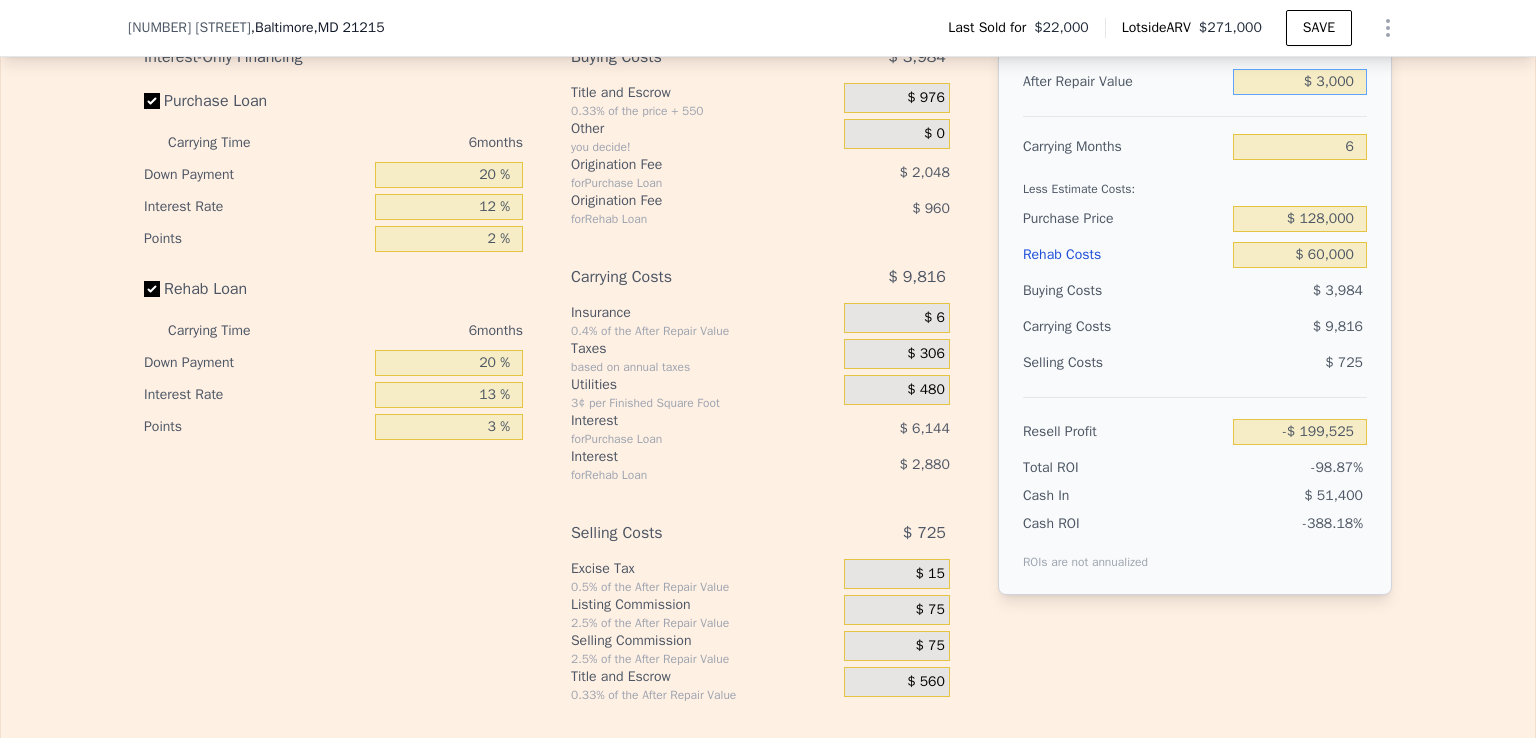 type on "$ 30,000" 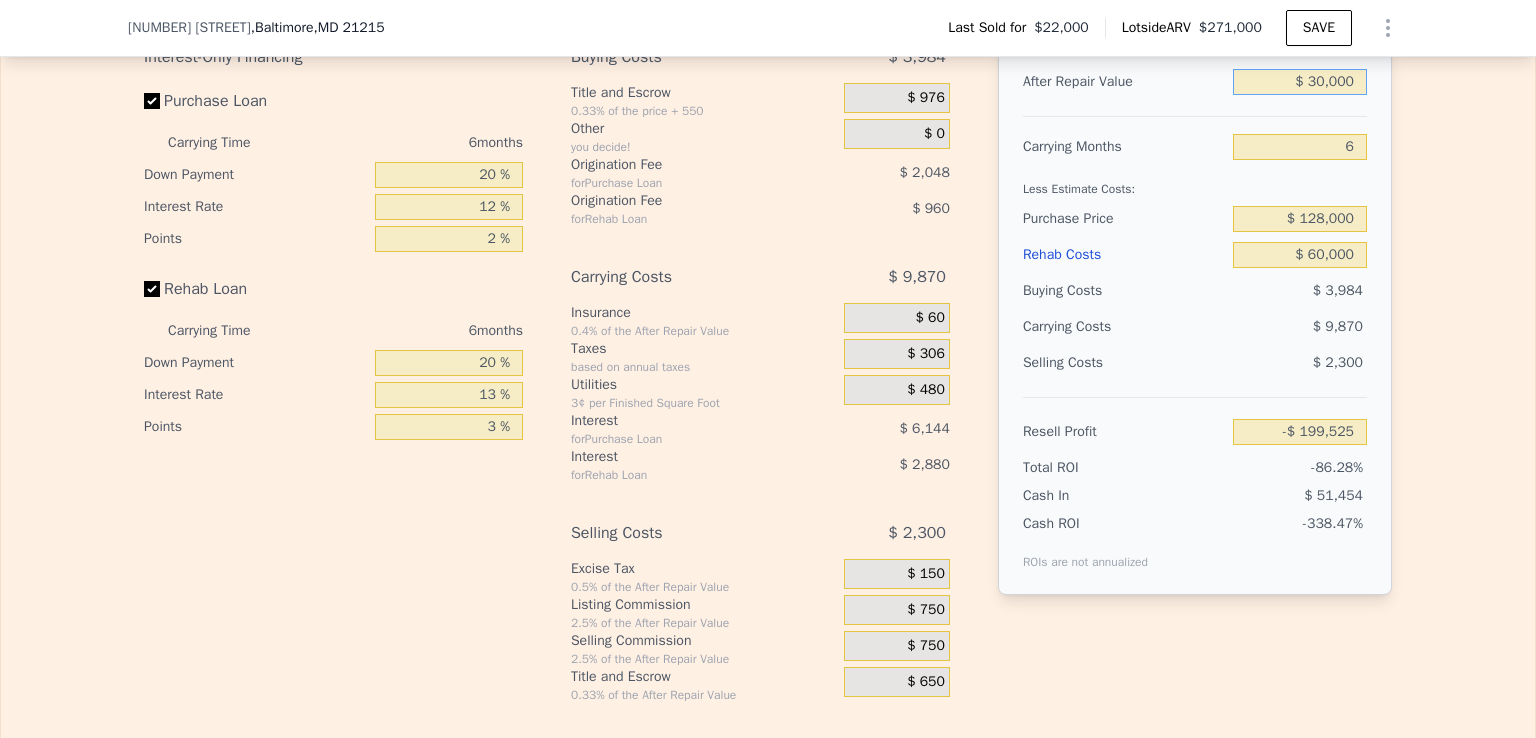 type on "-$ 174,154" 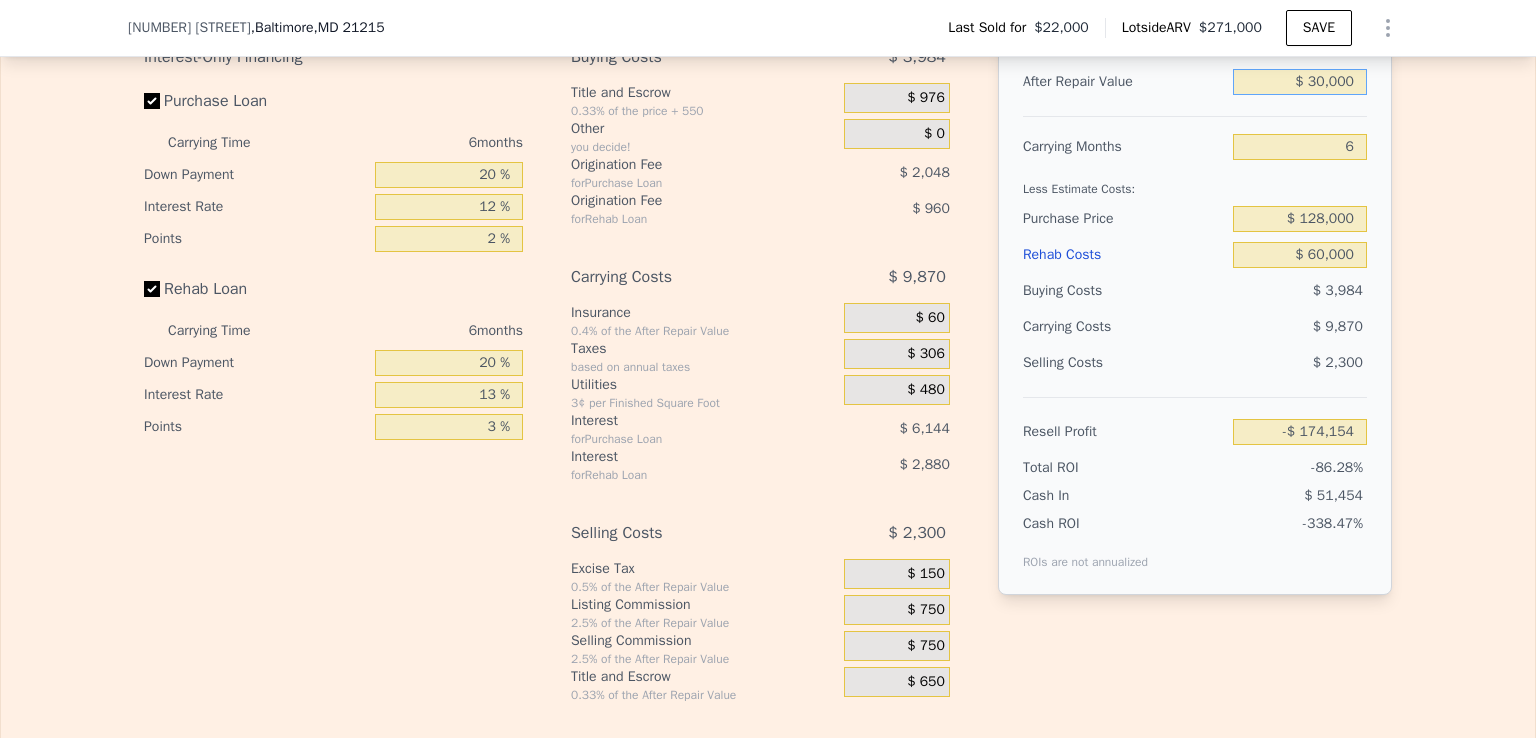 type on "$ 300,000" 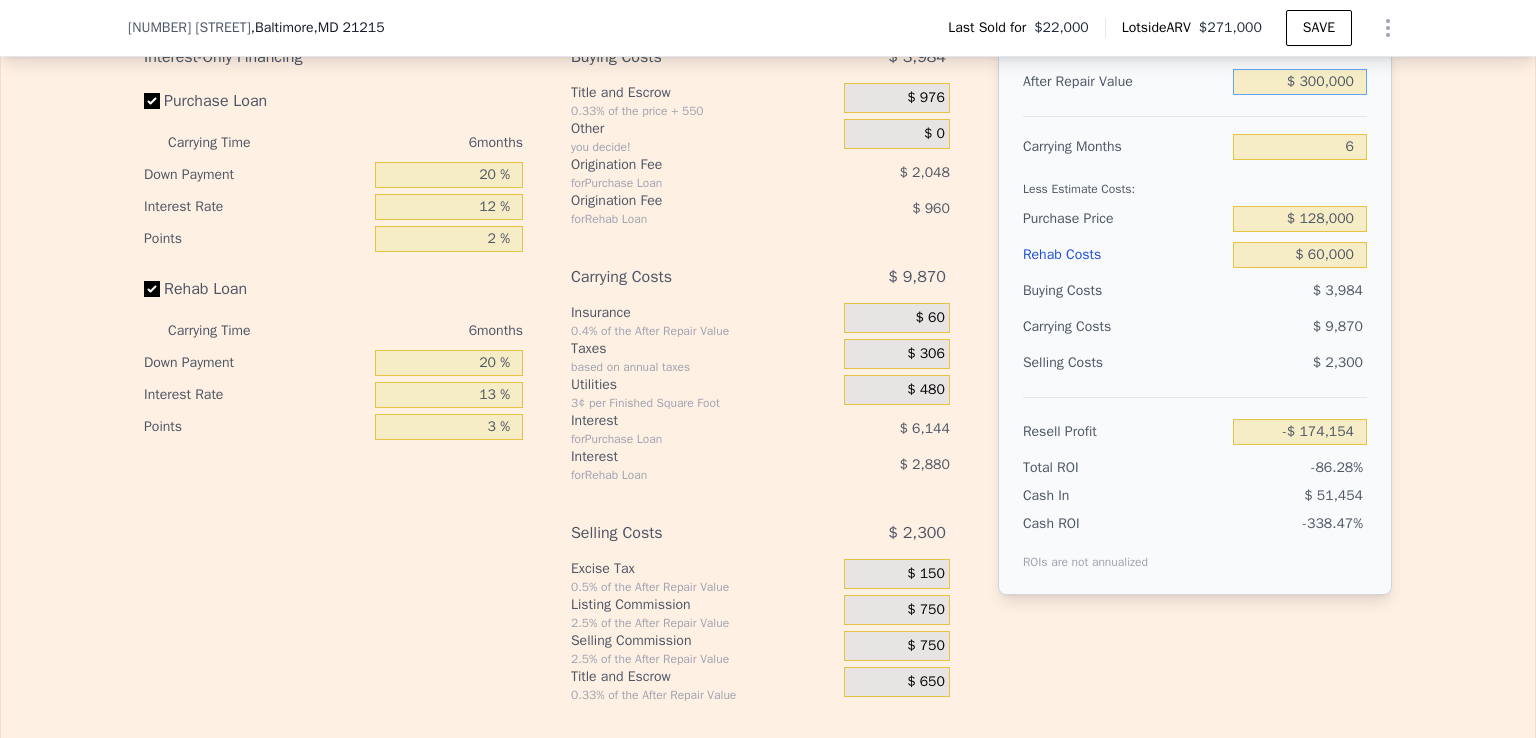 type on "$ 79,557" 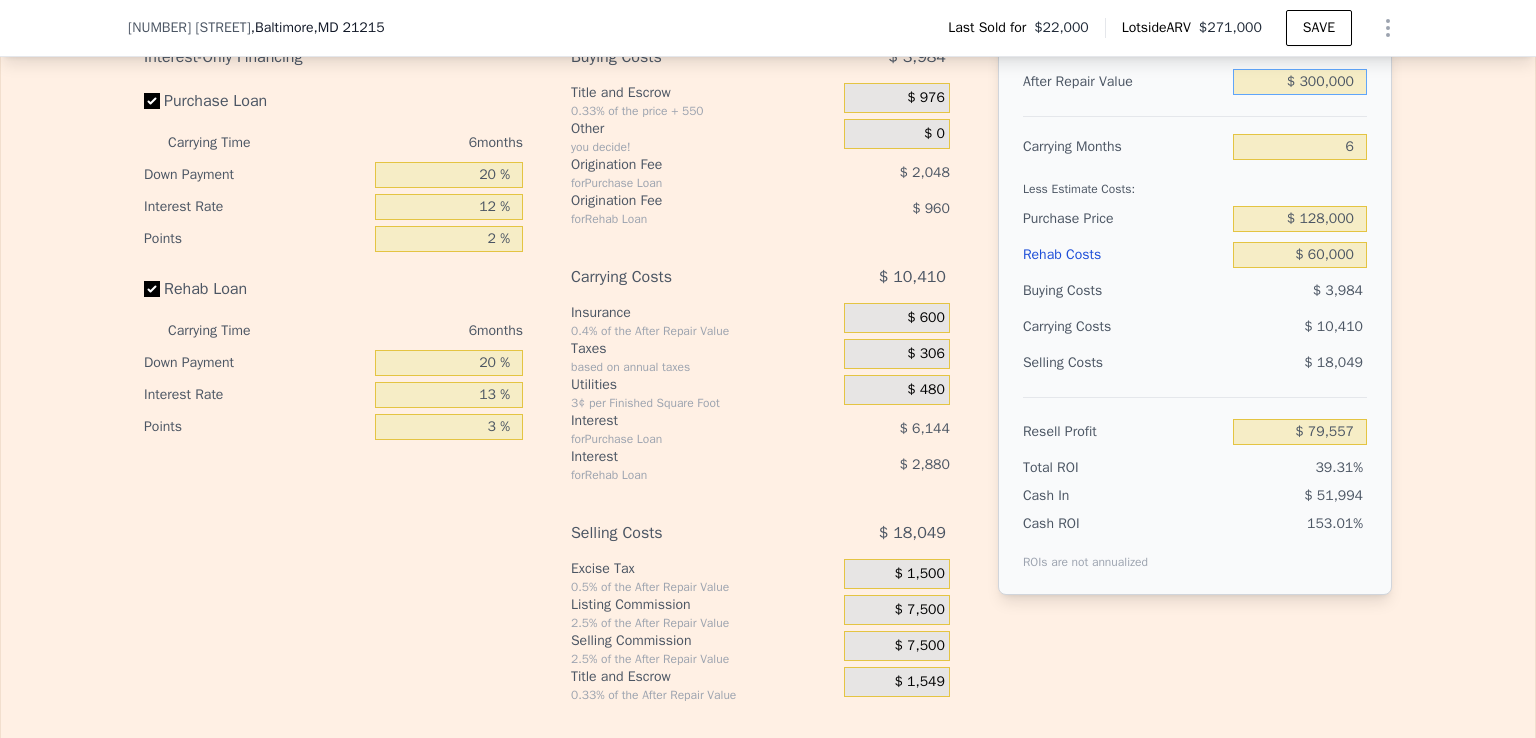 type on "$ 300,000" 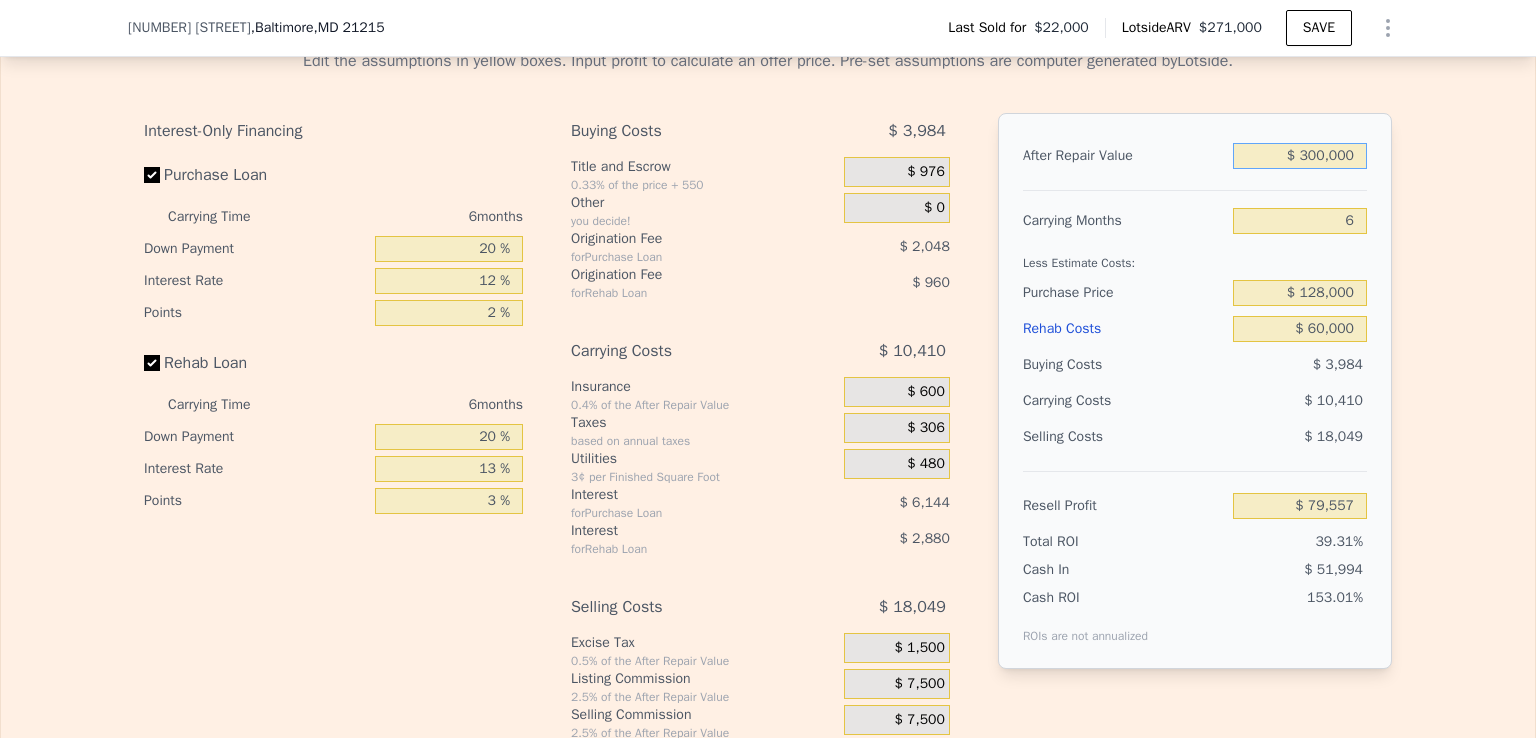 scroll, scrollTop: 2819, scrollLeft: 0, axis: vertical 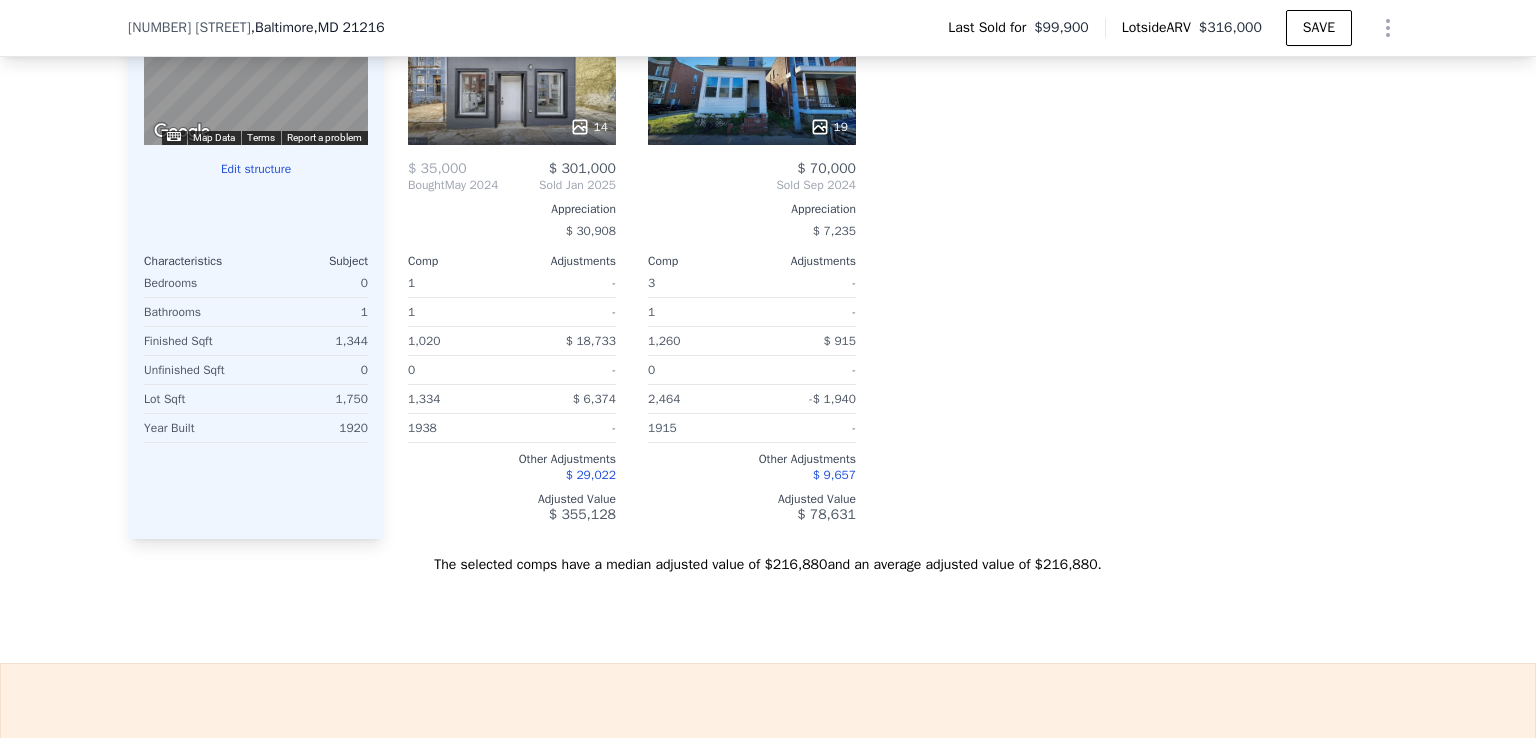 click on "Edit structure" at bounding box center (256, 169) 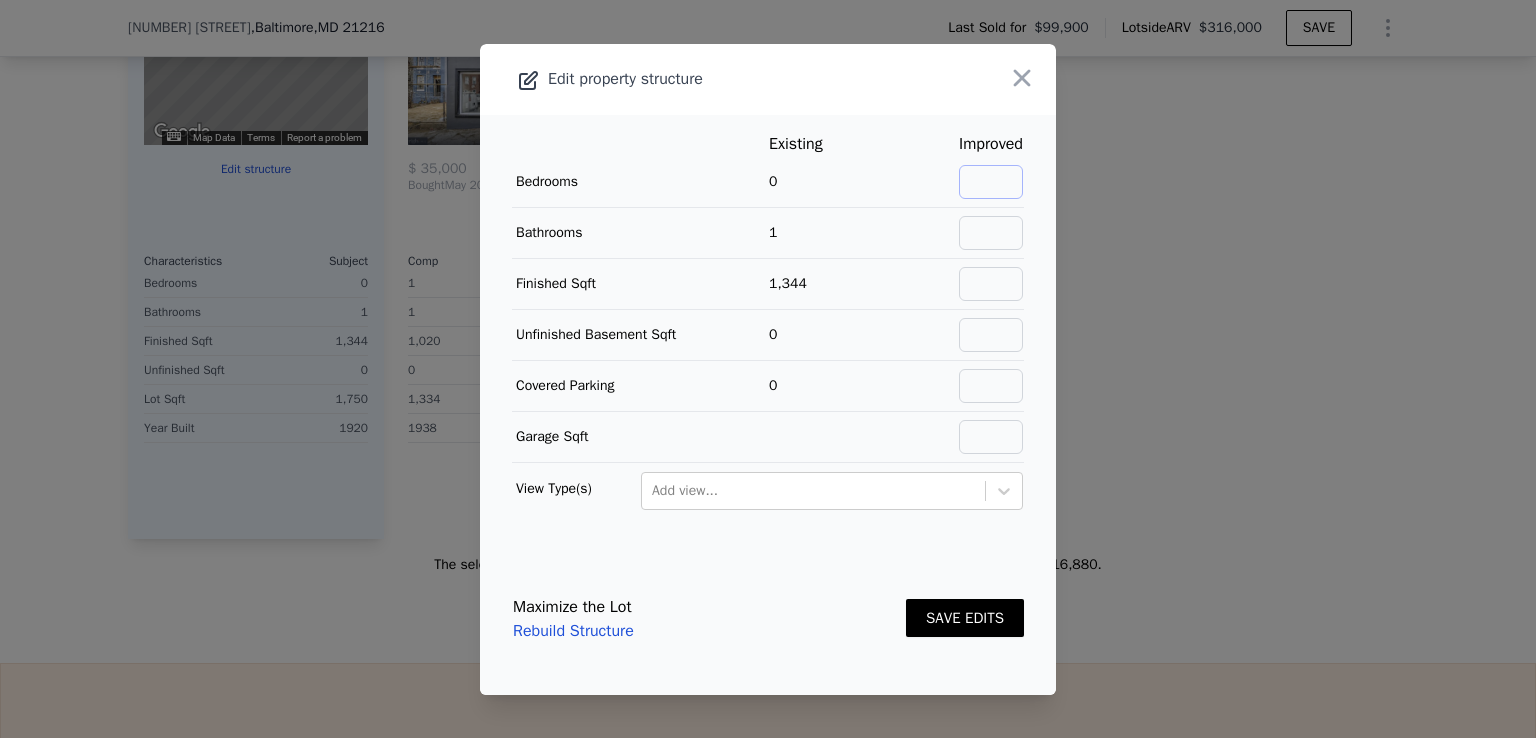 click at bounding box center [991, 182] 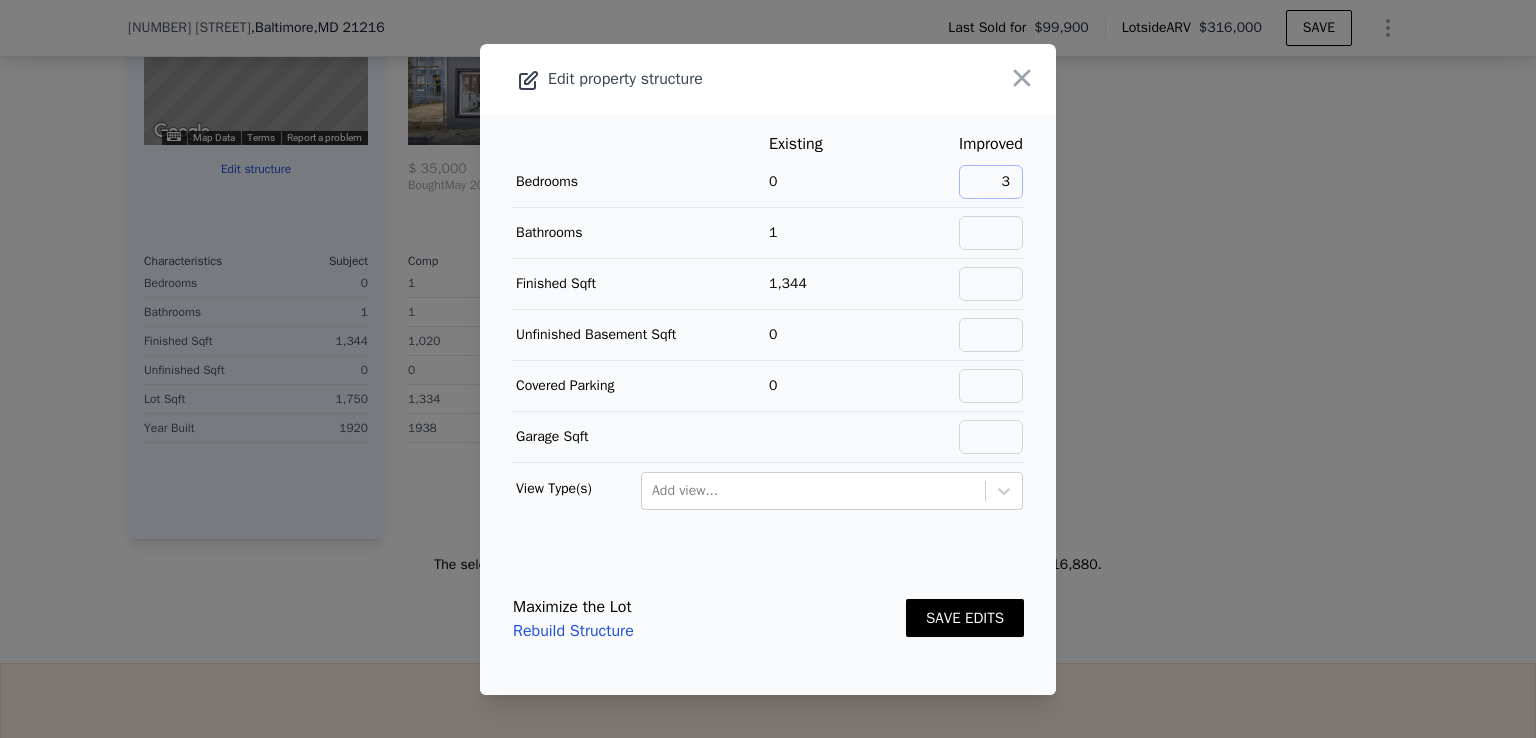 type on "3" 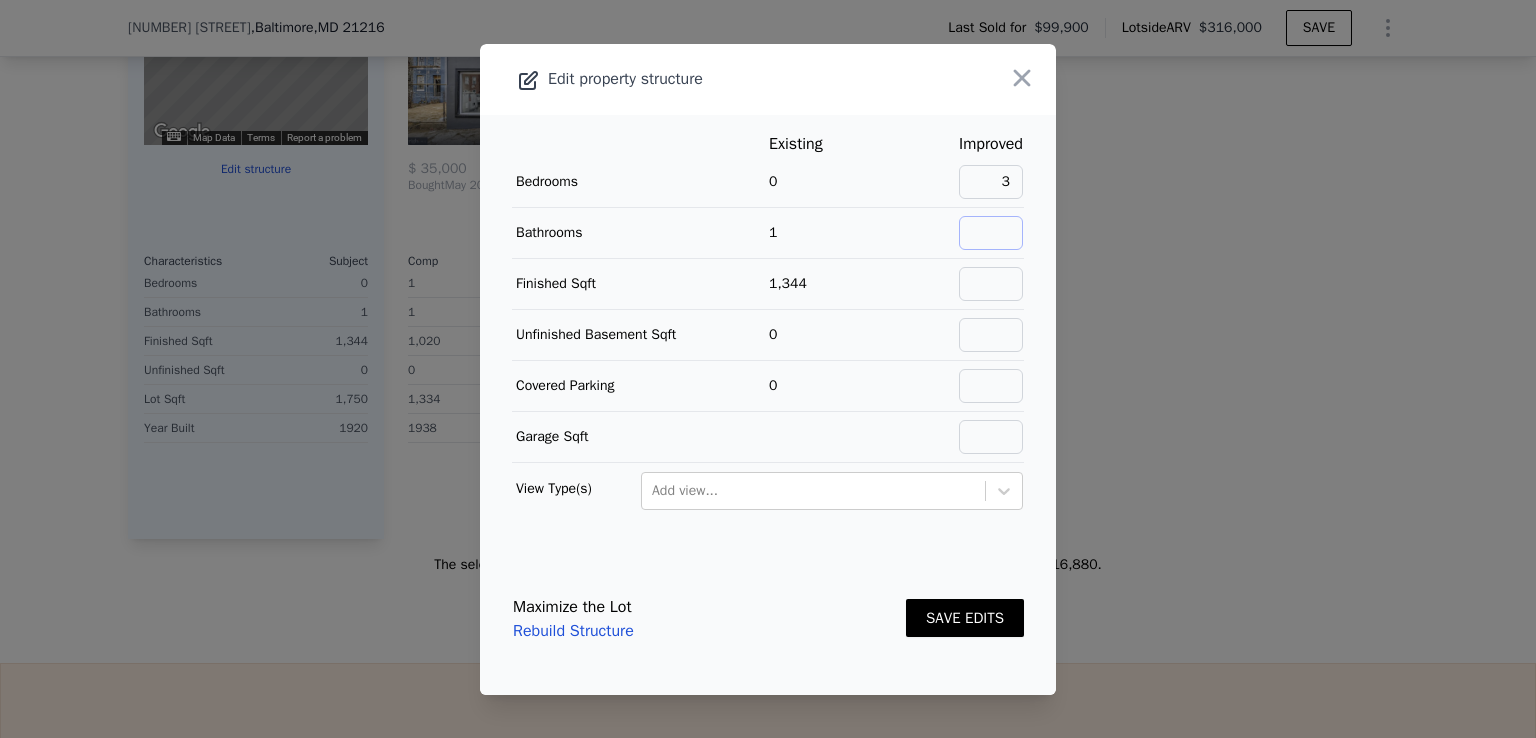 click at bounding box center [991, 233] 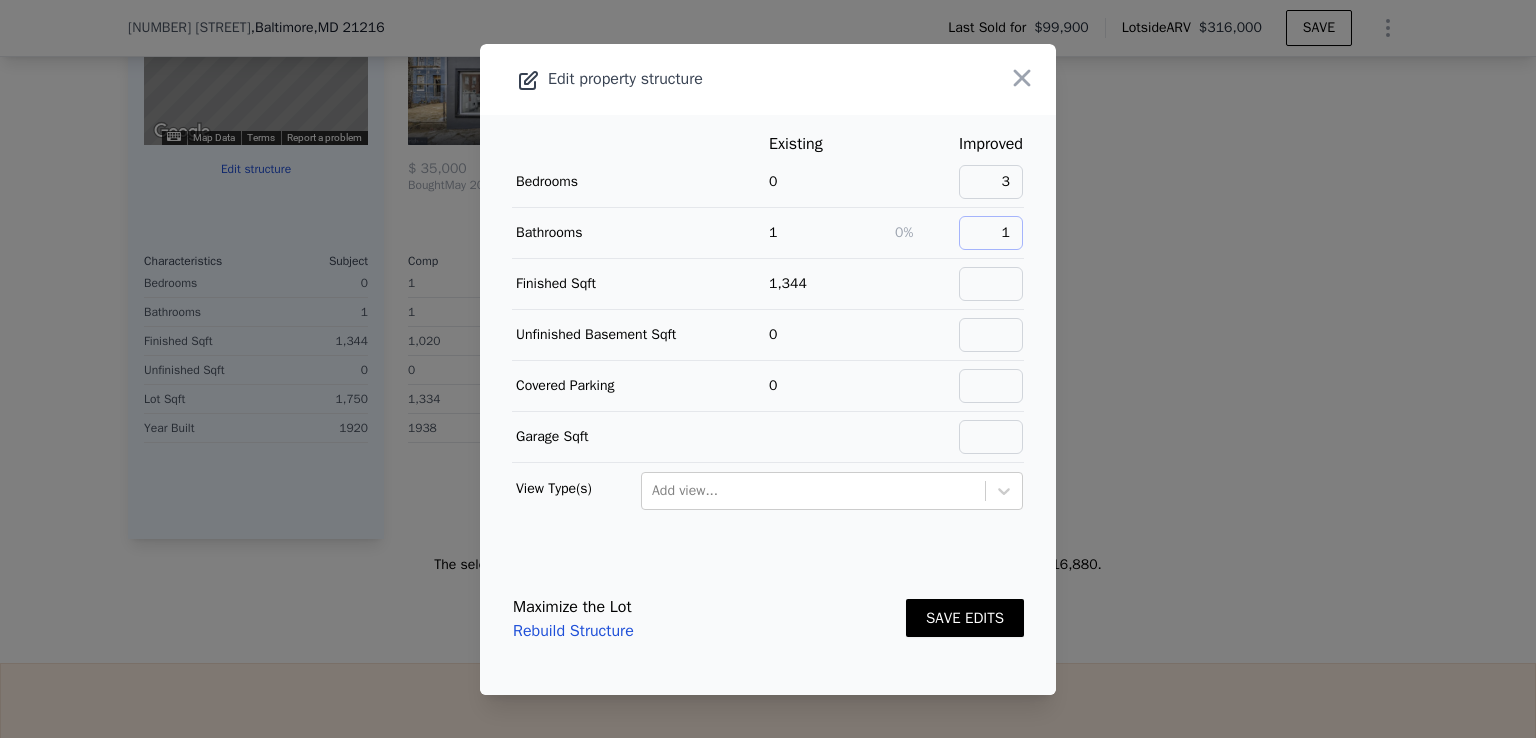 type on "1" 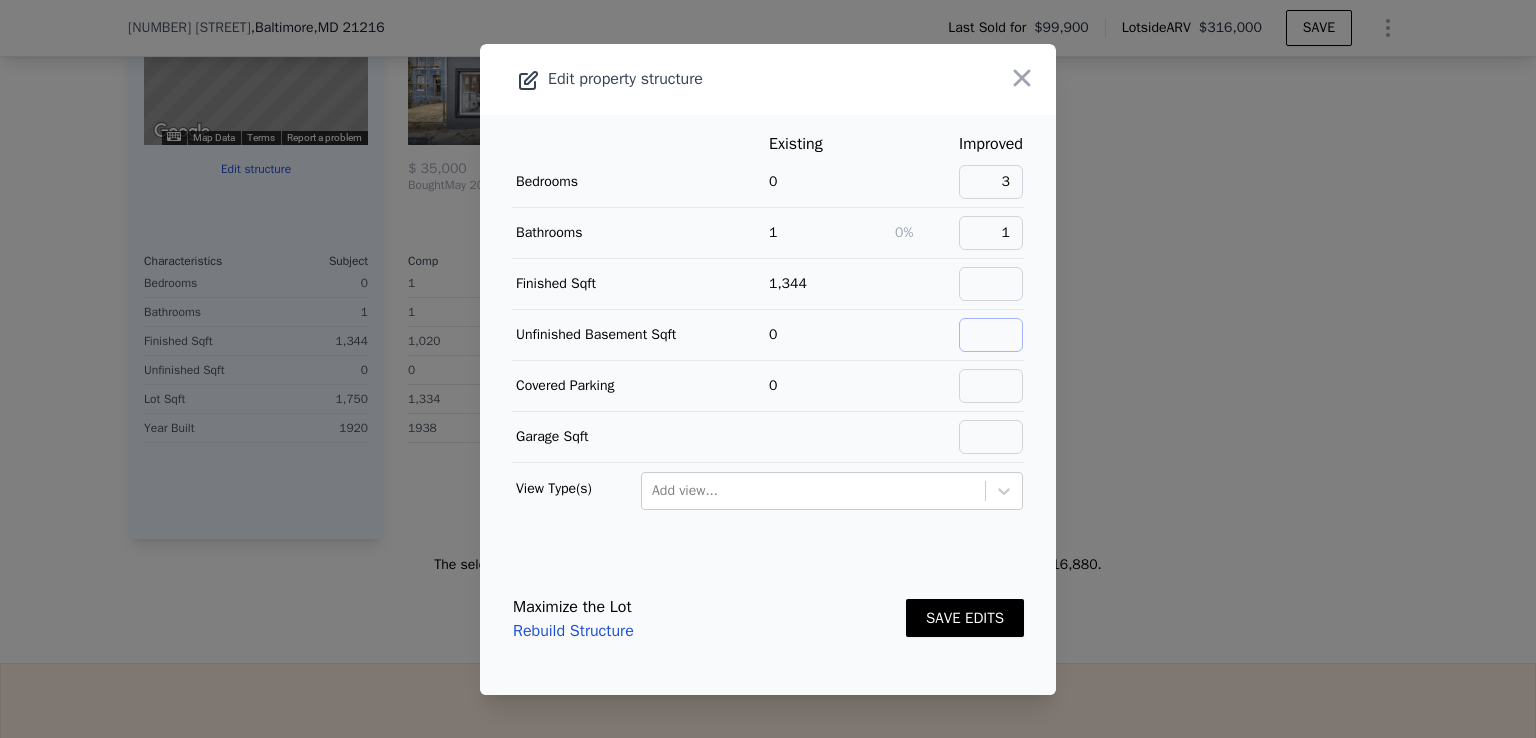 click at bounding box center [991, 335] 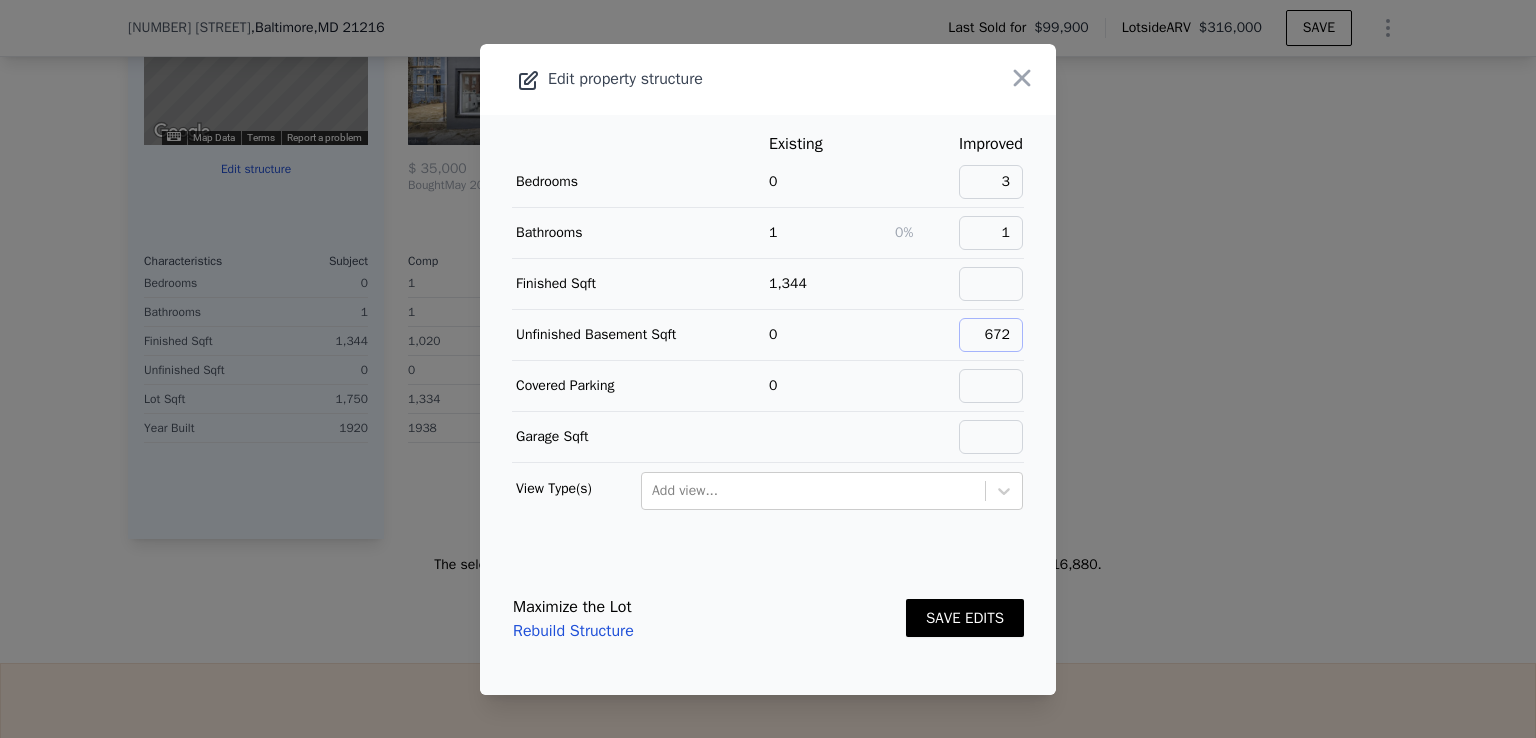 type on "672" 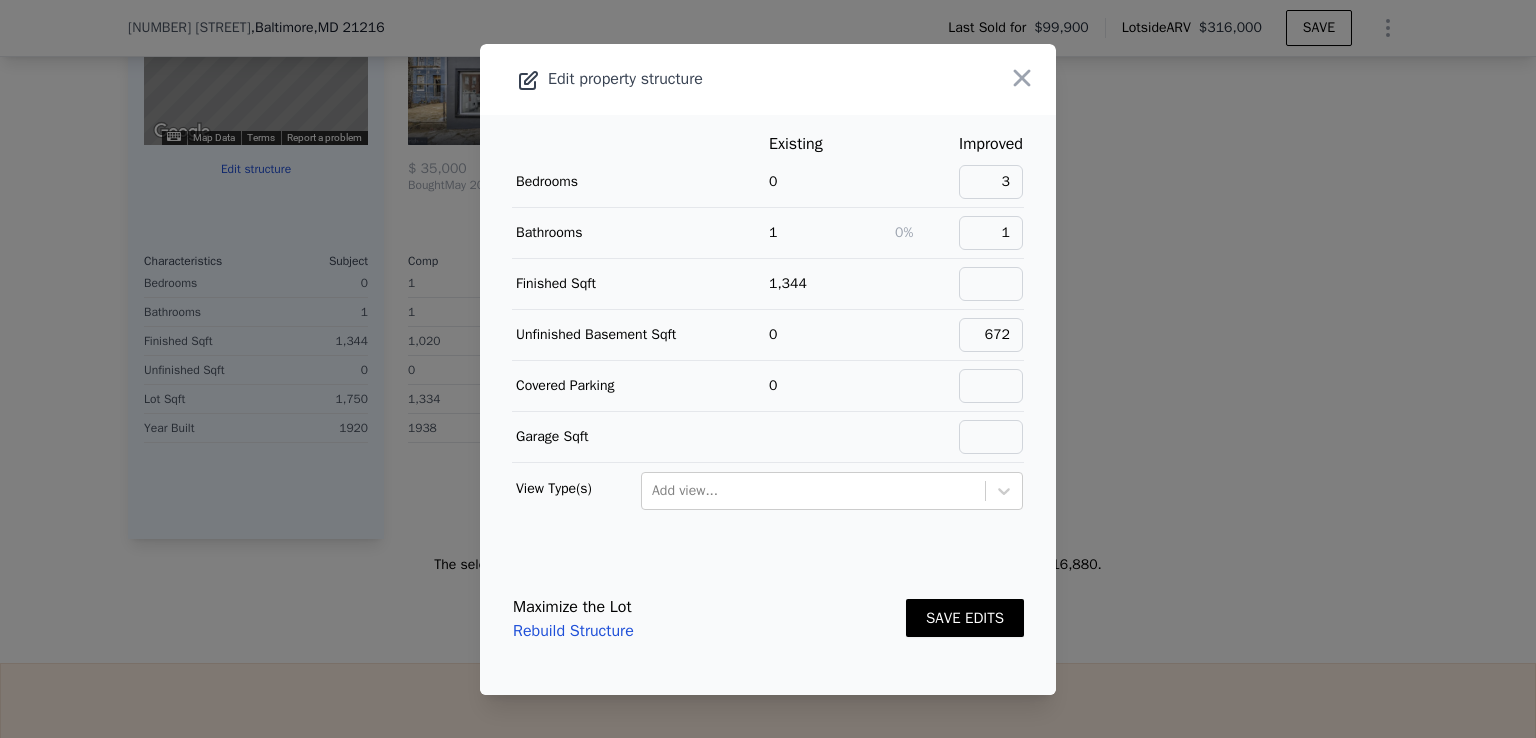 click on "SAVE EDITS" at bounding box center [965, 618] 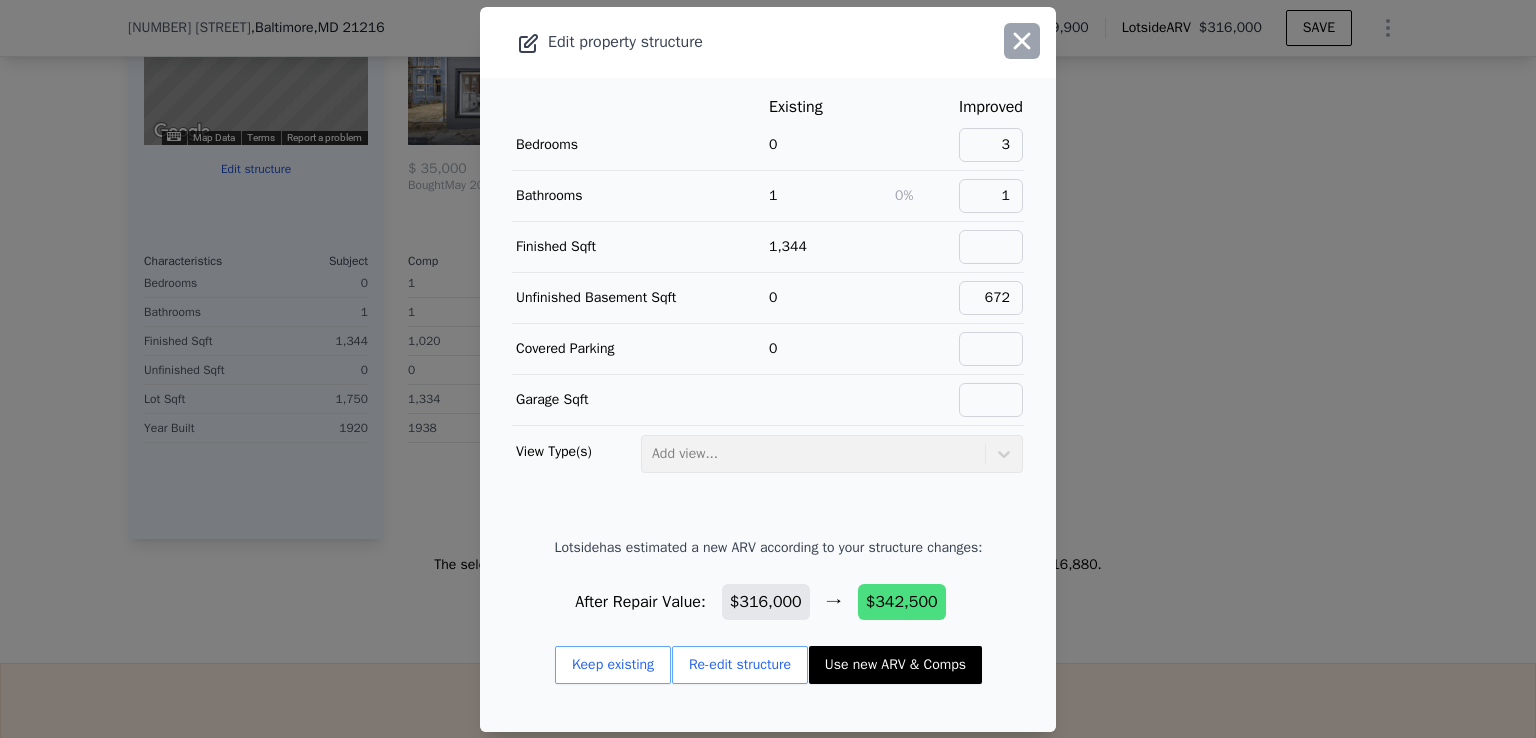 click 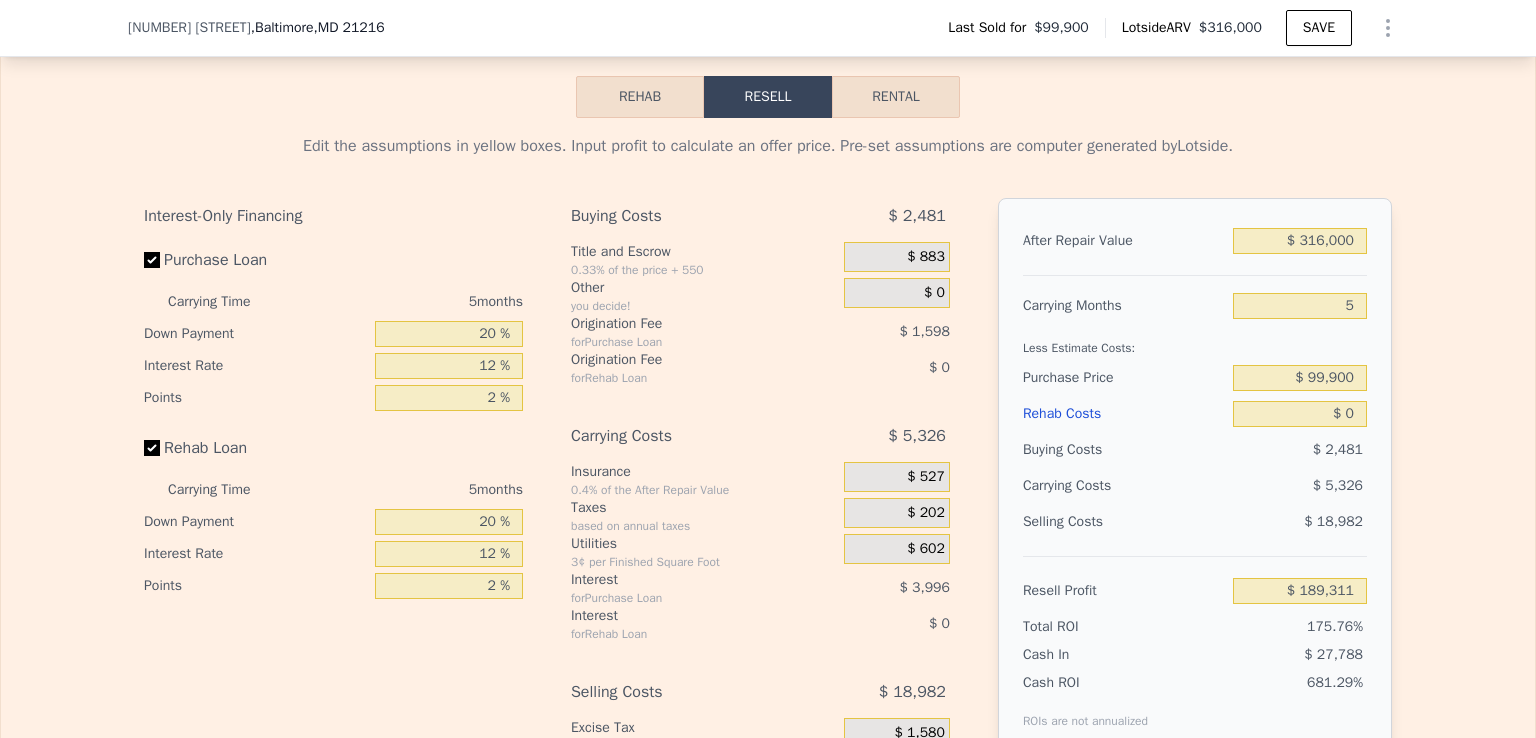 scroll, scrollTop: 2844, scrollLeft: 0, axis: vertical 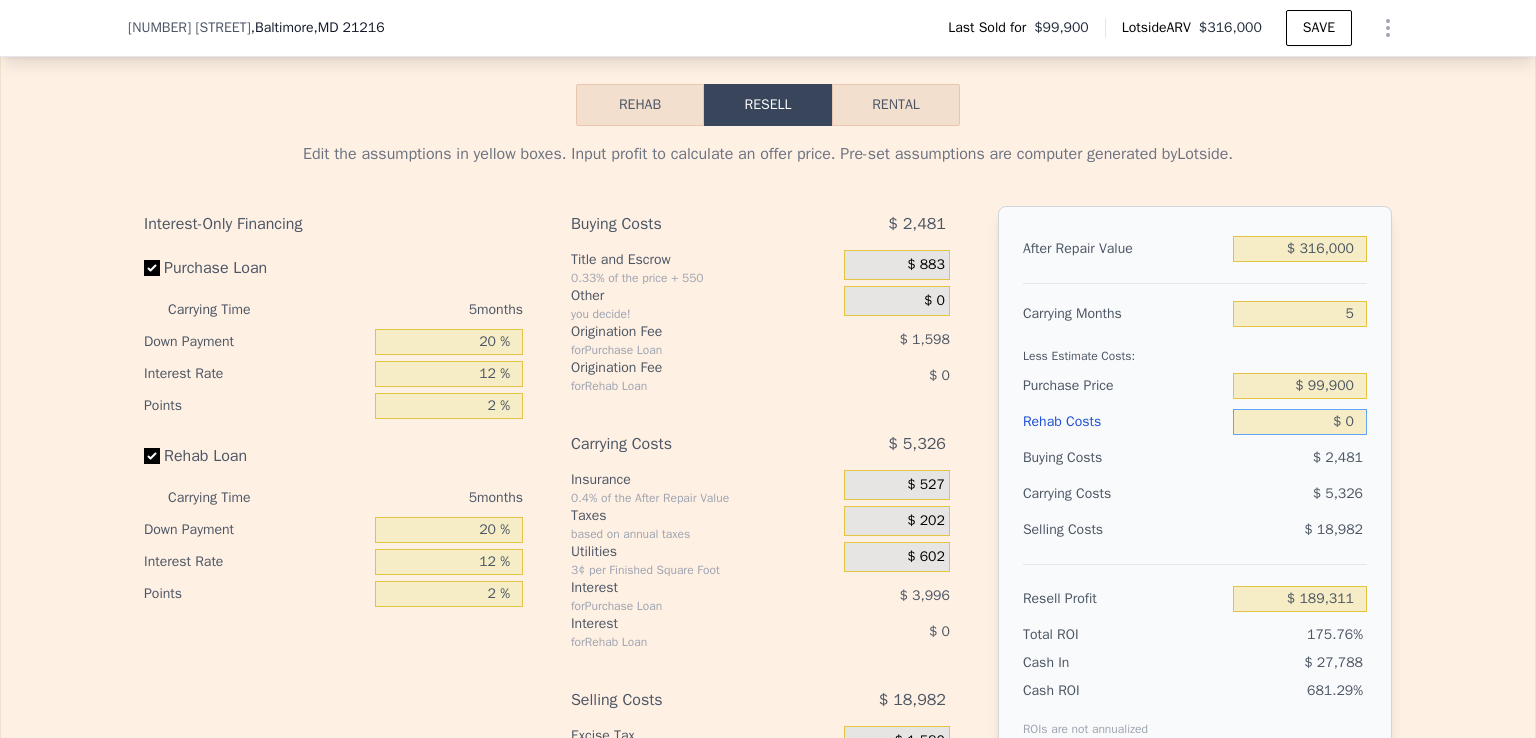 click on "$ 0" at bounding box center (1300, 422) 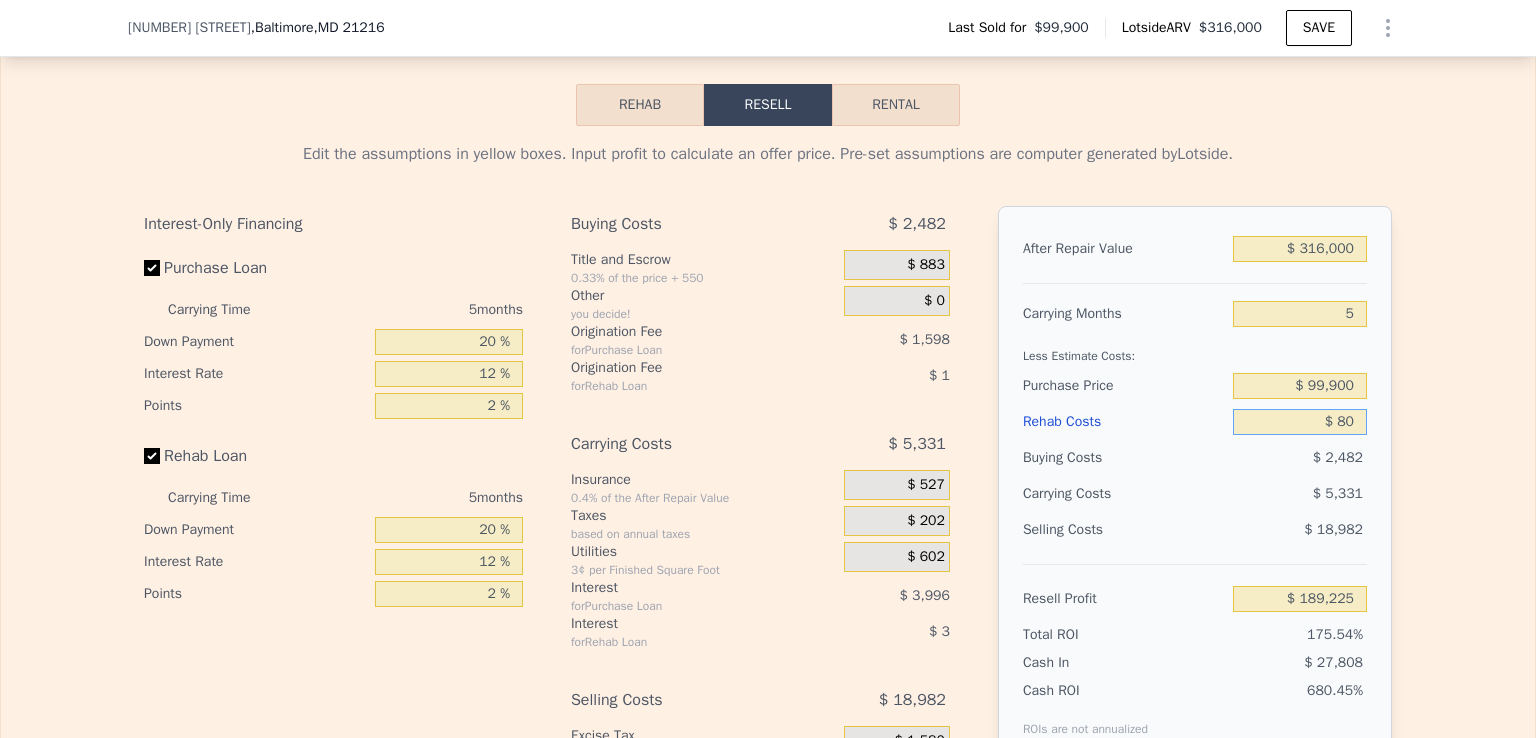 type on "$ 189,225" 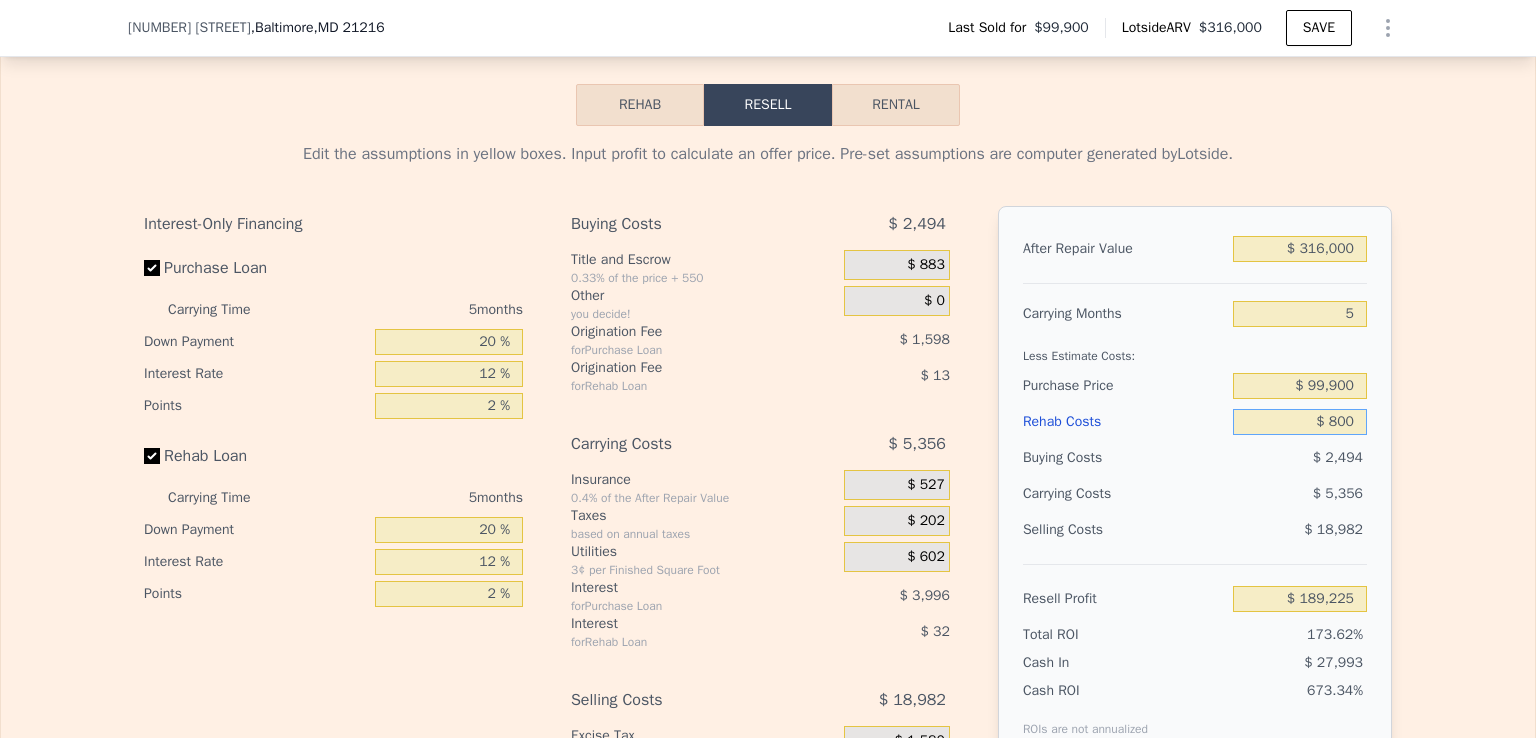 type on "$ 188,468" 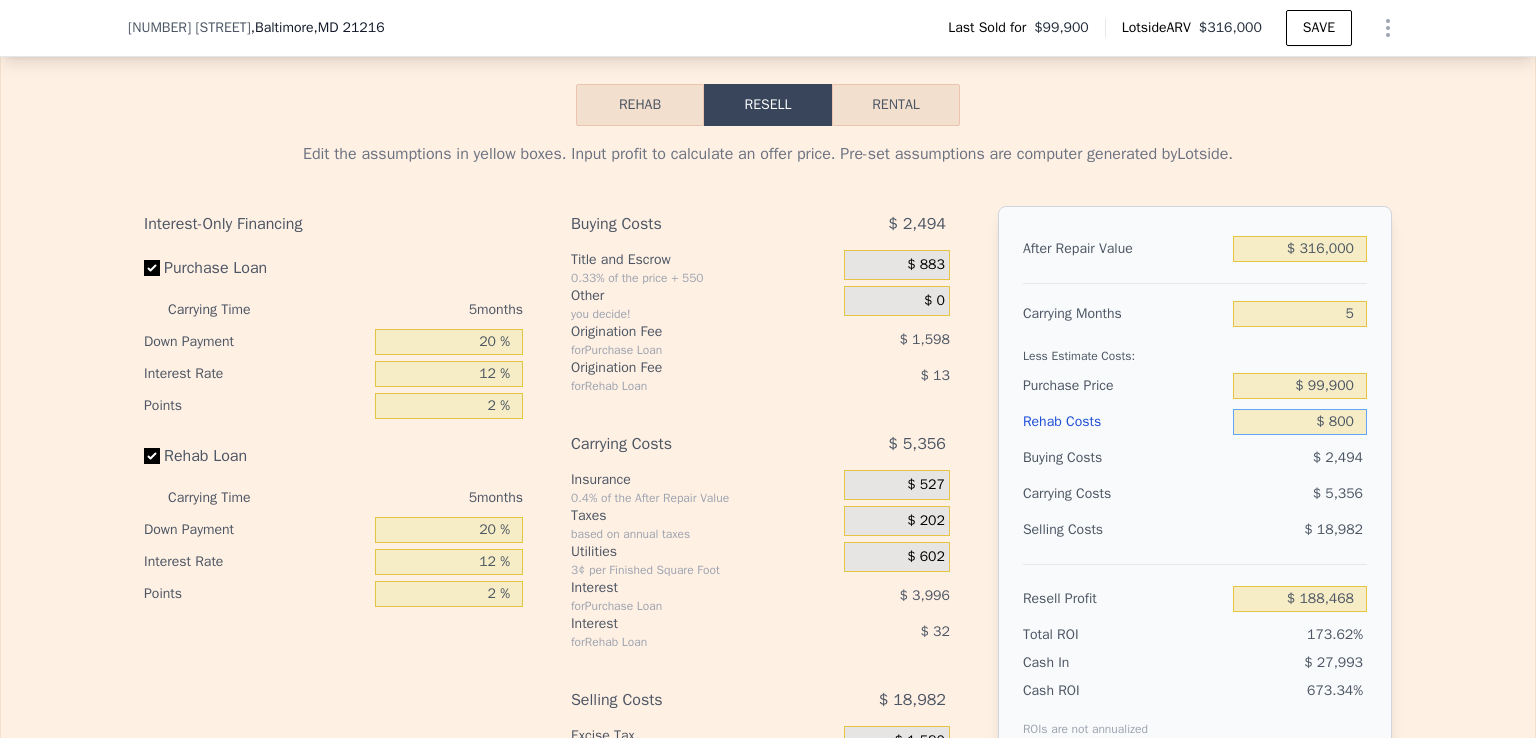 type on "$ 8,000" 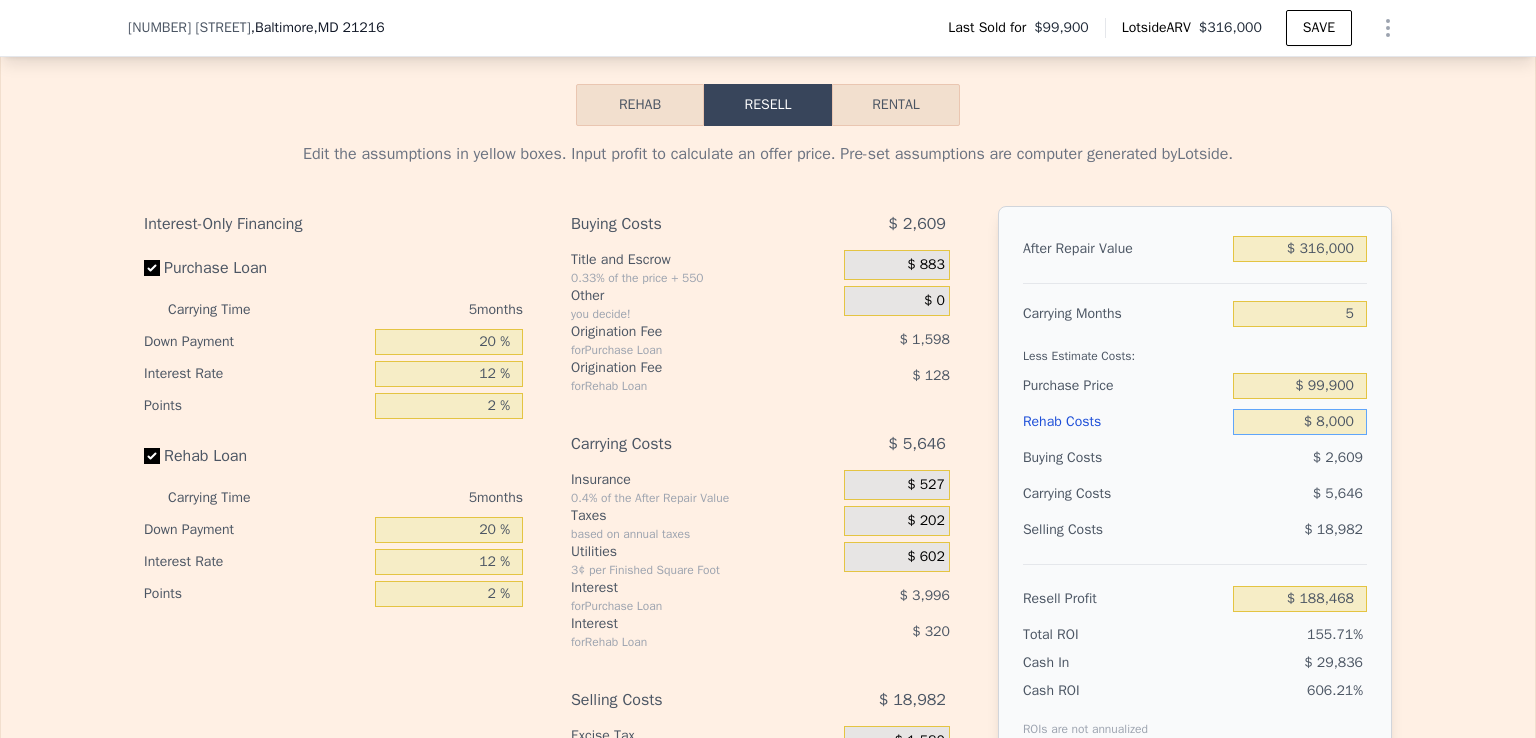 type on "$ 180,863" 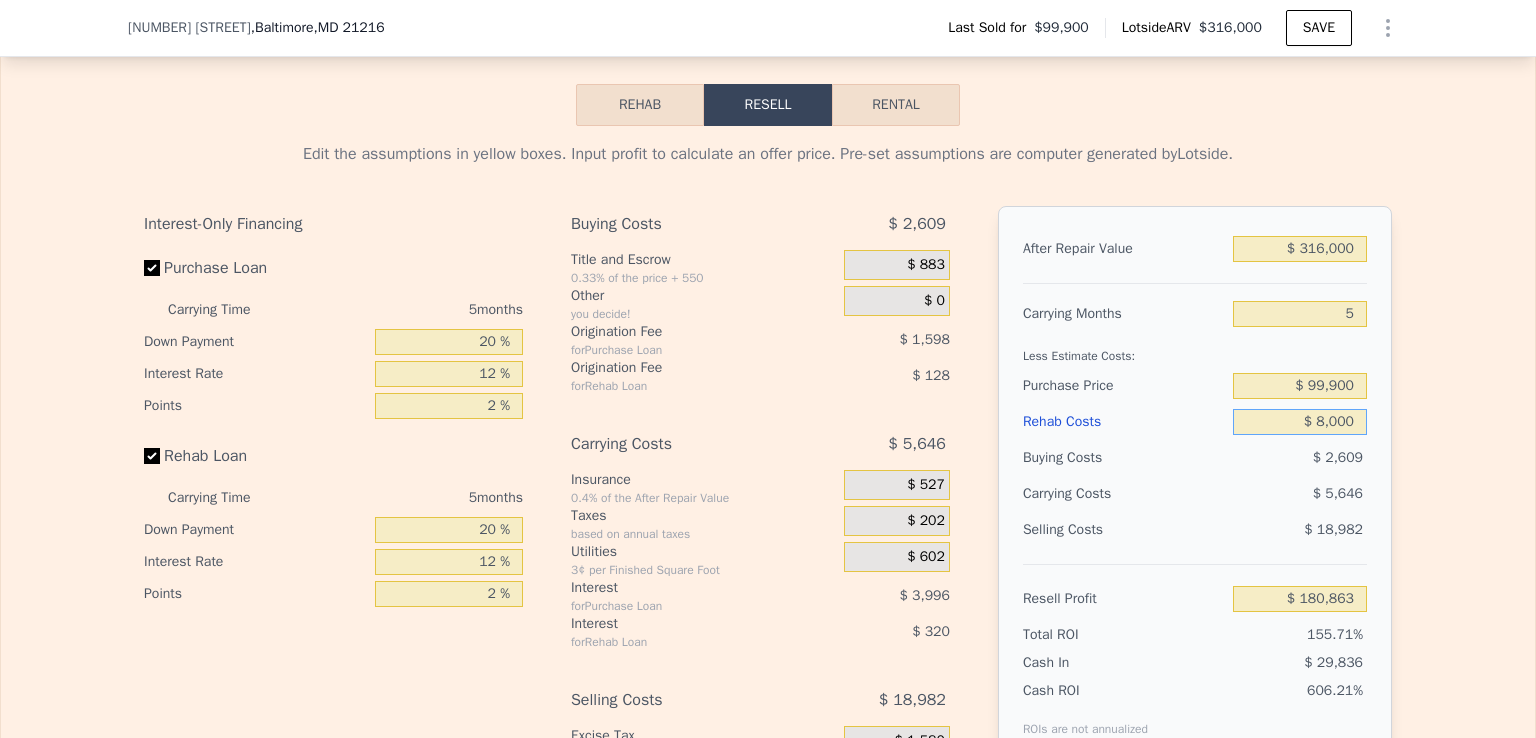 type on "$ 80,000" 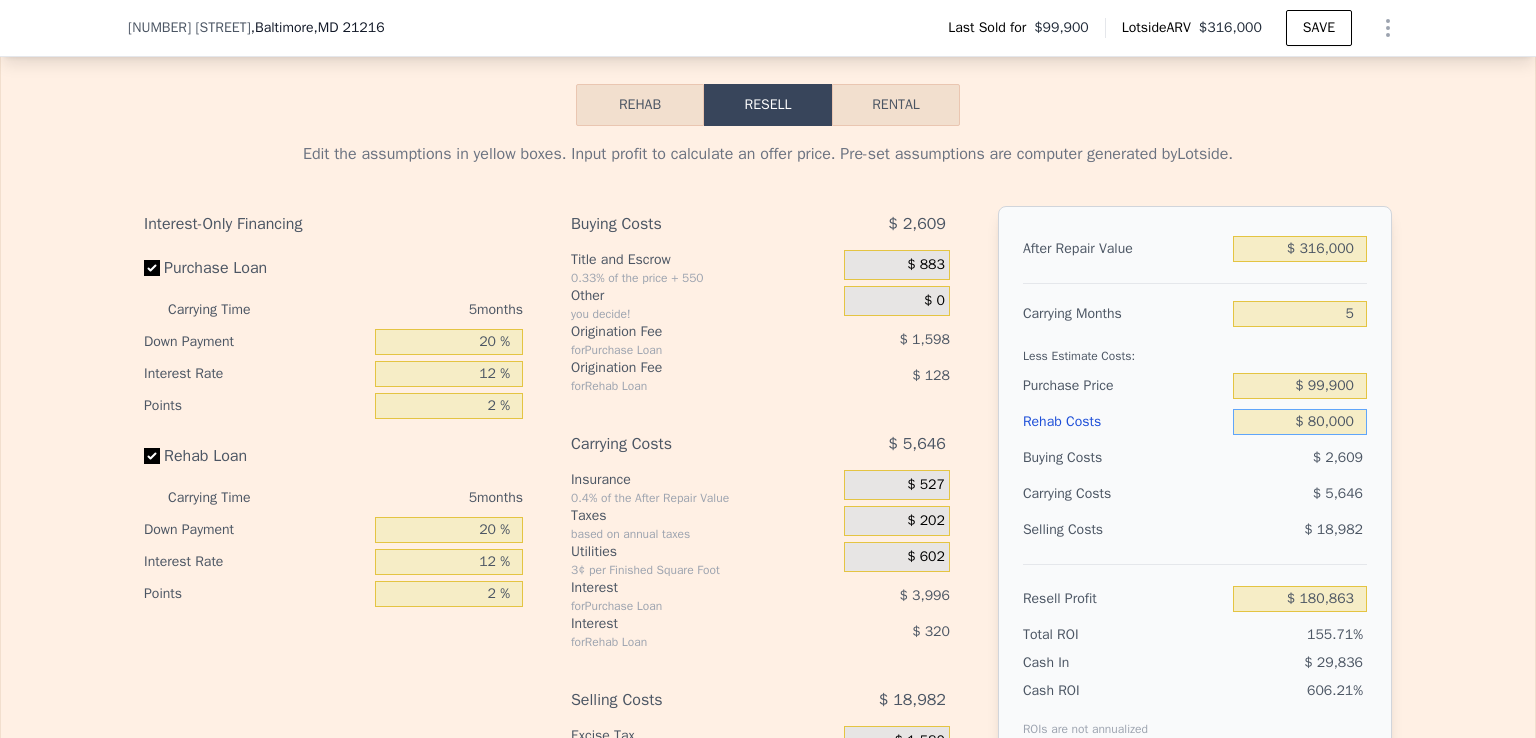 type on "$ 104,831" 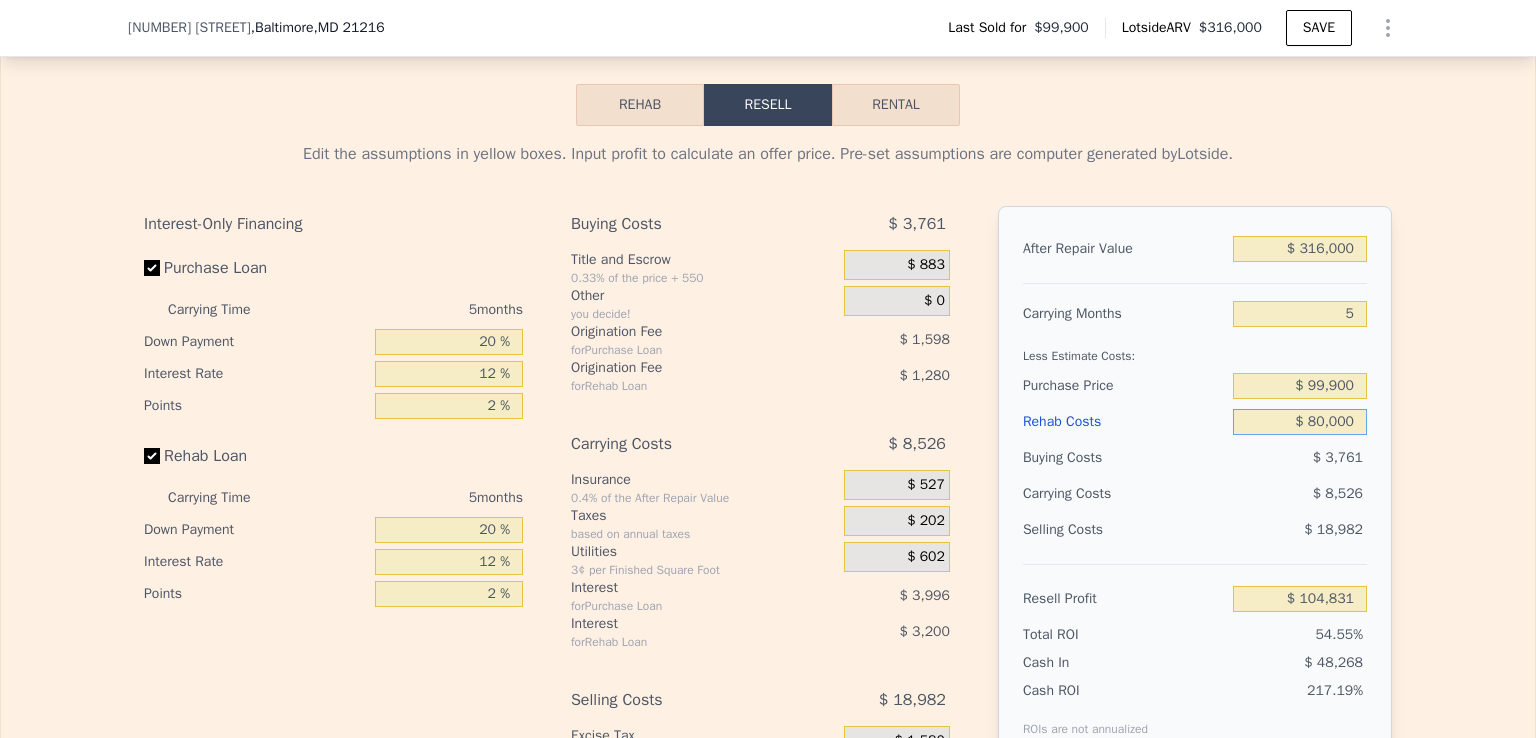 type on "$ 800,000" 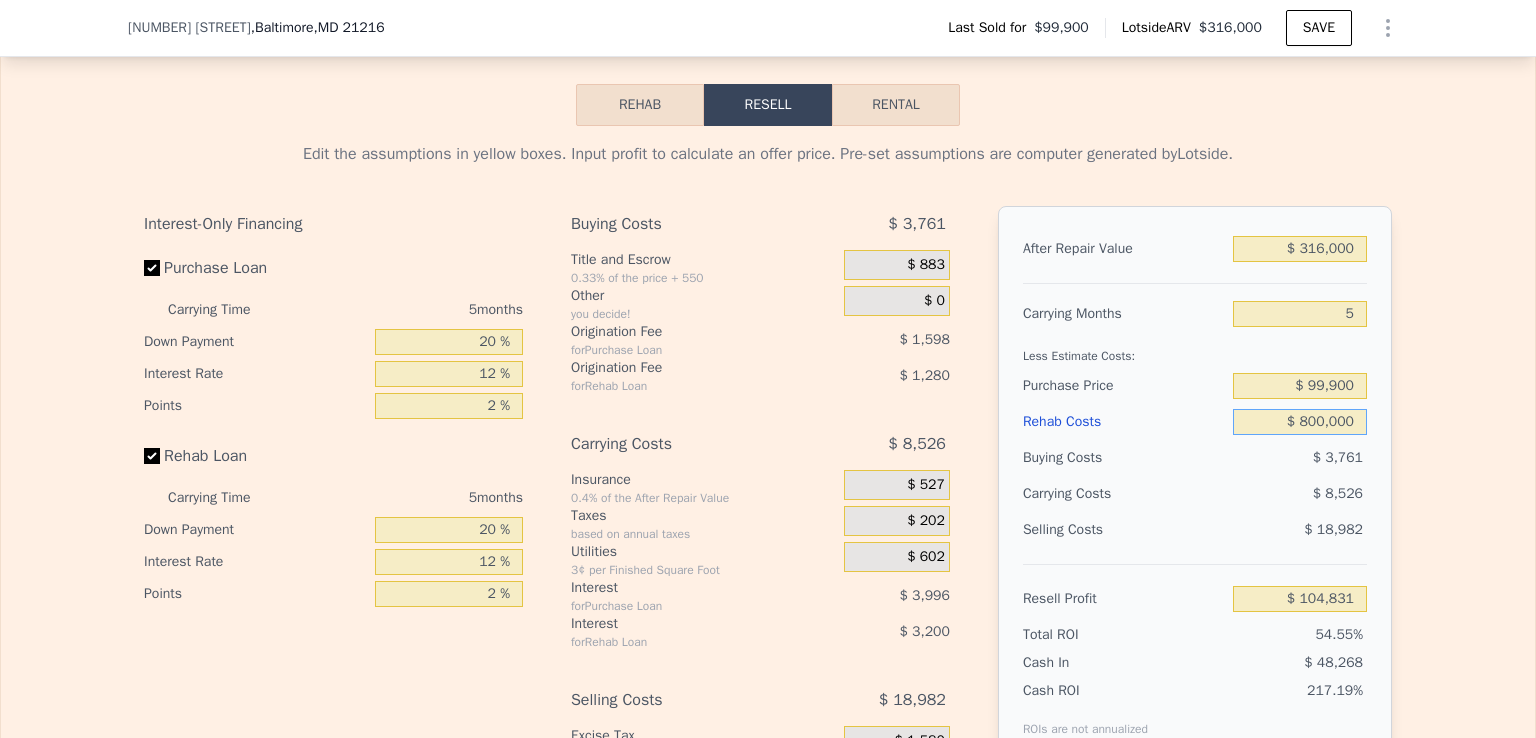 type on "-$ 655,489" 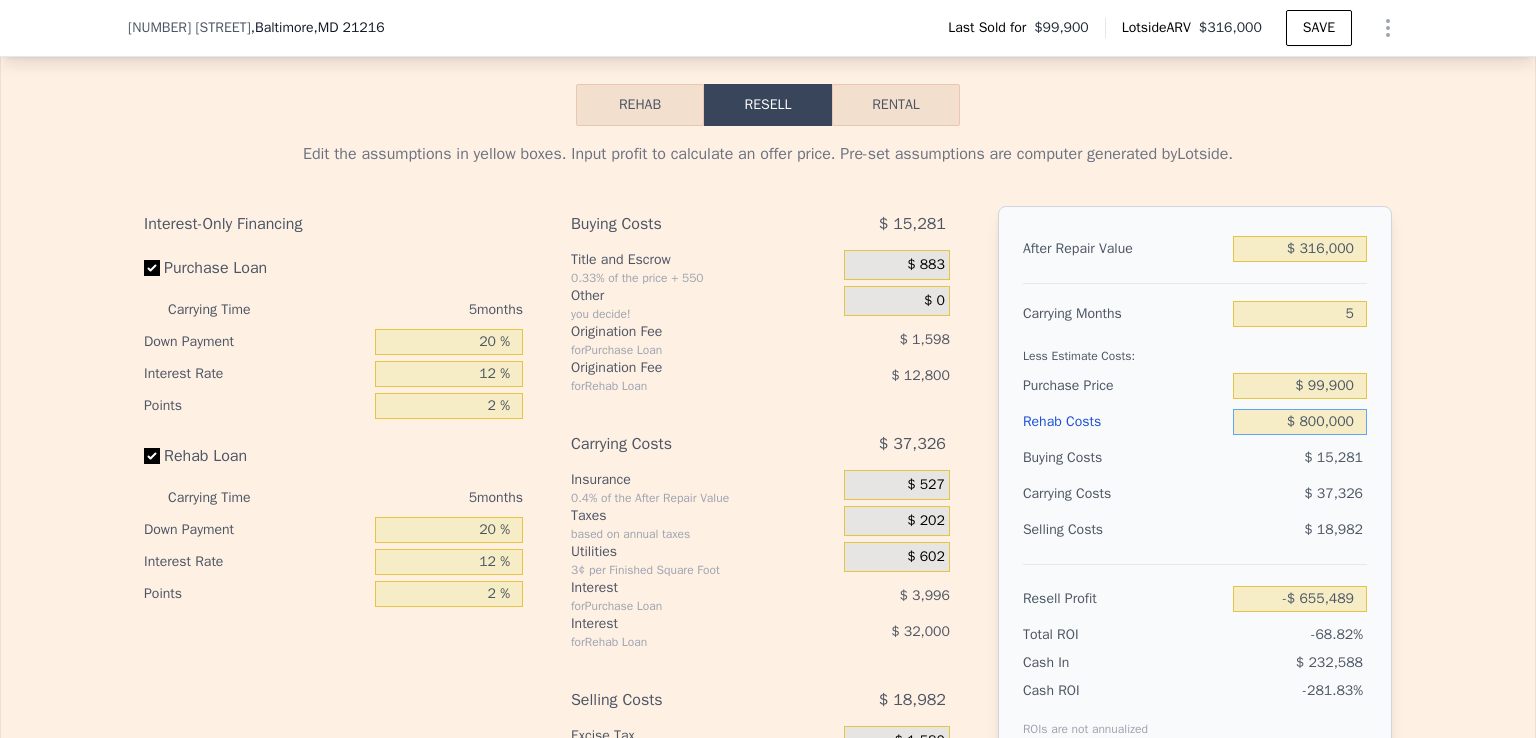 type on "$ 80,000" 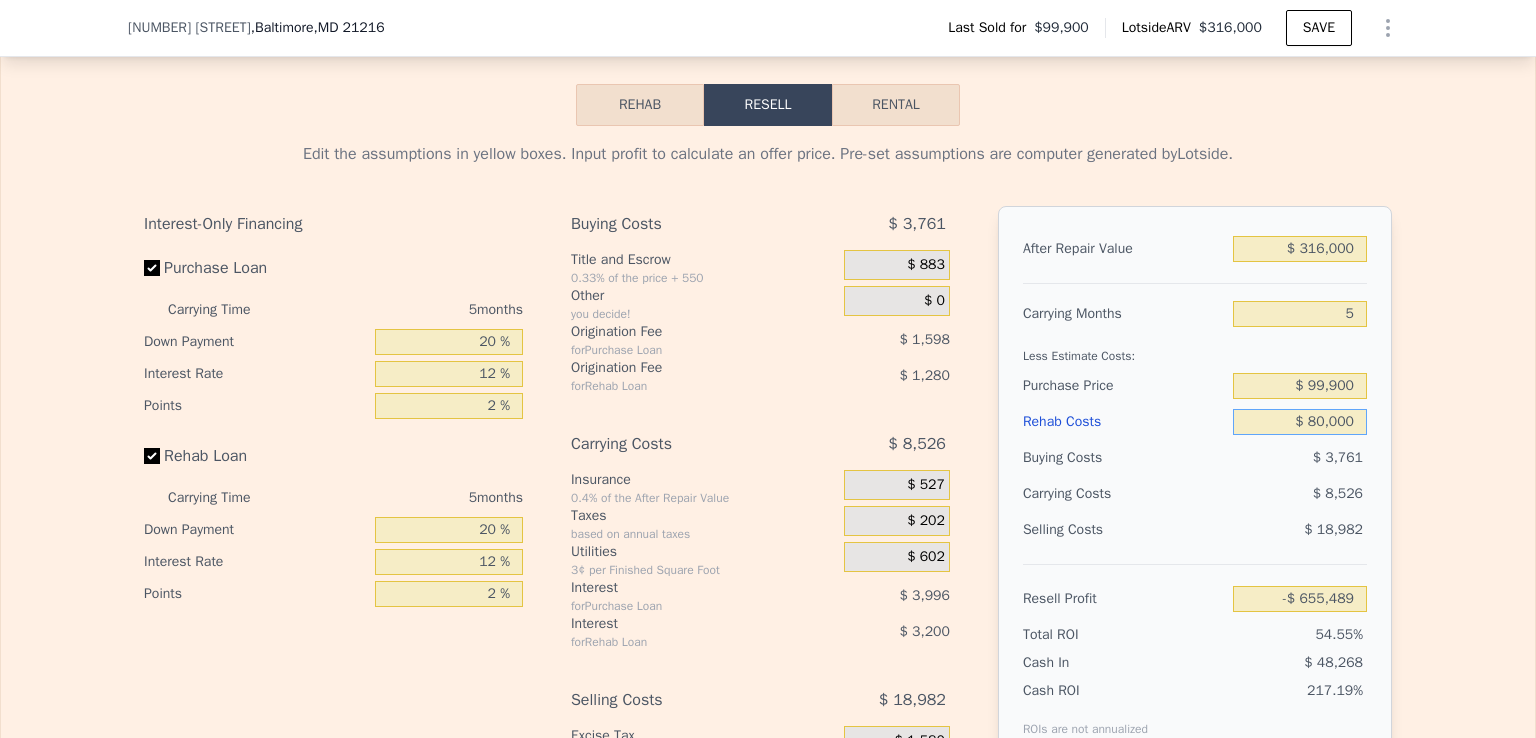type on "$ 104,831" 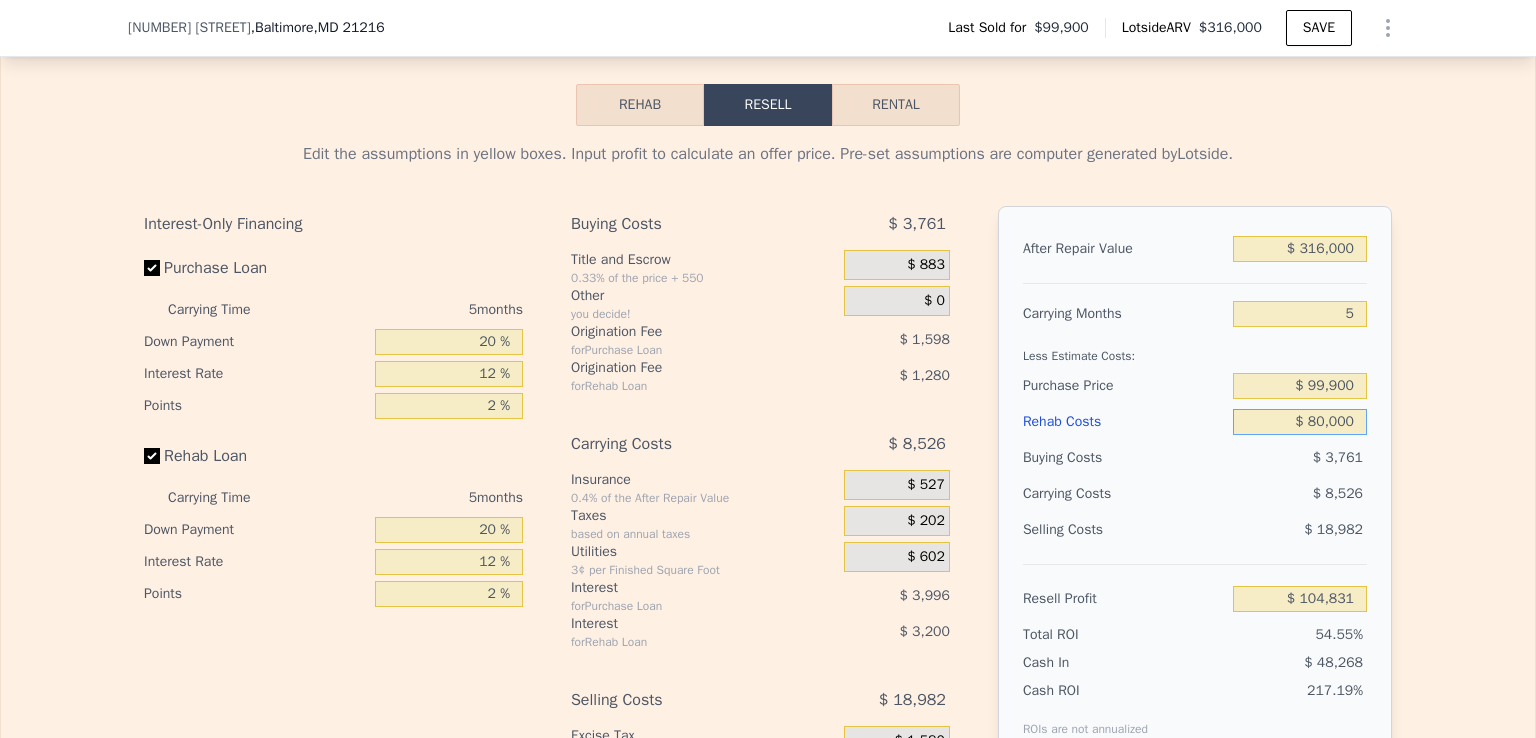 type on "$ 80,000" 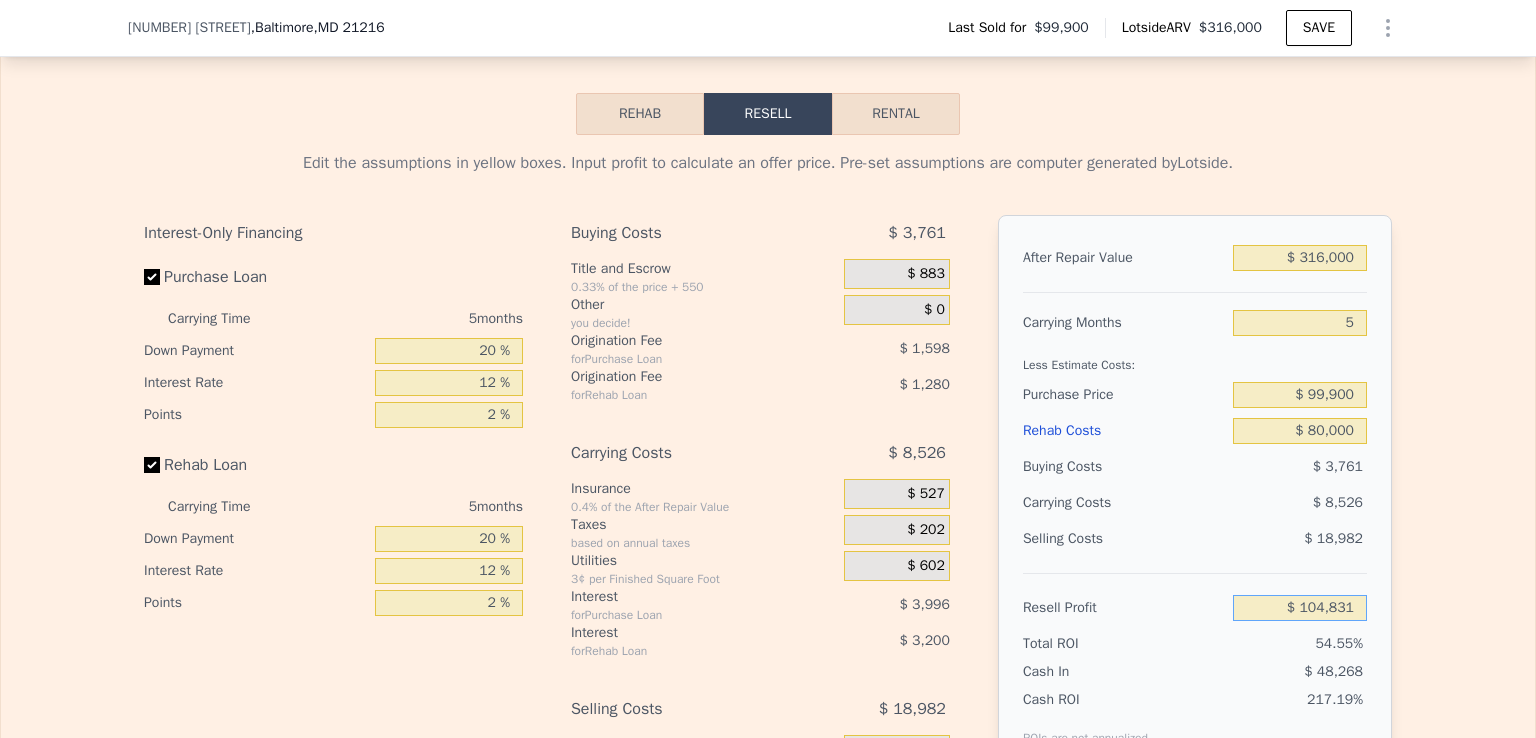 scroll, scrollTop: 2828, scrollLeft: 0, axis: vertical 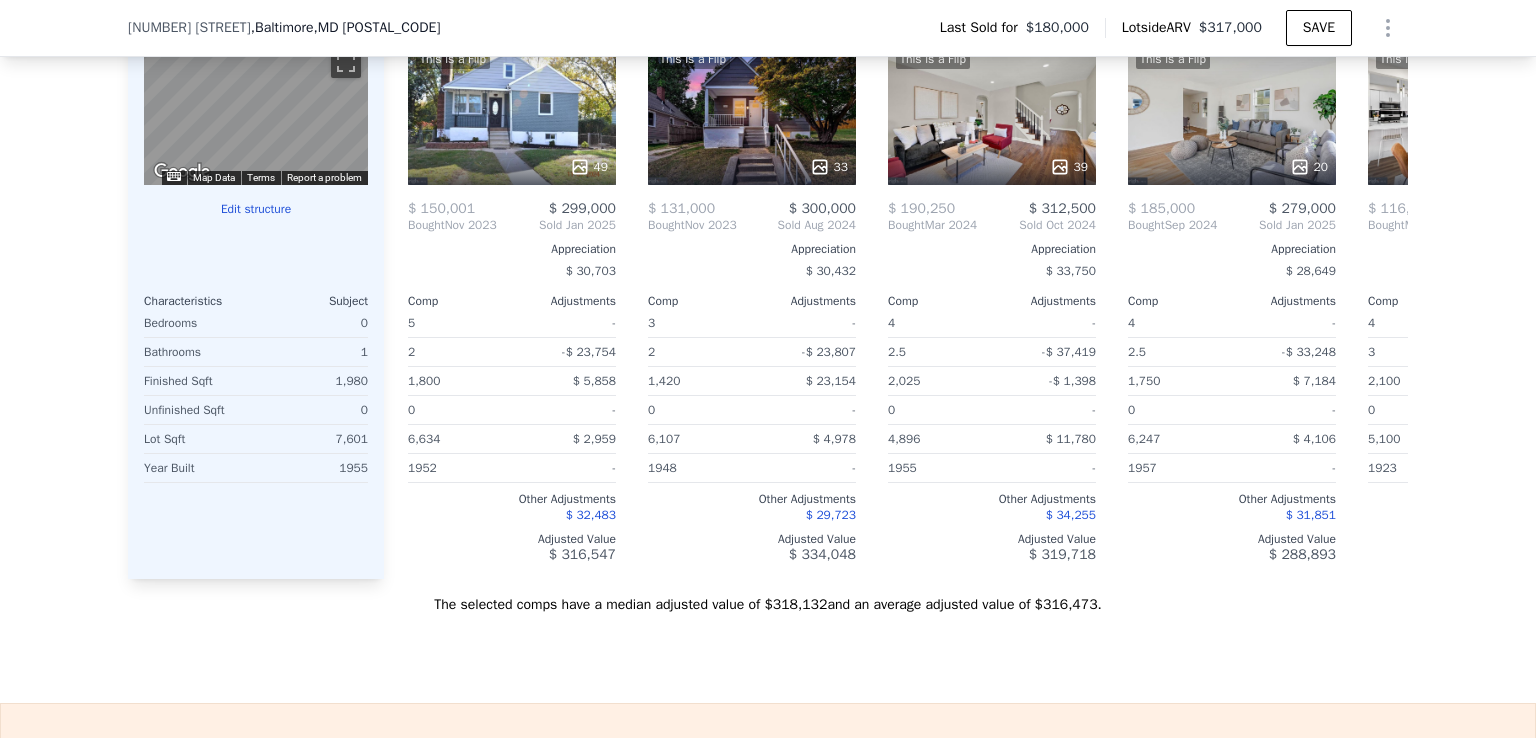 click on "Edit structure" at bounding box center [256, 209] 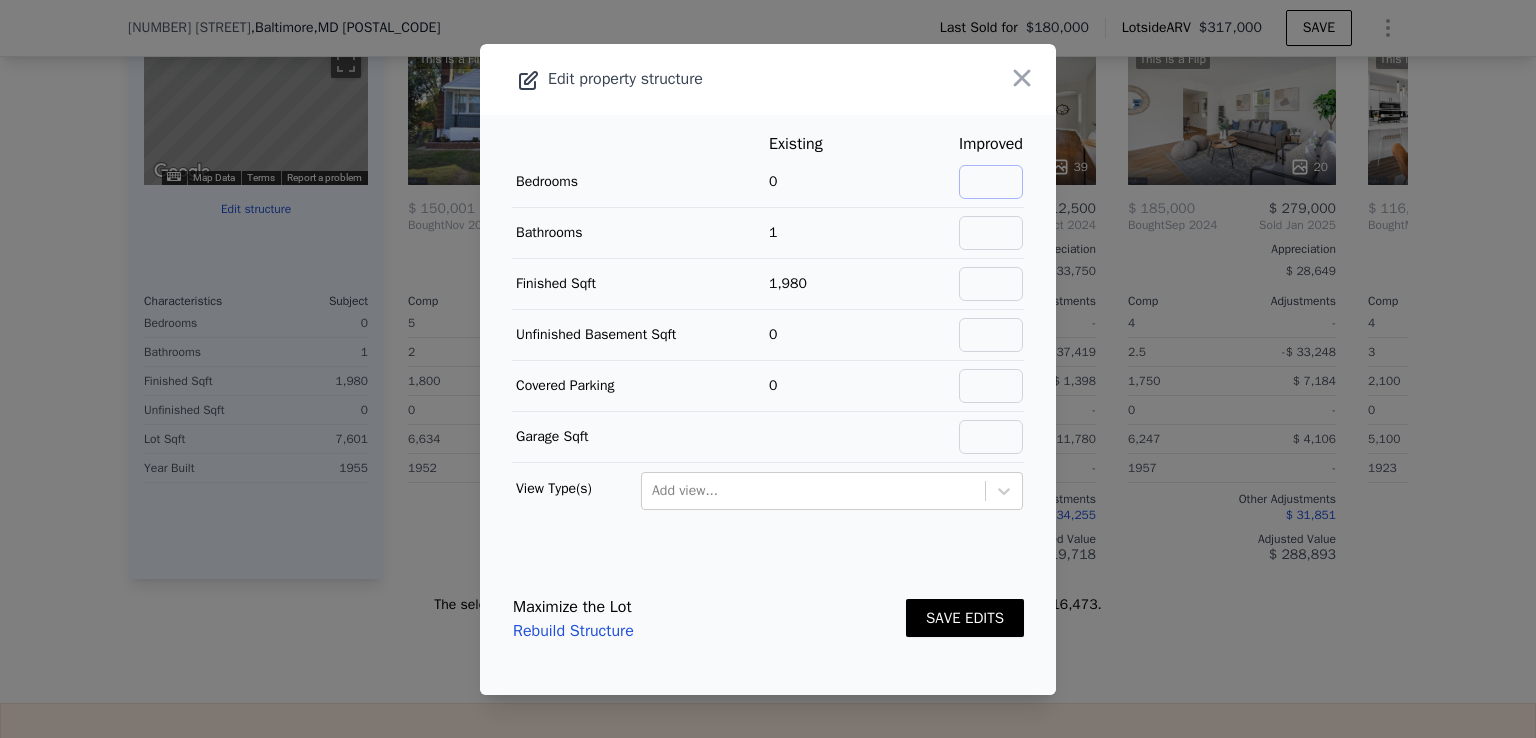 click at bounding box center (991, 182) 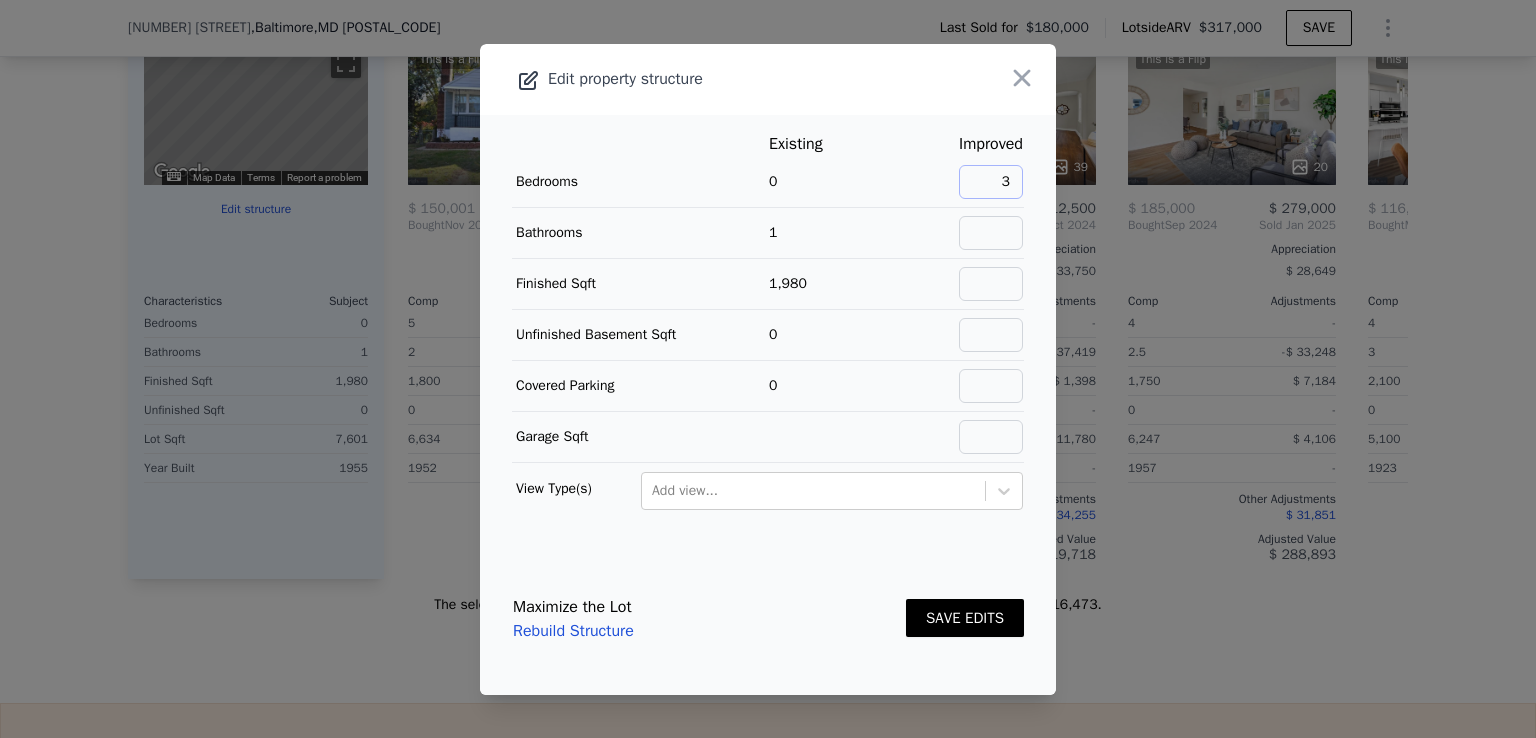 type on "3" 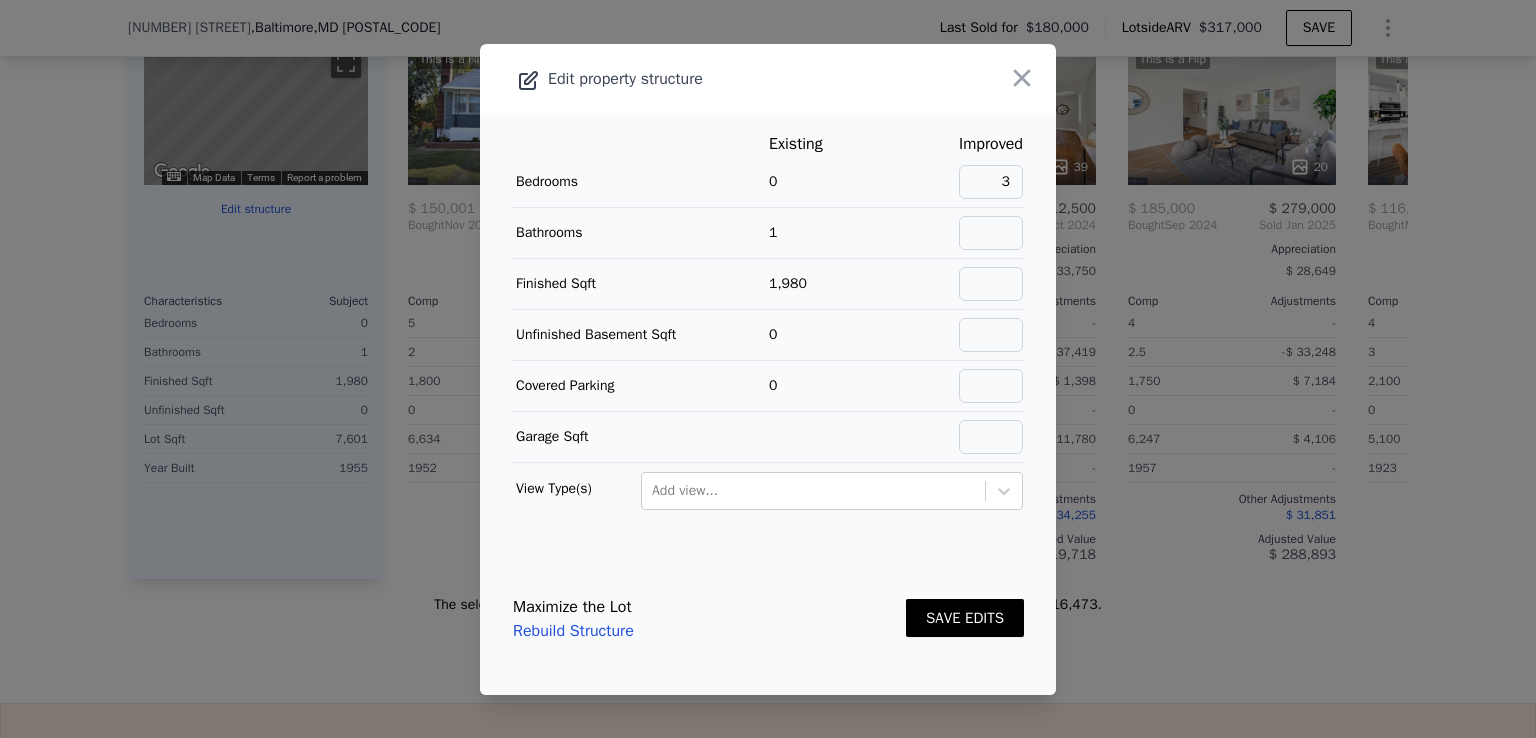 click on "SAVE EDITS" at bounding box center (965, 619) 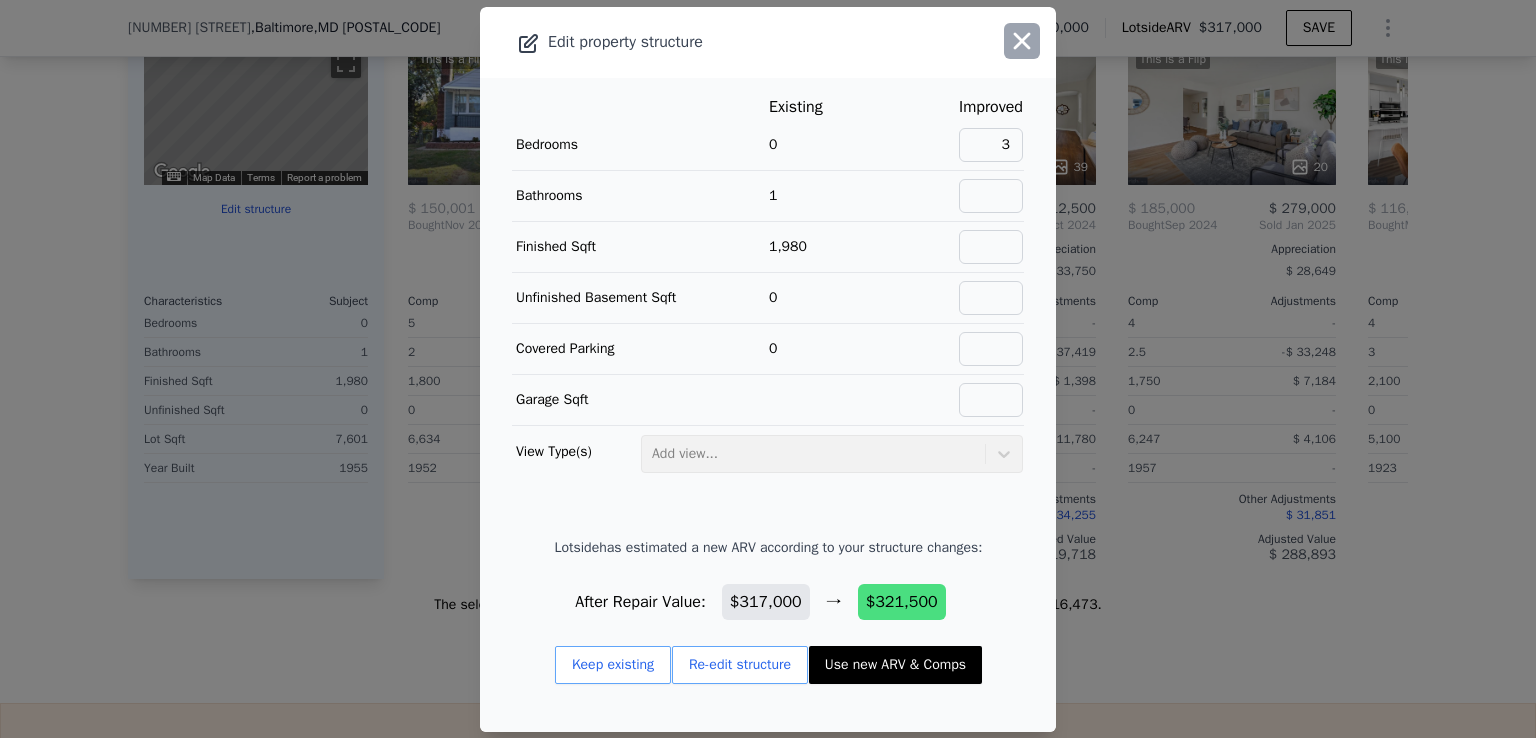 click 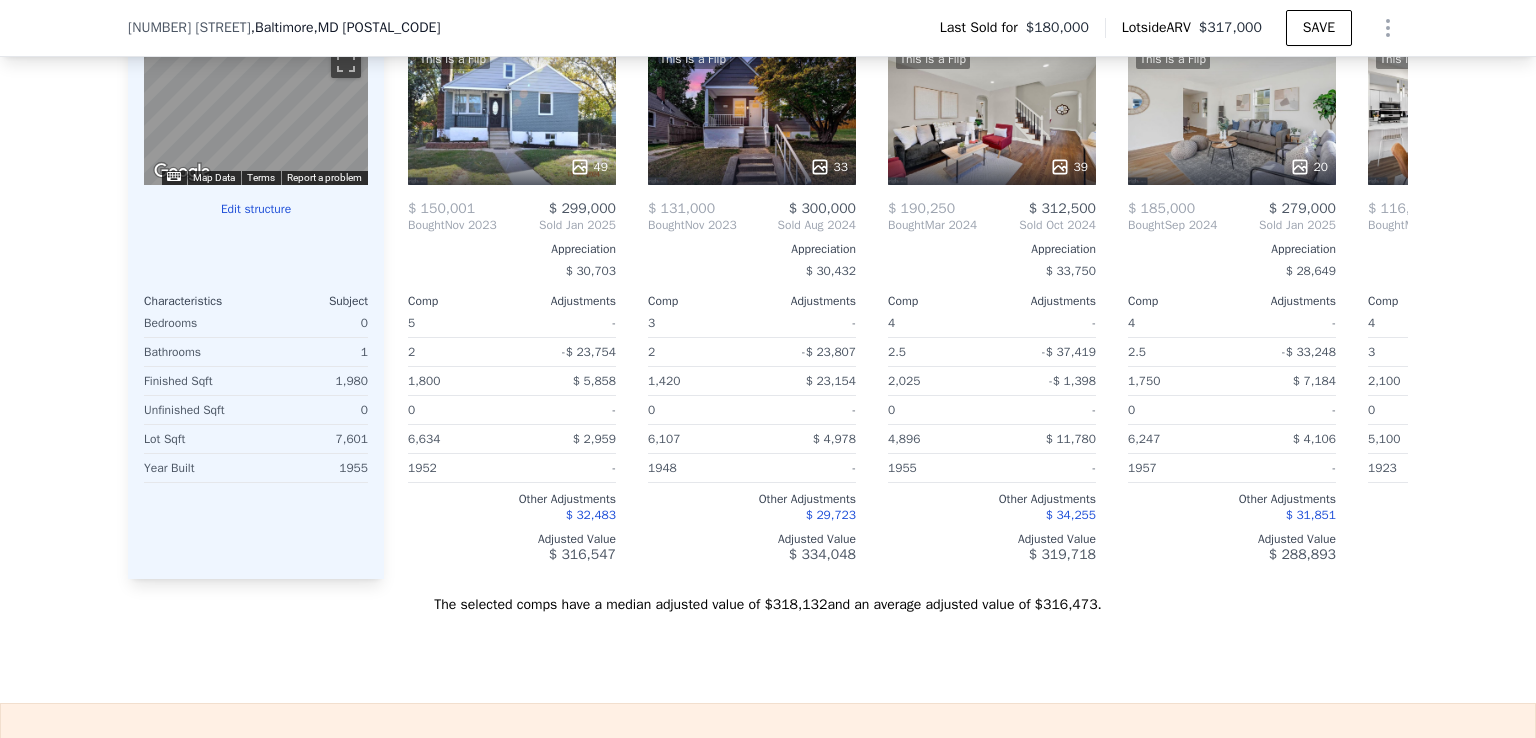 click on "Edit structure" at bounding box center [256, 209] 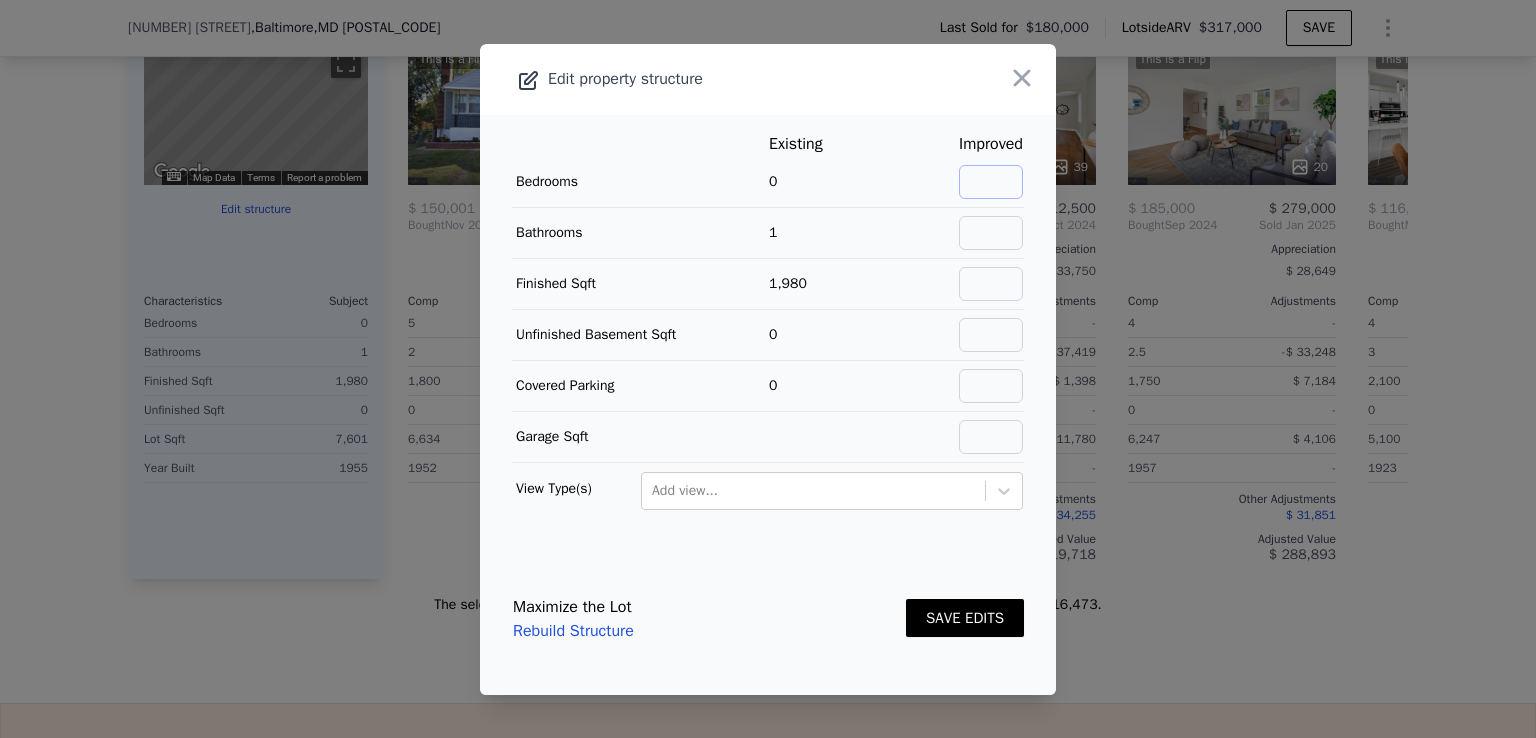 click at bounding box center (991, 182) 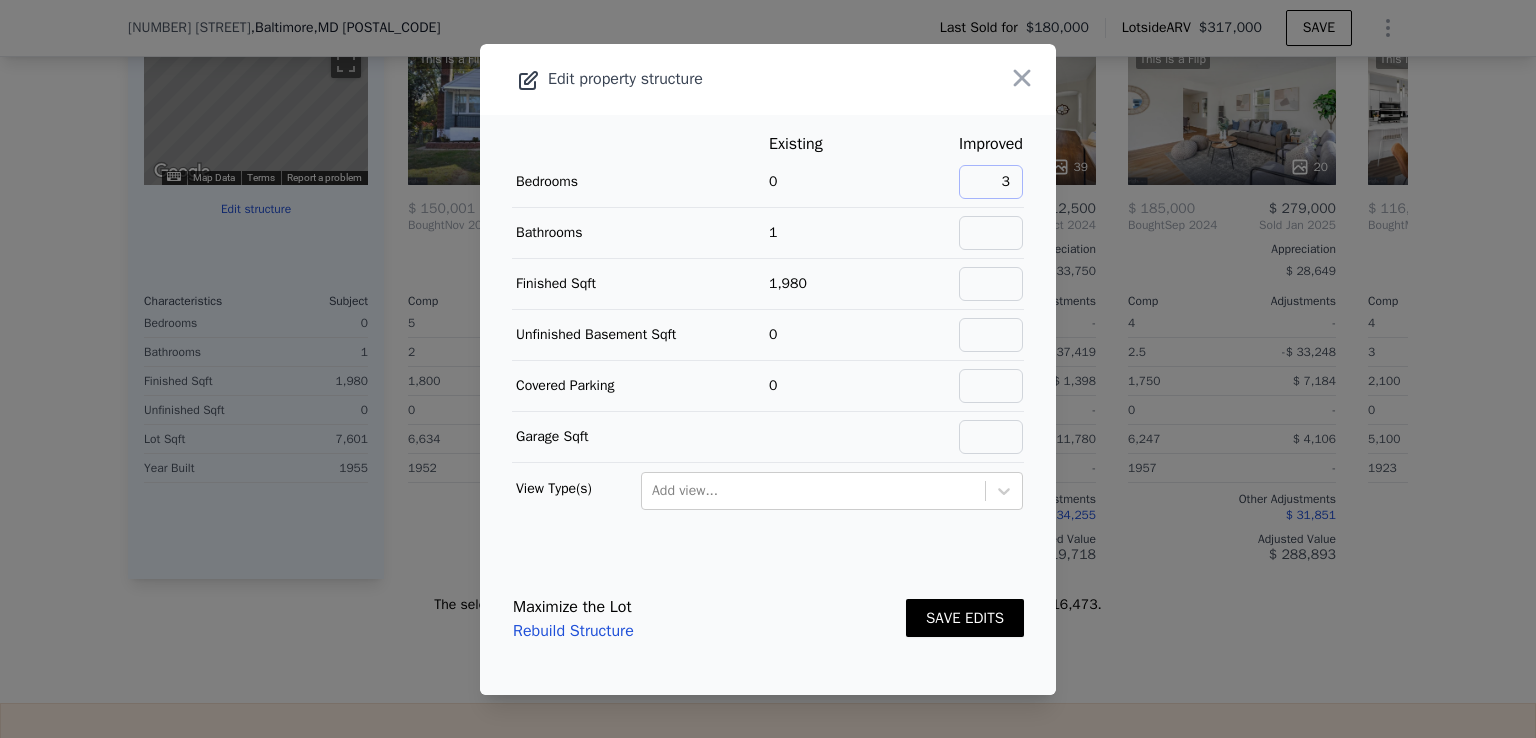 type on "3" 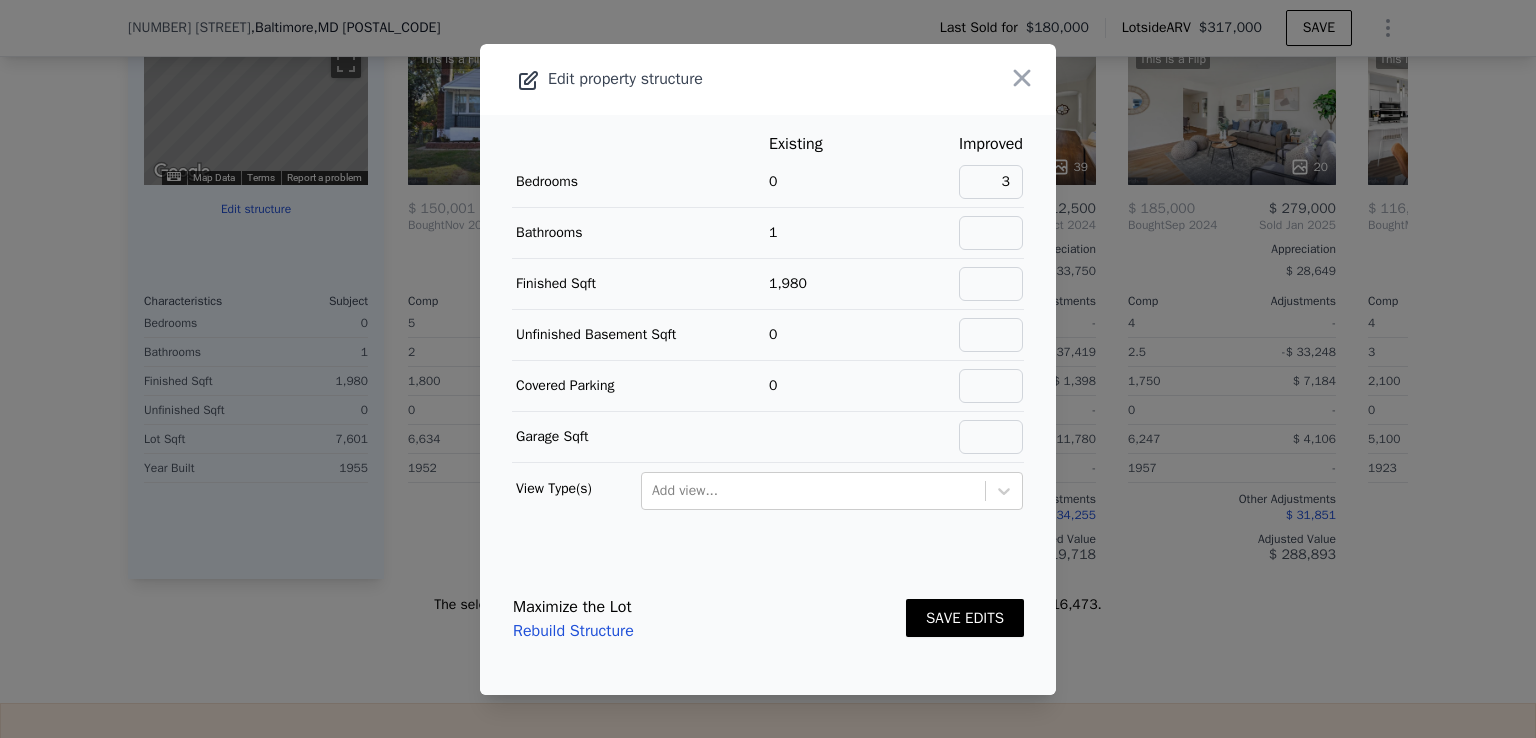 click on "SAVE EDITS" at bounding box center (965, 618) 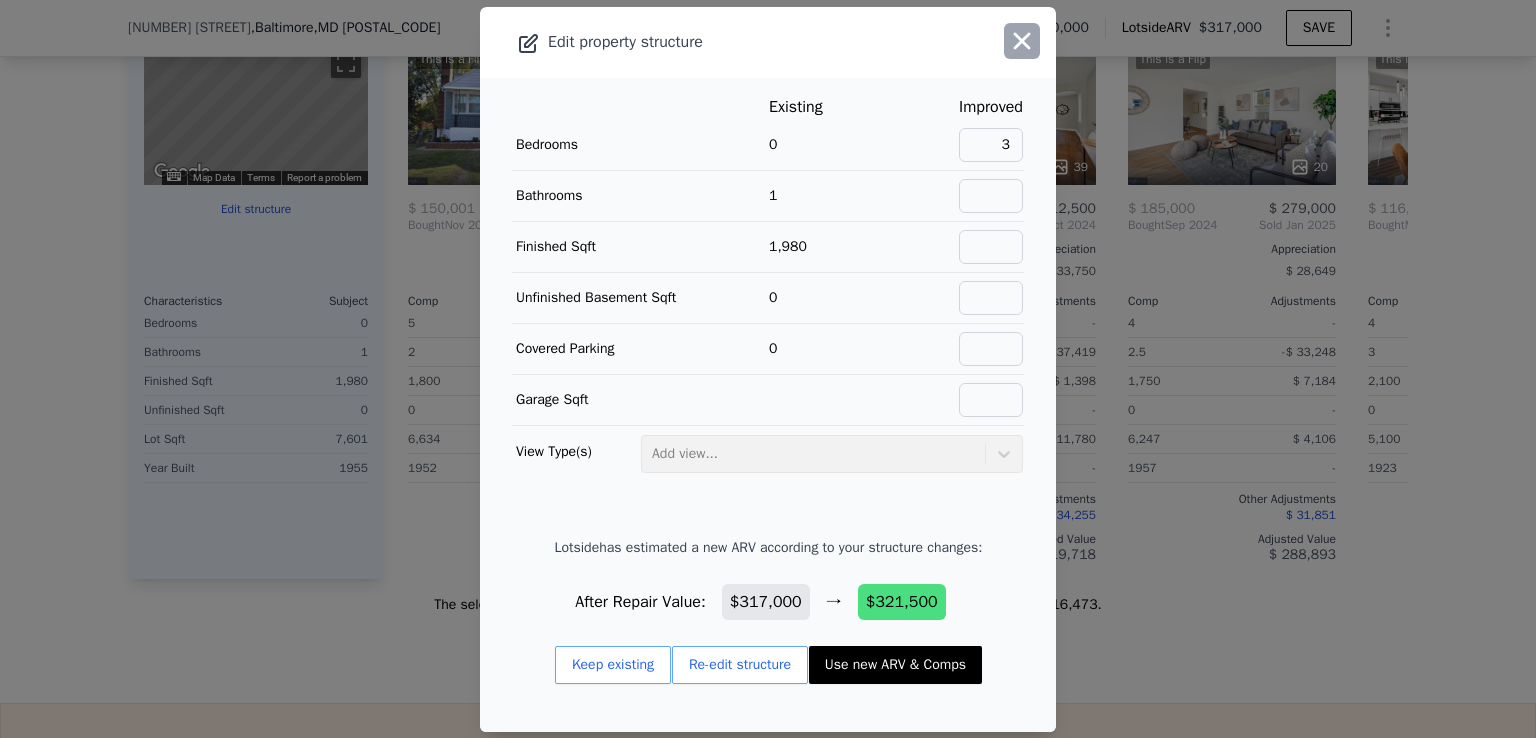 click 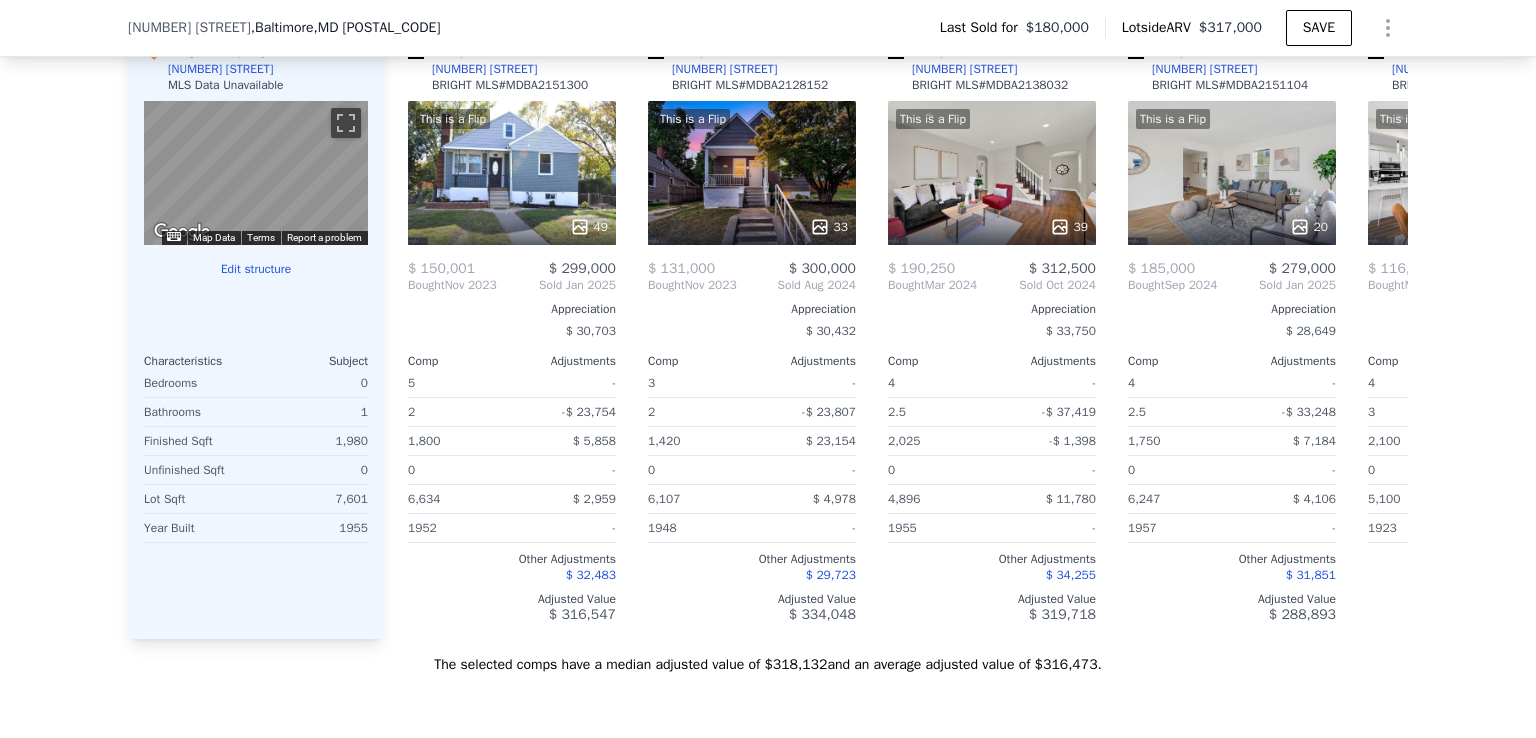 scroll, scrollTop: 2025, scrollLeft: 0, axis: vertical 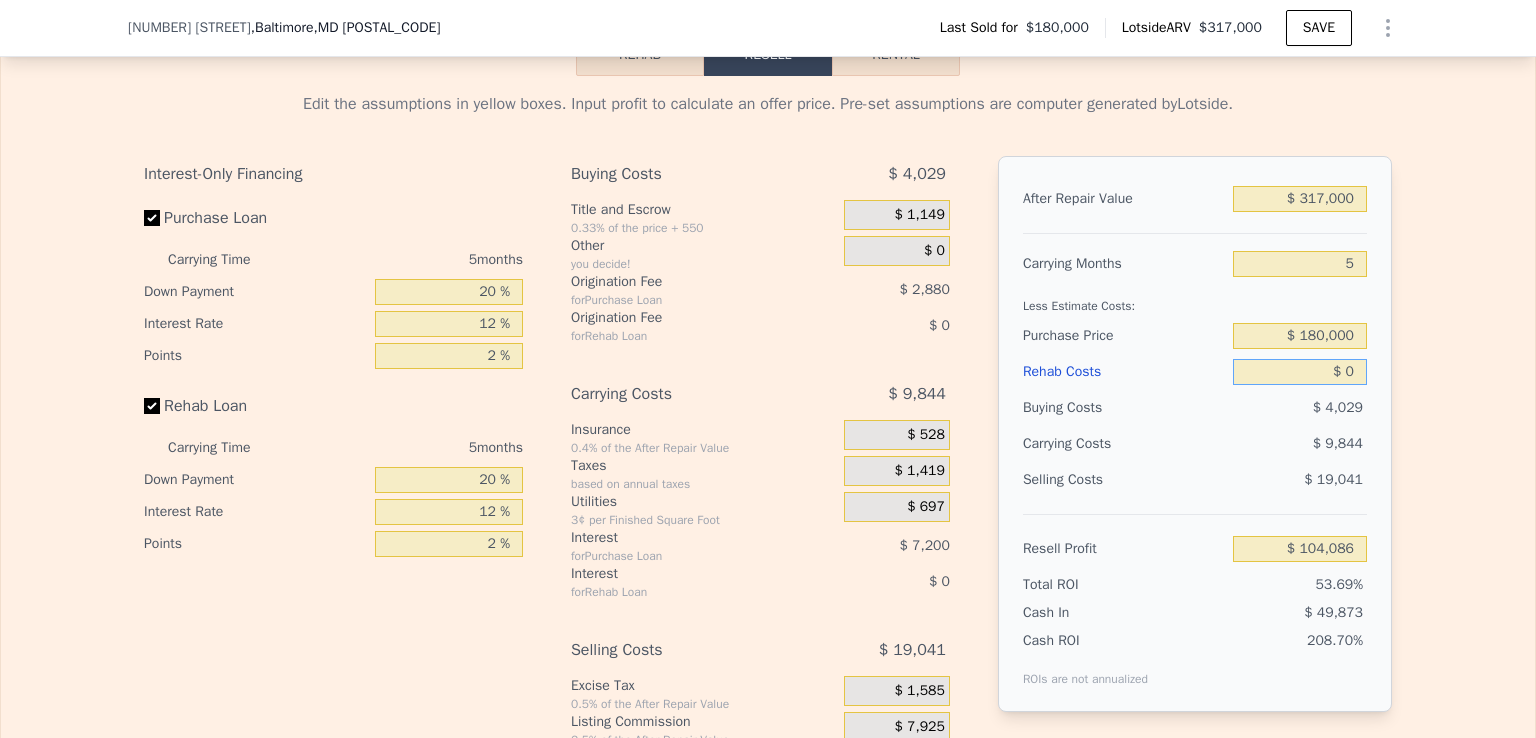 click on "$ 0" at bounding box center (1300, 372) 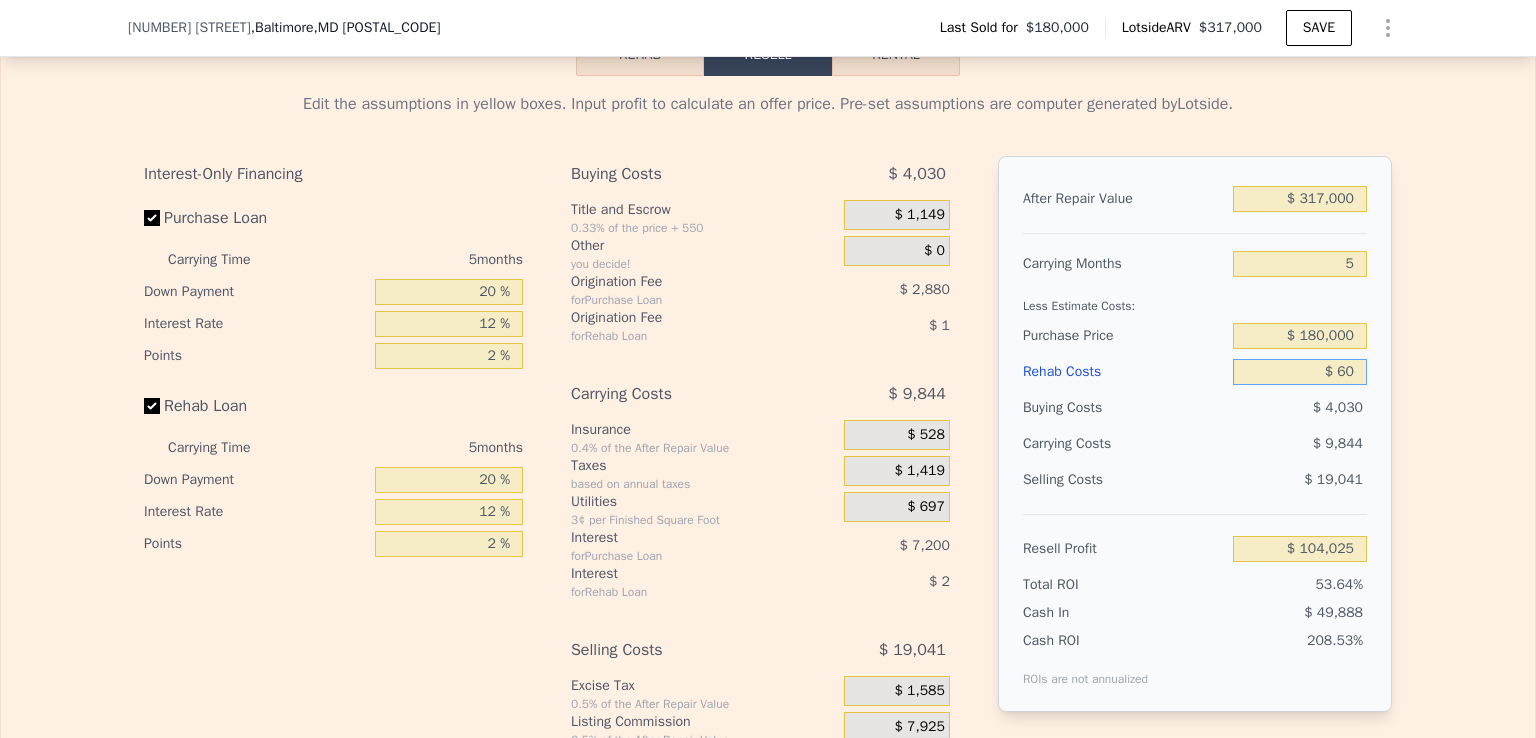 type on "$ 104,025" 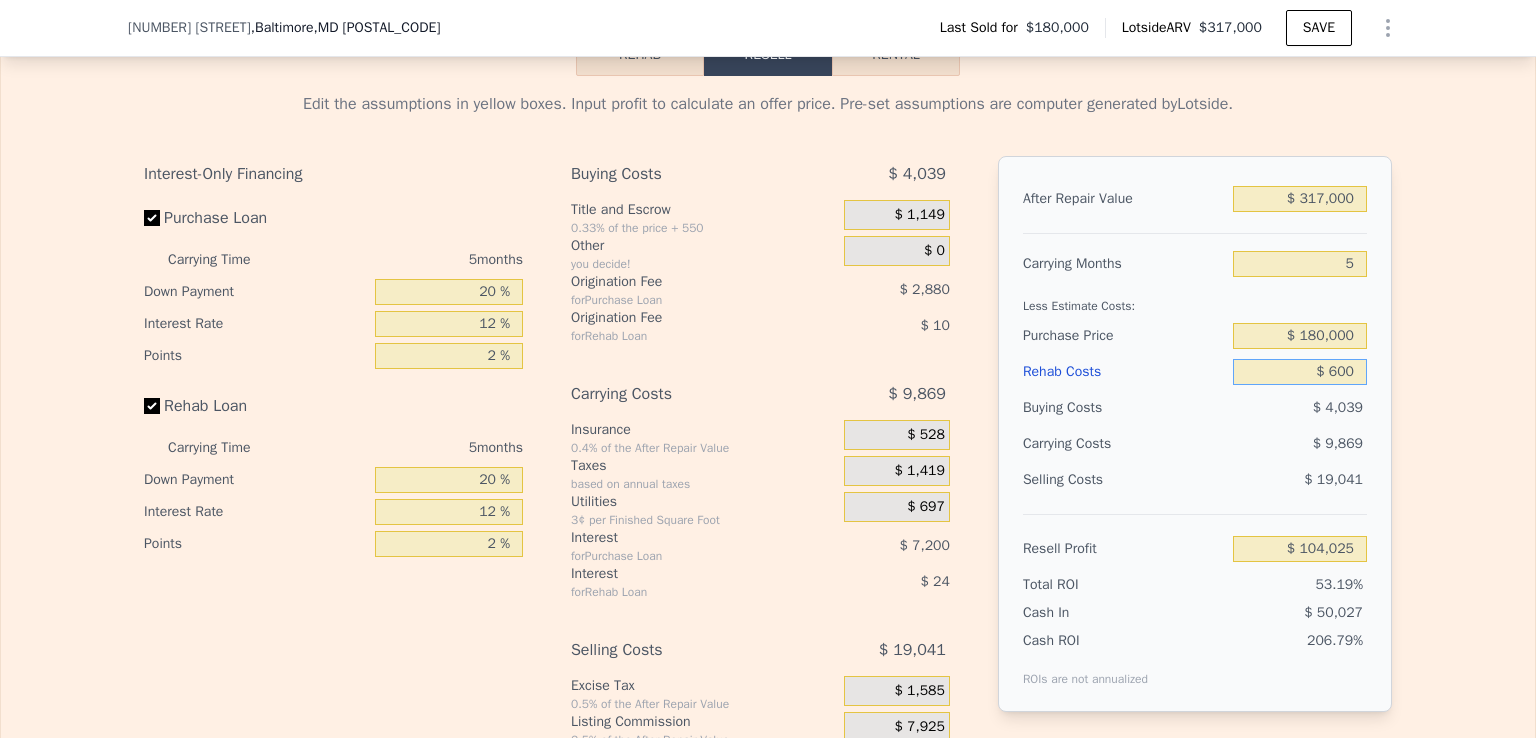 type on "$ 103,451" 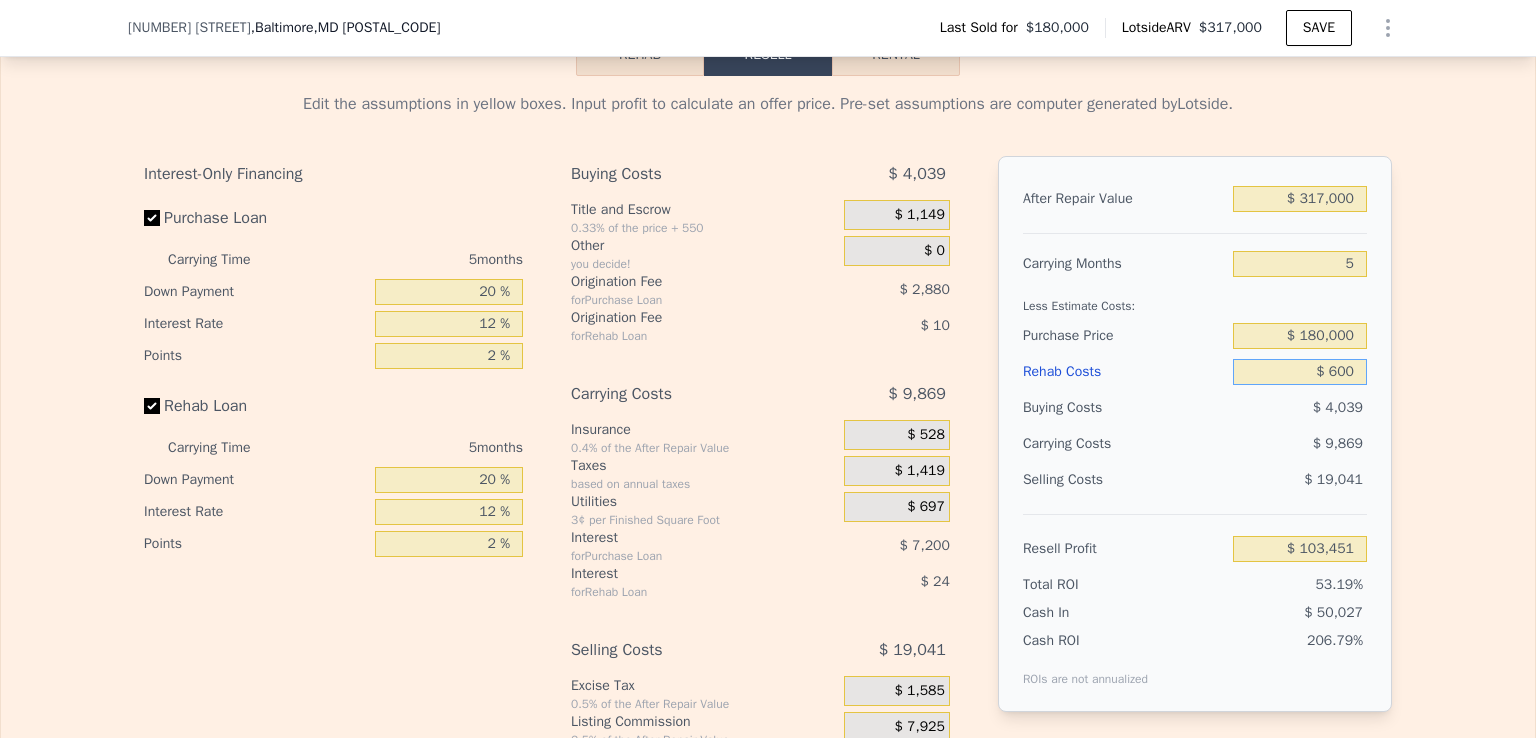 type on "$ 6,000" 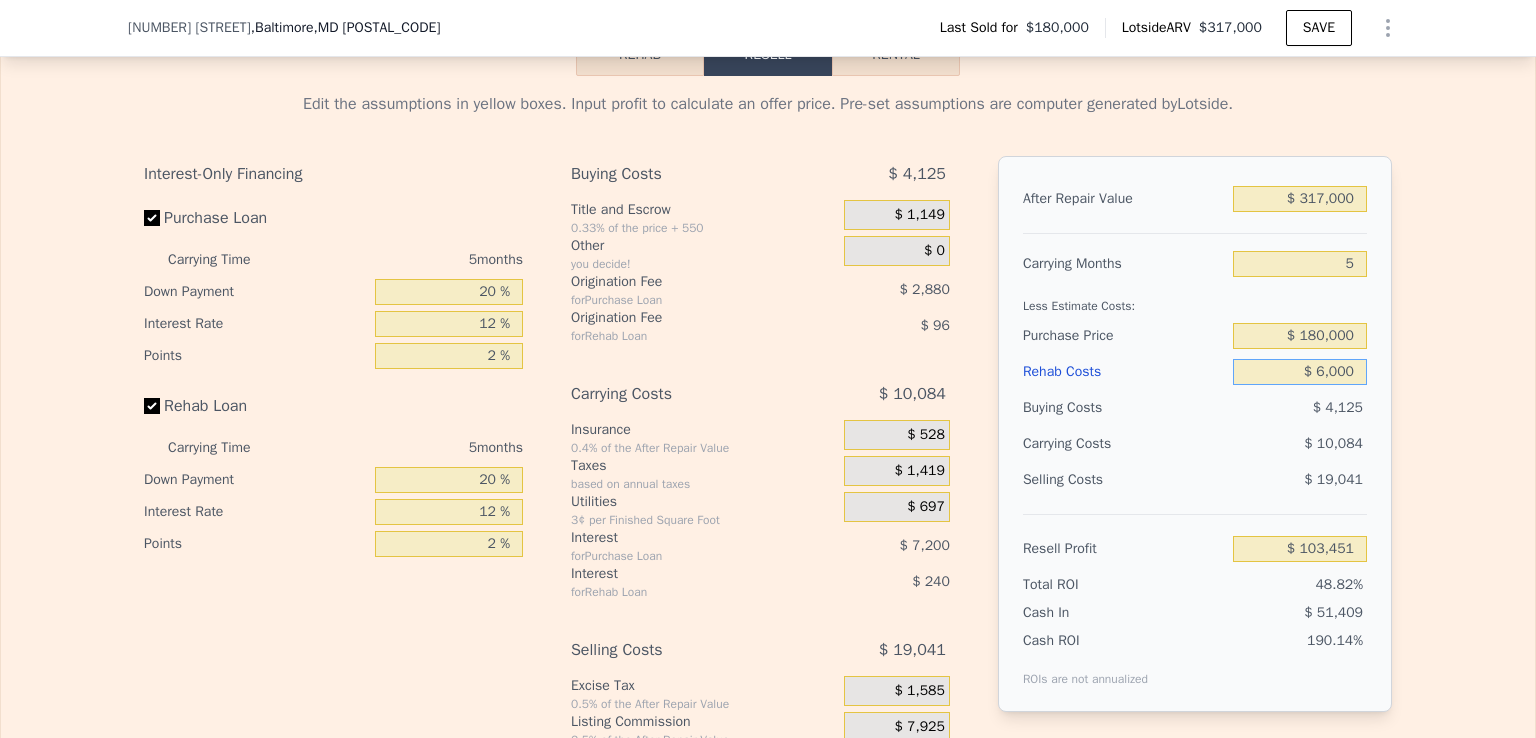 type on "$ 97,750" 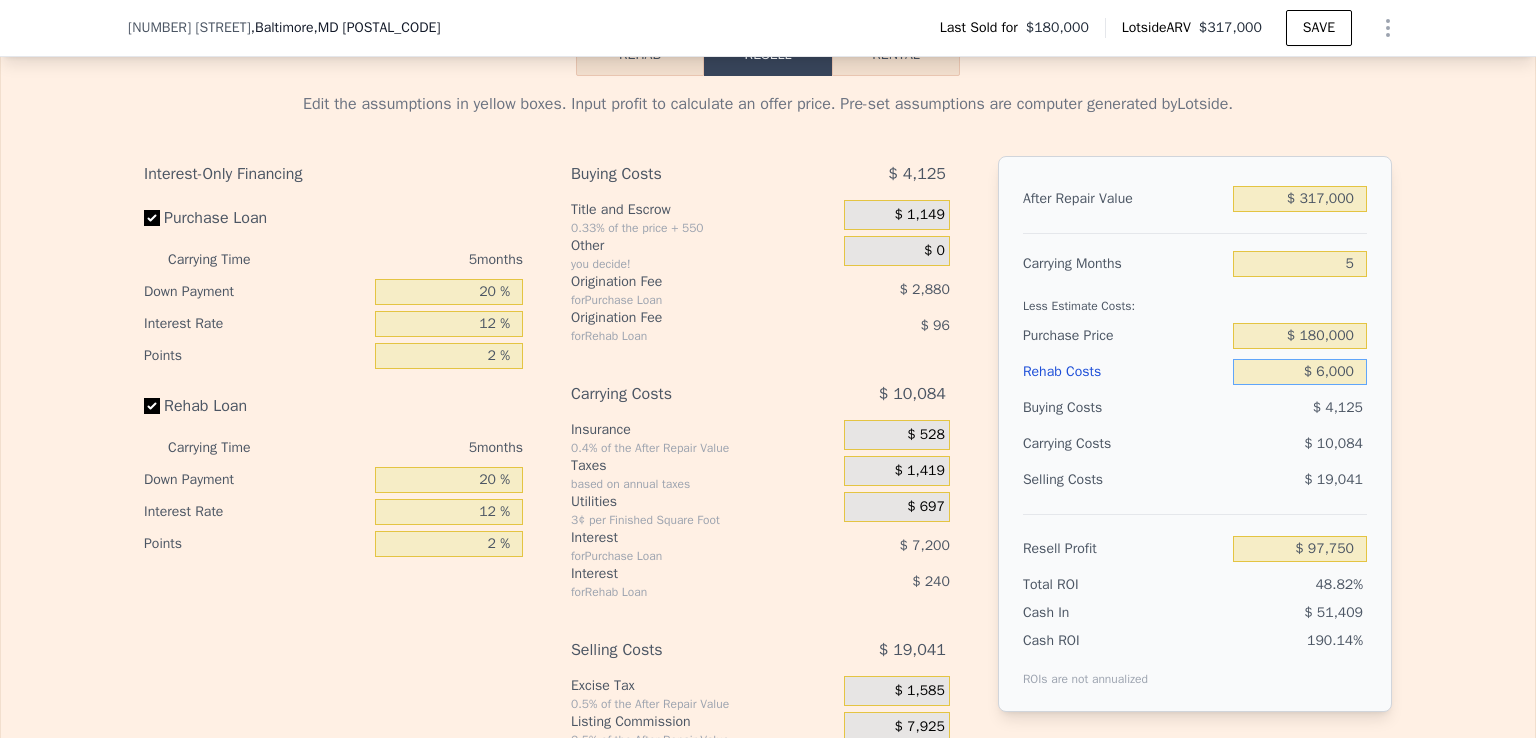 type on "$ 60,000" 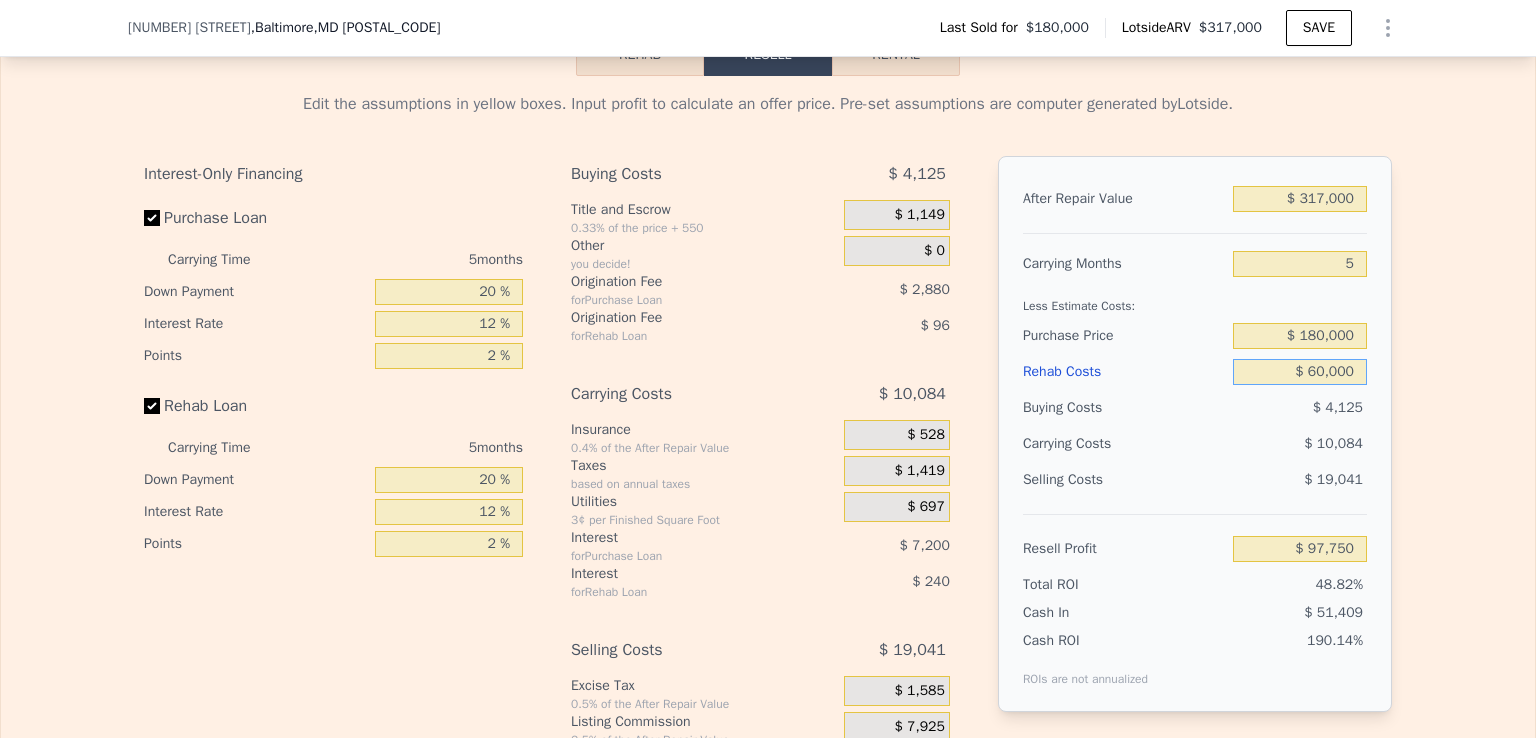 type on "$ 40,726" 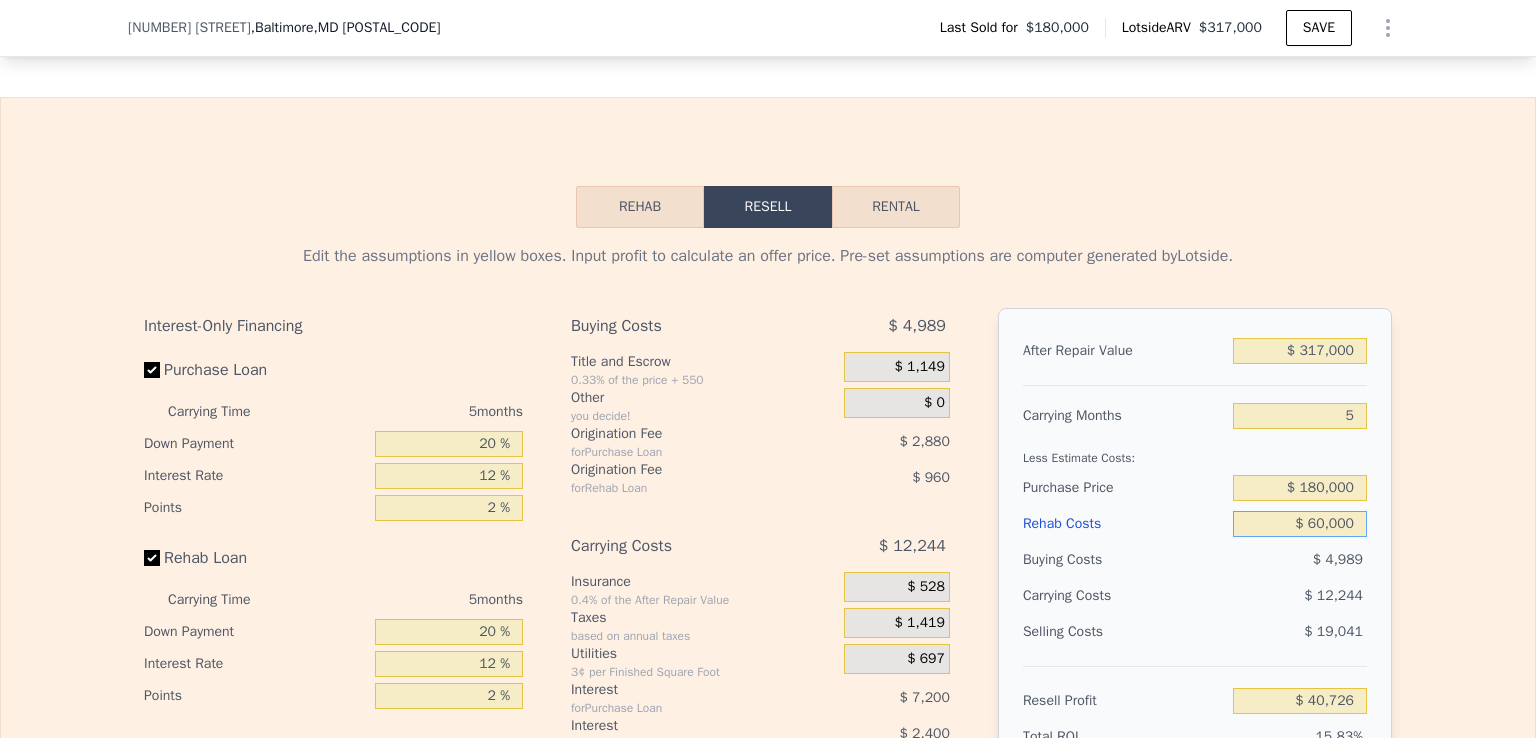 scroll, scrollTop: 2713, scrollLeft: 0, axis: vertical 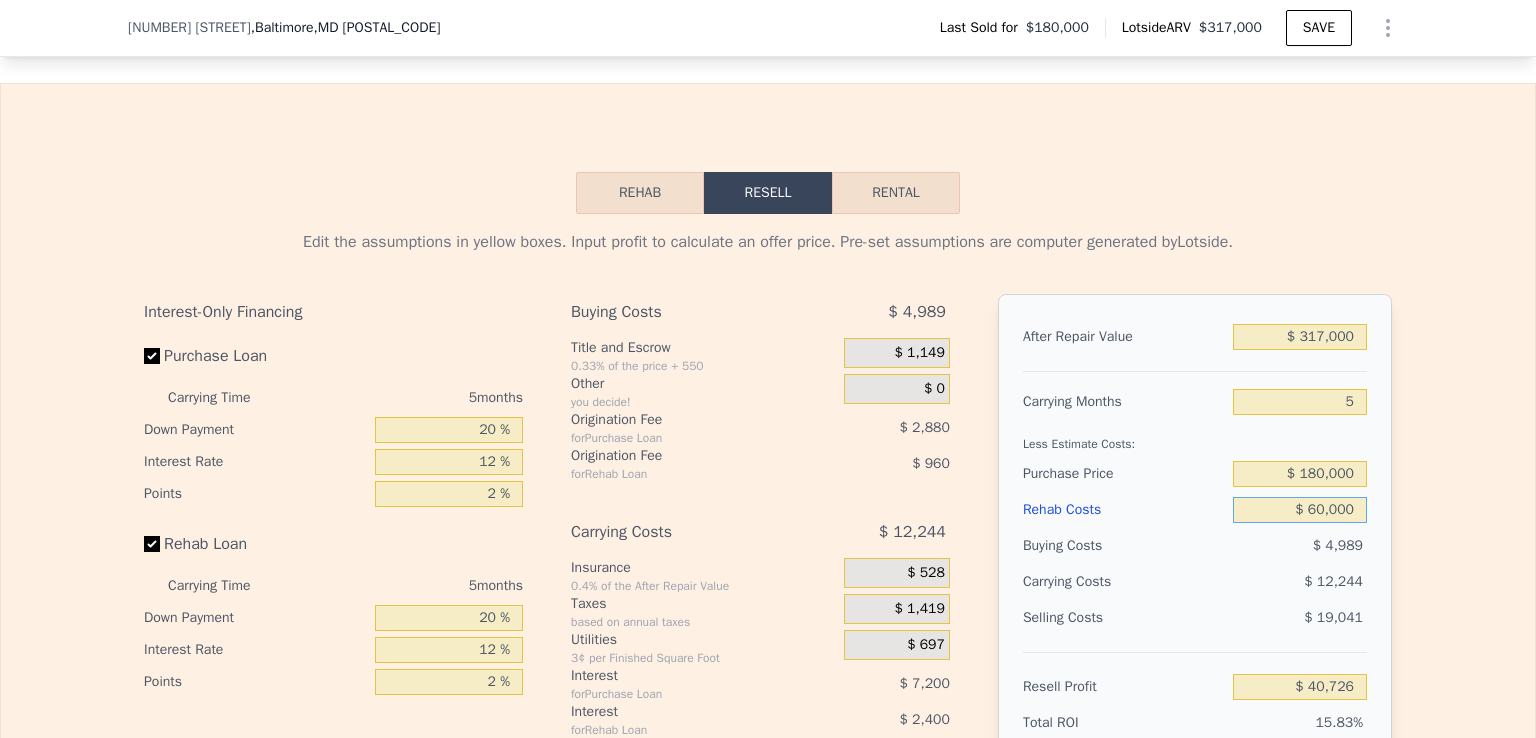 type on "$ 60,000" 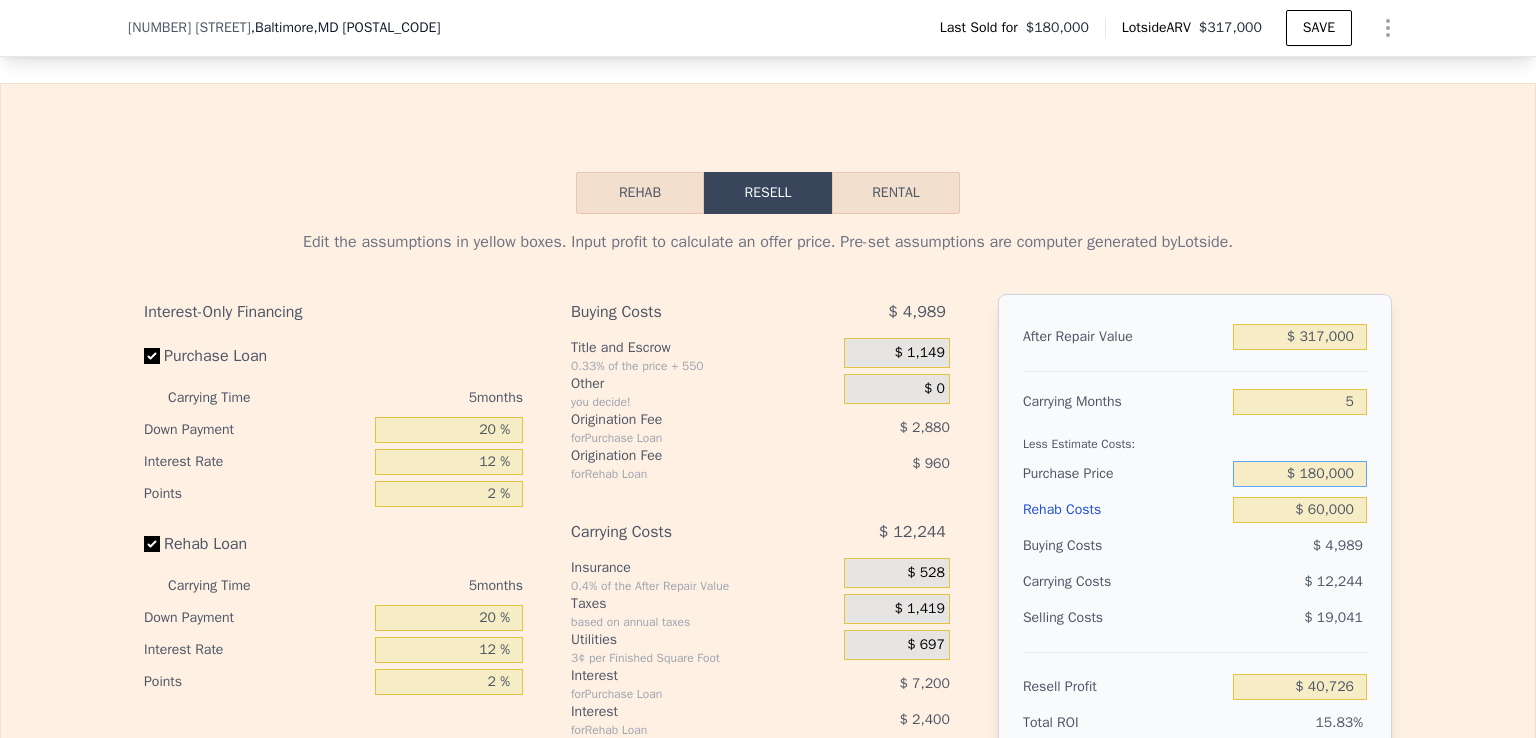 click on "$ 180,000" at bounding box center (1300, 474) 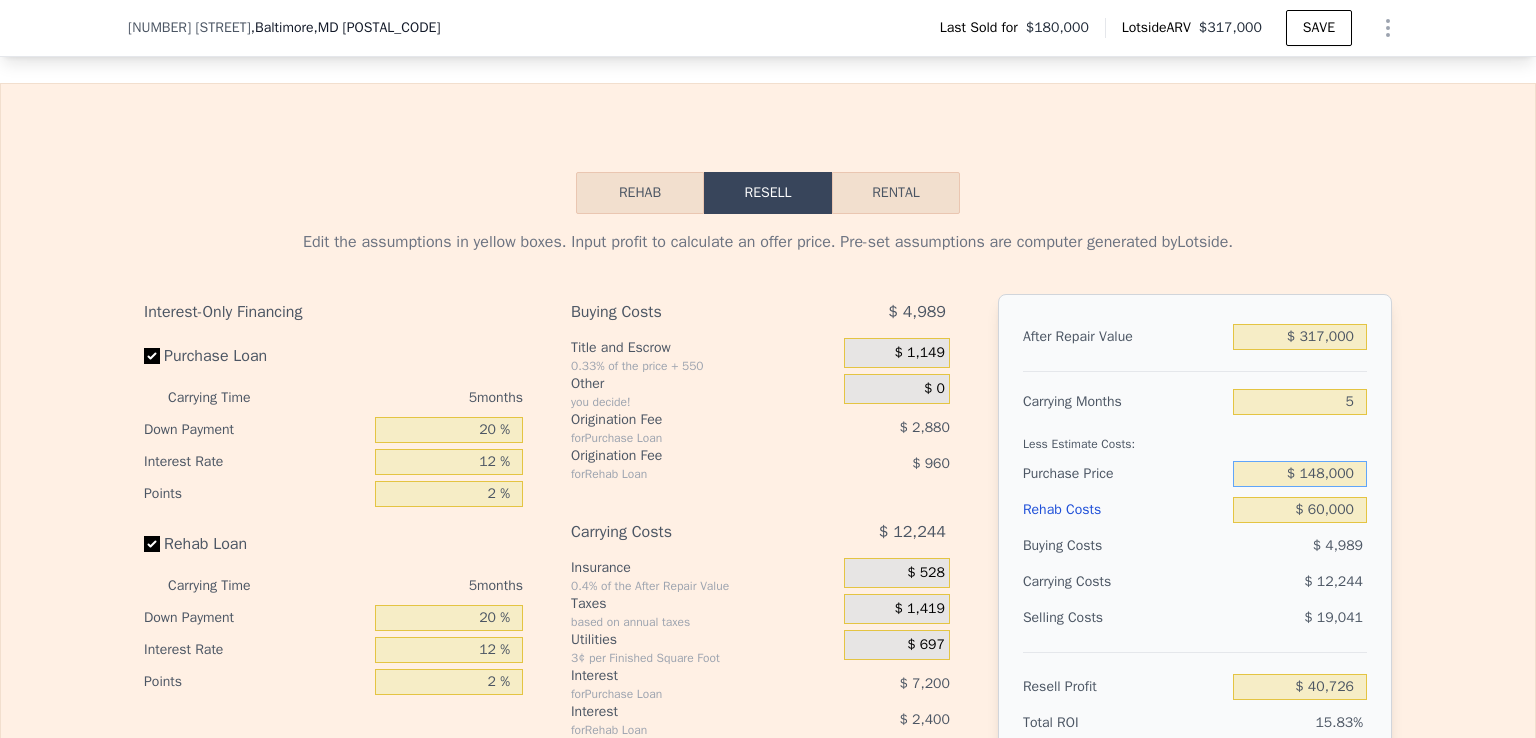 type on "$ 148,000" 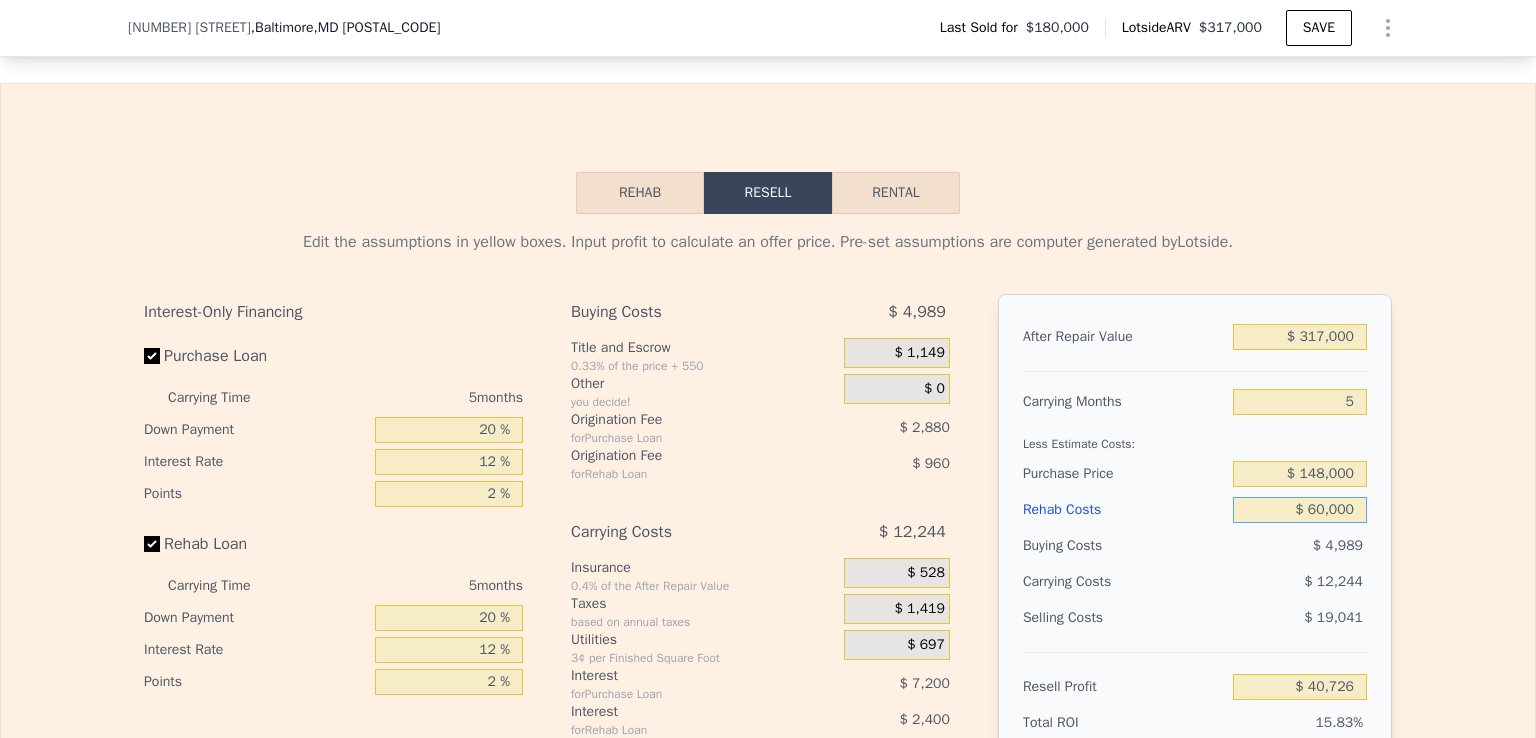 type on "$ 74,624" 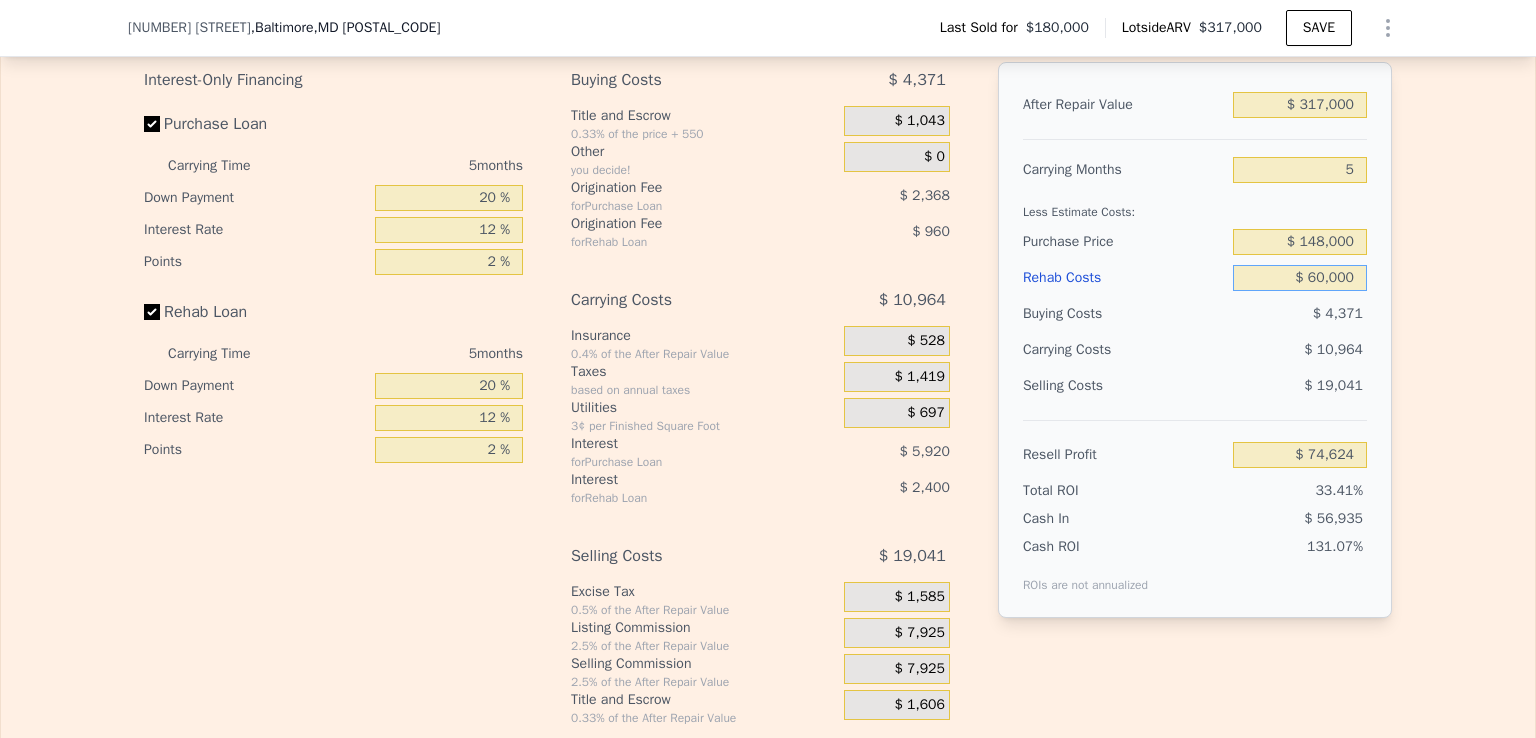 scroll, scrollTop: 2967, scrollLeft: 0, axis: vertical 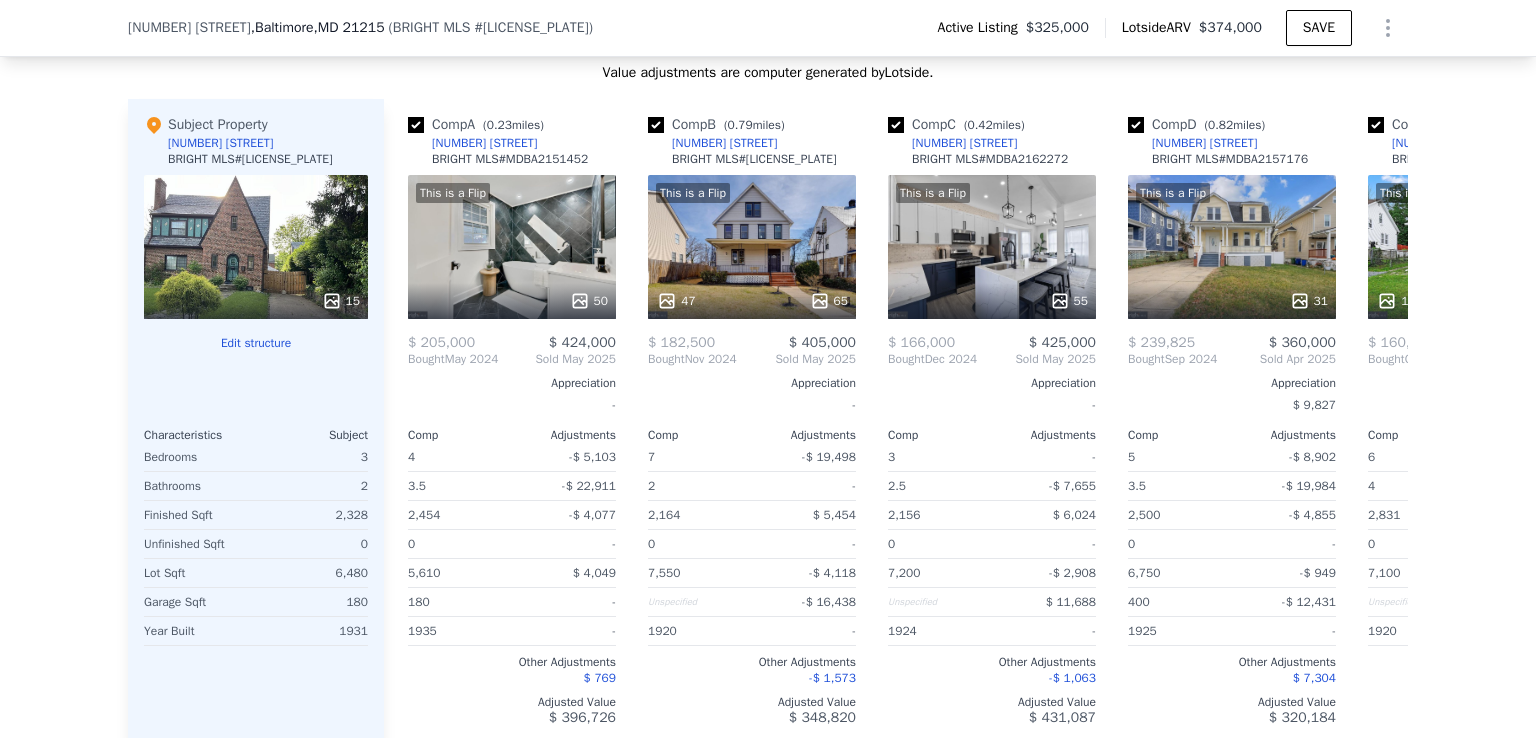 click on "Edit structure" at bounding box center [256, 343] 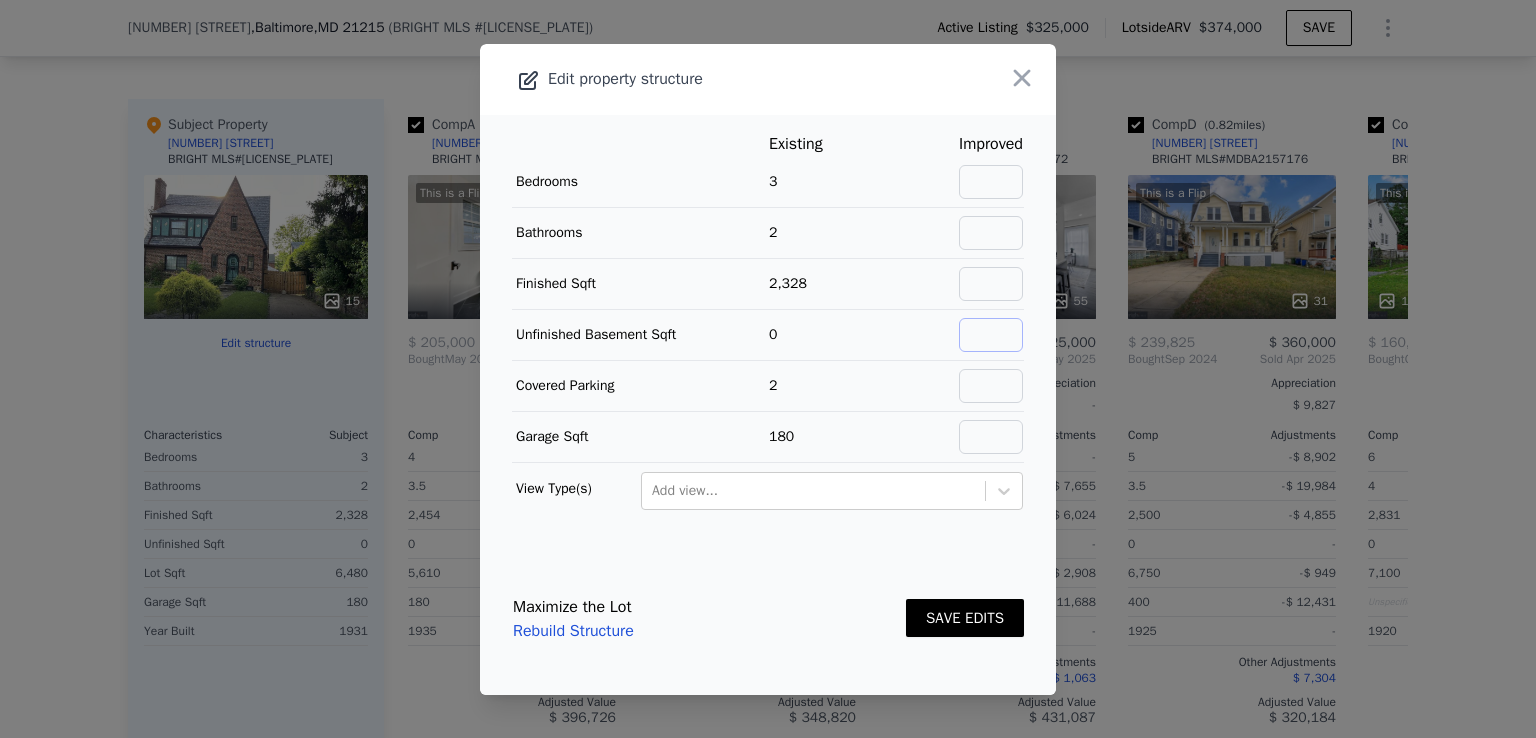 click at bounding box center (991, 335) 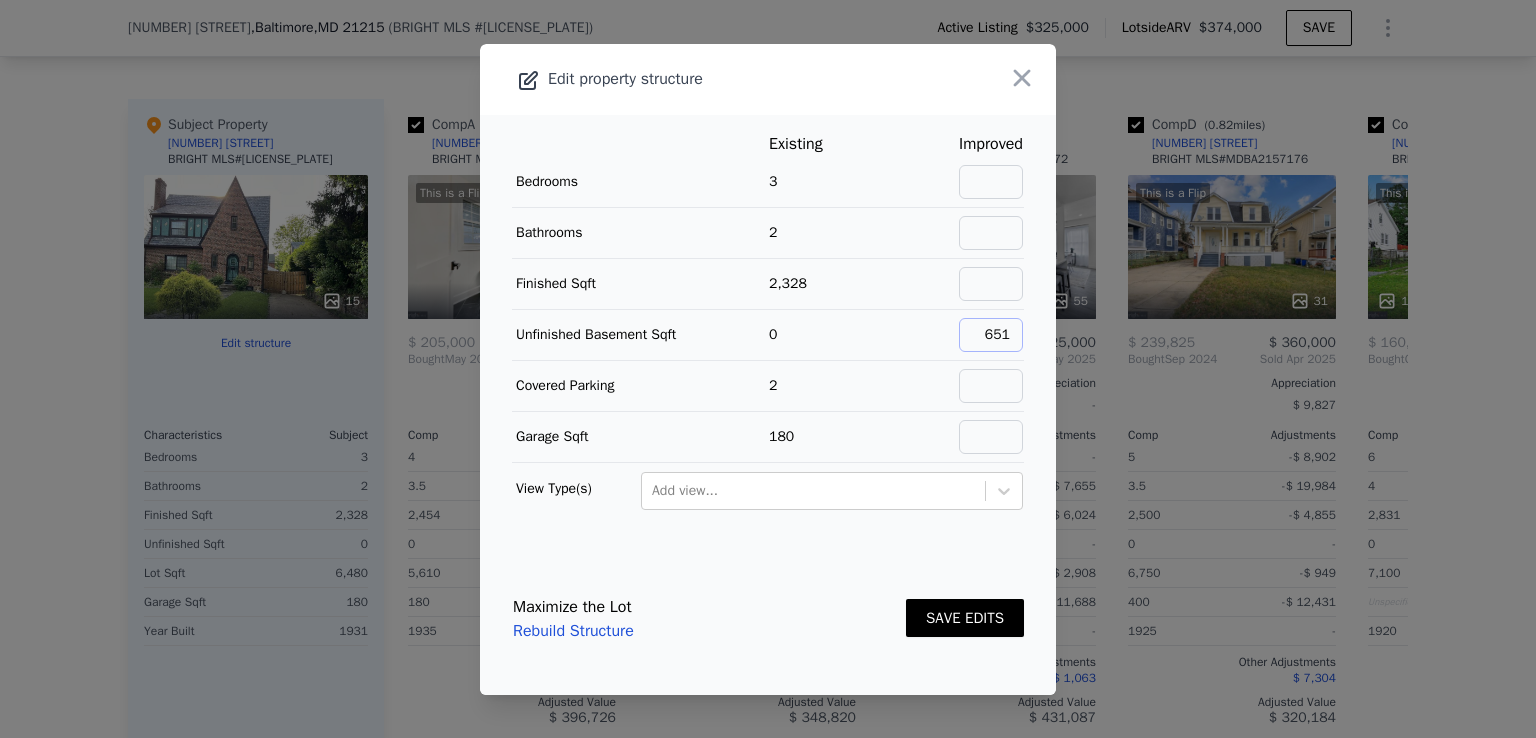 type on "651" 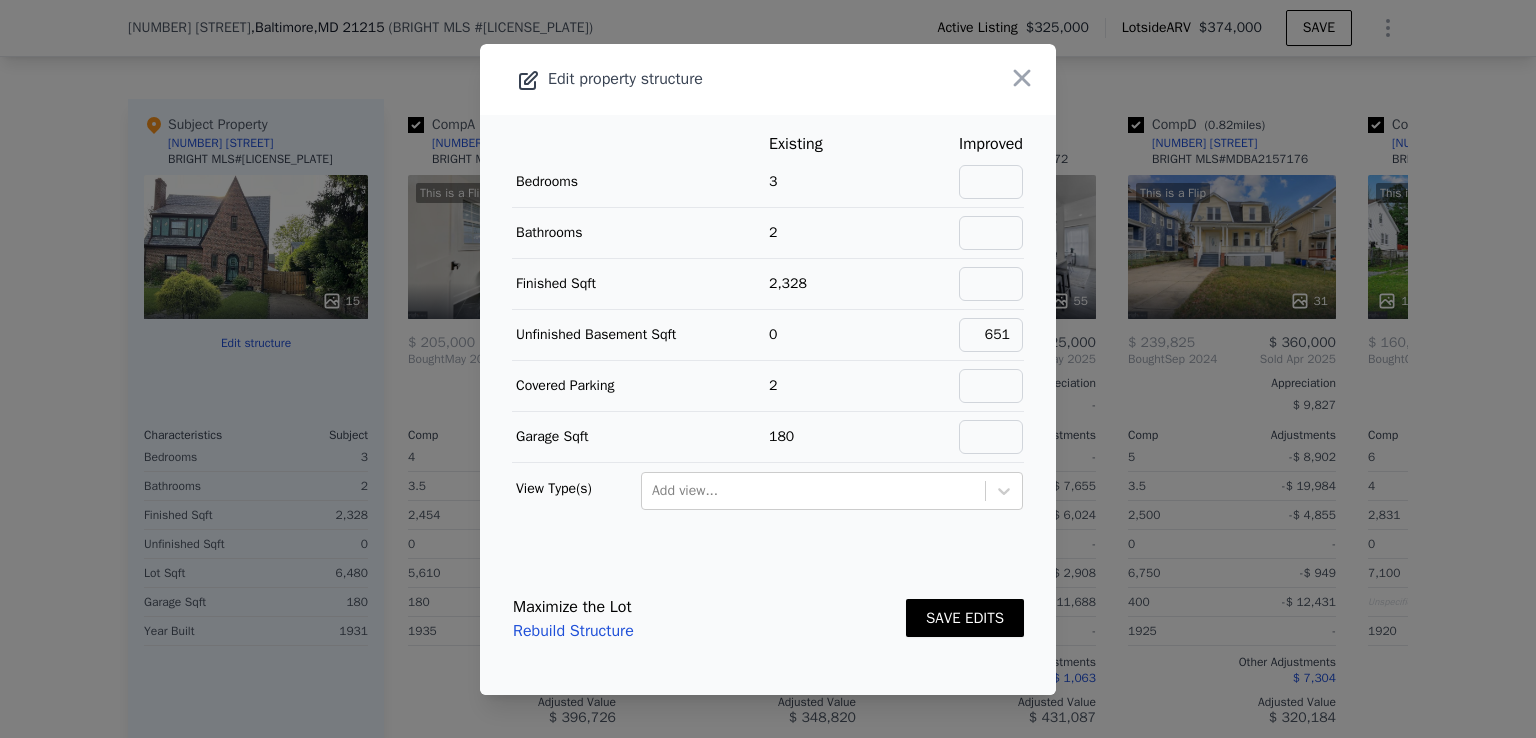 click on "SAVE EDITS" at bounding box center (965, 618) 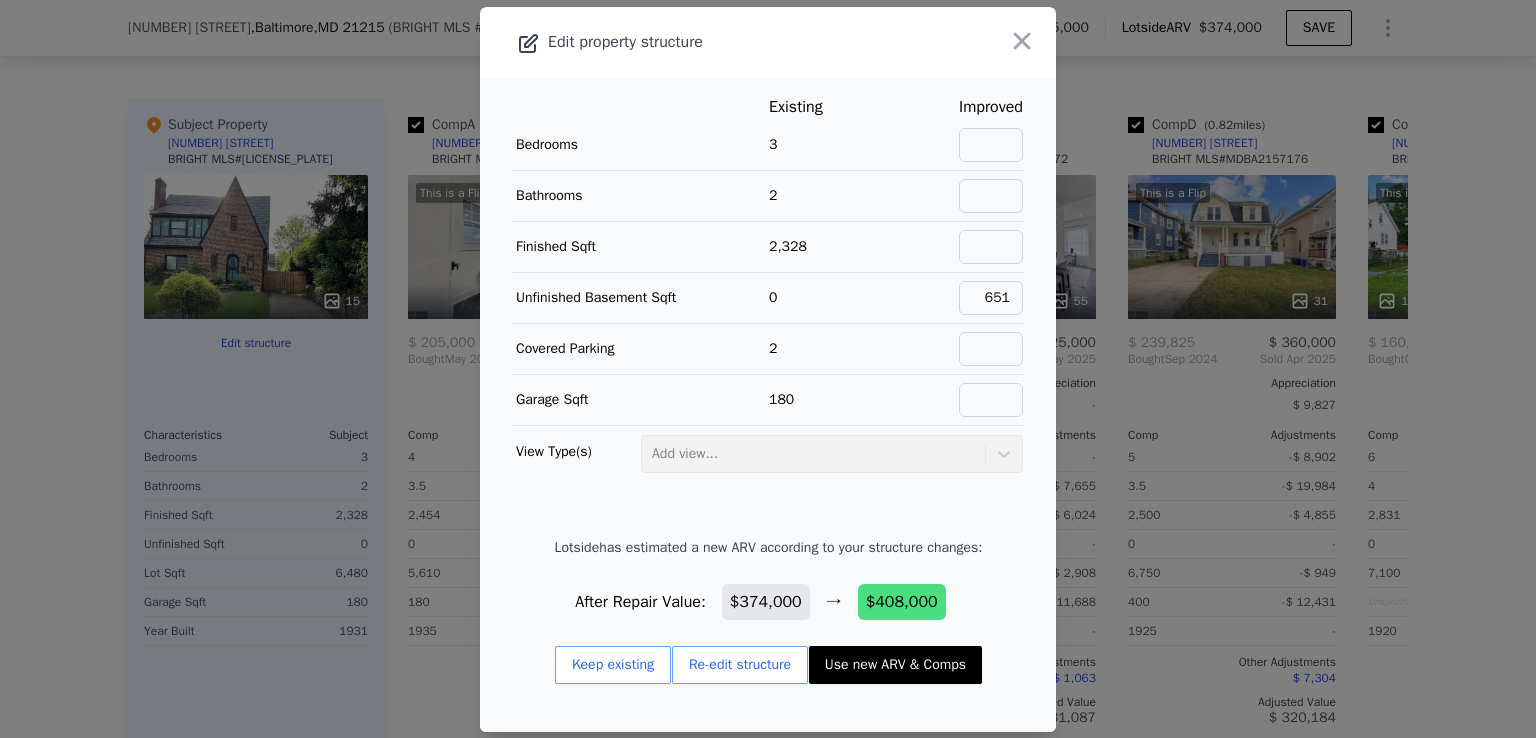 click on "Use new ARV & Comps" at bounding box center [895, 665] 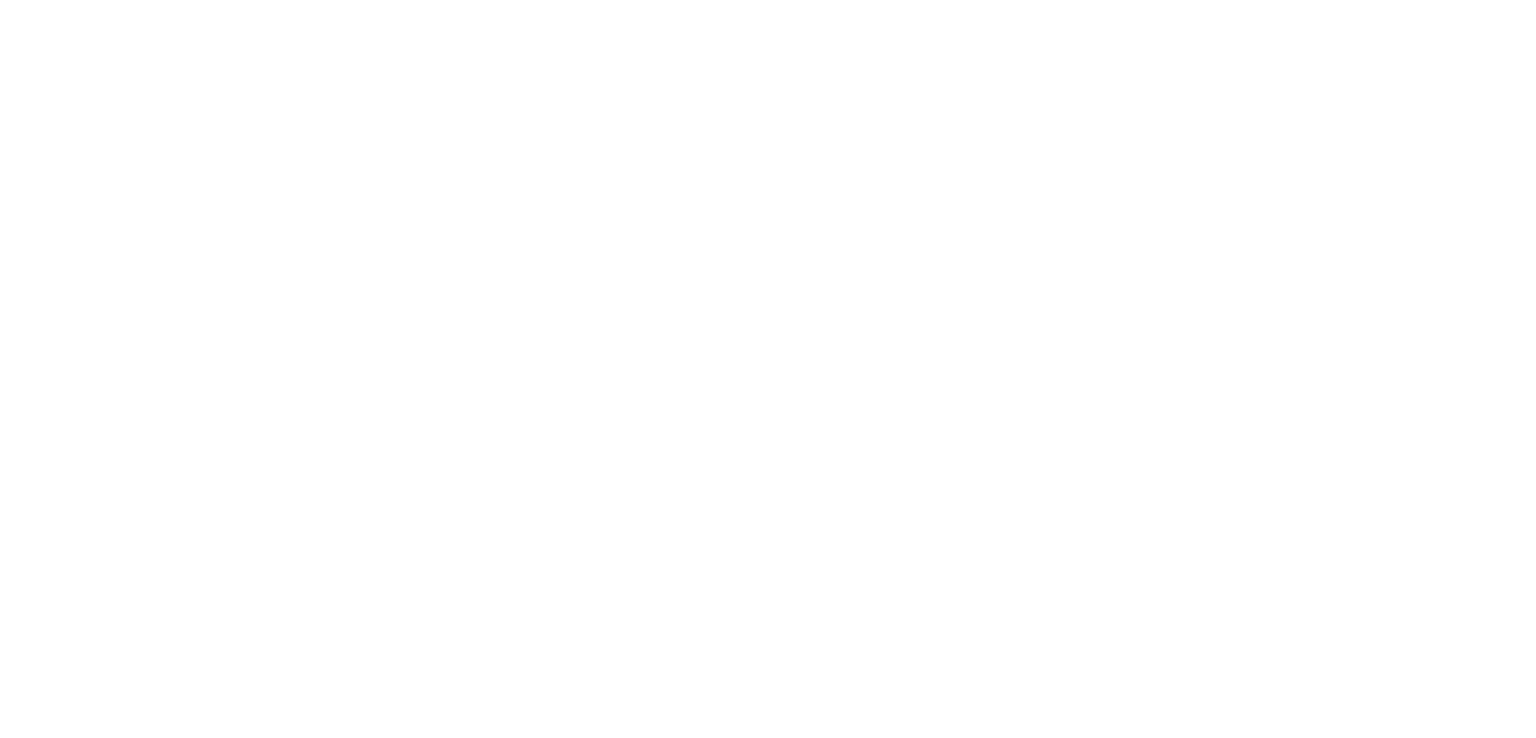 scroll, scrollTop: 0, scrollLeft: 0, axis: both 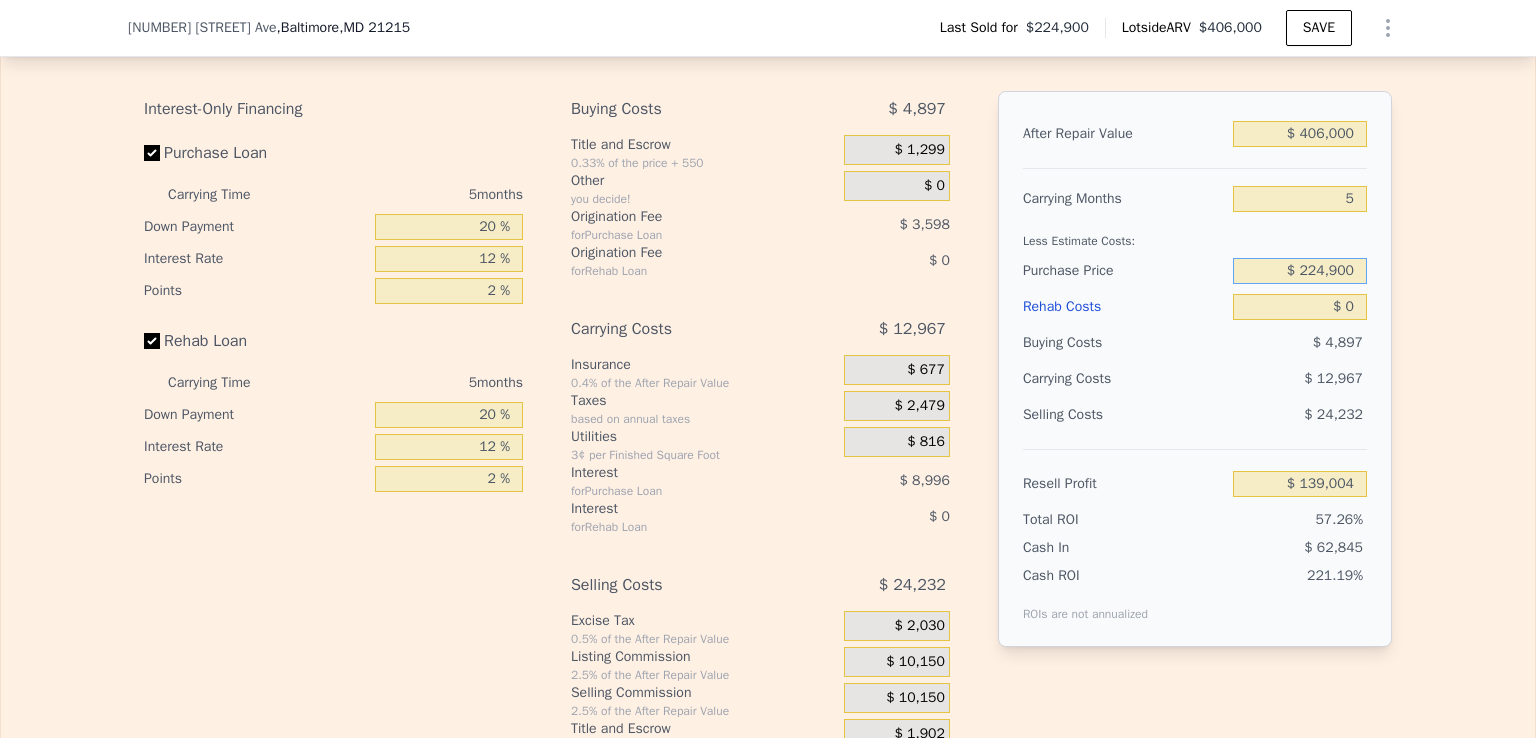 drag, startPoint x: 1303, startPoint y: 292, endPoint x: 1364, endPoint y: 289, distance: 61.073727 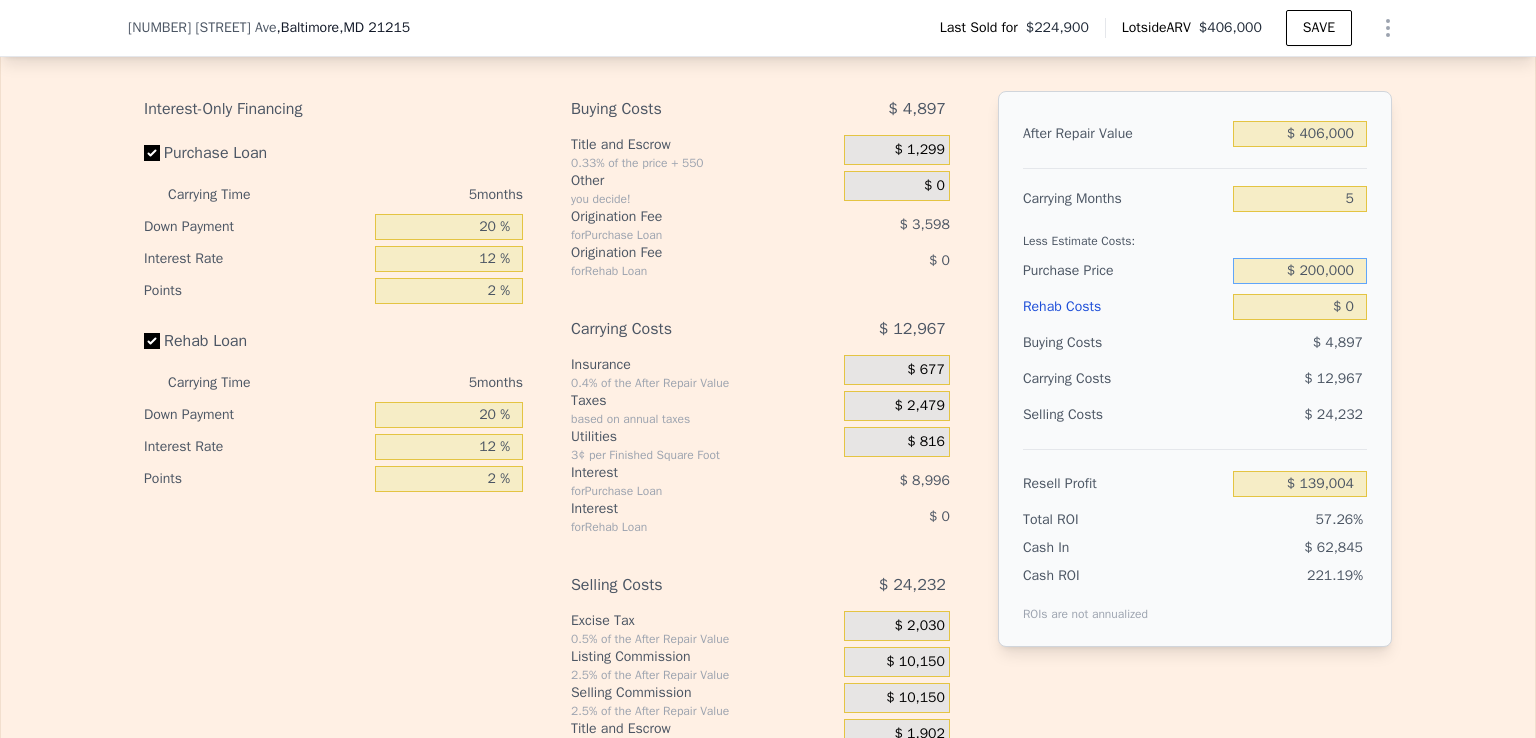 type on "$ 200,000" 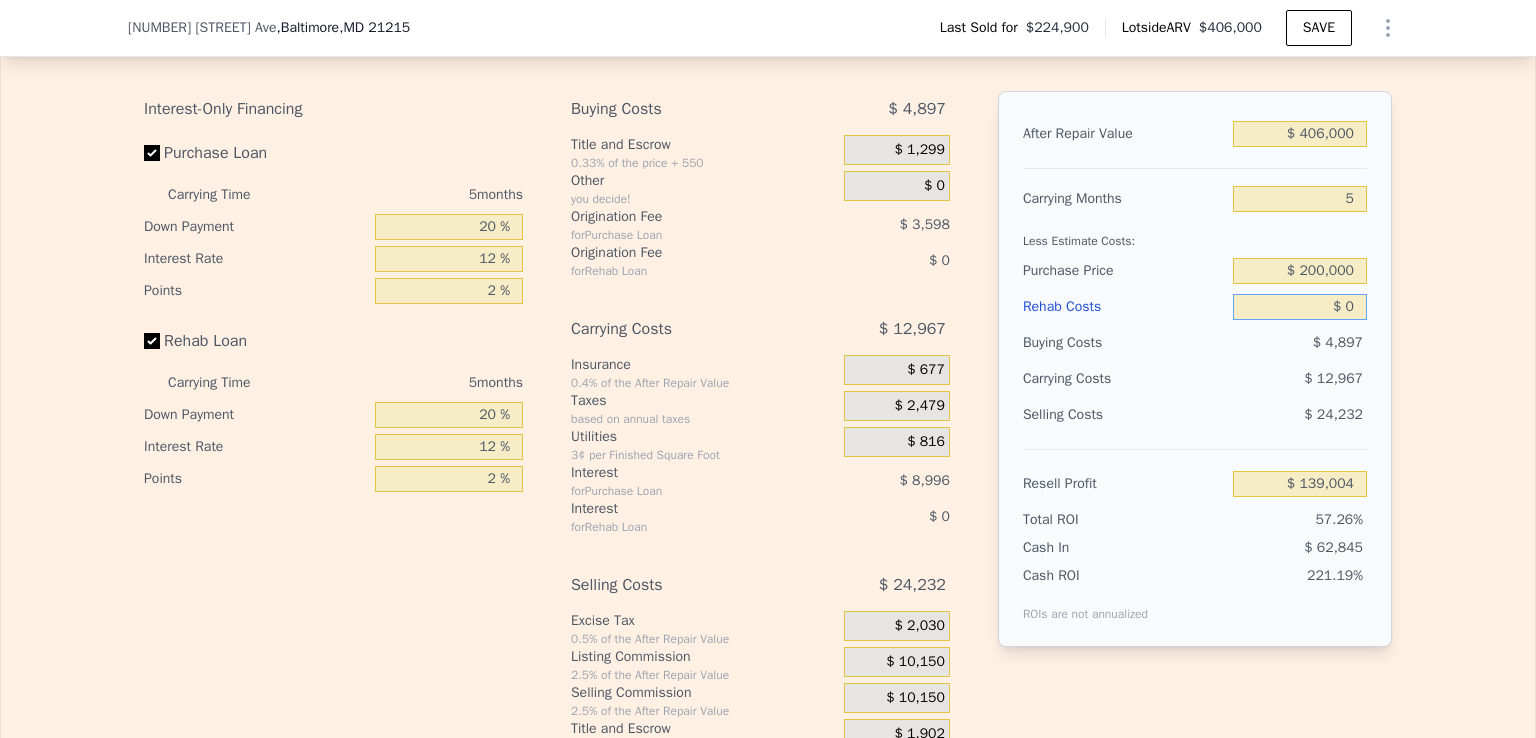 type on "$ 165,380" 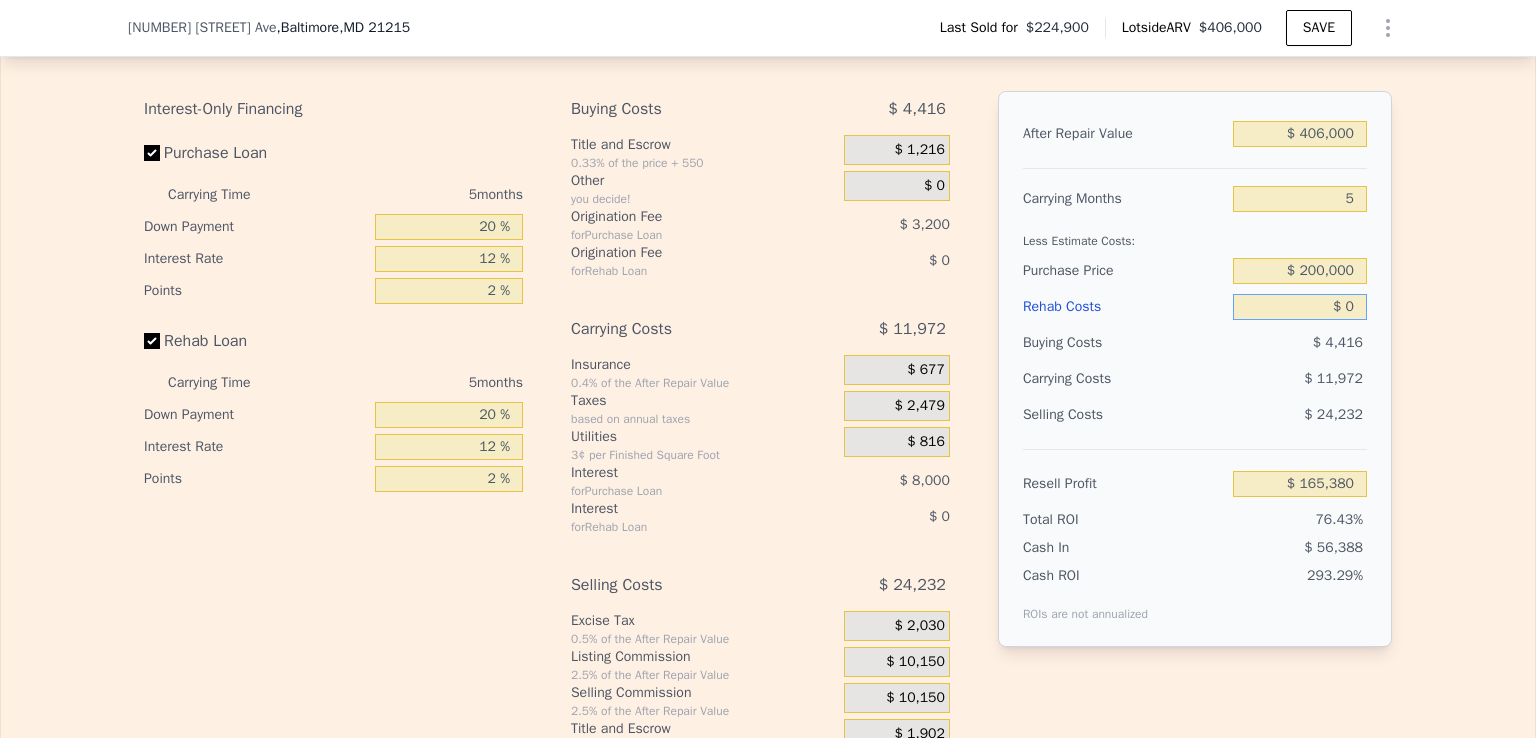 type on "$ 6" 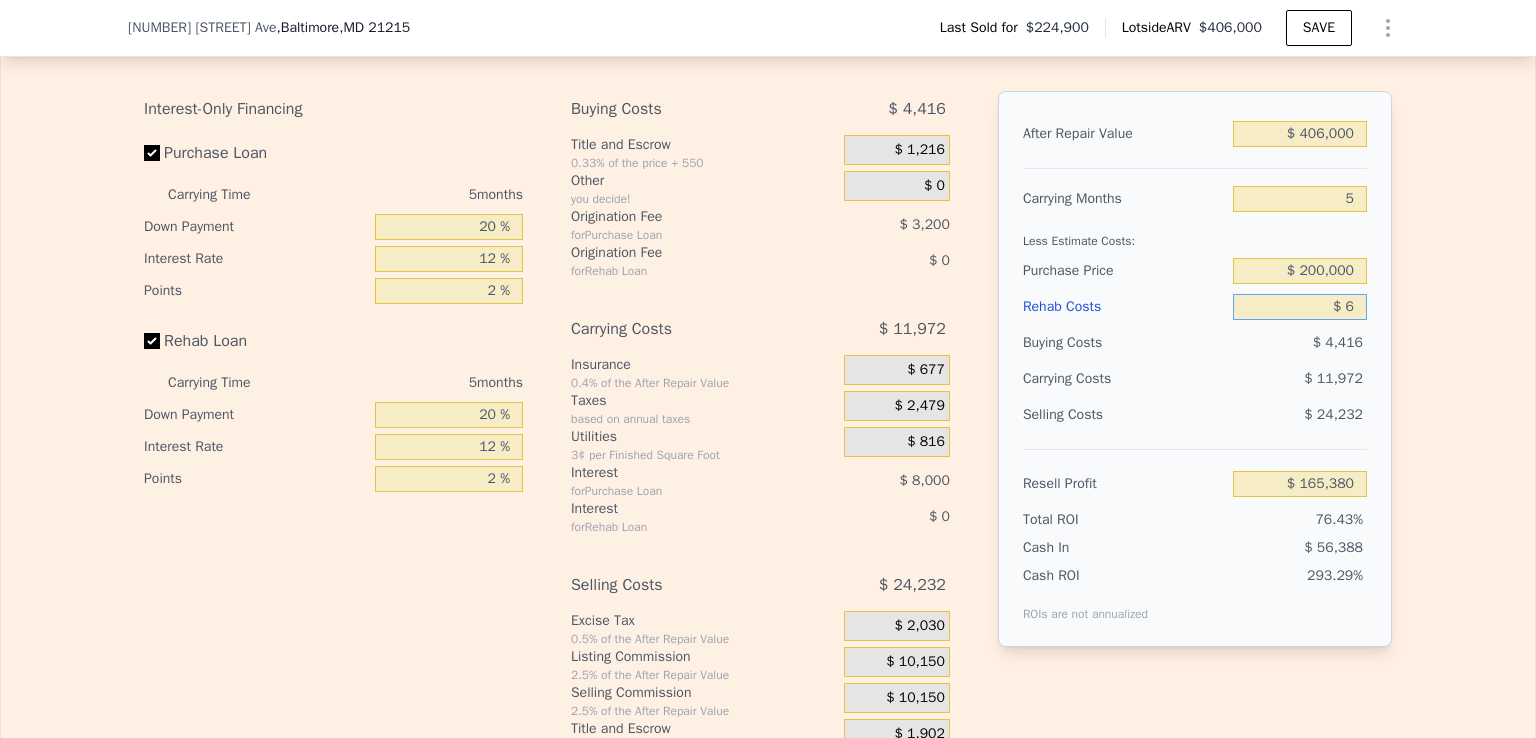 type on "$ 165,374" 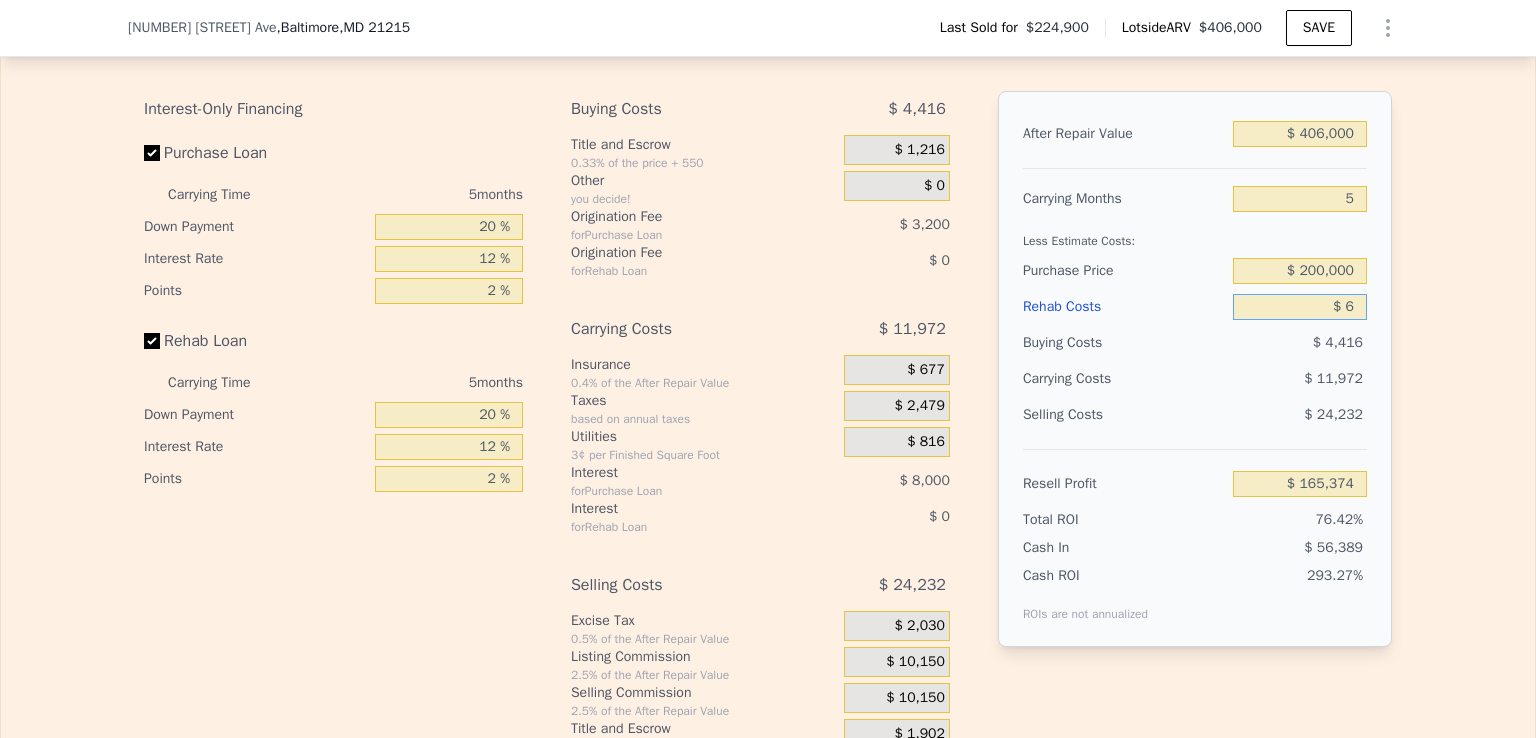 type on "$ 60" 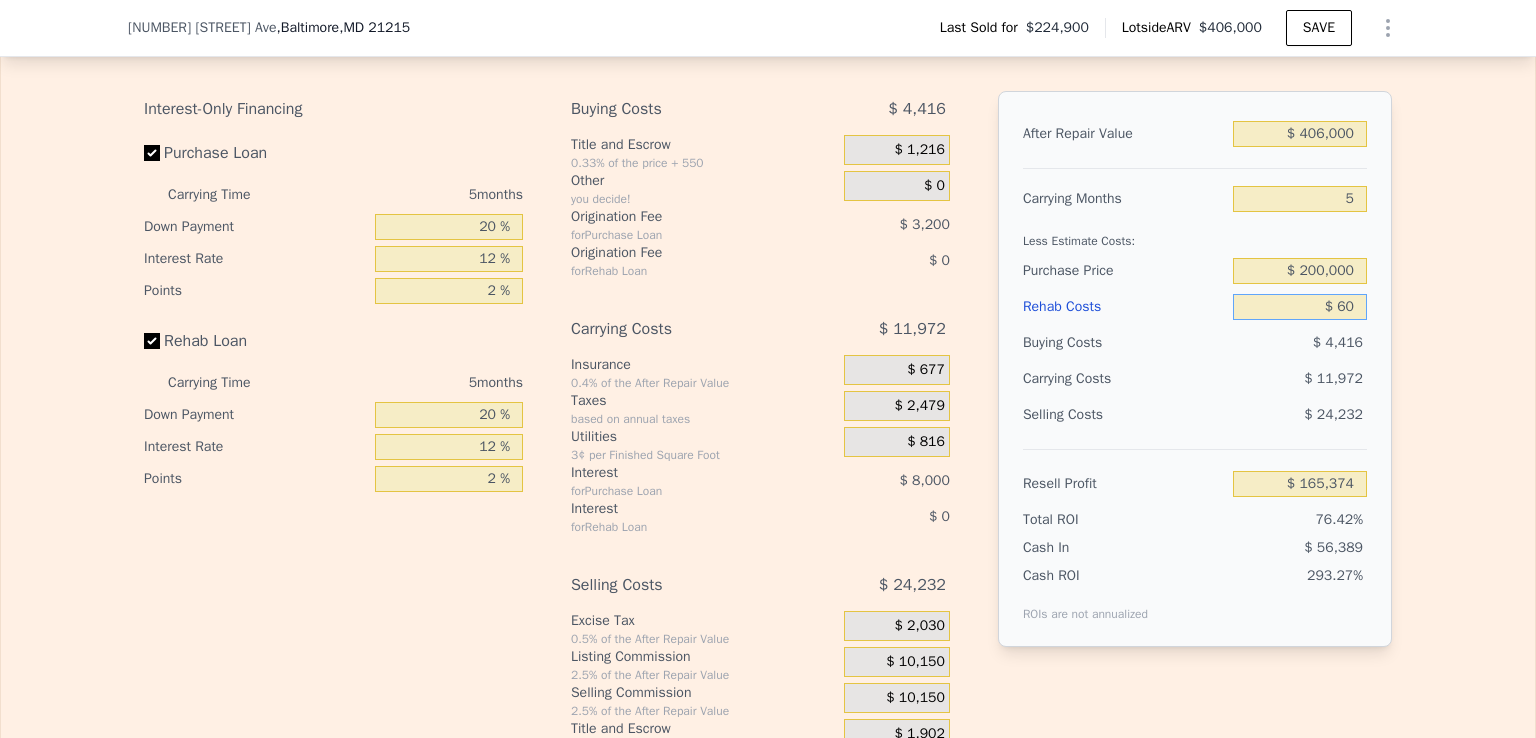 type on "$ 165,319" 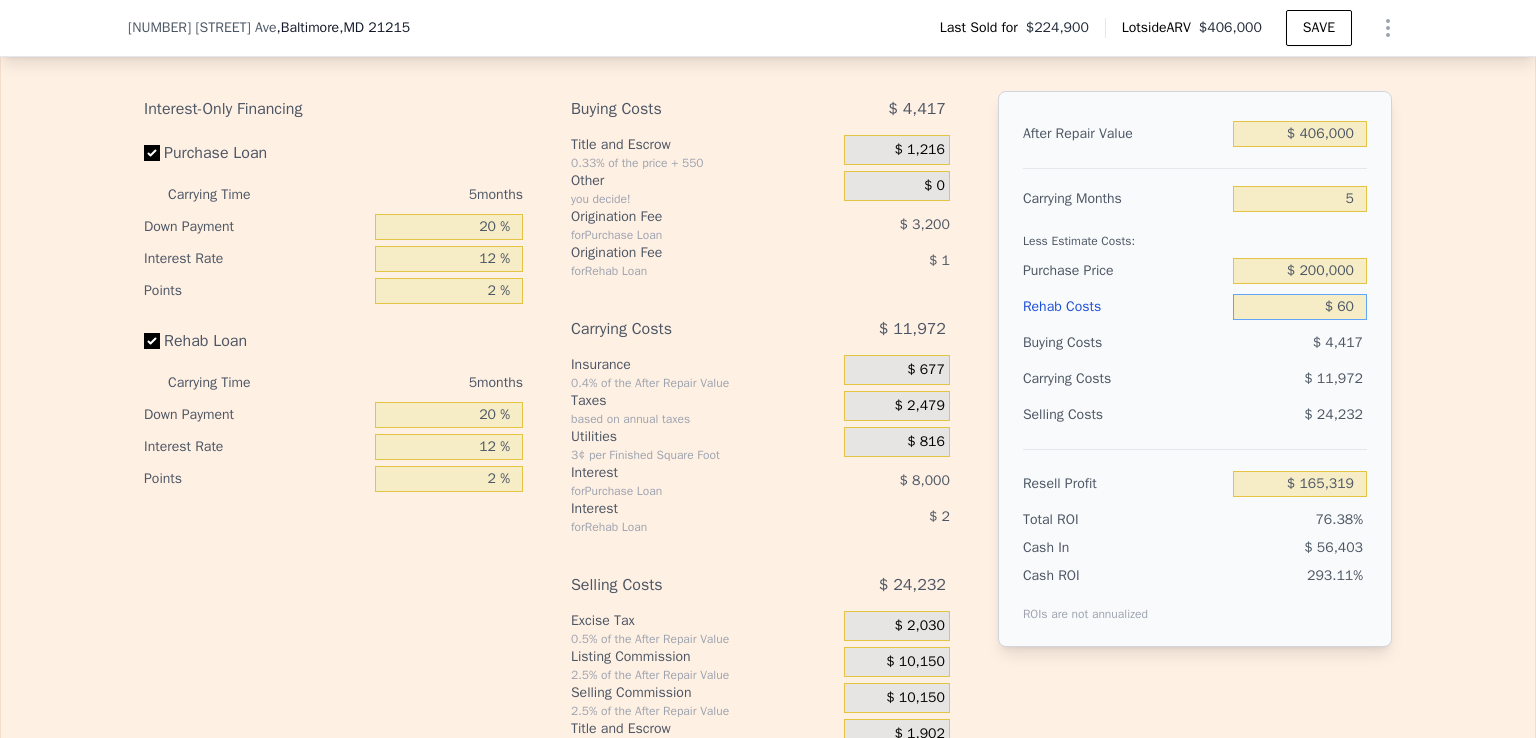 type on "$ 600" 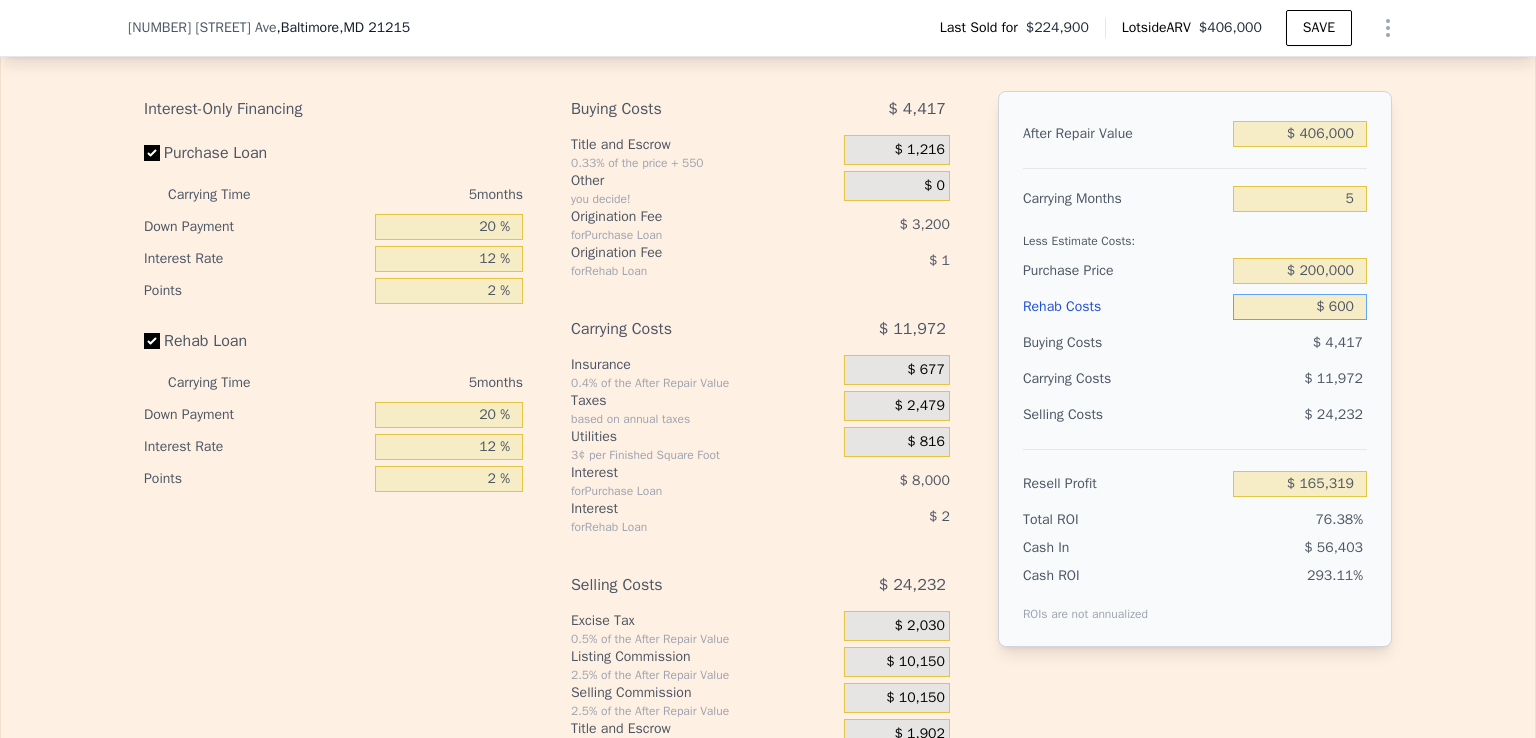 type on "$ 164,745" 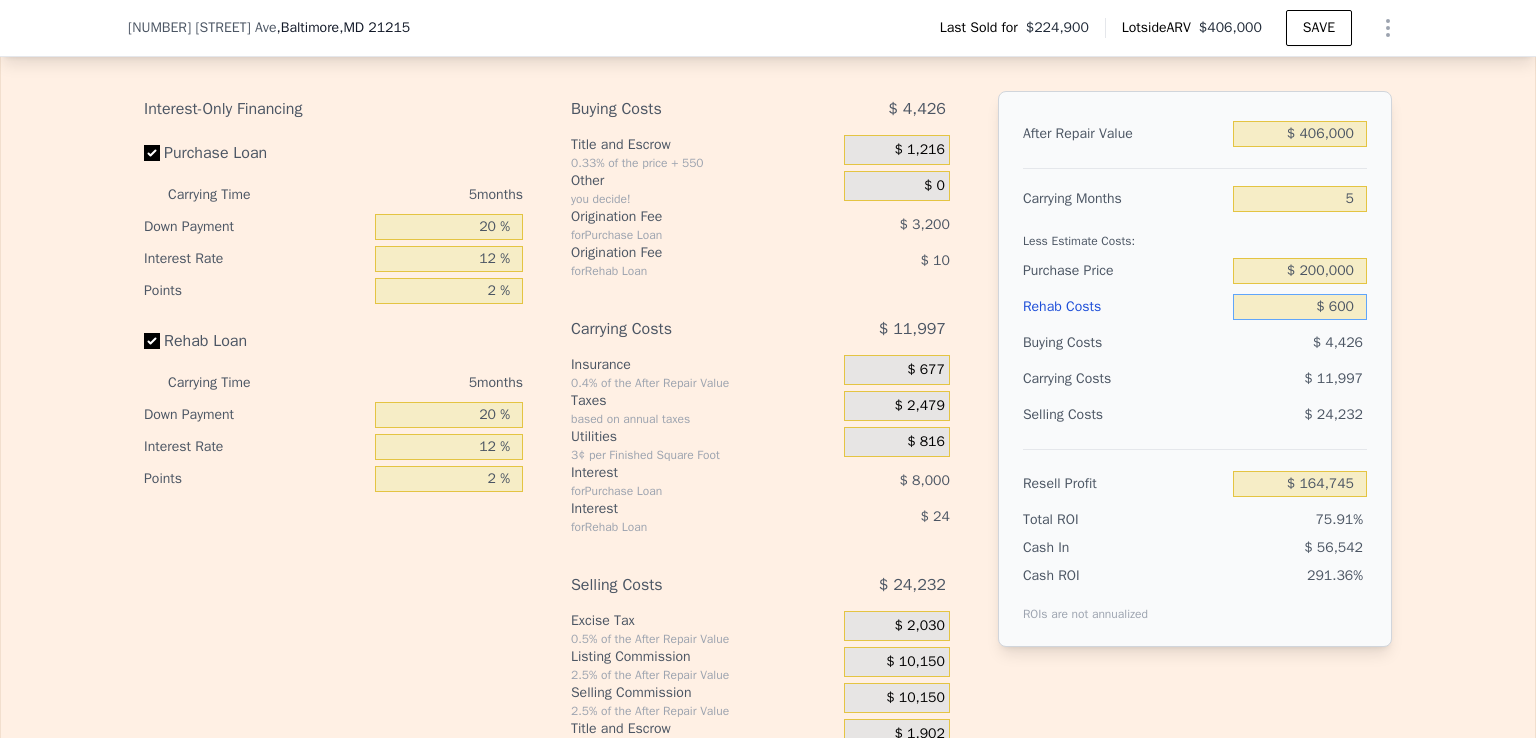 type on "$ 6,000" 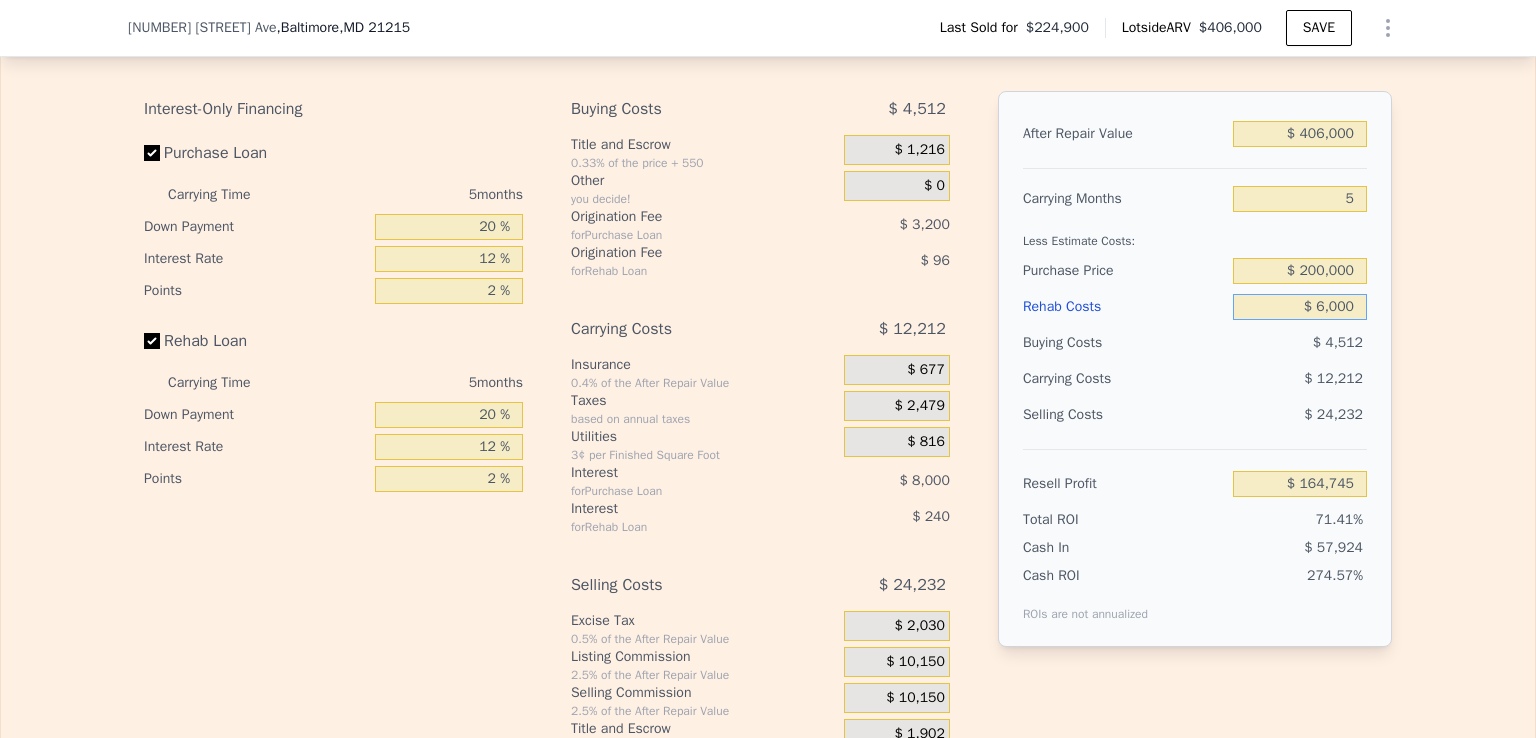 type on "$ 159,044" 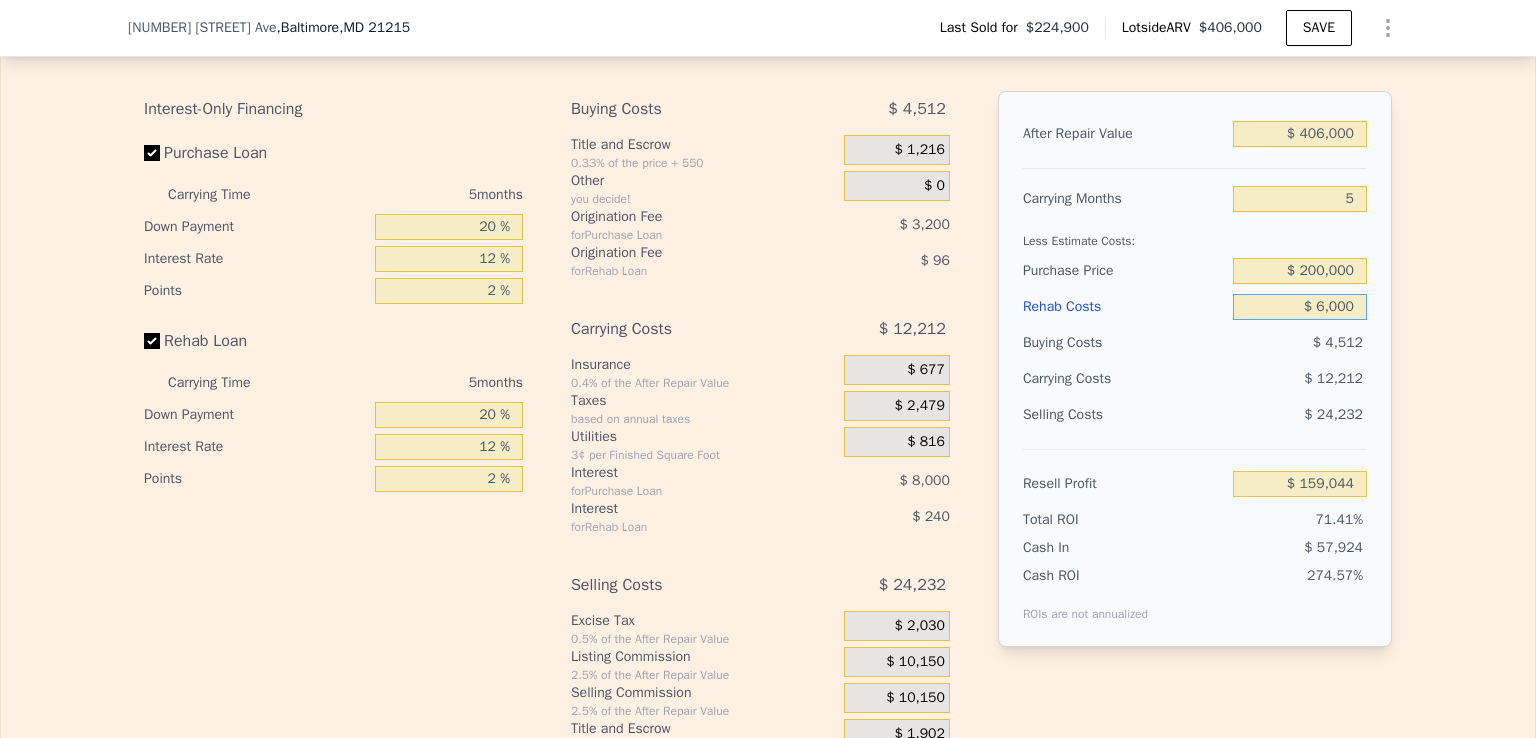 type on "$ 60,000" 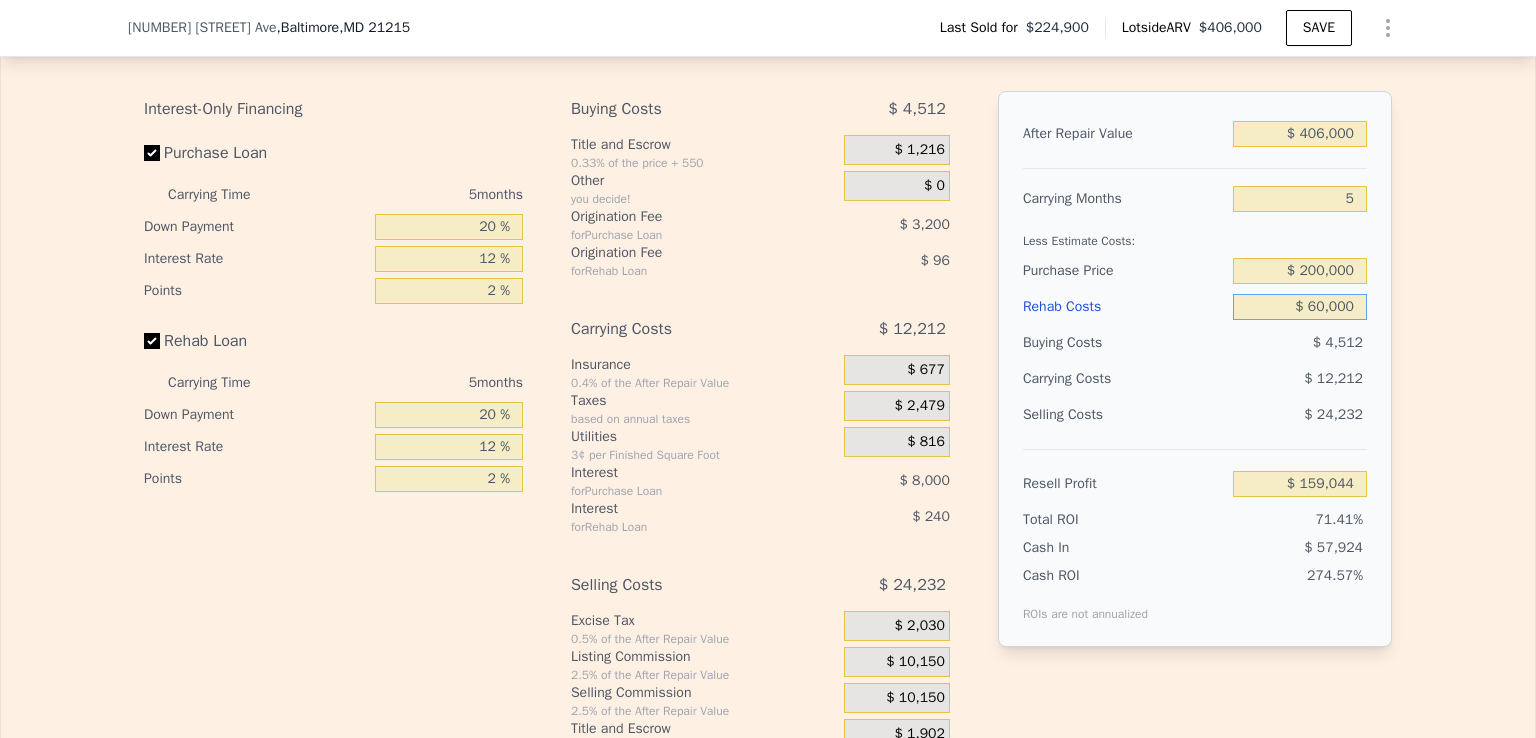 type on "$ 102,020" 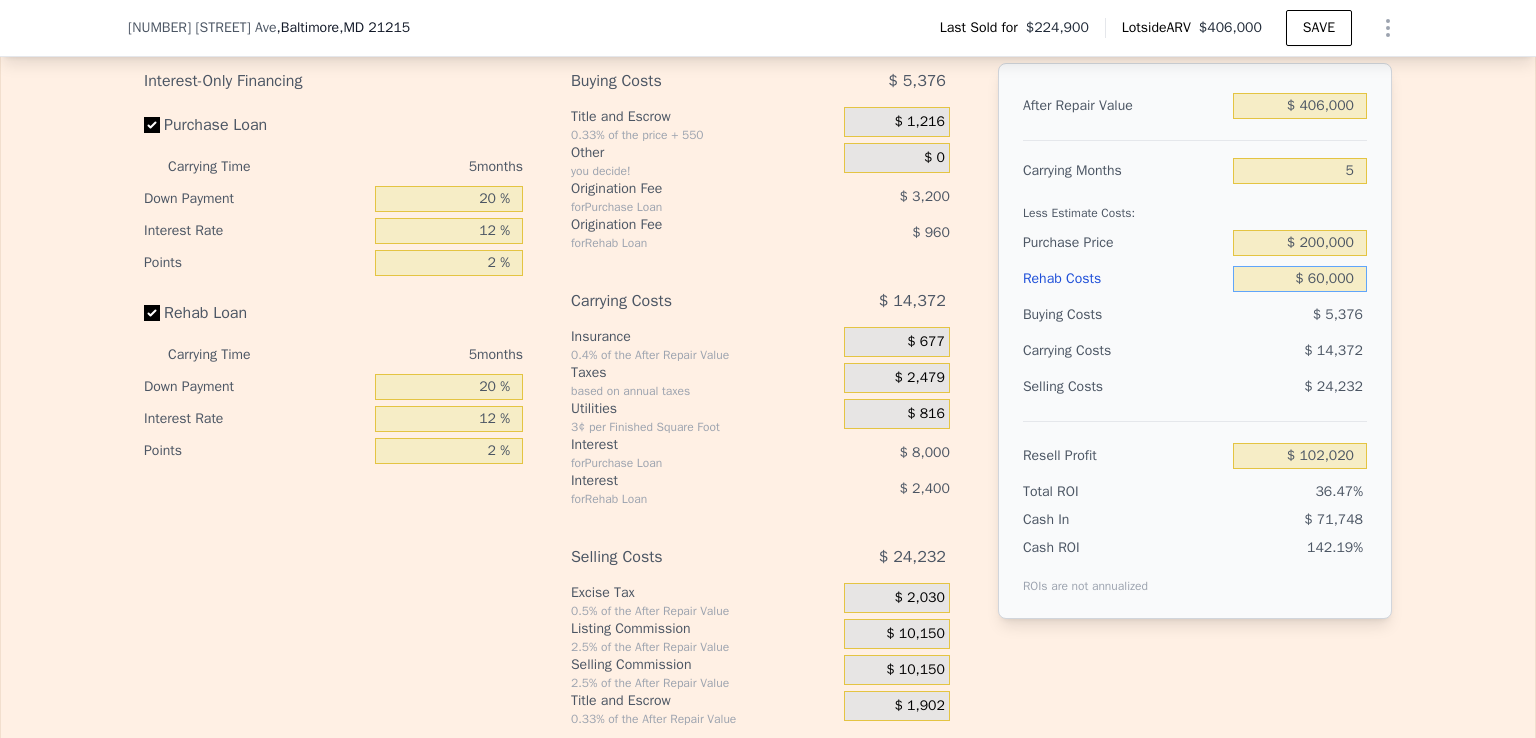 scroll, scrollTop: 3124, scrollLeft: 0, axis: vertical 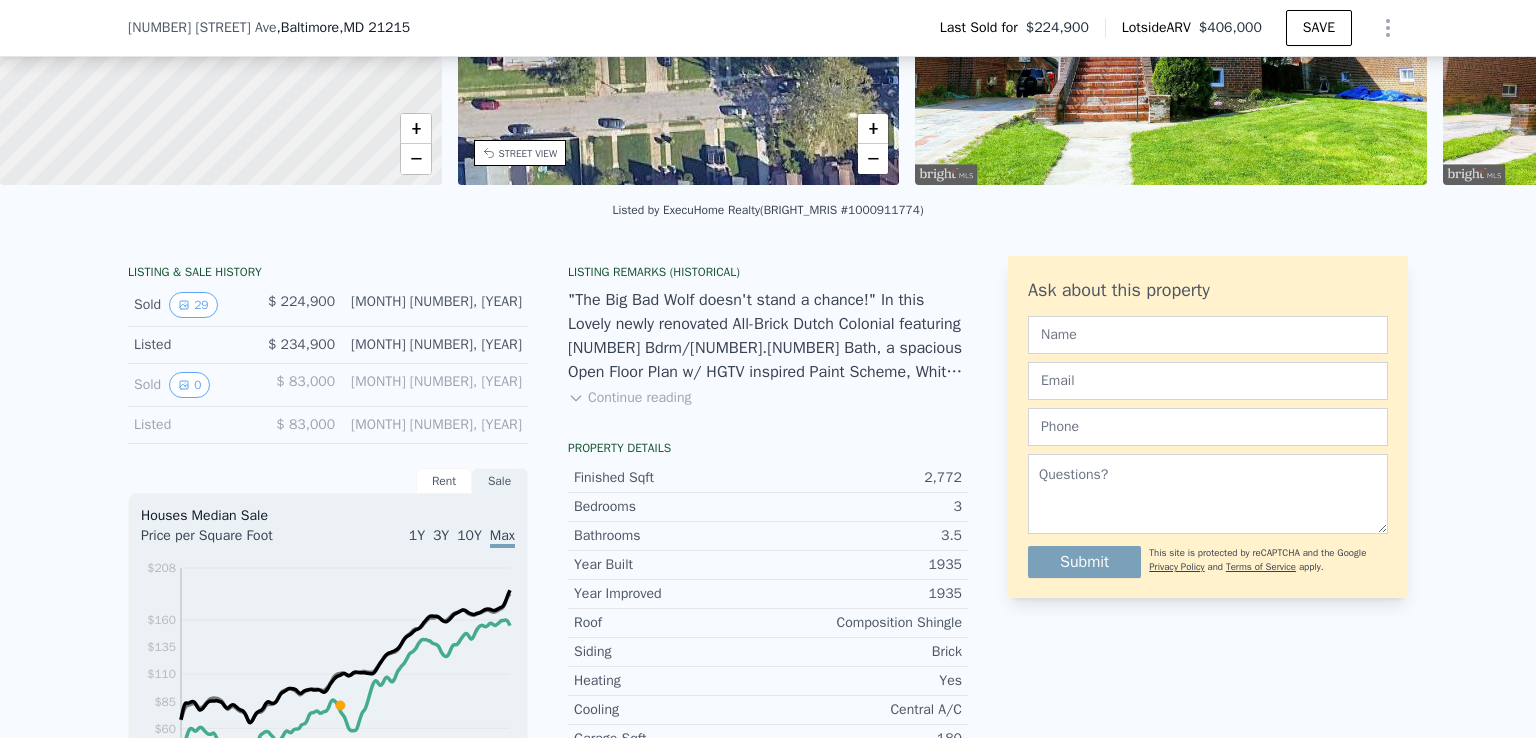 type on "$ 60,000" 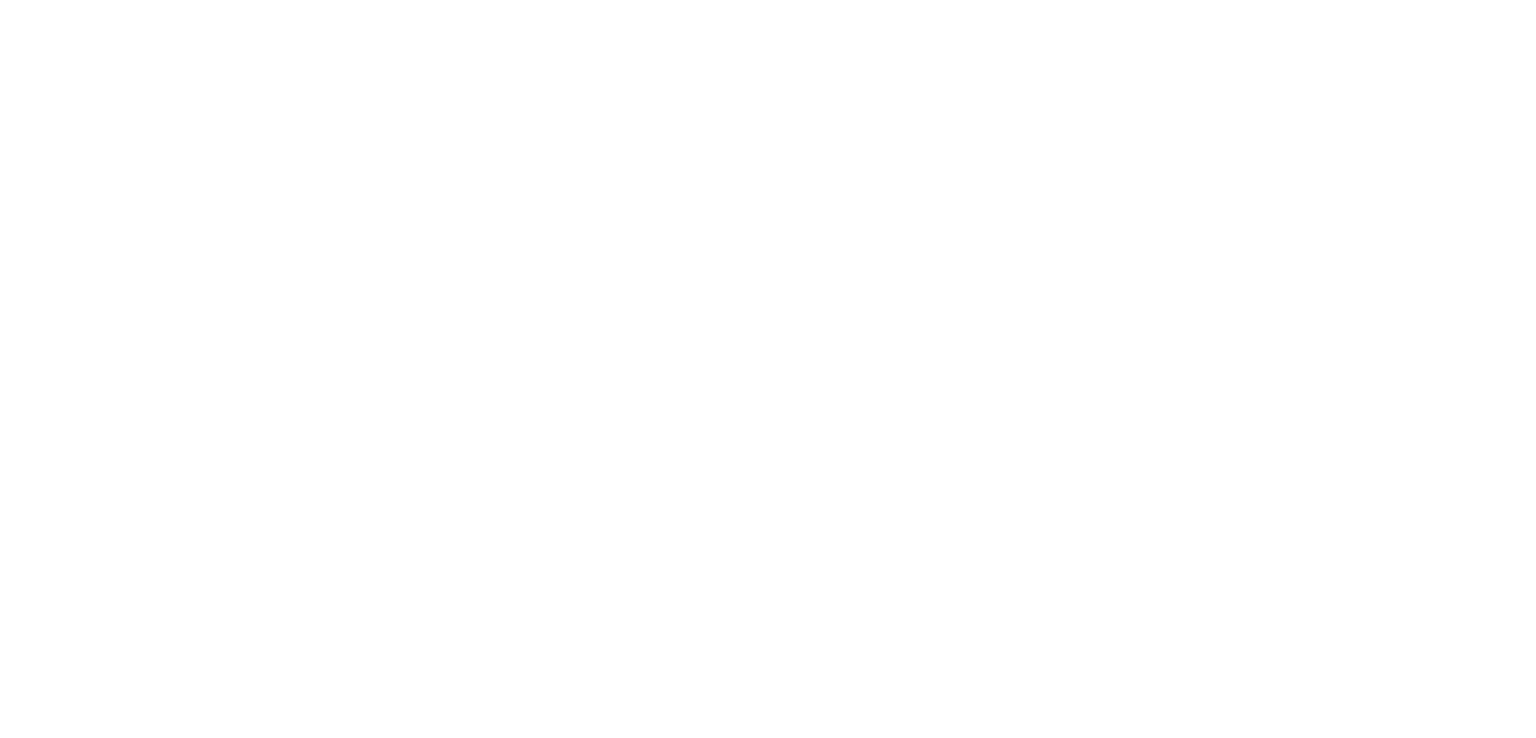scroll, scrollTop: 0, scrollLeft: 0, axis: both 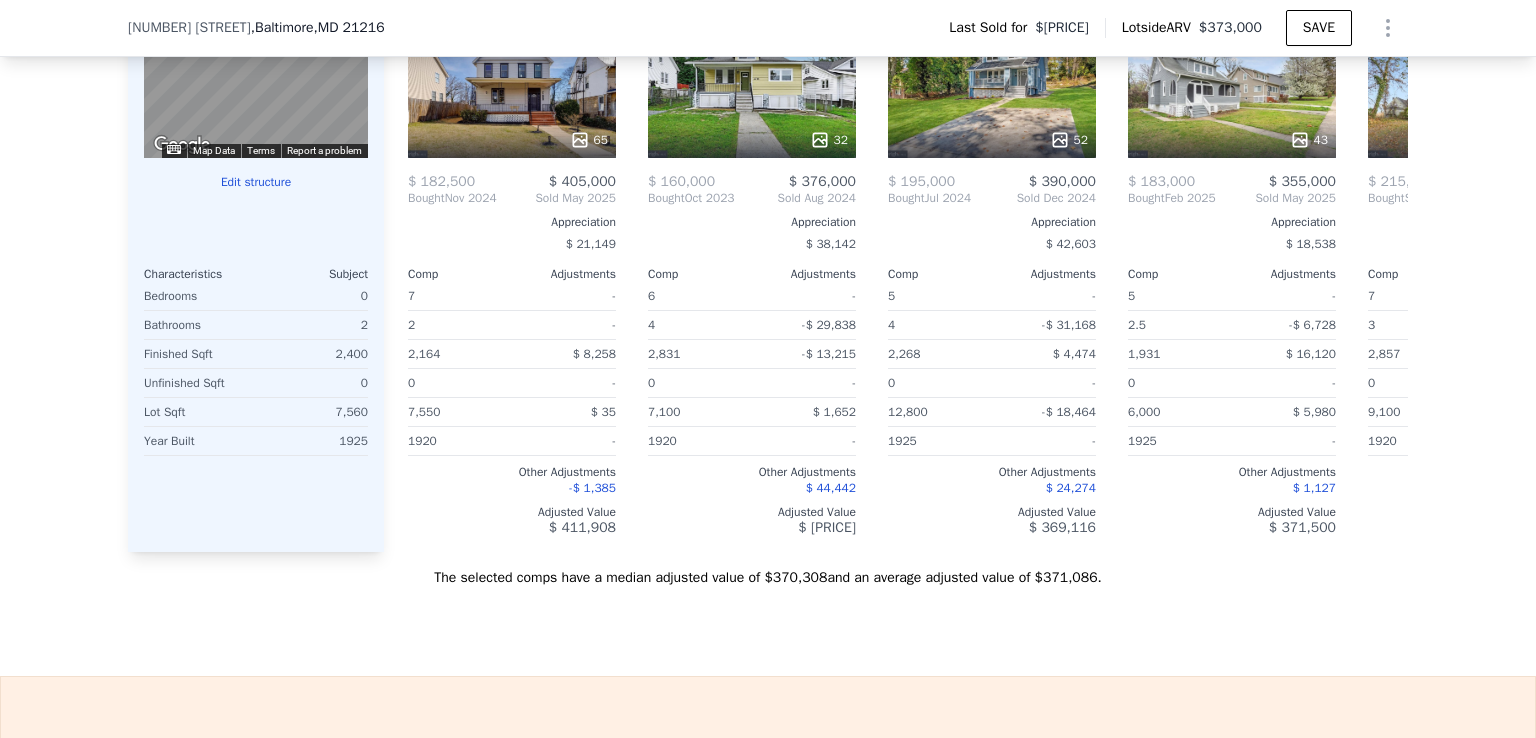 click on "Edit structure" at bounding box center [256, 182] 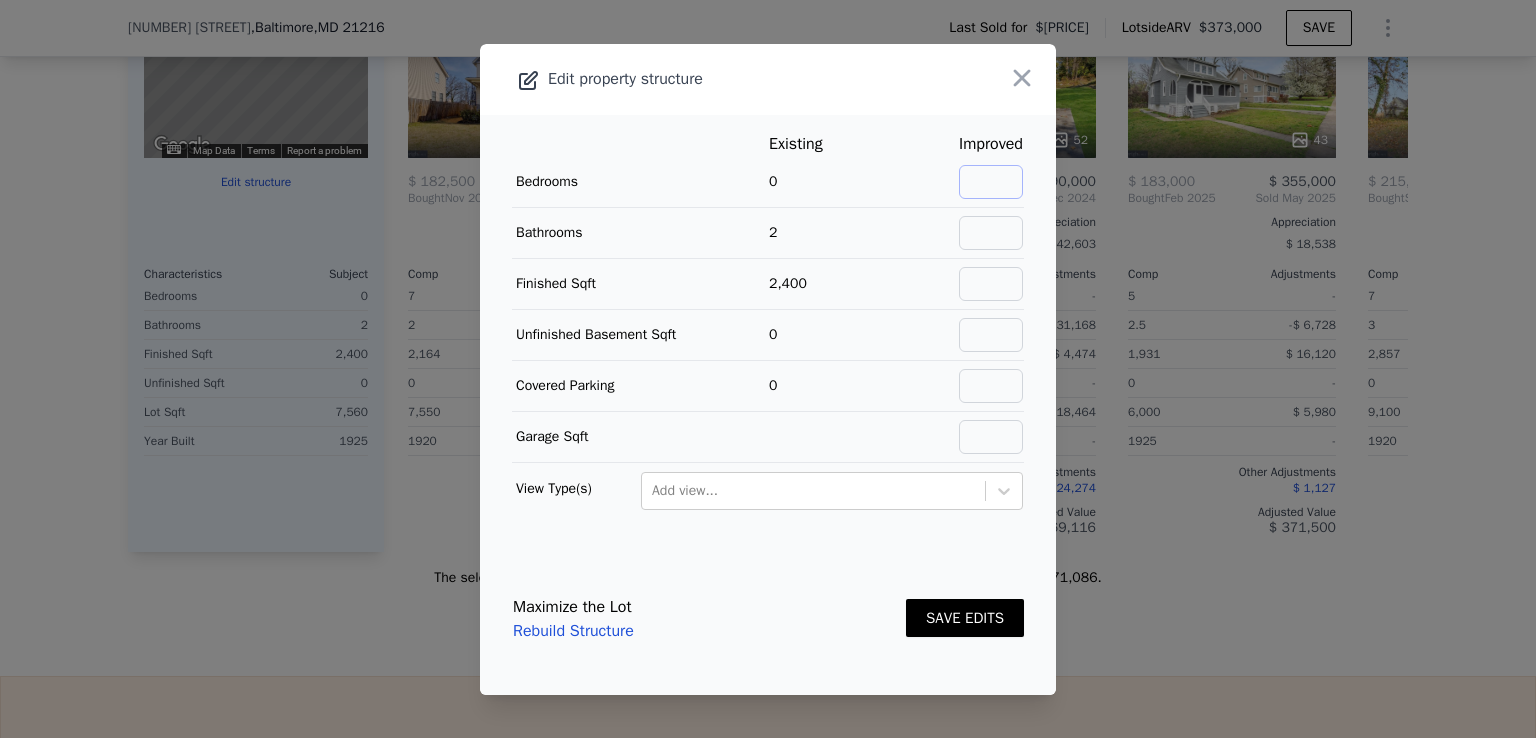 click at bounding box center [991, 182] 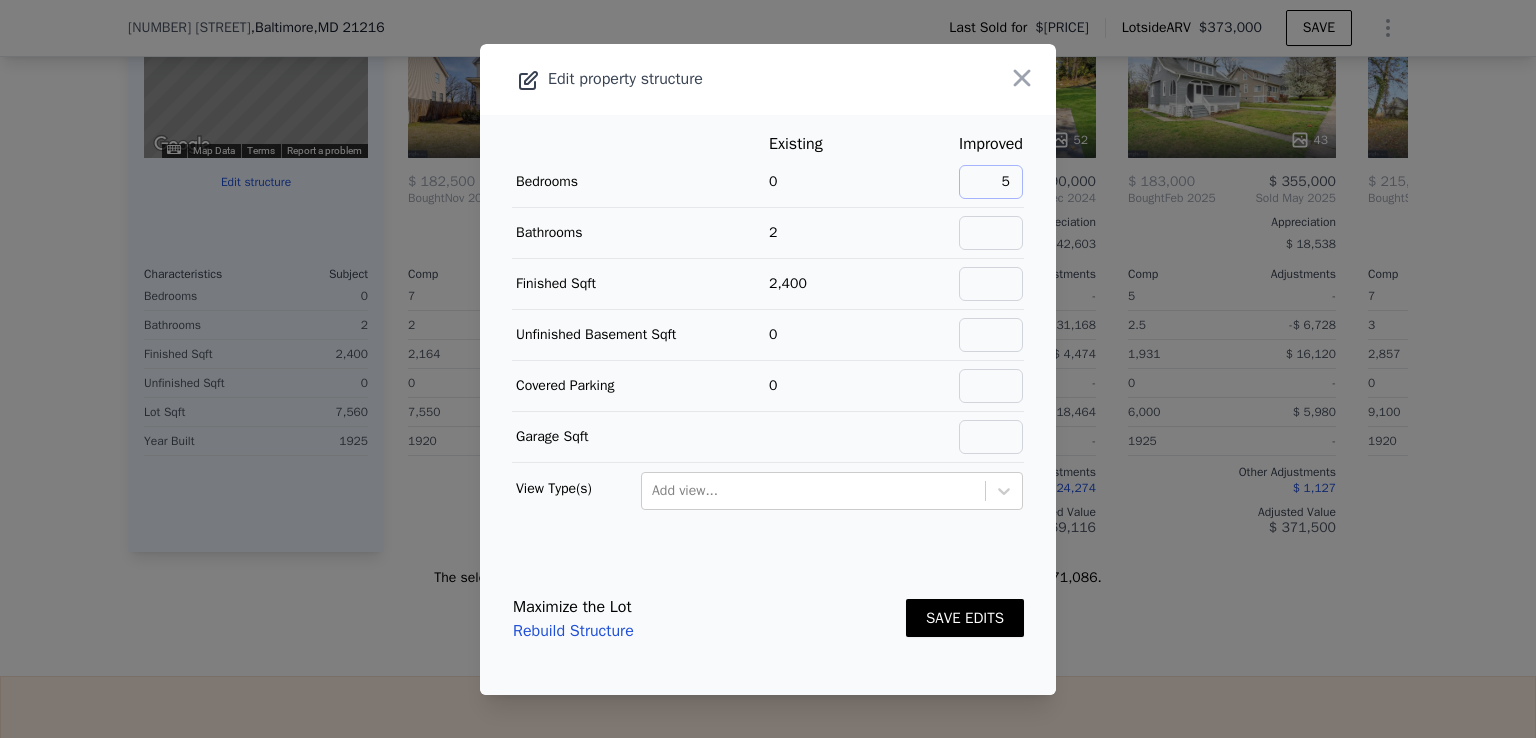 type on "5" 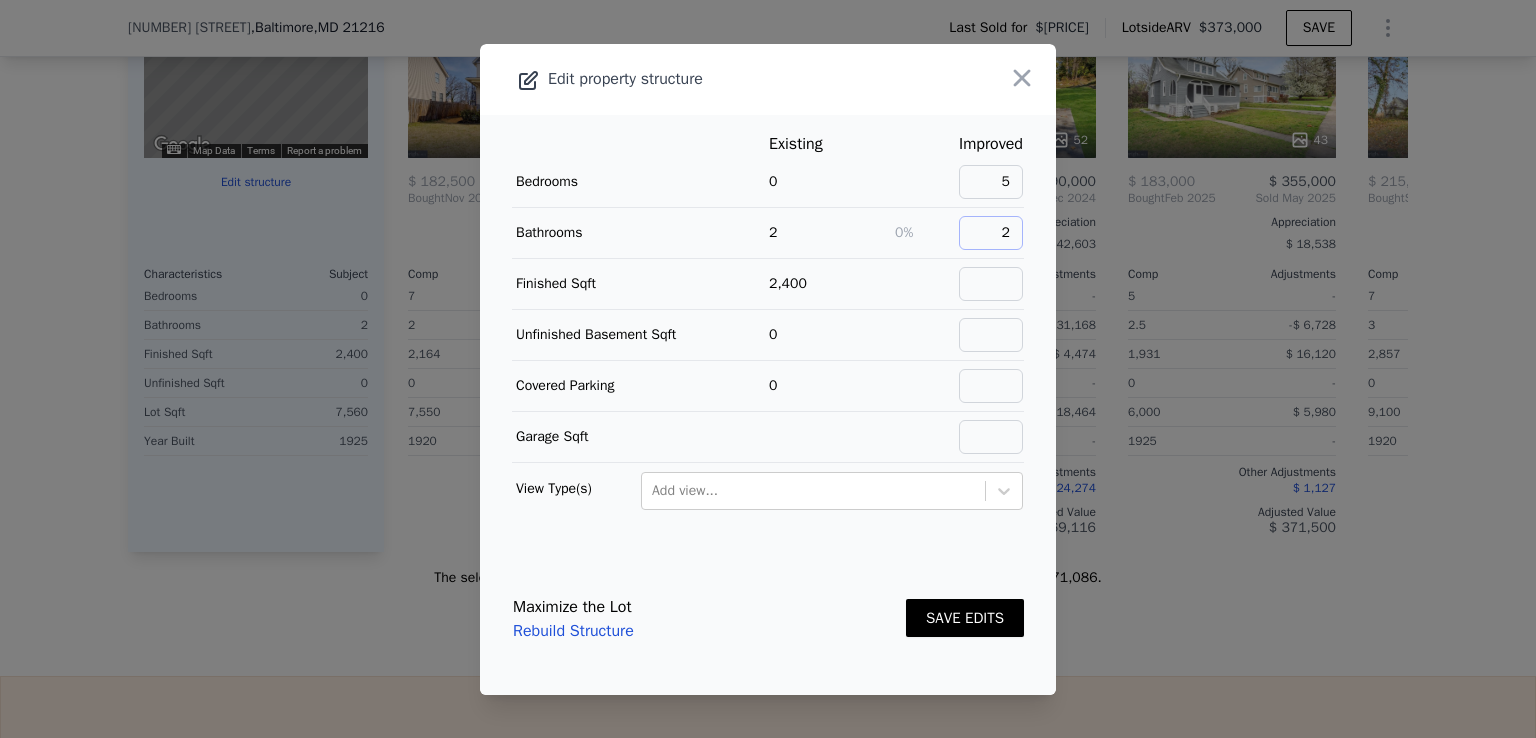 type on "2" 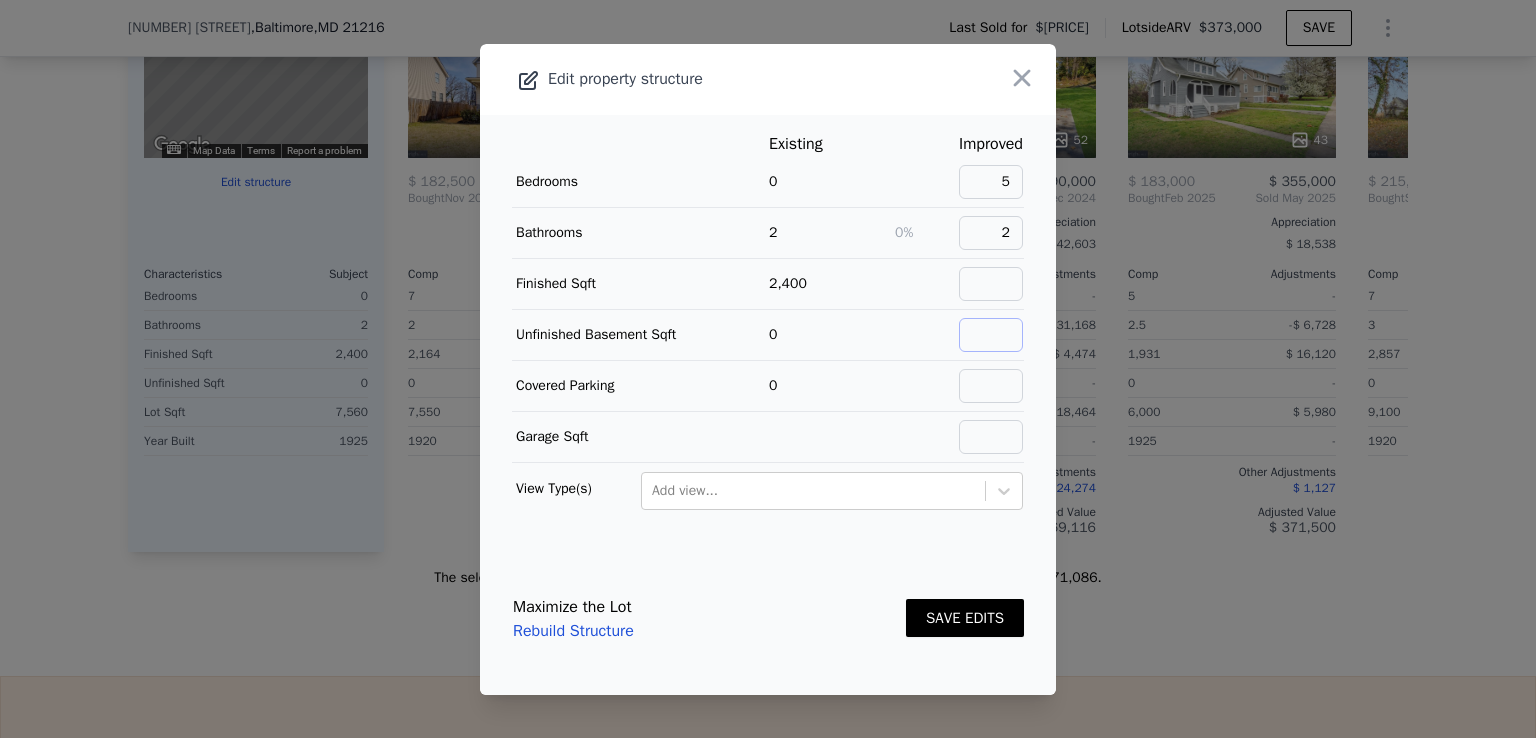 click at bounding box center (991, 335) 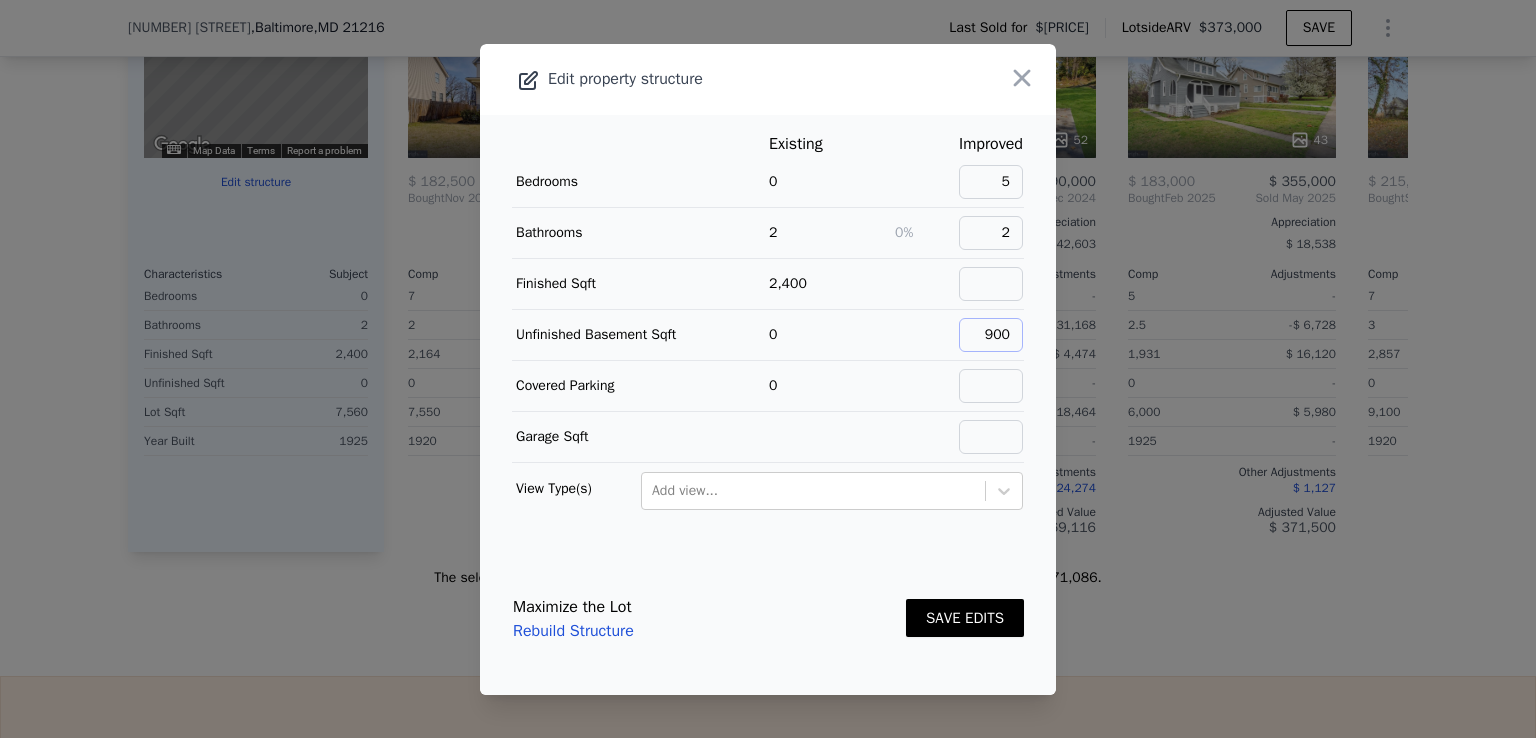 type on "900" 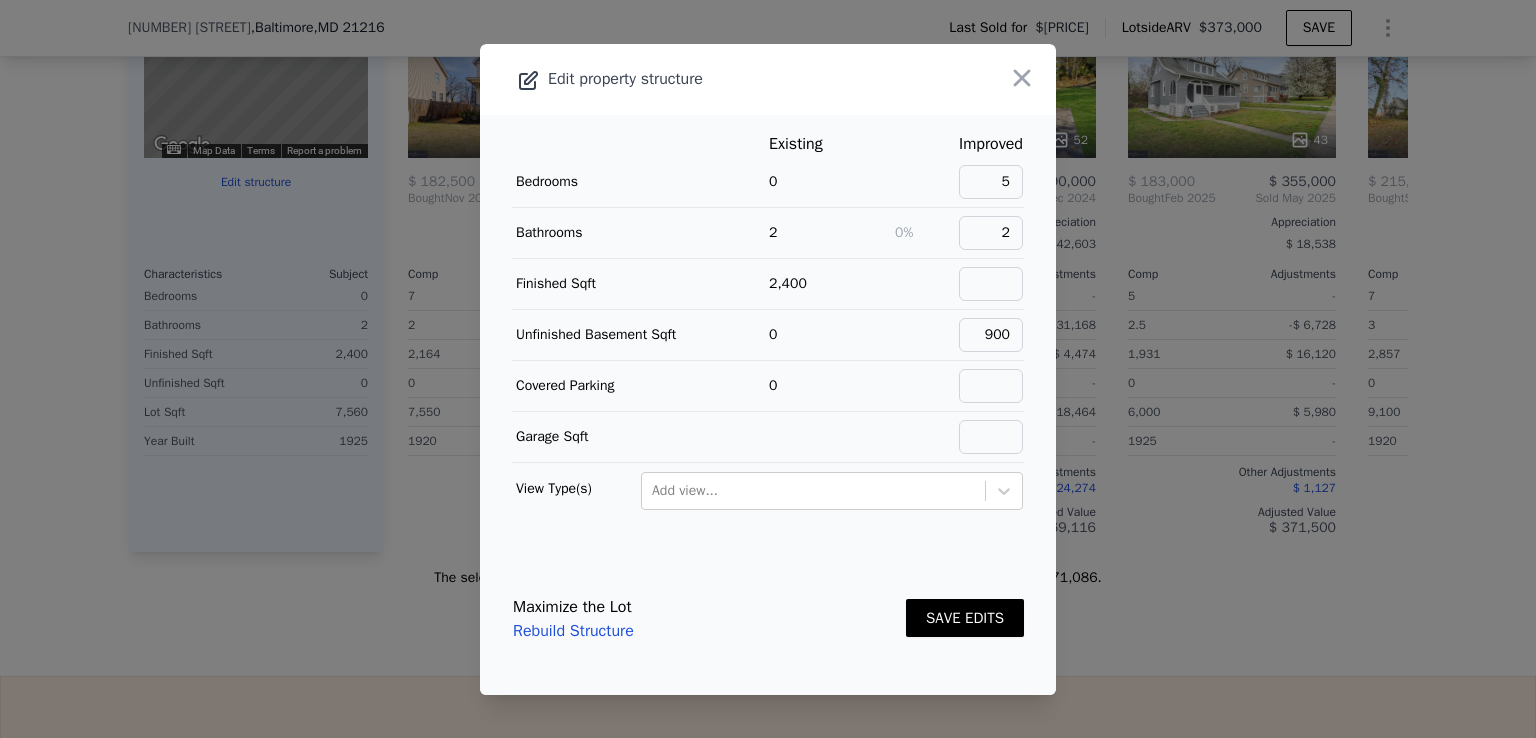click on "SAVE EDITS" at bounding box center [965, 618] 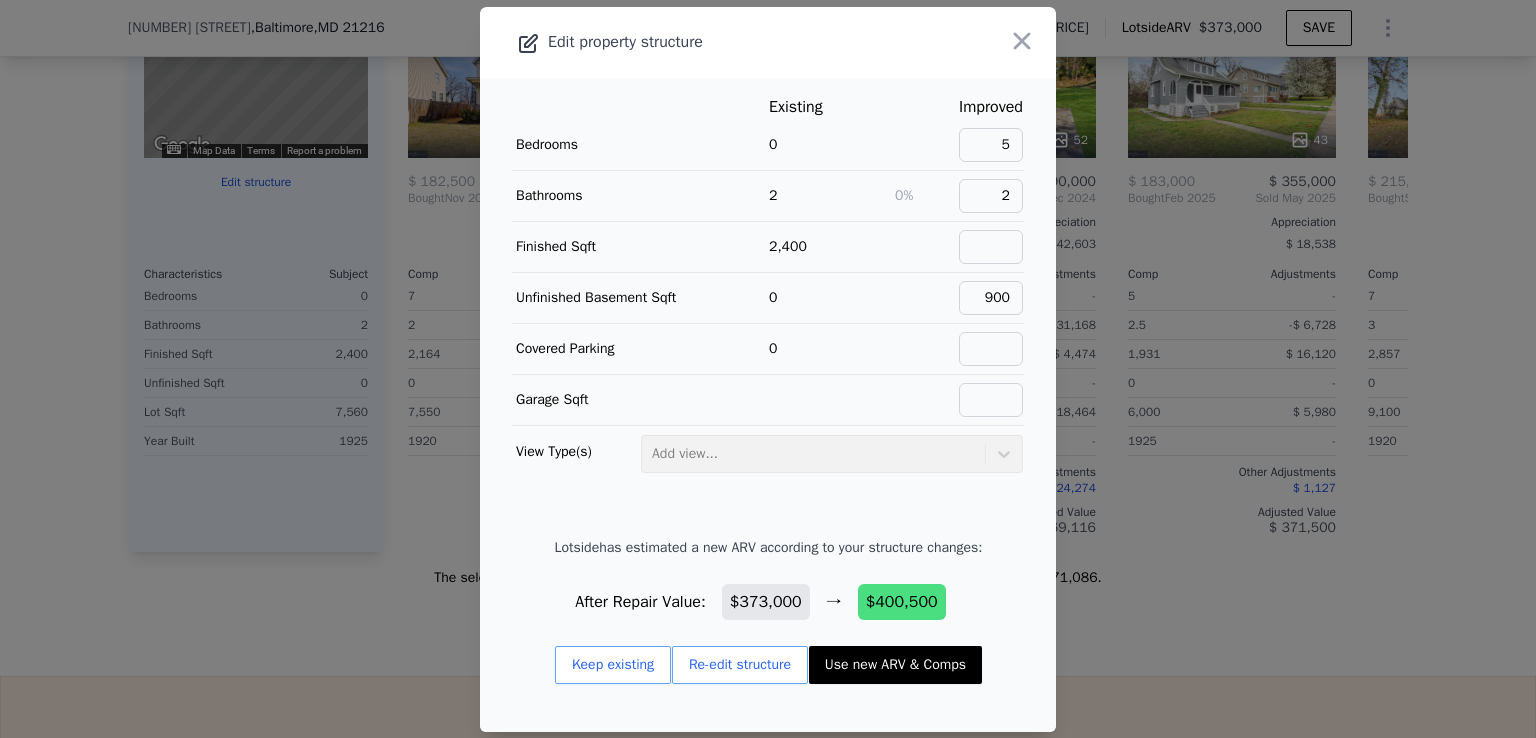 click on "Use new ARV & Comps" at bounding box center [895, 665] 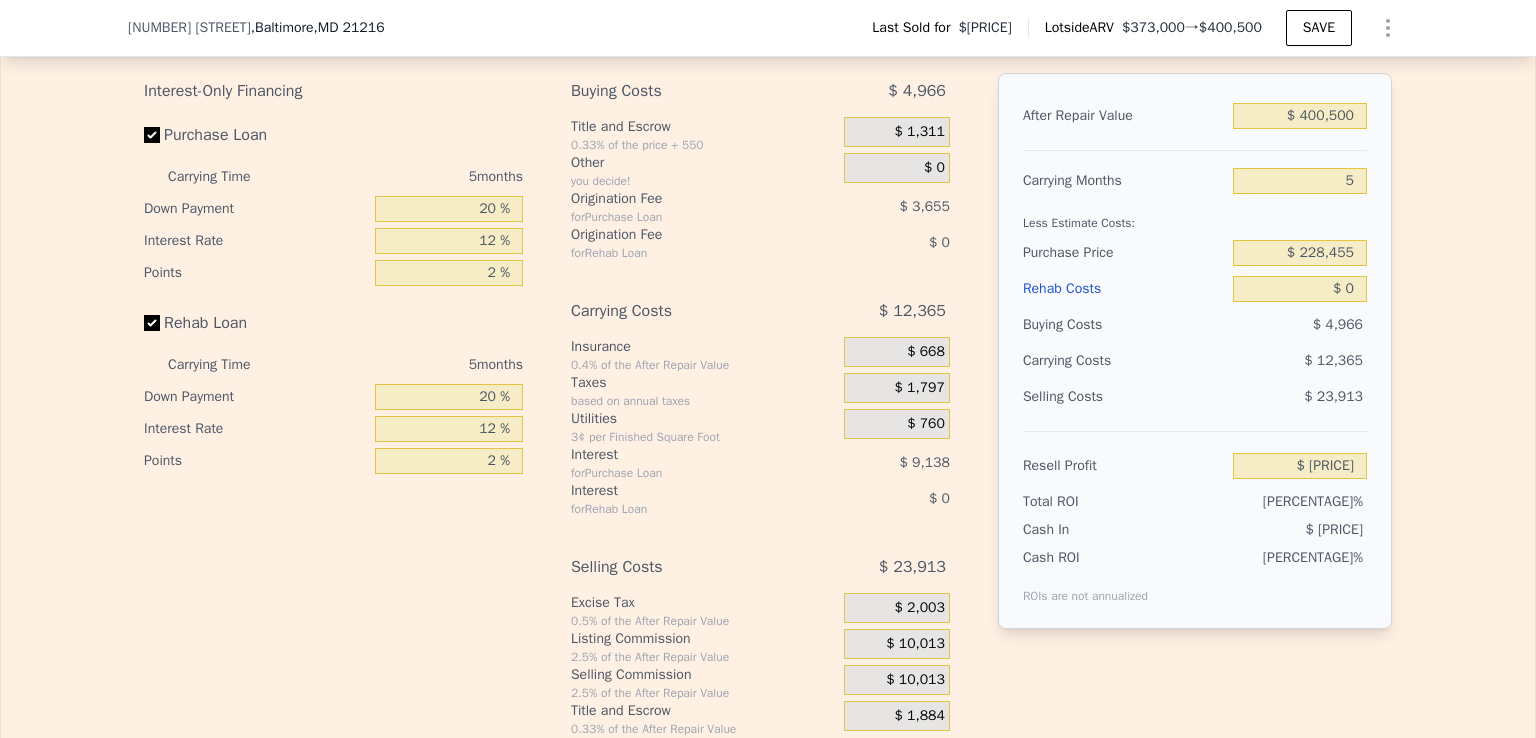 scroll, scrollTop: 2938, scrollLeft: 0, axis: vertical 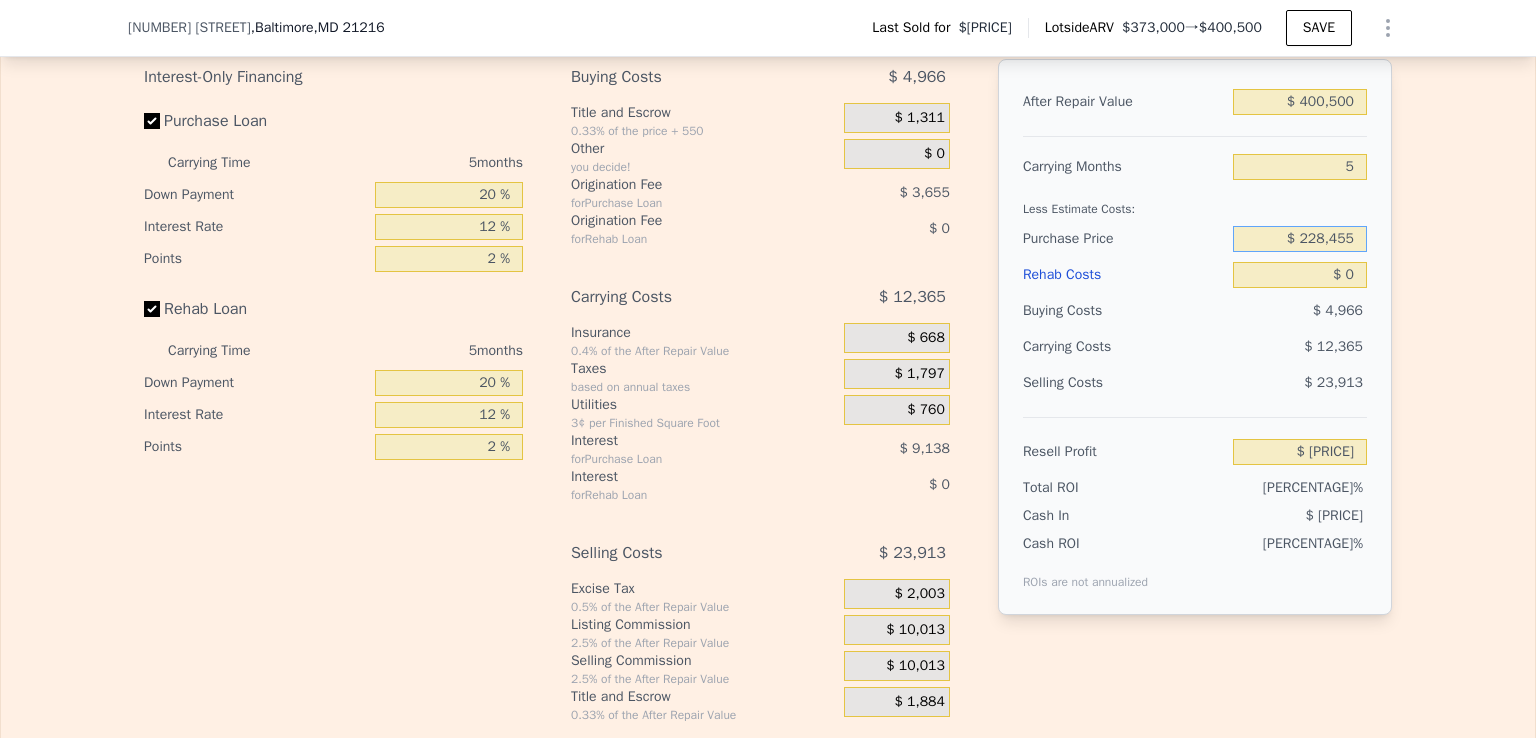 drag, startPoint x: 1299, startPoint y: 268, endPoint x: 1380, endPoint y: 263, distance: 81.154175 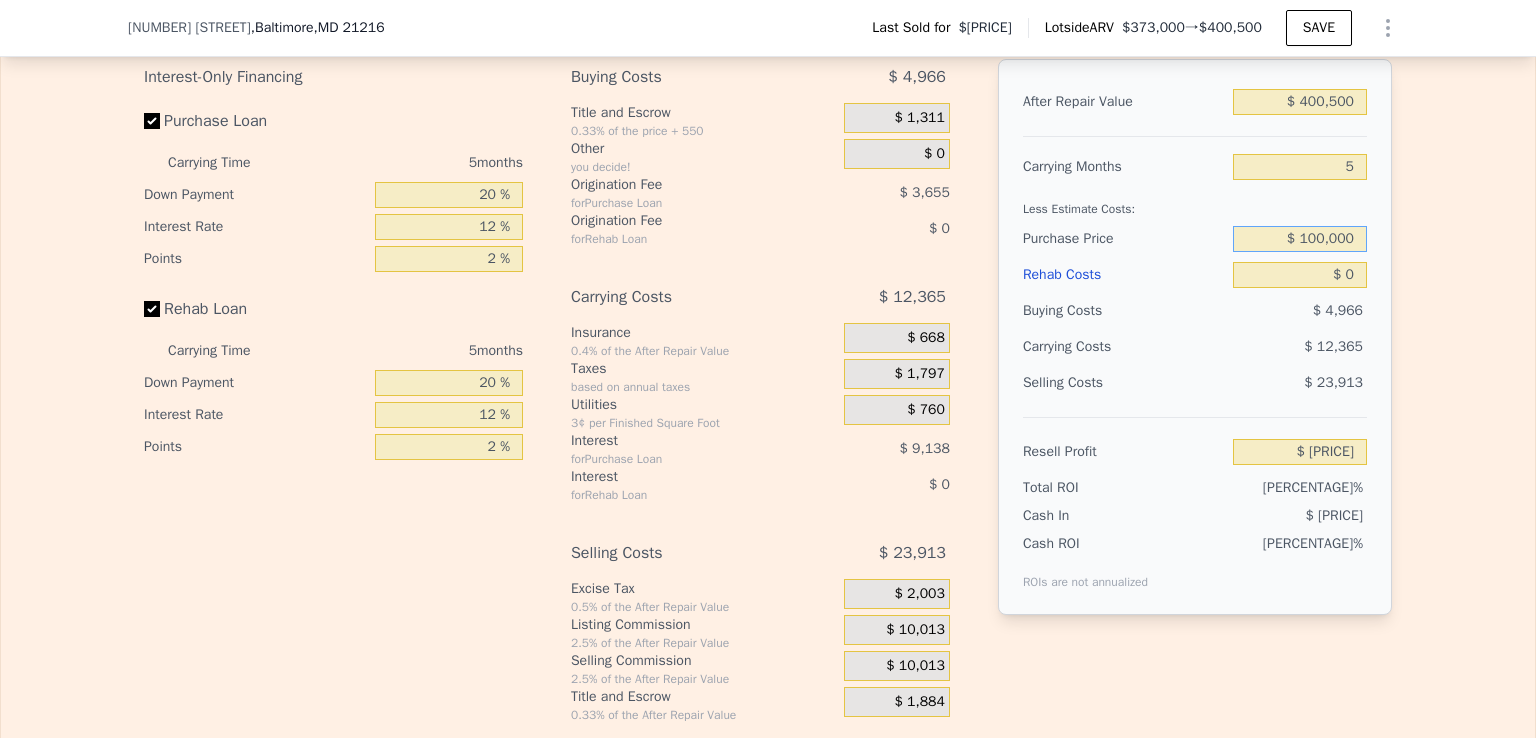type on "$ 100,000" 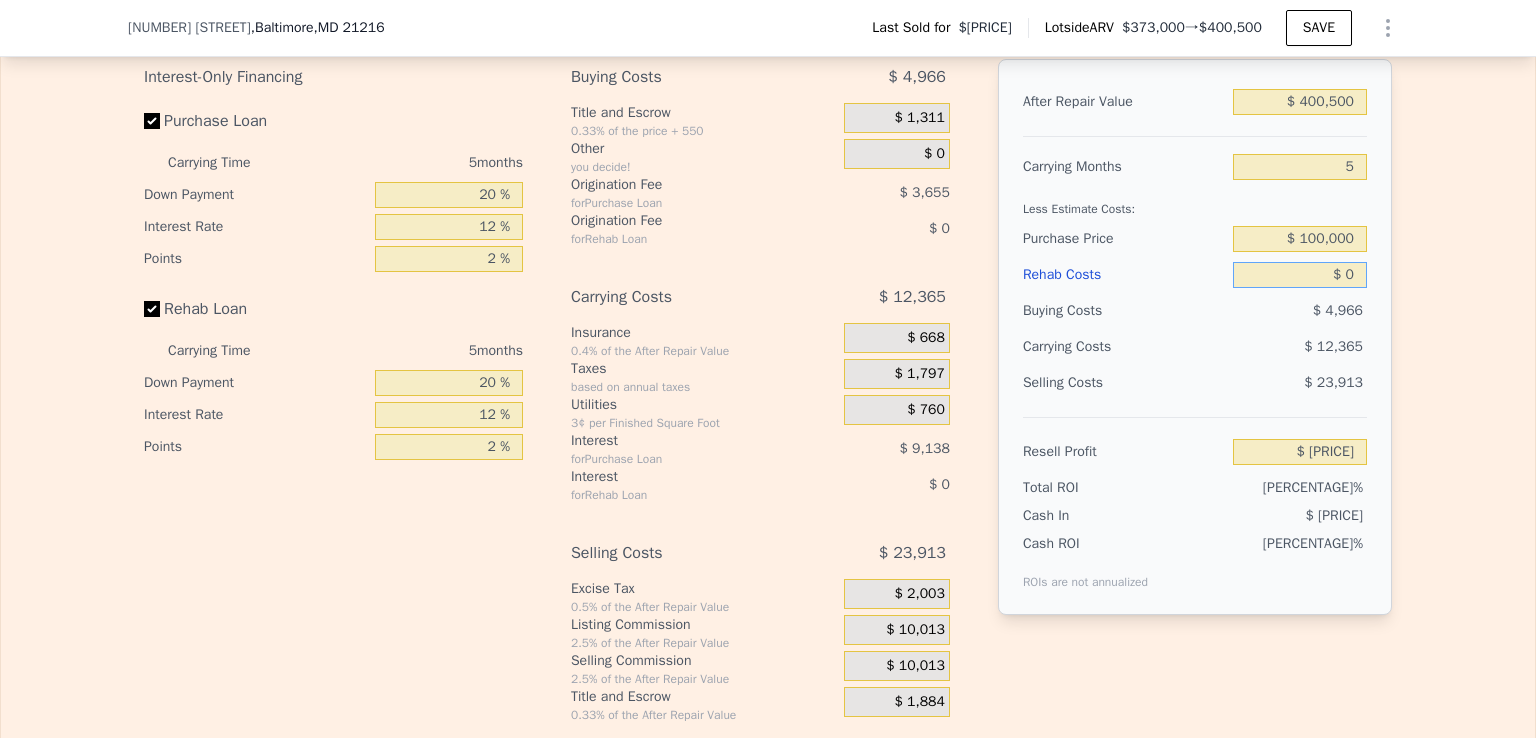 type on "$ 266,879" 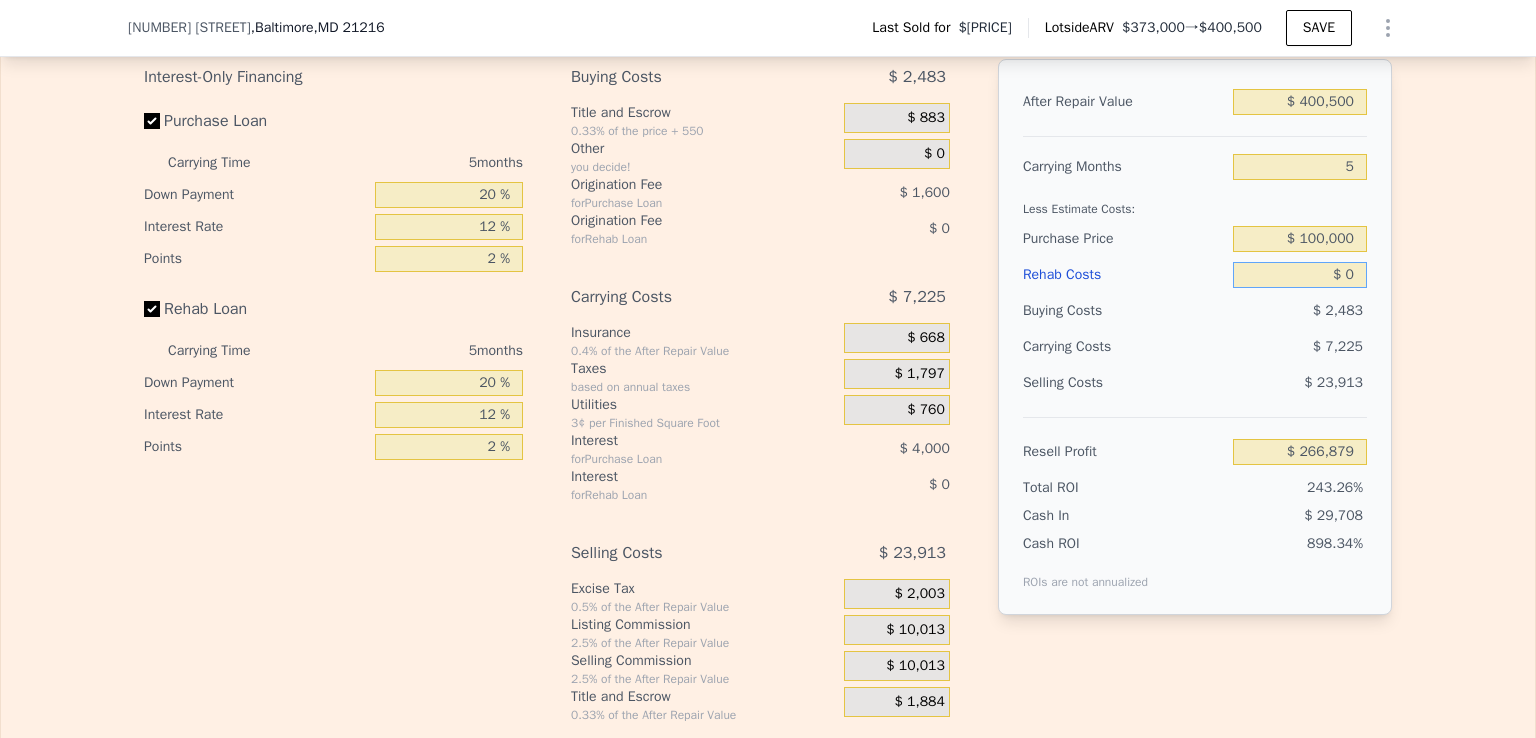 type on "$ 1" 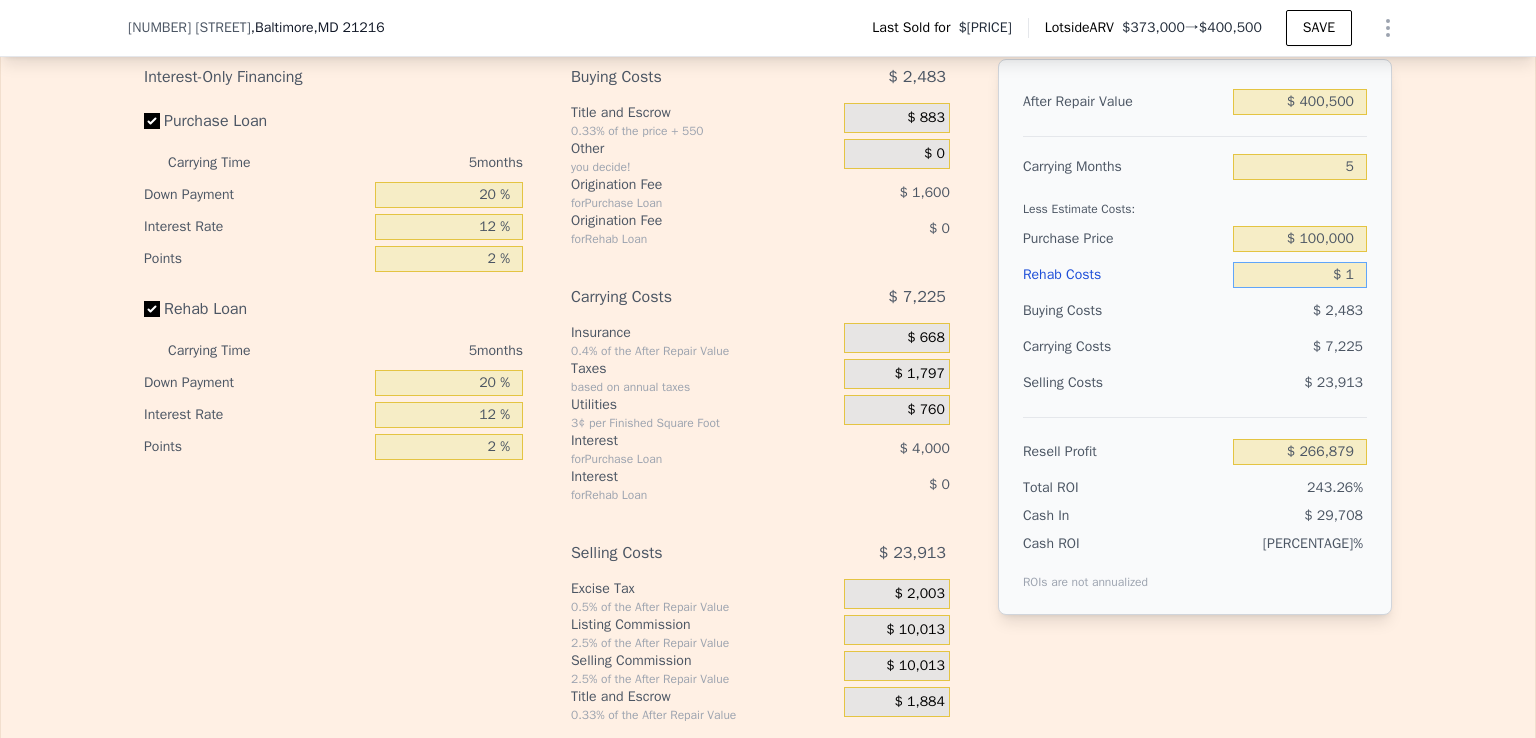 type on "$ [PRICE]" 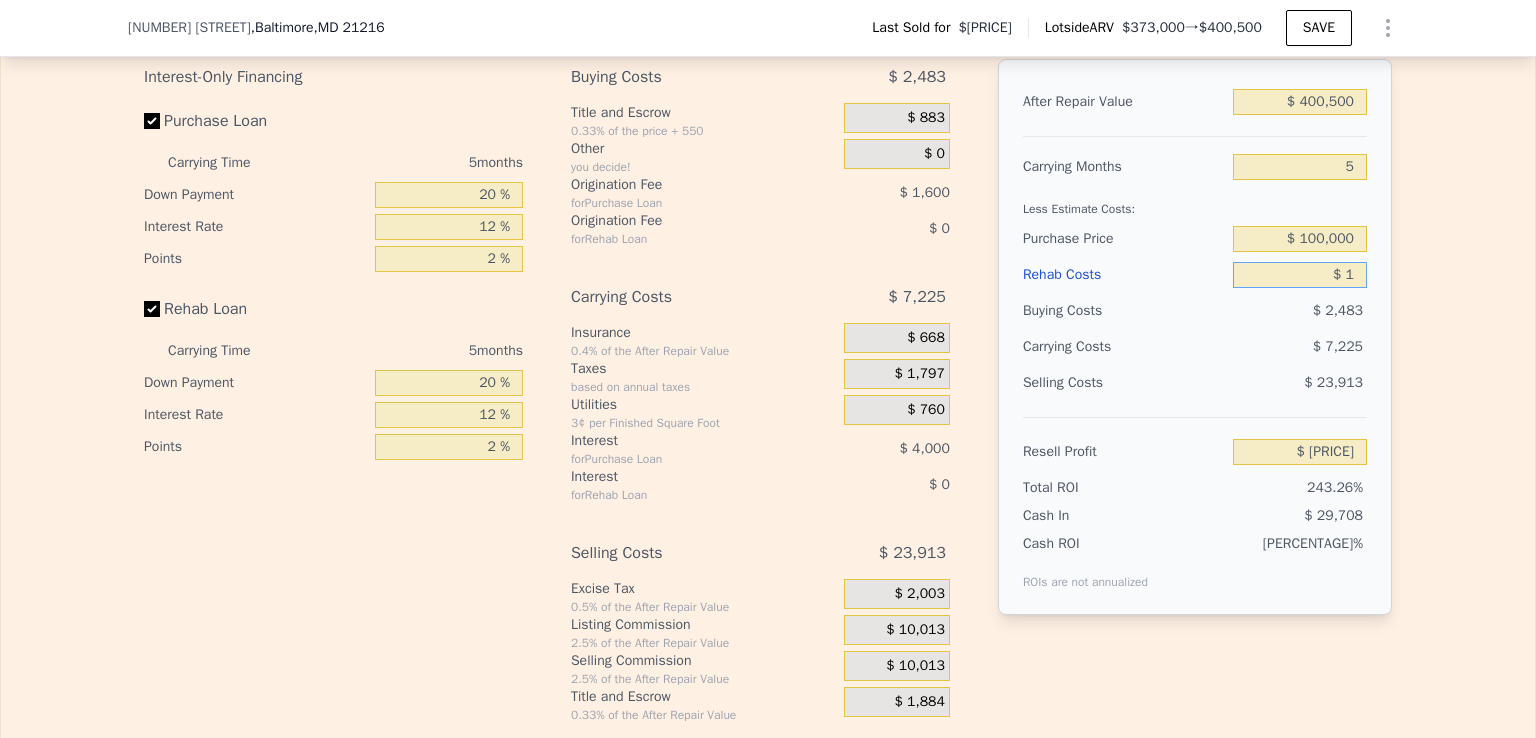 type on "$ 15" 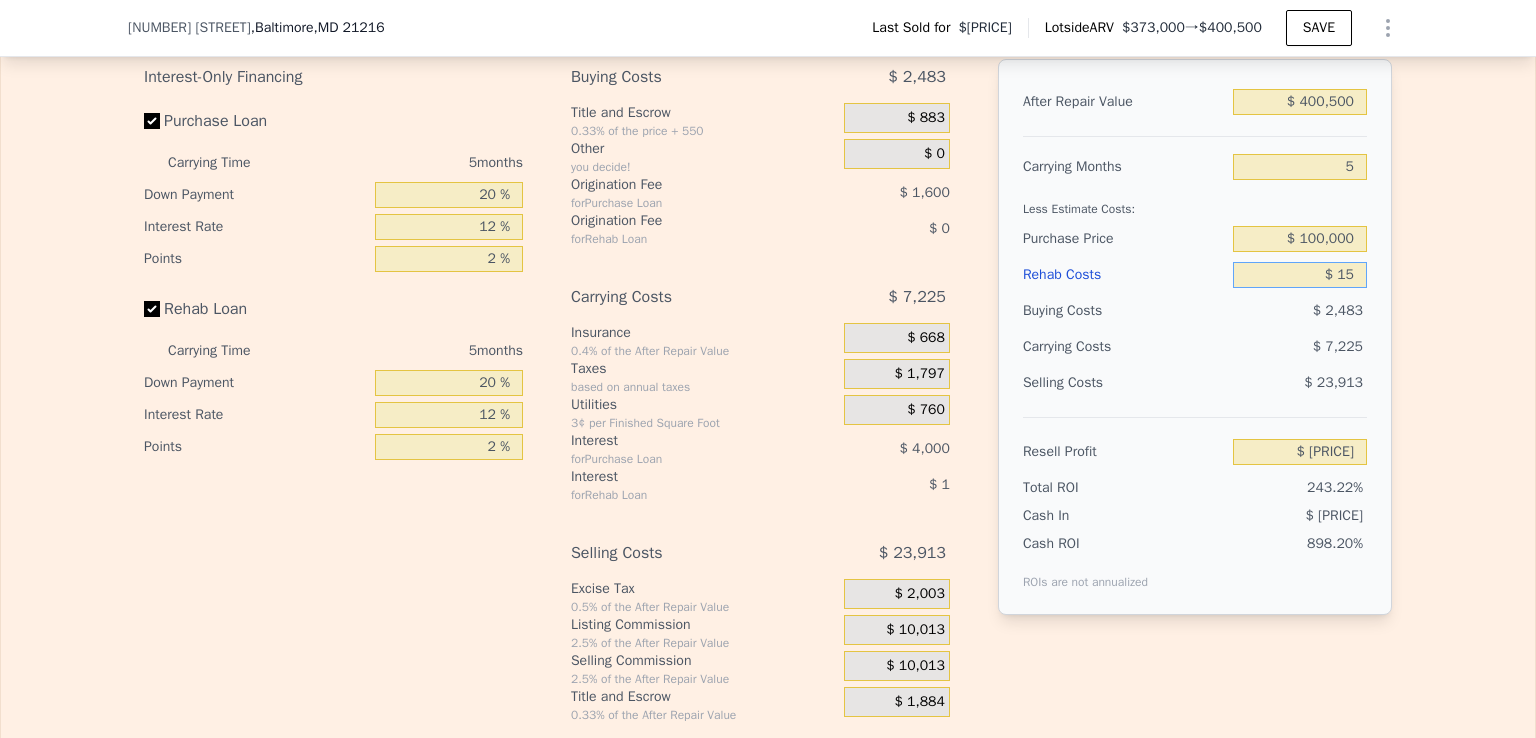 type on "$ 266,864" 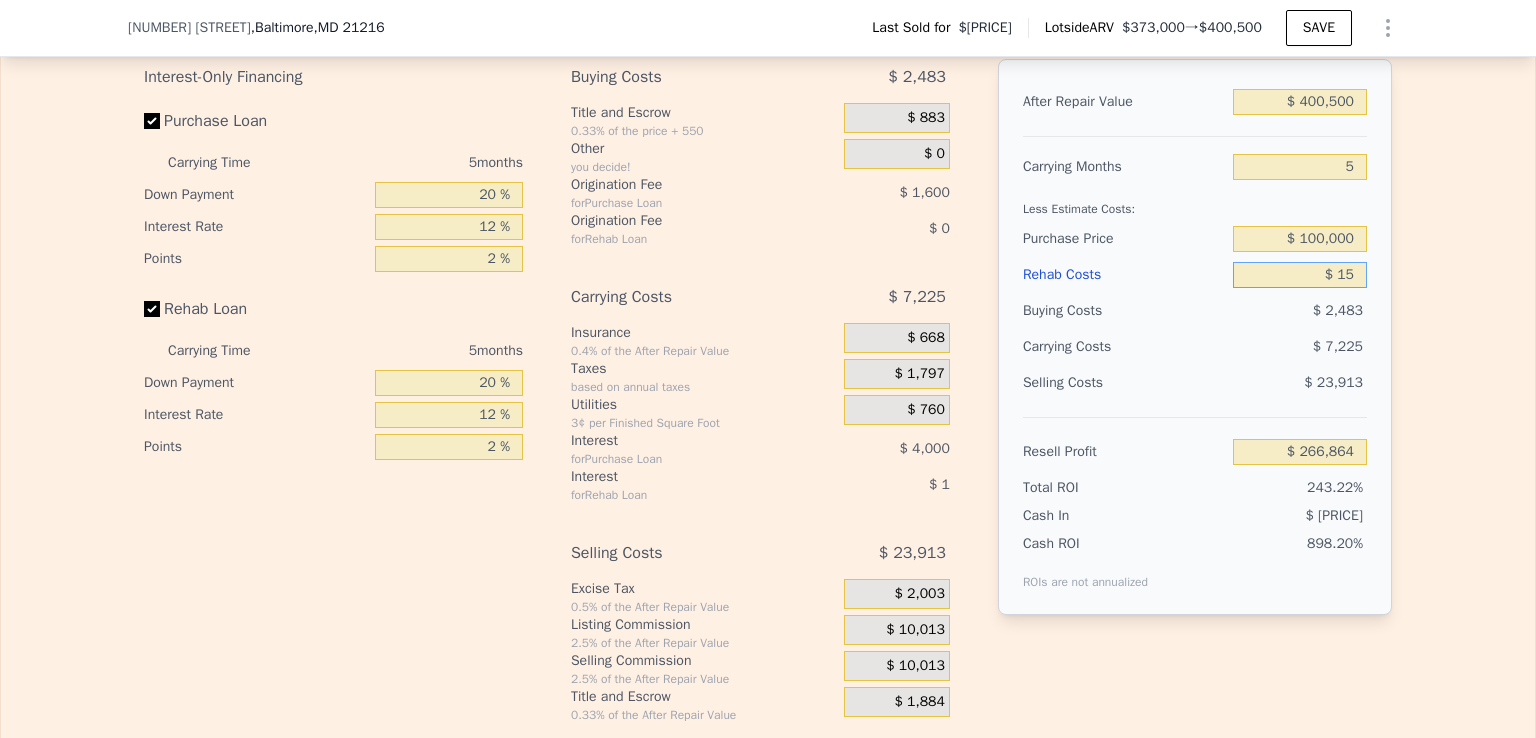 type on "$ 150" 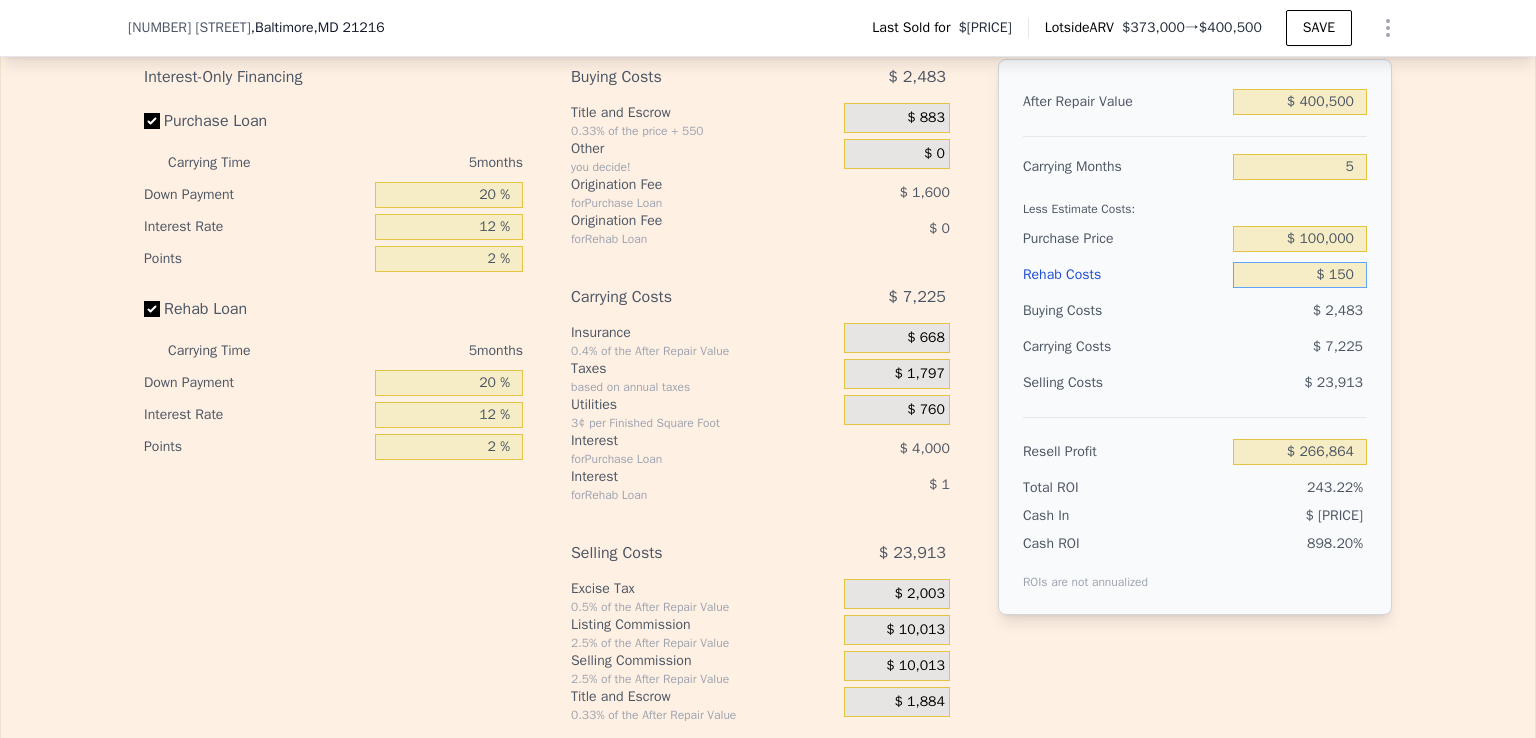 type on "$ [PRICE]" 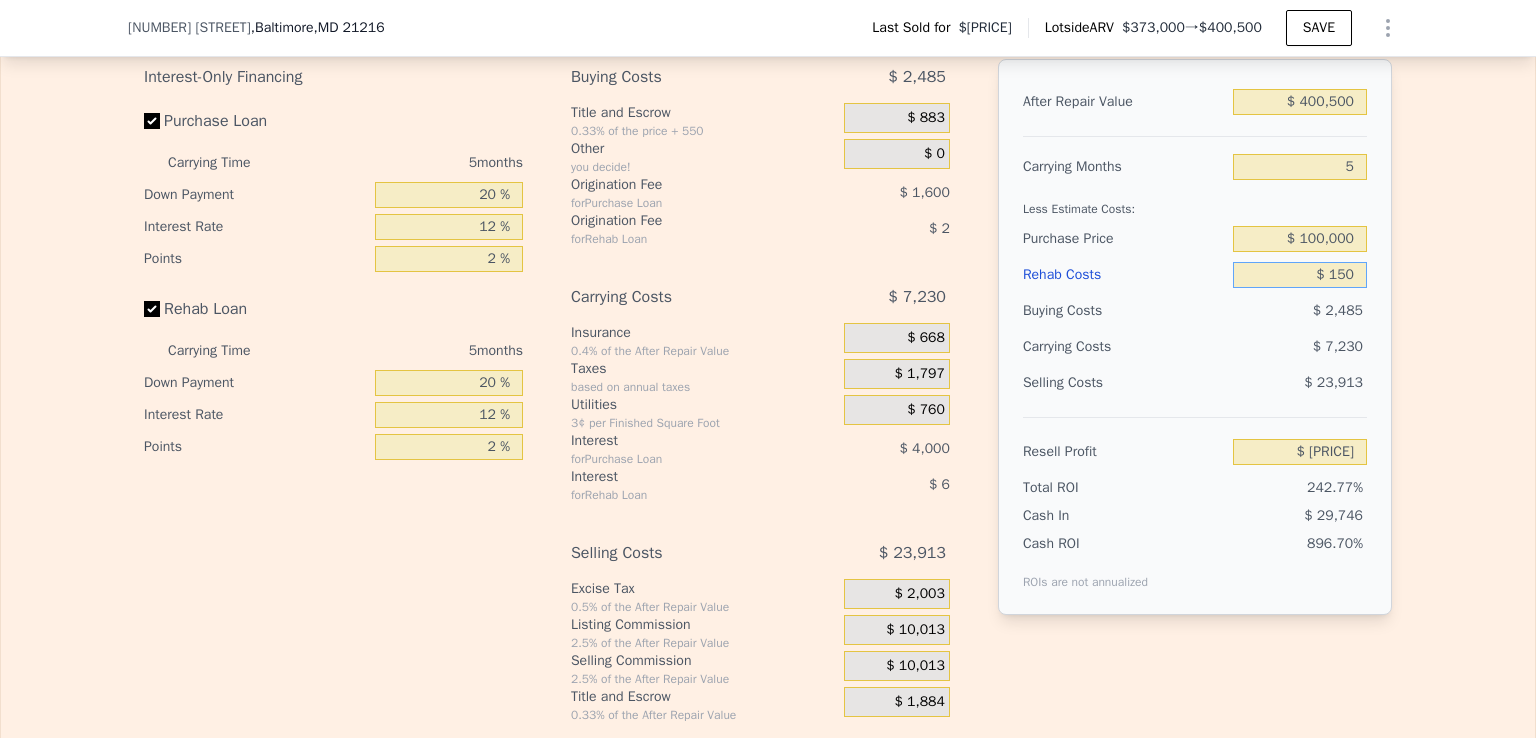 type on "$ 1,500" 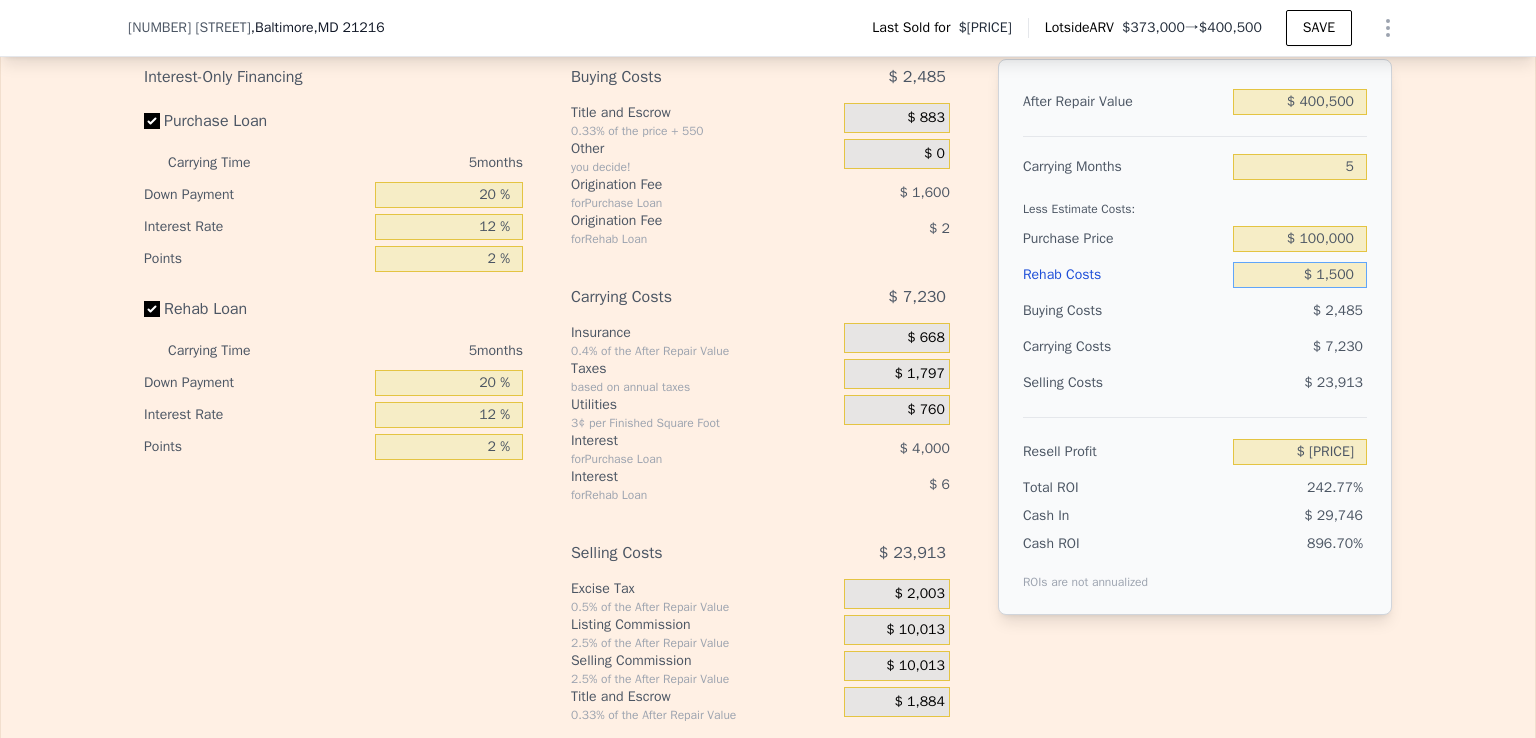 type on "$ 265,295" 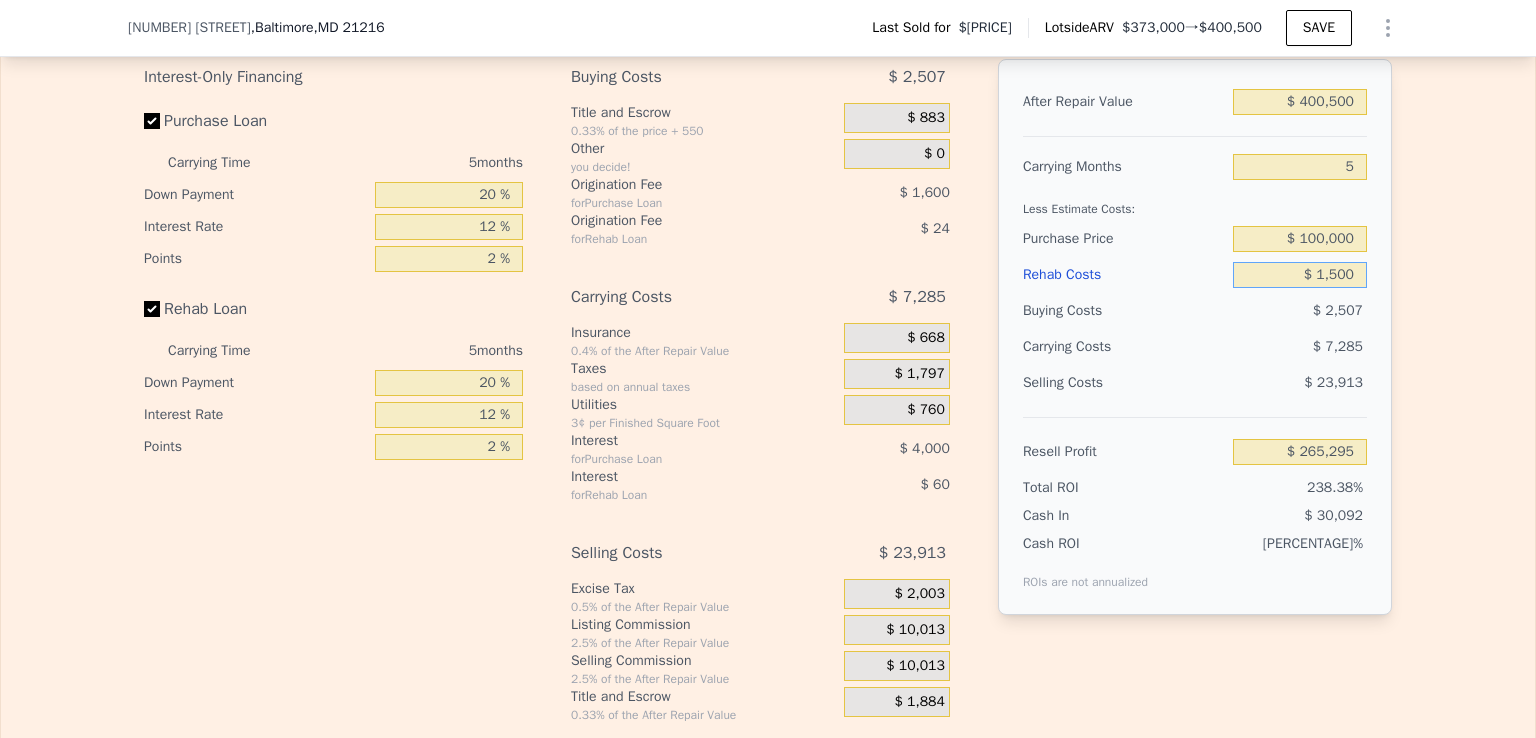 type on "$ 15,000" 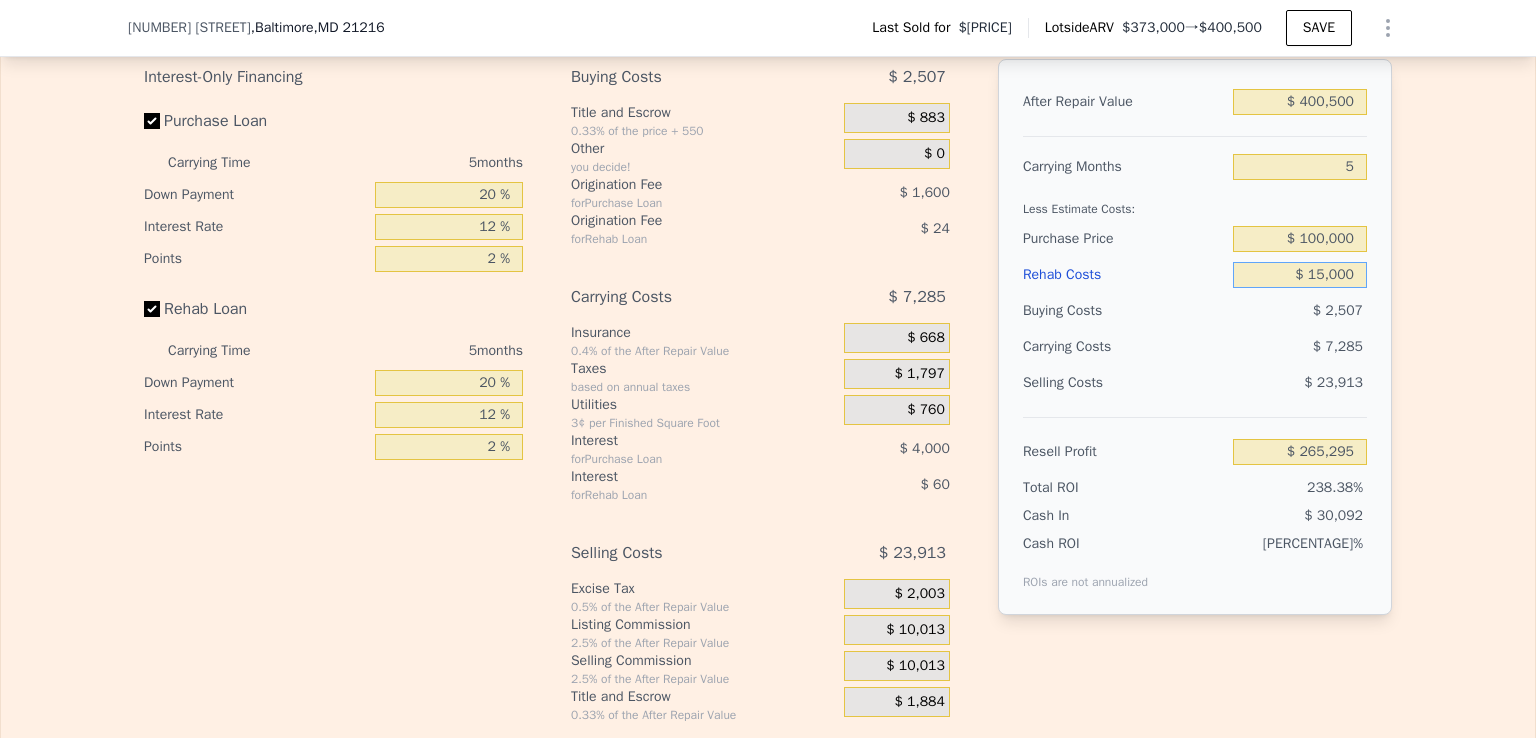 type on "$ 251,039" 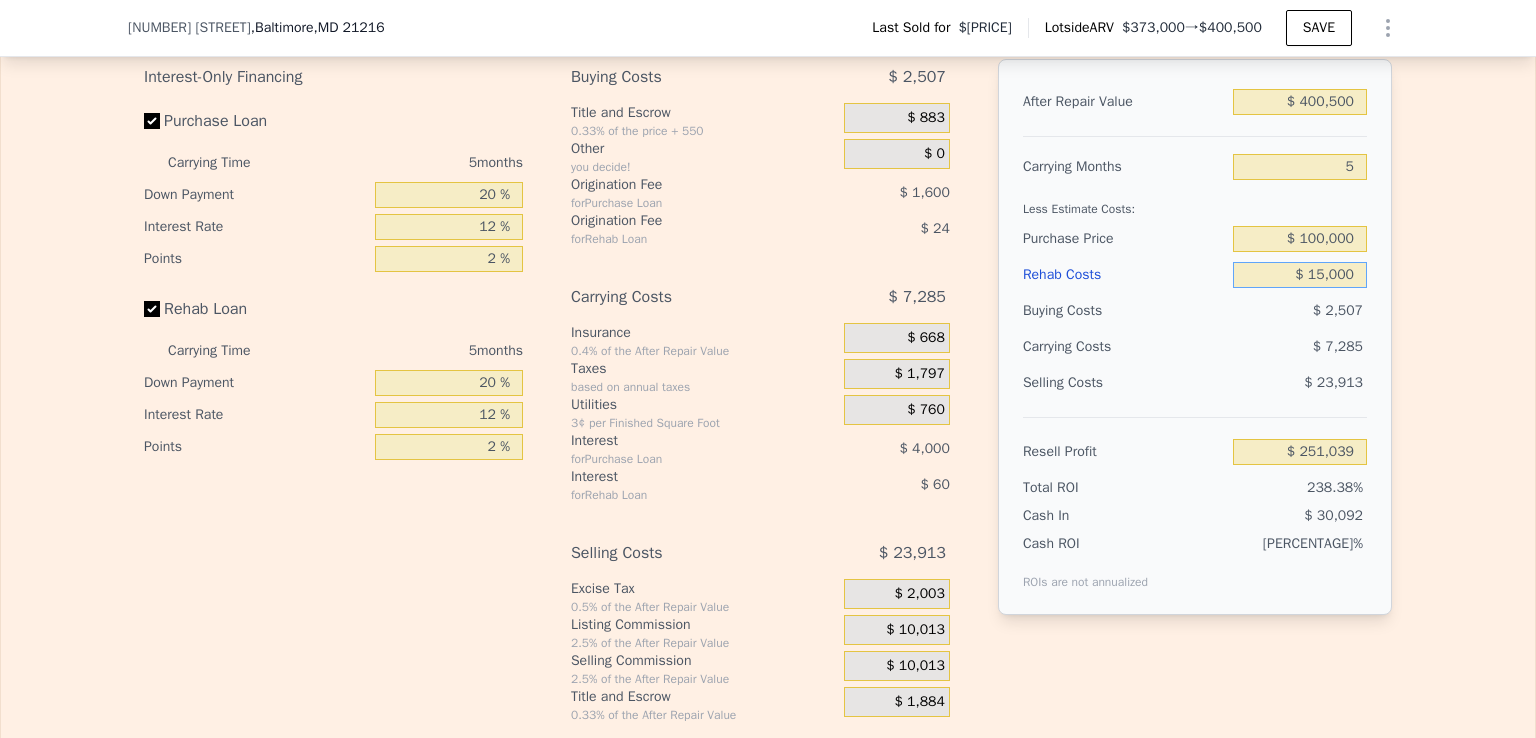 type on "$ 150,000" 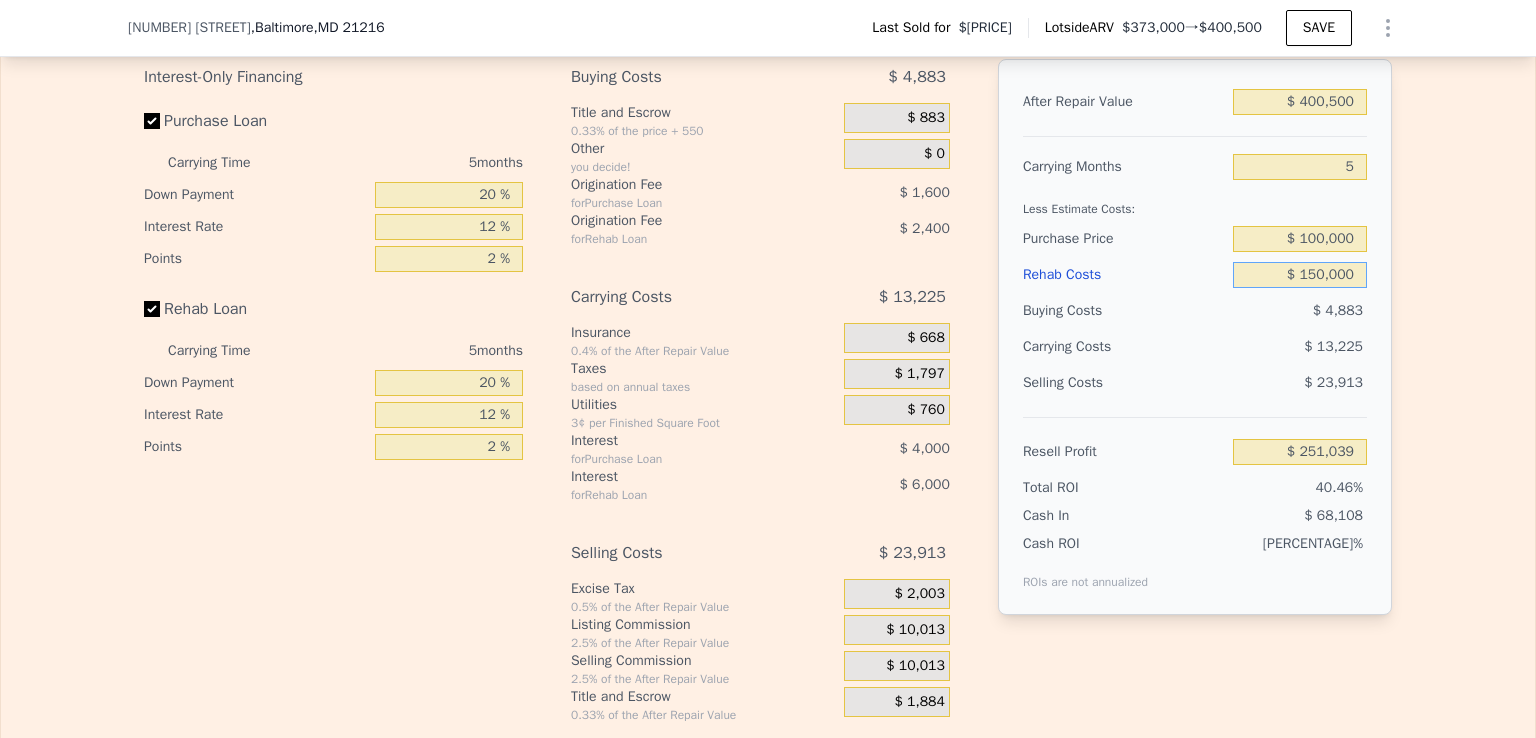 type on "$ 108,479" 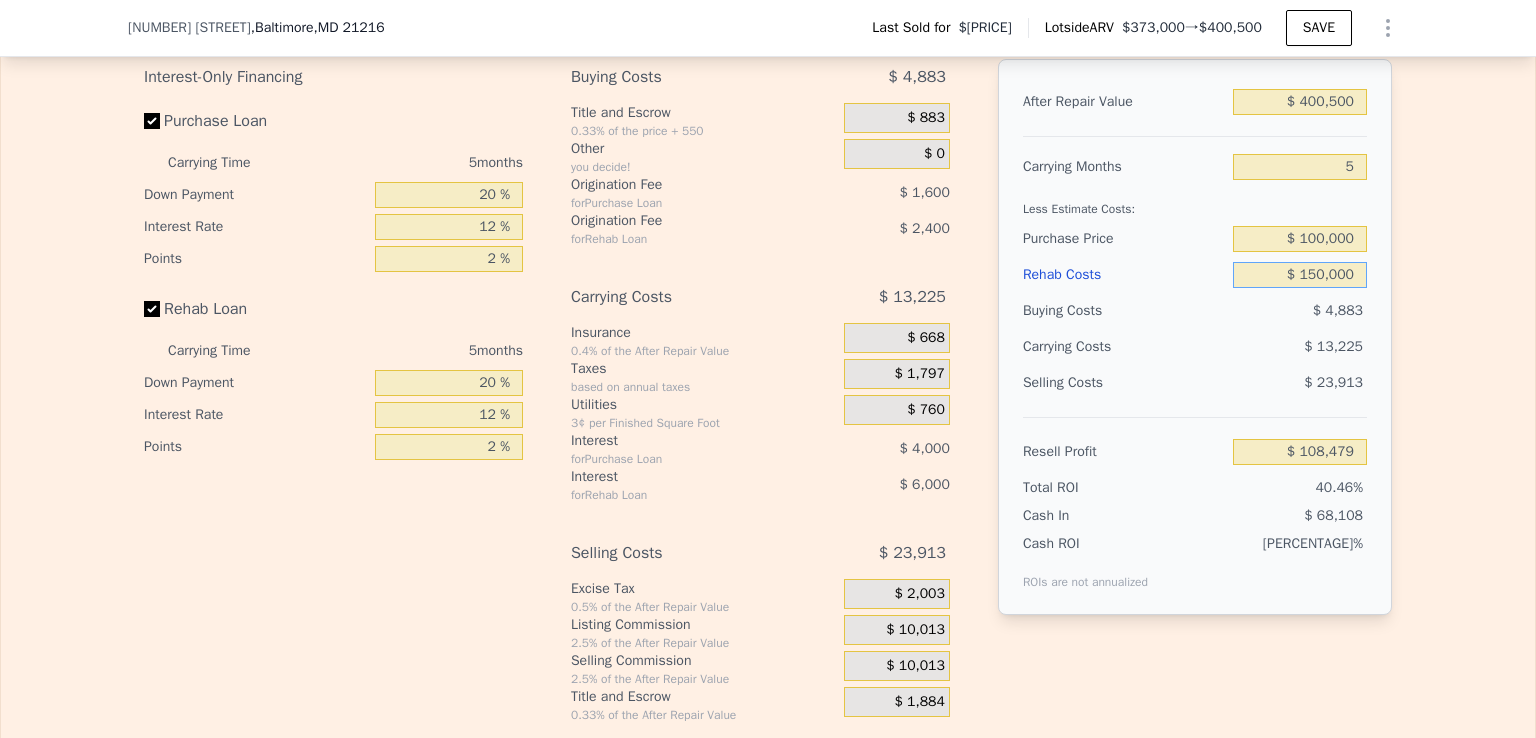 type on "$ 150,000" 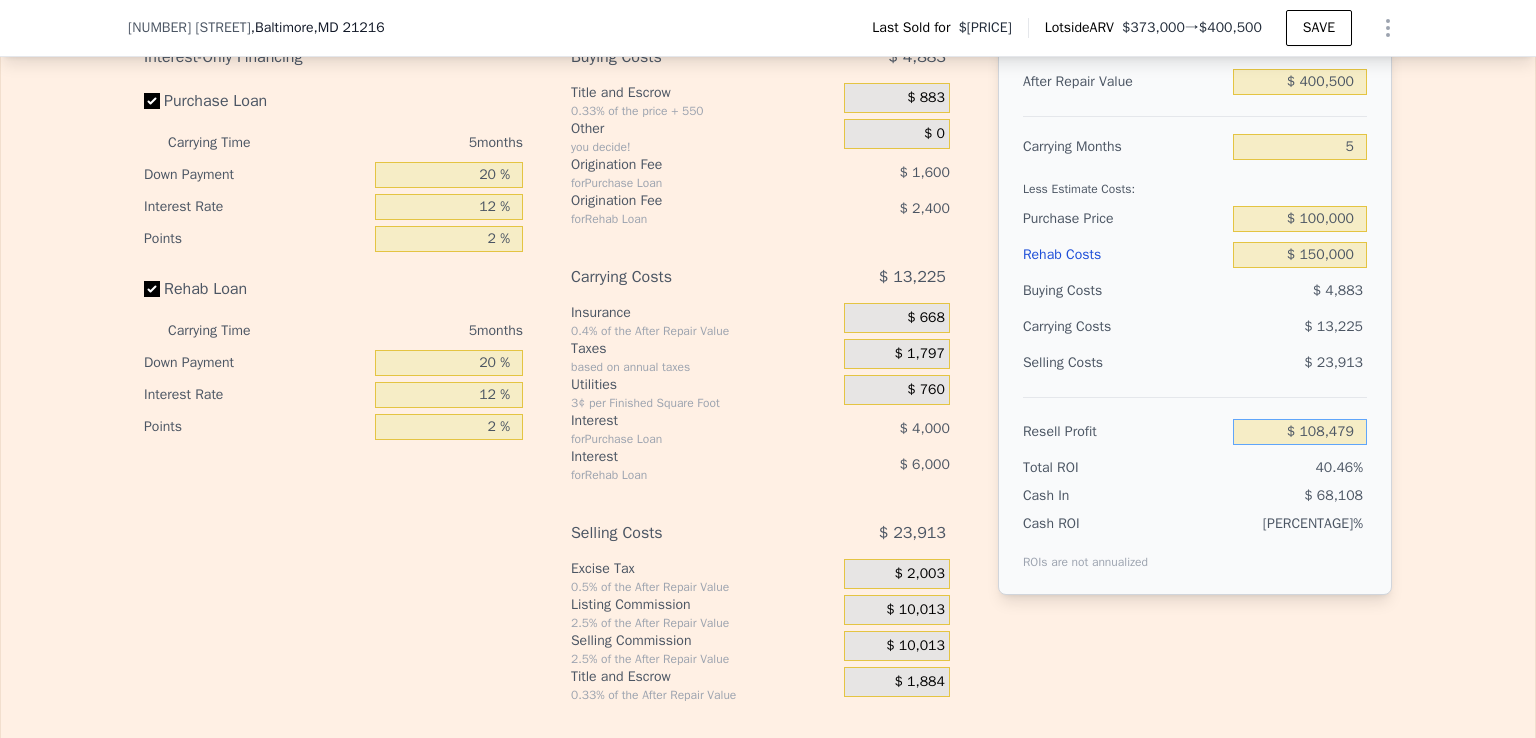 scroll, scrollTop: 2936, scrollLeft: 0, axis: vertical 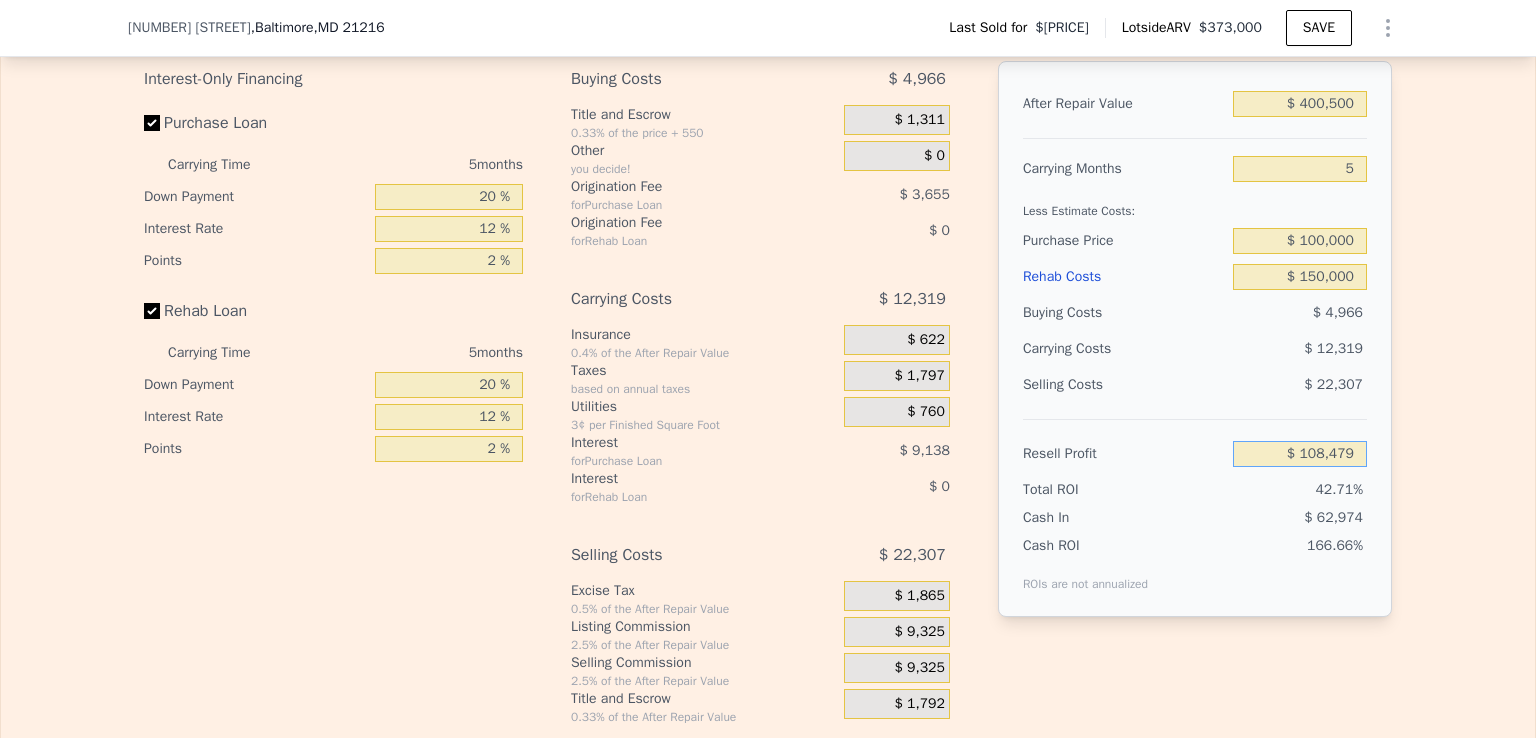 type on "$ 373,000" 